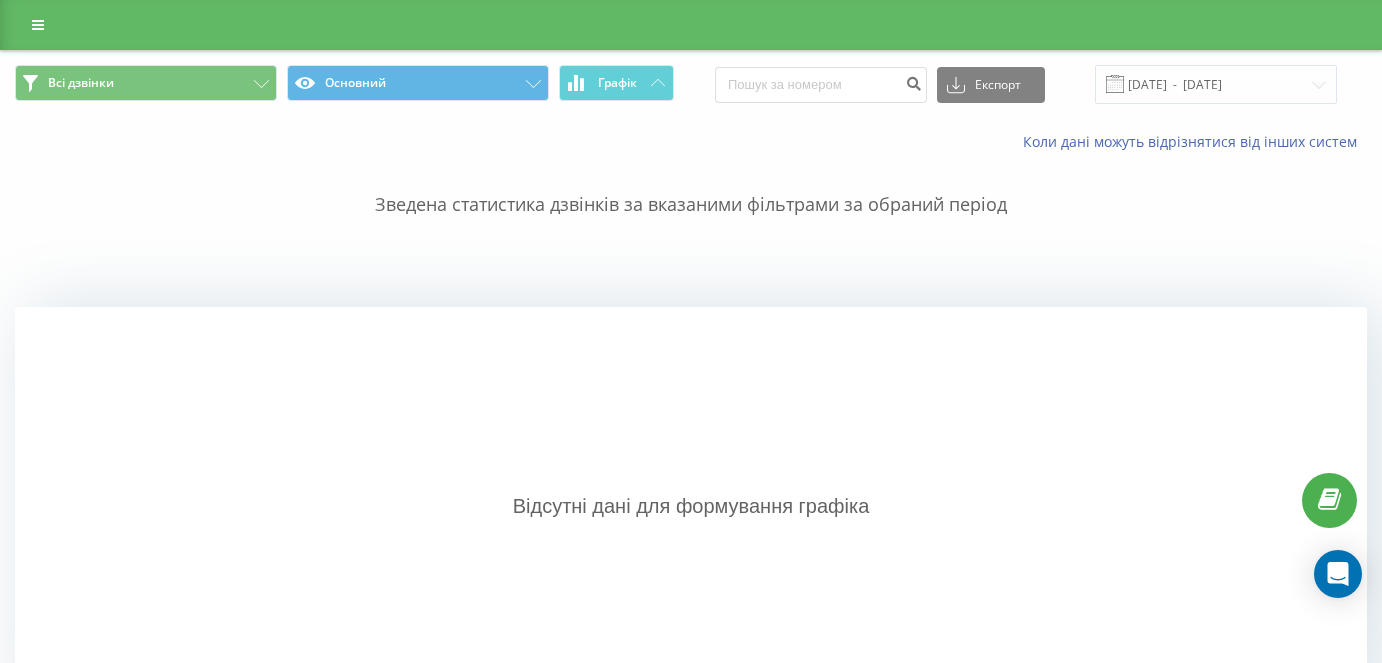 scroll, scrollTop: 0, scrollLeft: 0, axis: both 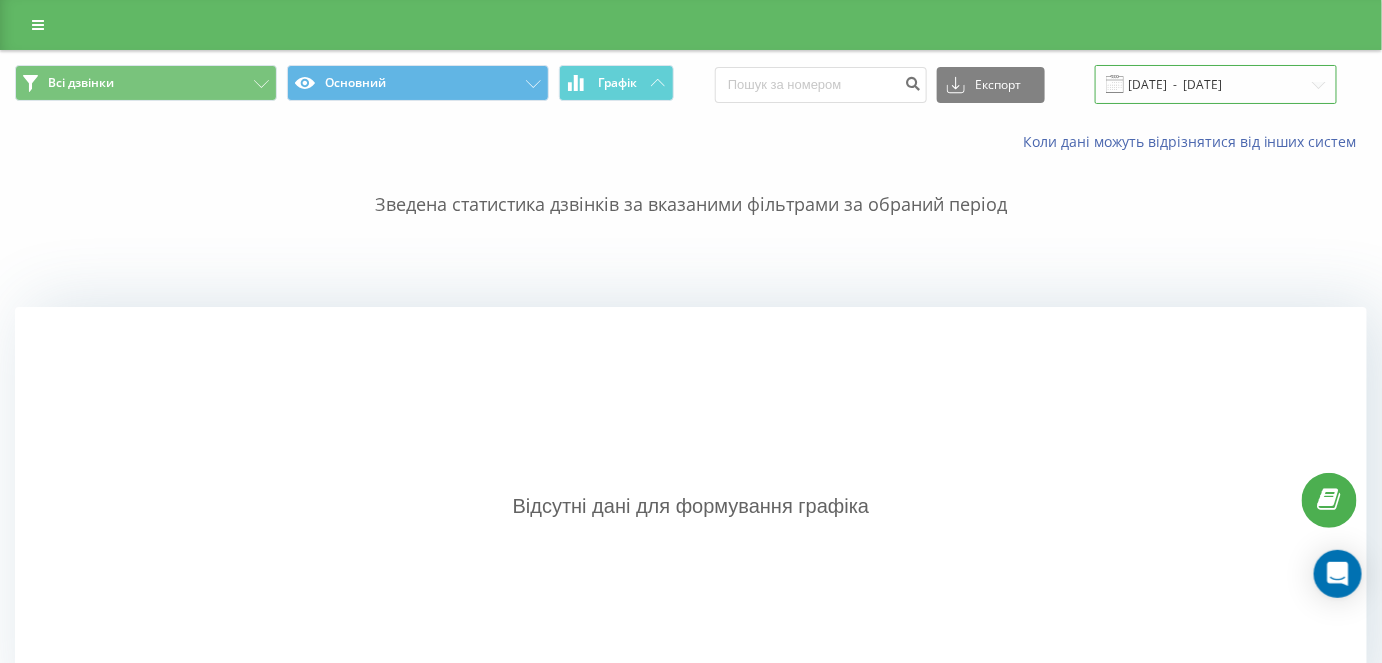 click on "[DATE]  -  [DATE]" at bounding box center (1216, 84) 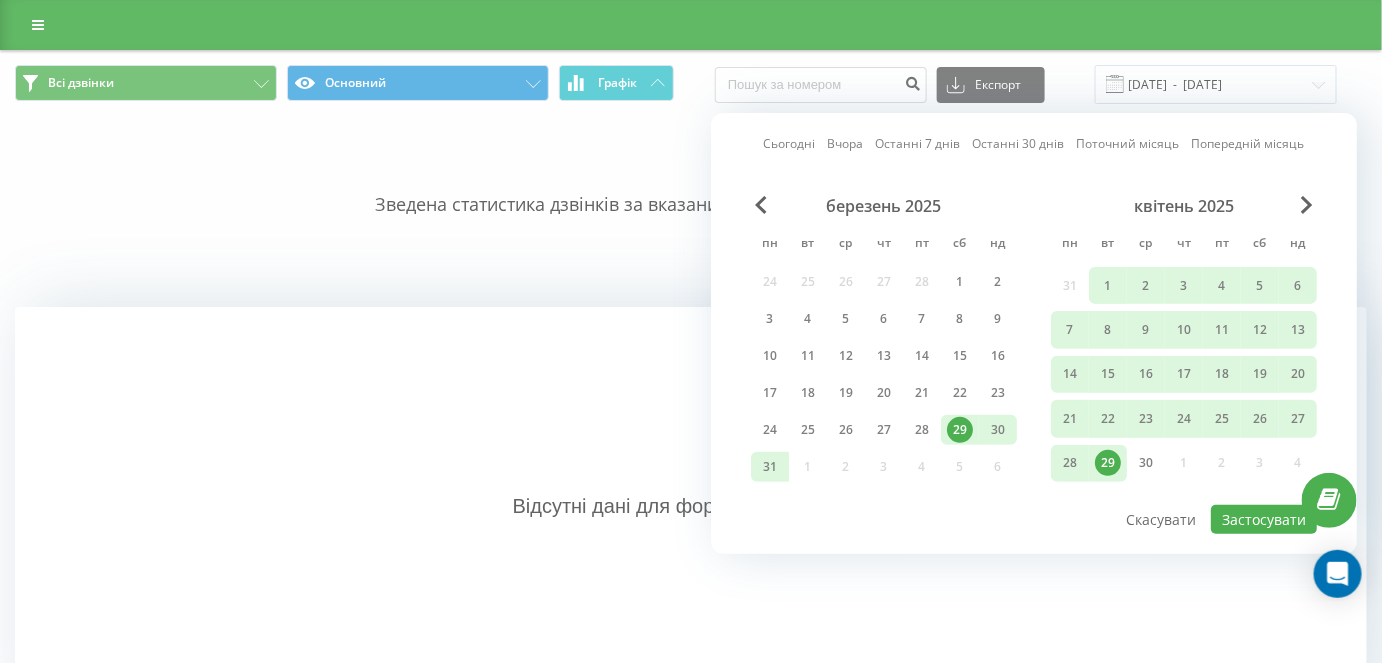 click on "квітень 2025" at bounding box center [1184, 206] 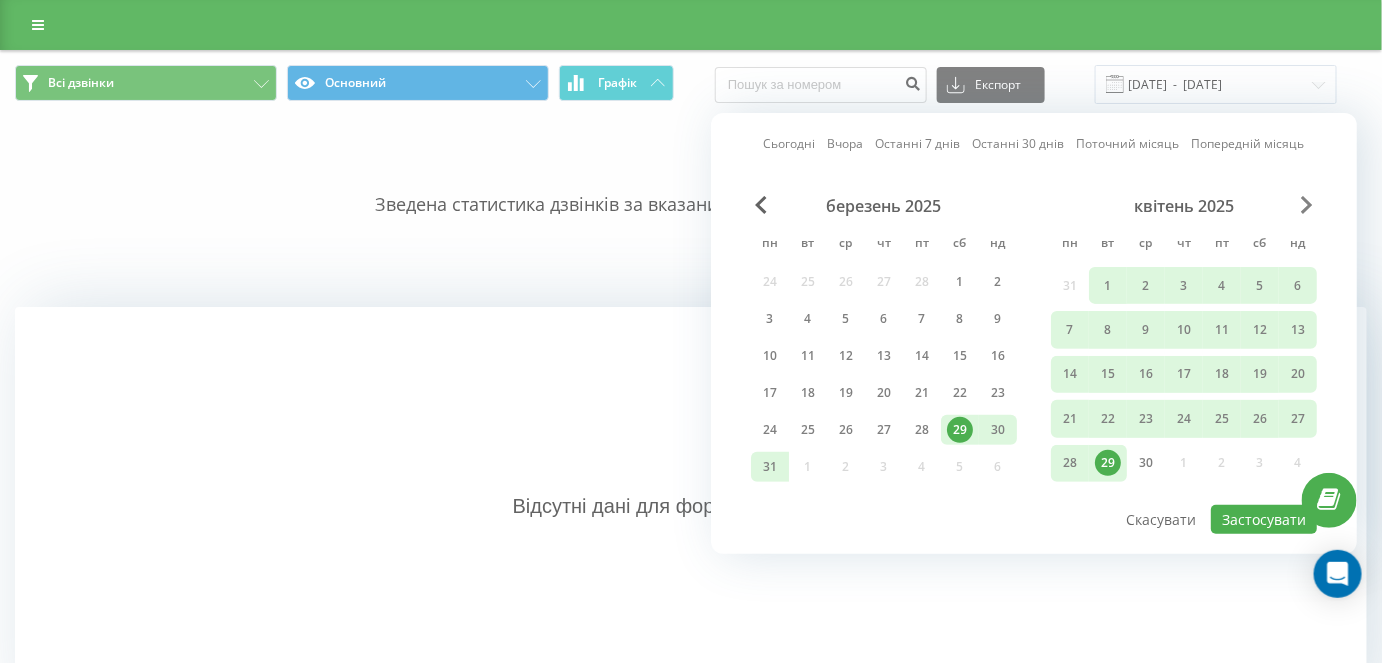 click at bounding box center [1307, 205] 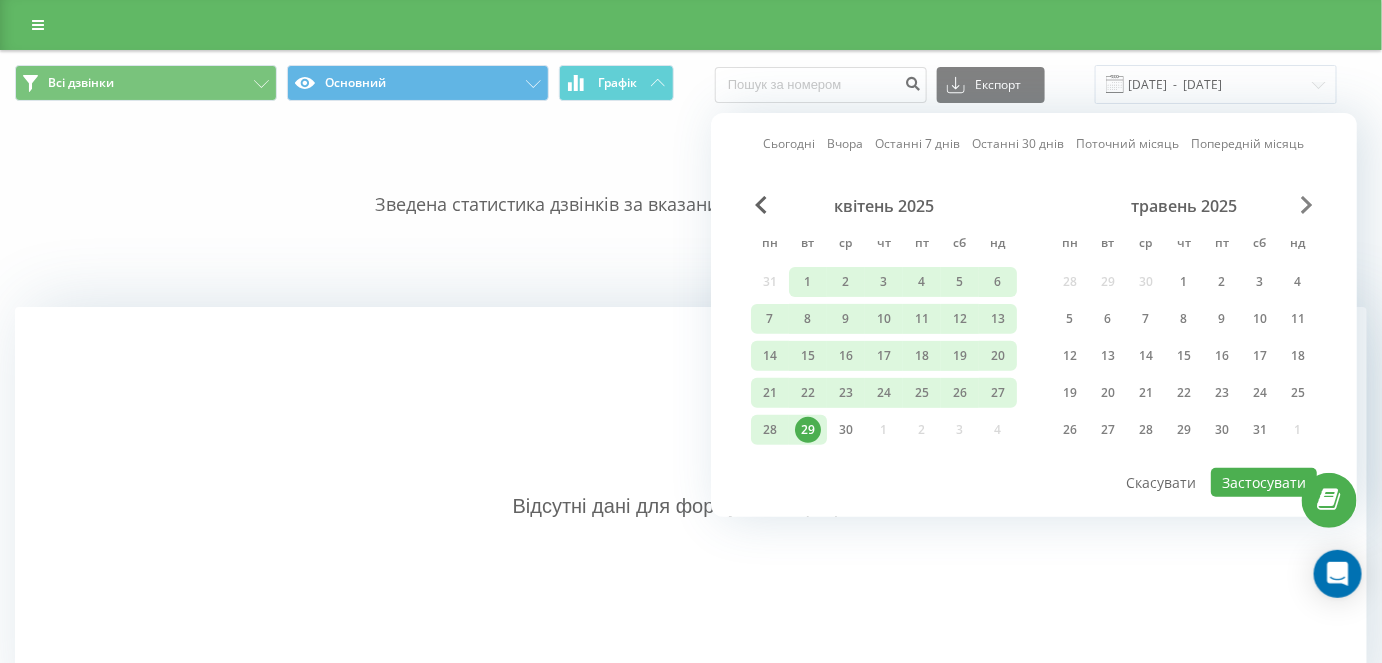 click at bounding box center (1307, 205) 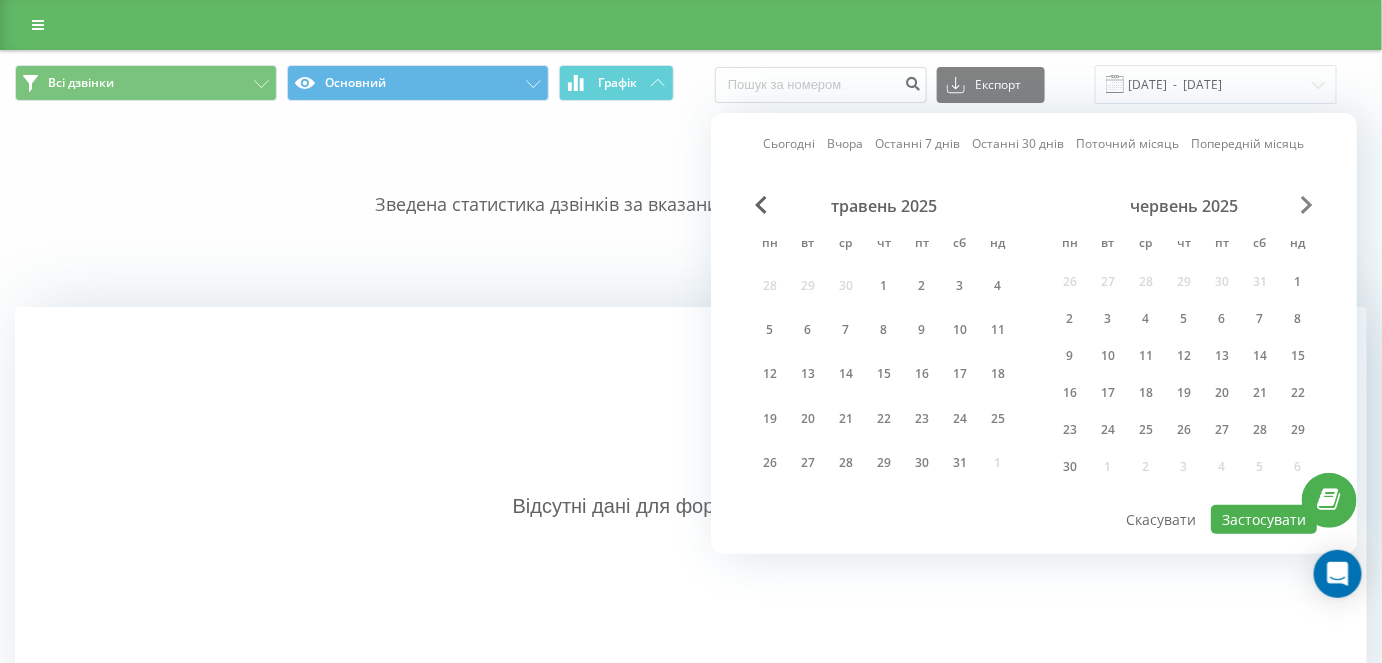 click at bounding box center [1307, 205] 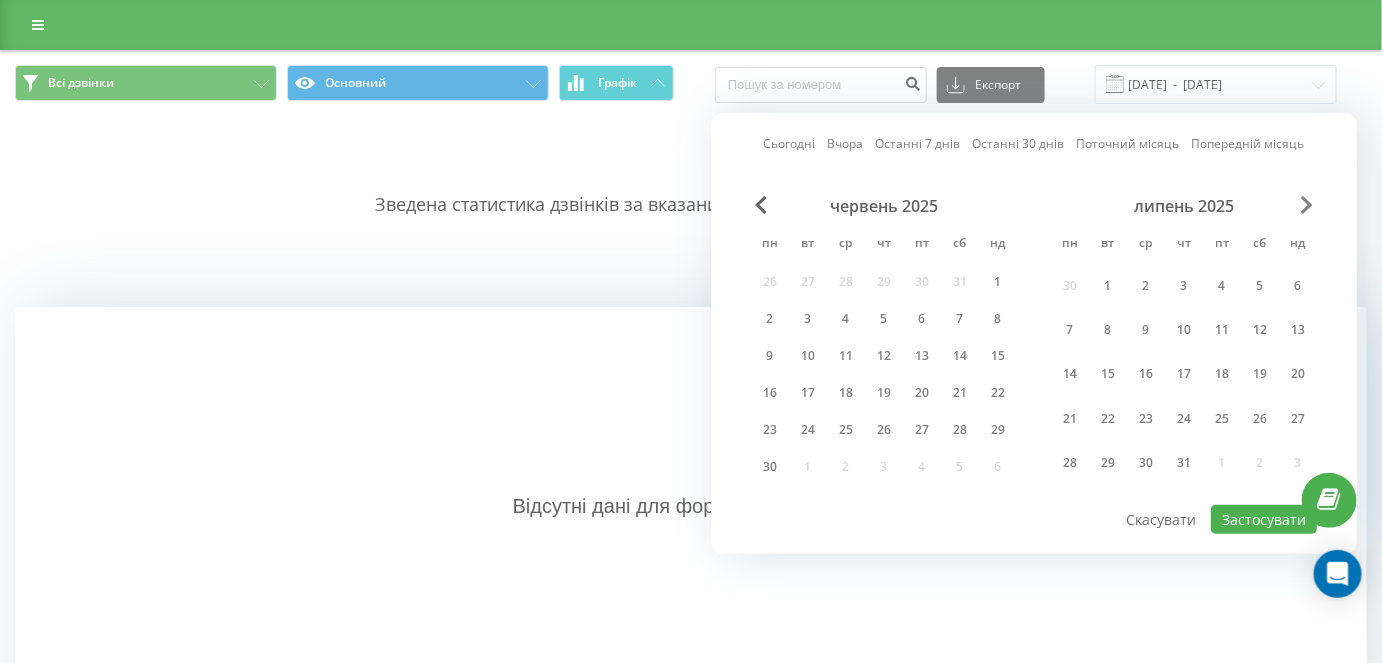 click at bounding box center [1307, 205] 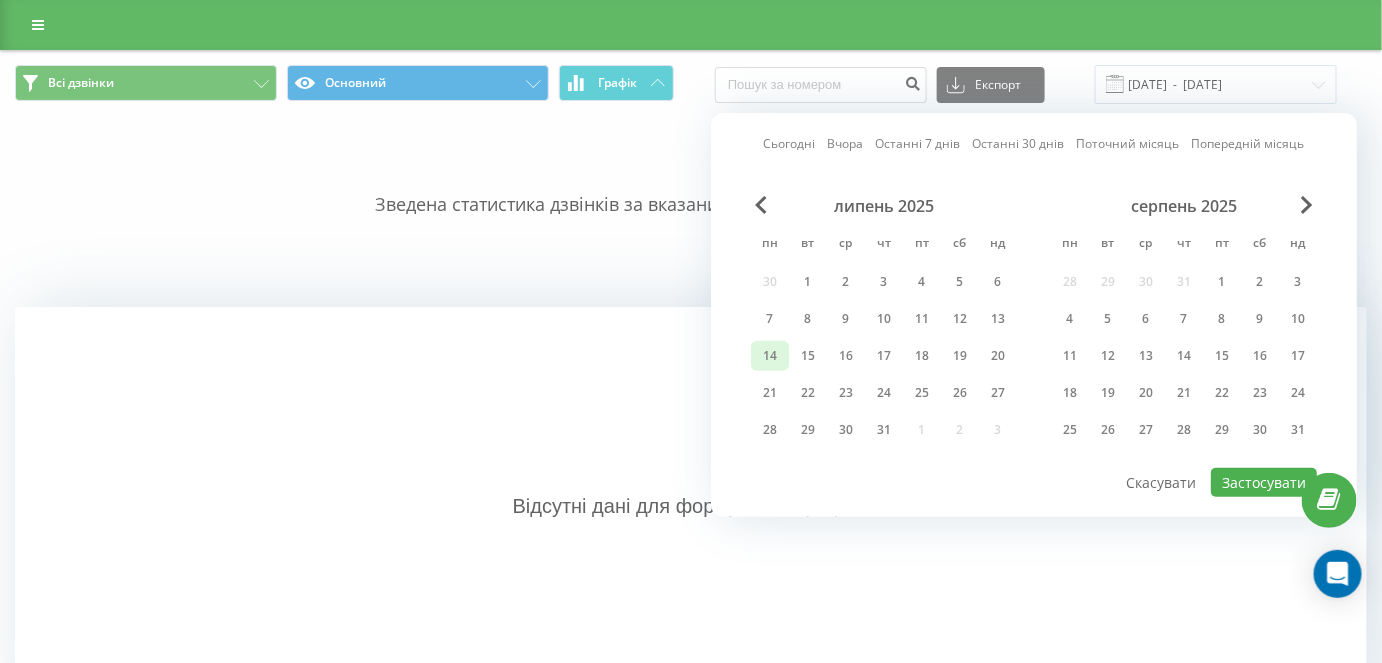 click on "14" at bounding box center [770, 356] 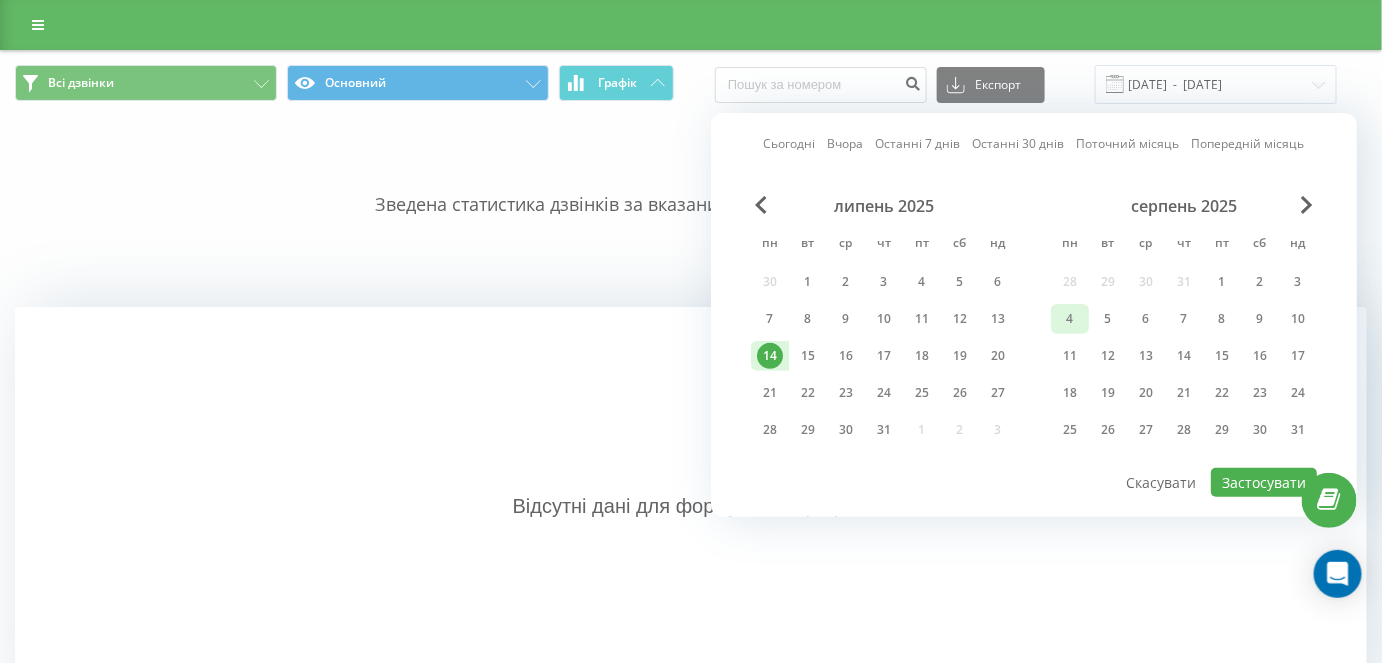 click on "4" at bounding box center [1070, 319] 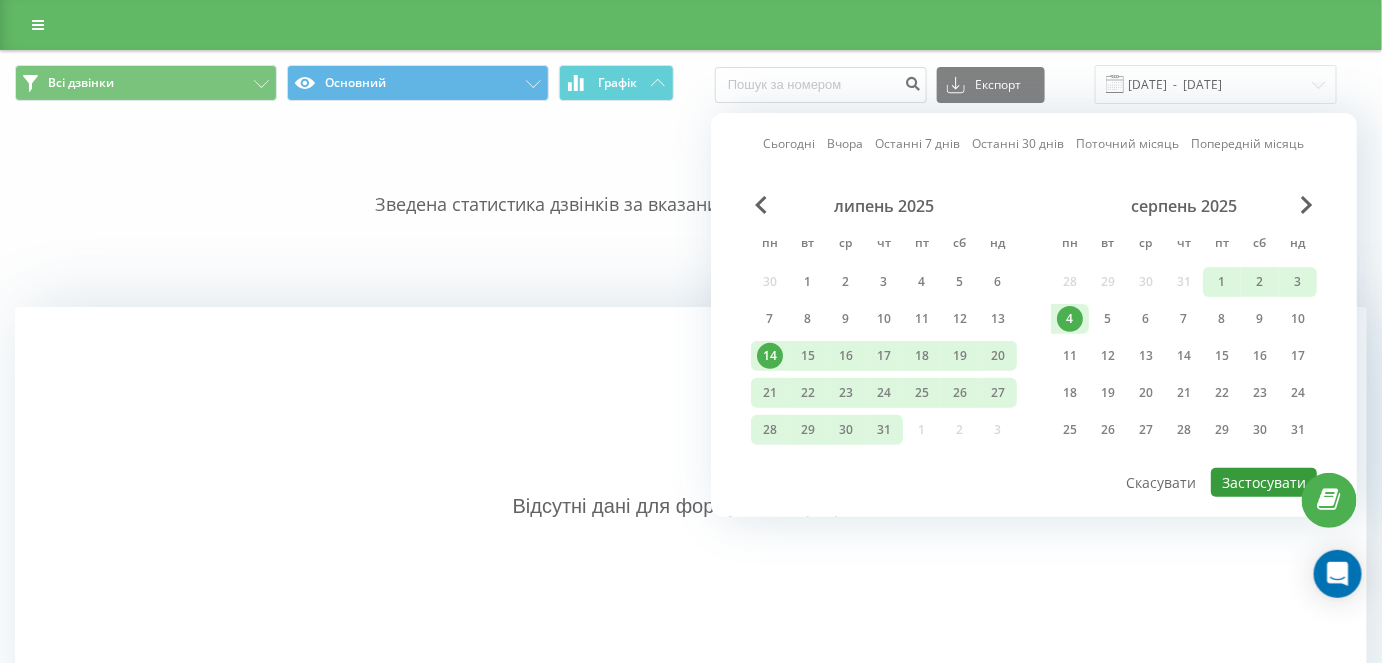 click on "Застосувати" at bounding box center (1264, 482) 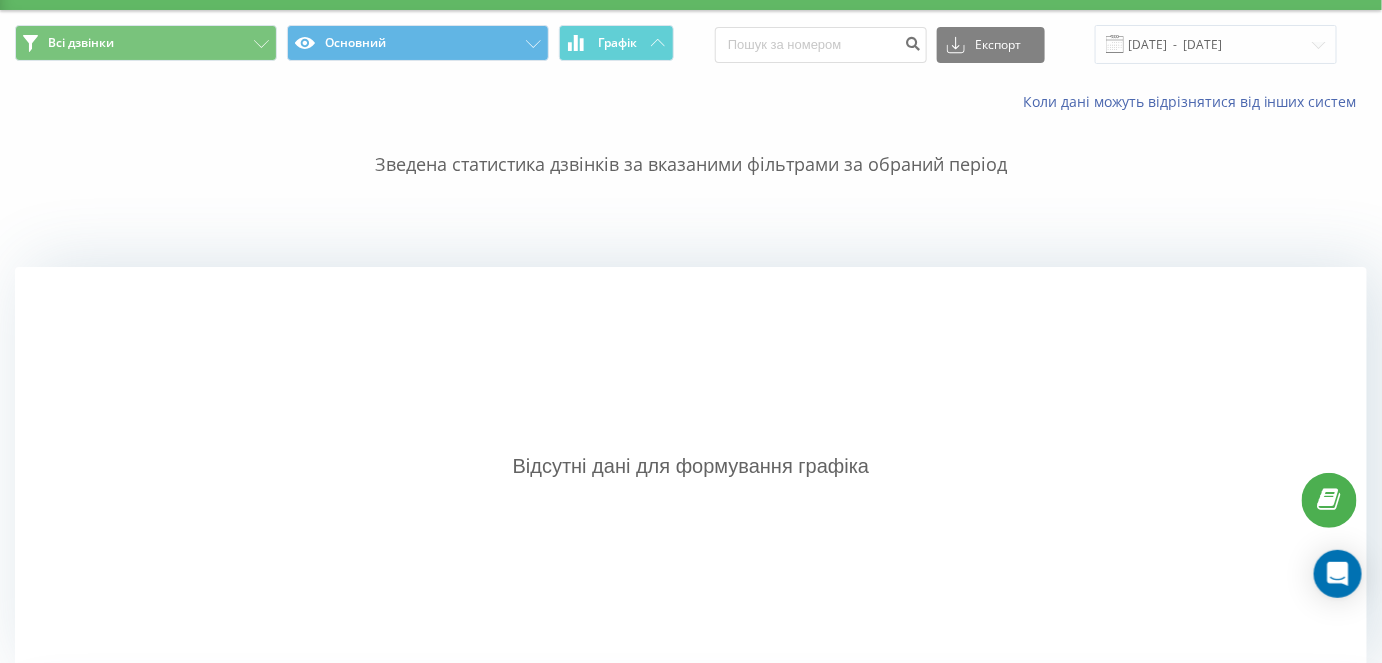 scroll, scrollTop: 0, scrollLeft: 0, axis: both 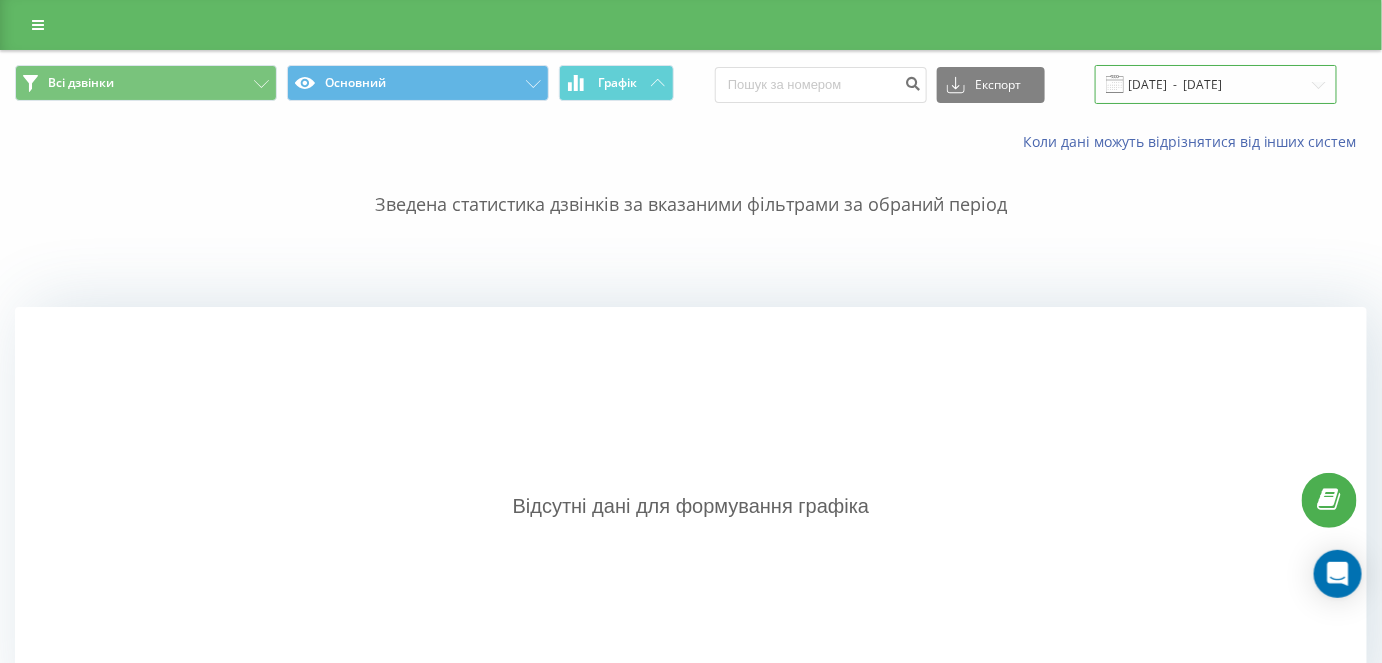 click on "14.07.2025  -  04.08.2025" at bounding box center [1216, 84] 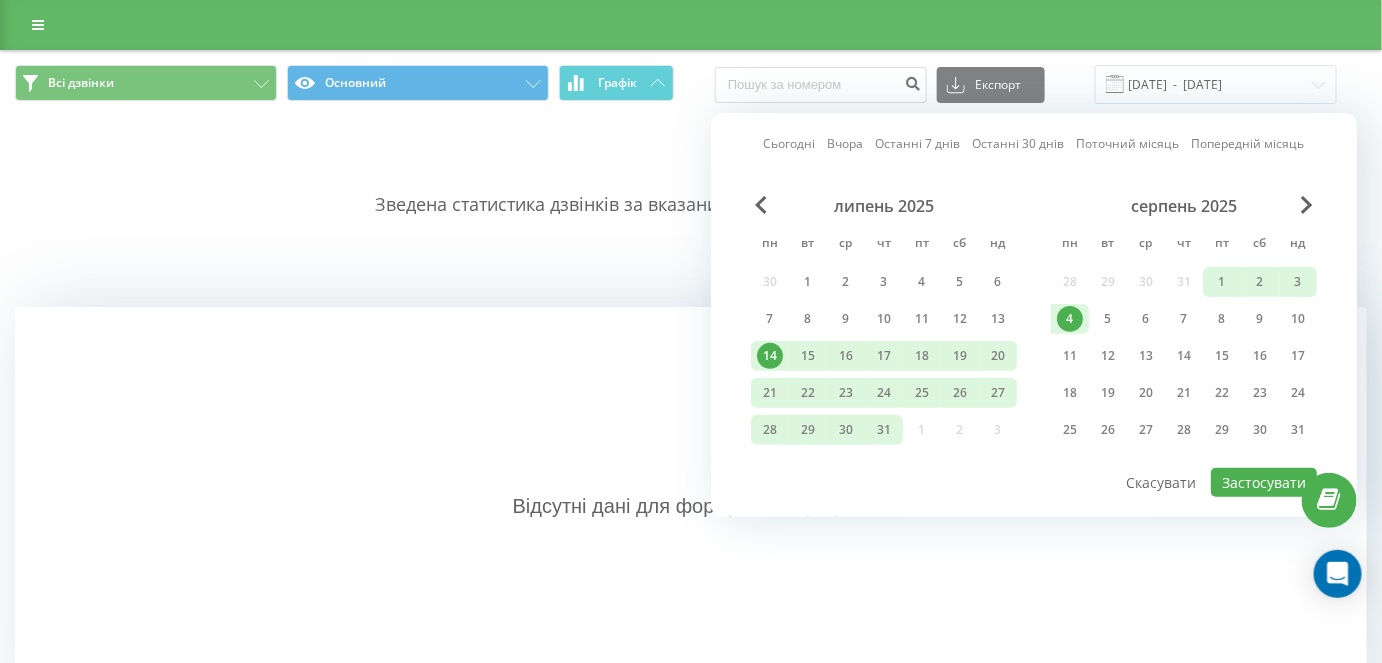 click on "липень 2025 пн вт ср чт пт сб нд 30 1 2 3 4 5 6 7 8 9 10 11 12 13 14 15 16 17 18 19 20 21 22 23 24 25 26 27 28 29 30 31 1 2 3" at bounding box center (884, 324) 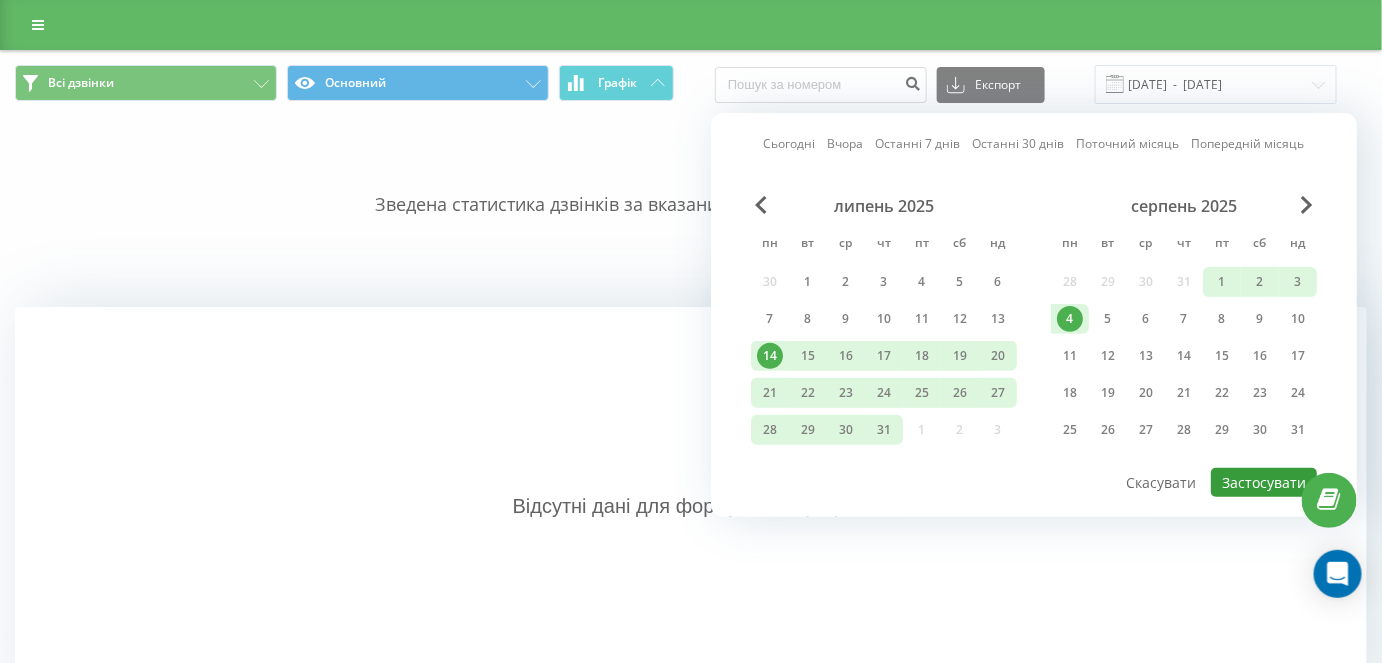 drag, startPoint x: 1254, startPoint y: 471, endPoint x: 1254, endPoint y: 484, distance: 13 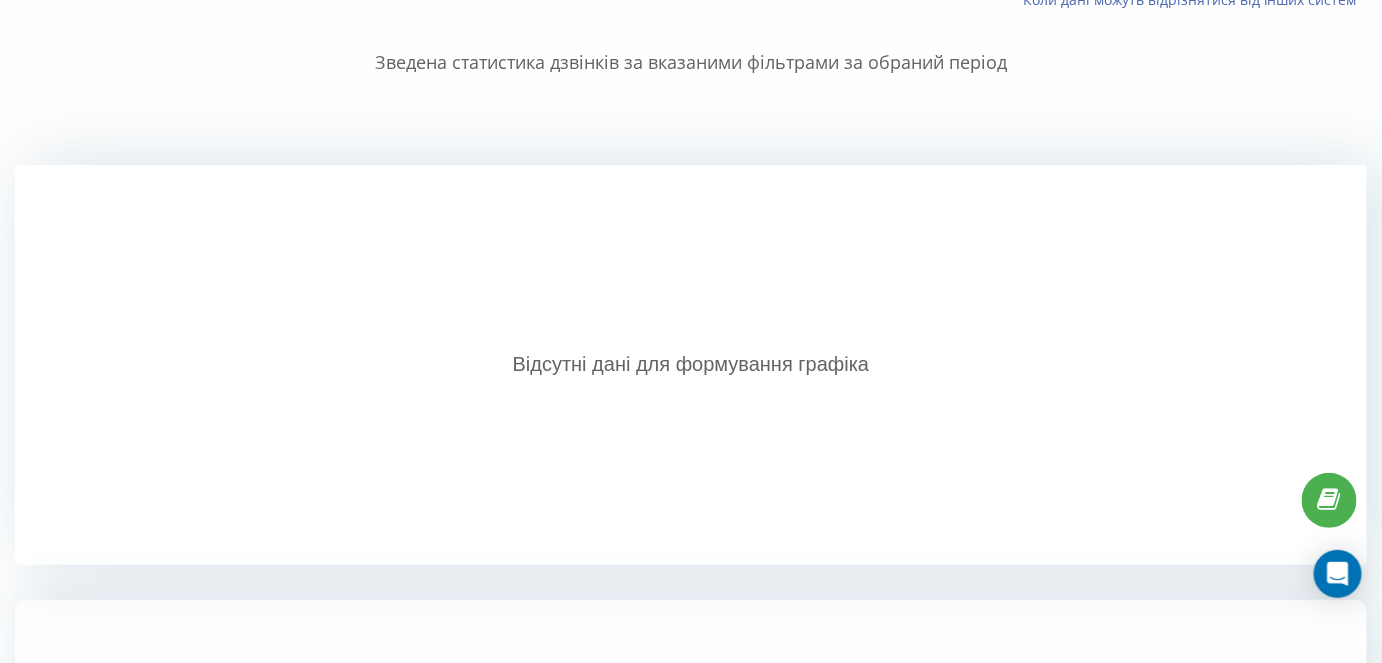 scroll, scrollTop: 0, scrollLeft: 0, axis: both 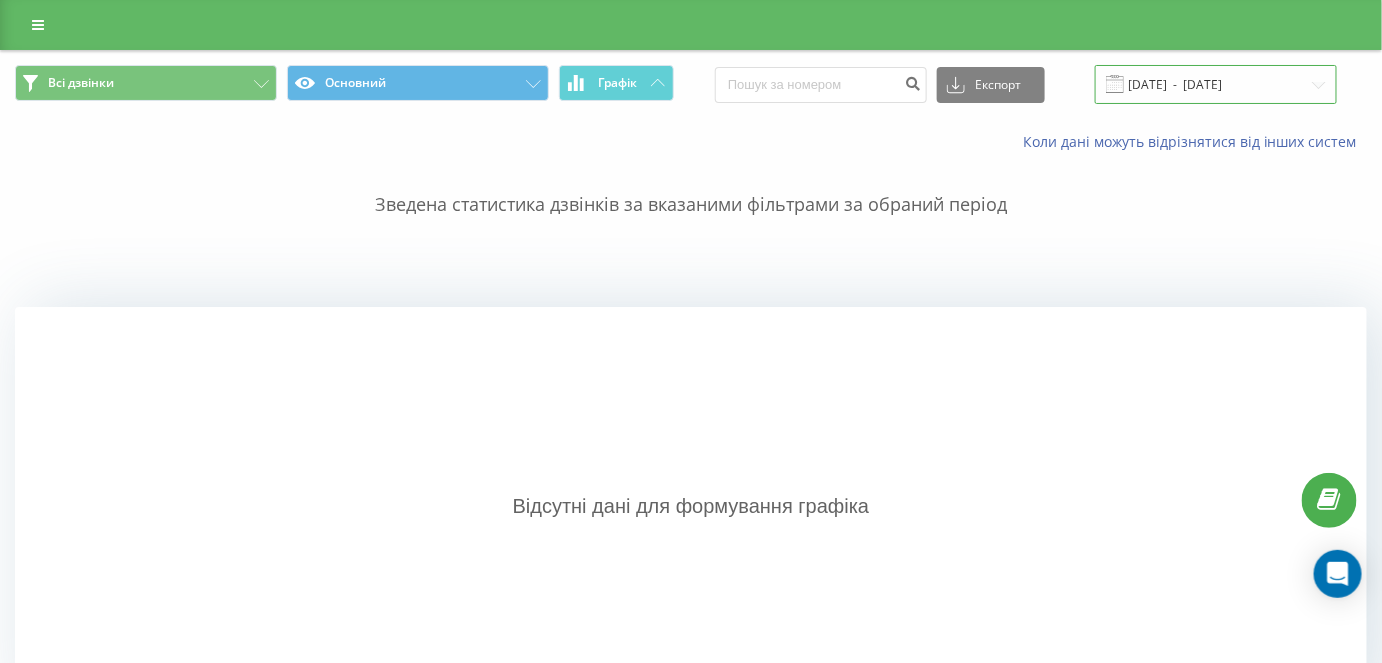 click on "14.07.2025  -  04.08.2025" at bounding box center [1216, 84] 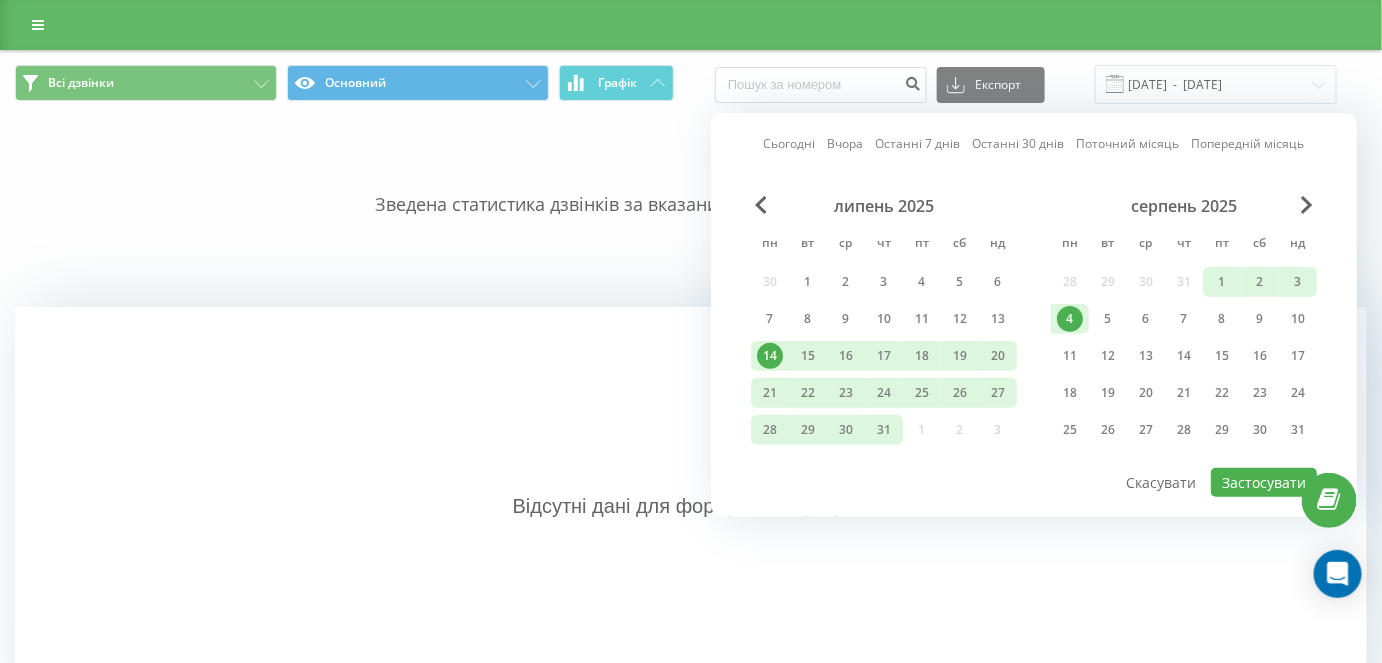click on "4" at bounding box center [1070, 319] 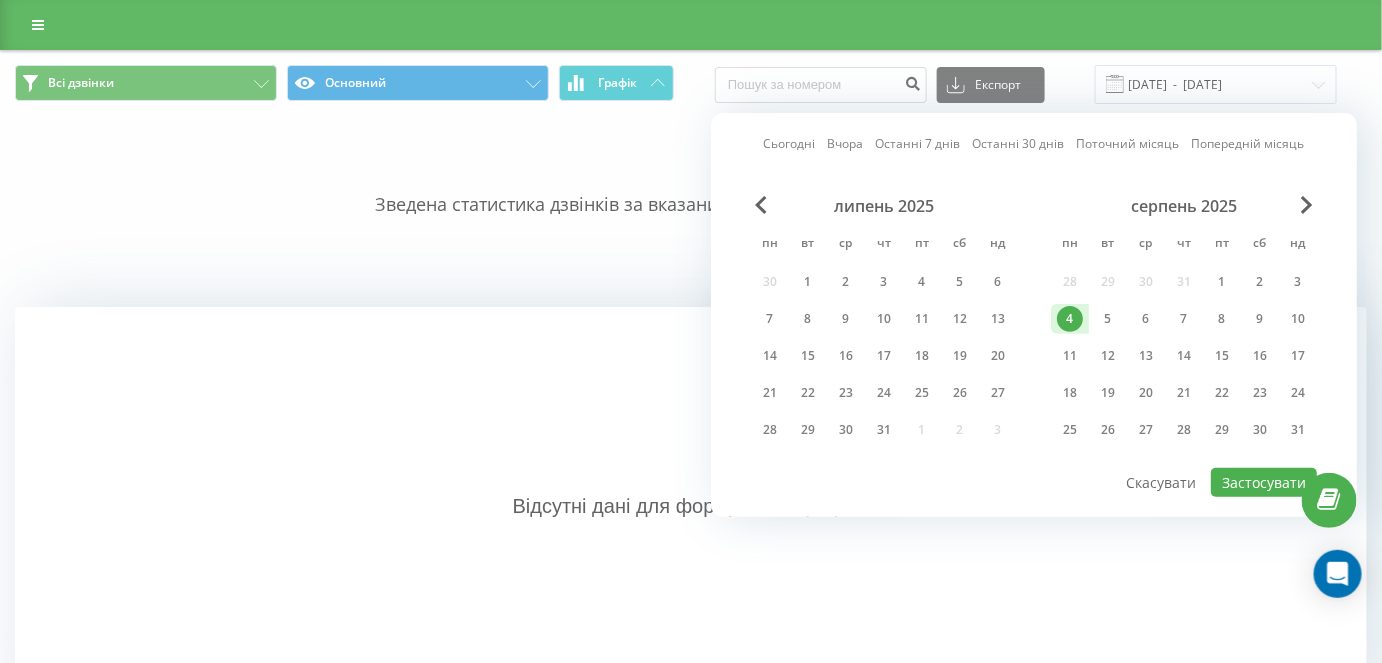 click on "Сьогодні Вчора Останні 7 днів Останні 30 днів Поточний місяць Попередній місяць липень 2025 пн вт ср чт пт сб нд 30 1 2 3 4 5 6 7 8 9 10 11 12 13 14 15 16 17 18 19 20 21 22 23 24 25 26 27 28 29 30 31 1 2 3 серпень 2025 пн вт ср чт пт сб нд 28 29 30 31 1 2 3 4 5 6 7 8 9 10 11 12 13 14 15 16 17 18 19 20 21 22 23 24 25 26 27 28 29 30 31 Застосувати Скасувати" at bounding box center (1034, 315) 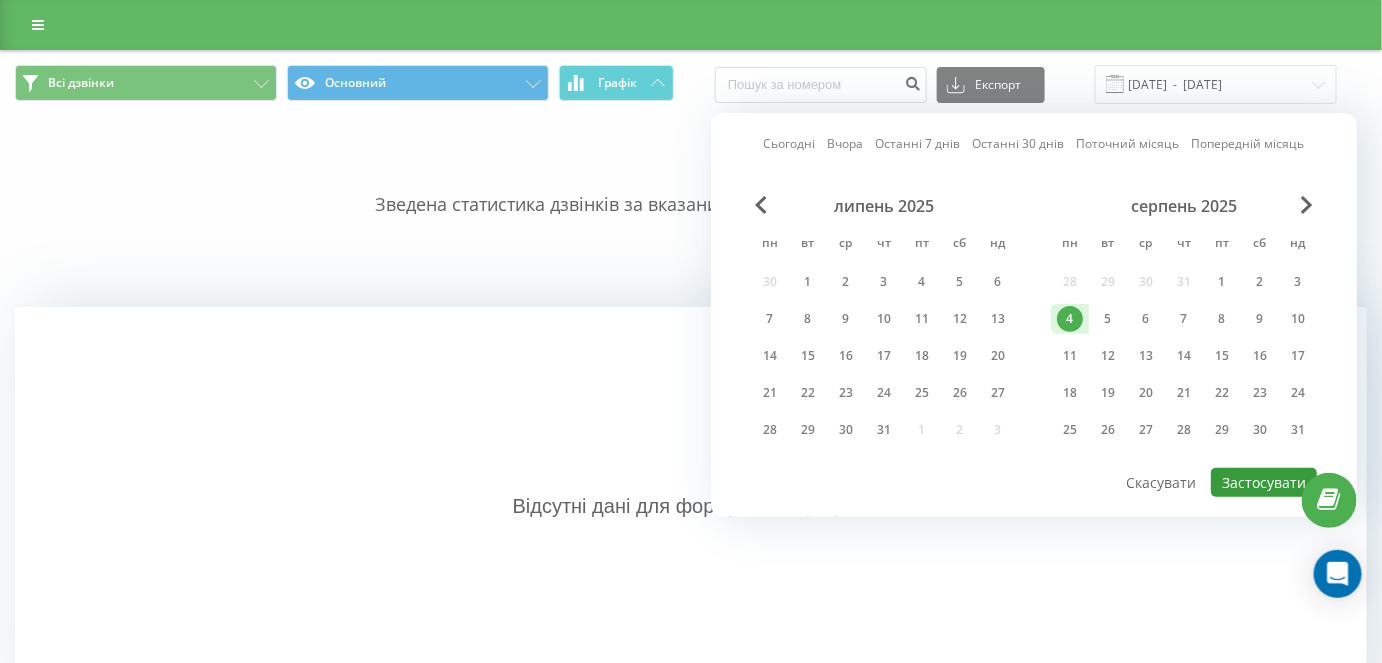 click on "Застосувати" at bounding box center (1264, 482) 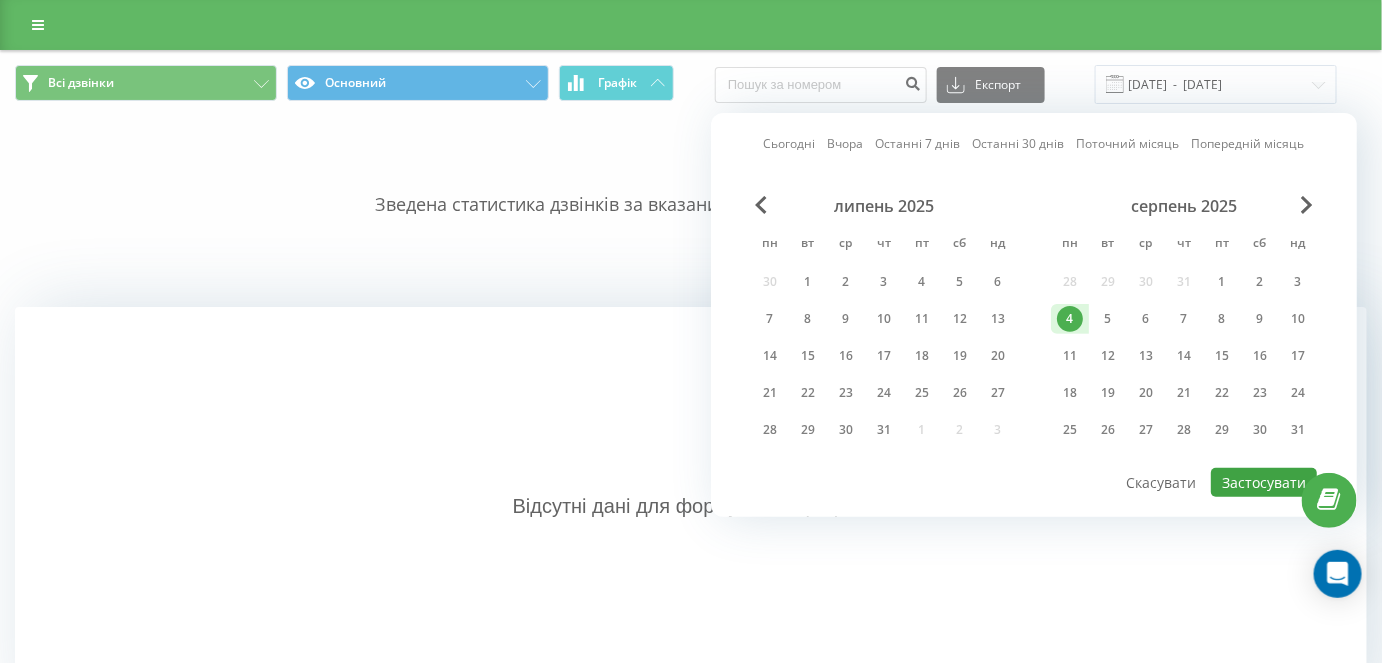 type on "04.08.2025  -  04.08.2025" 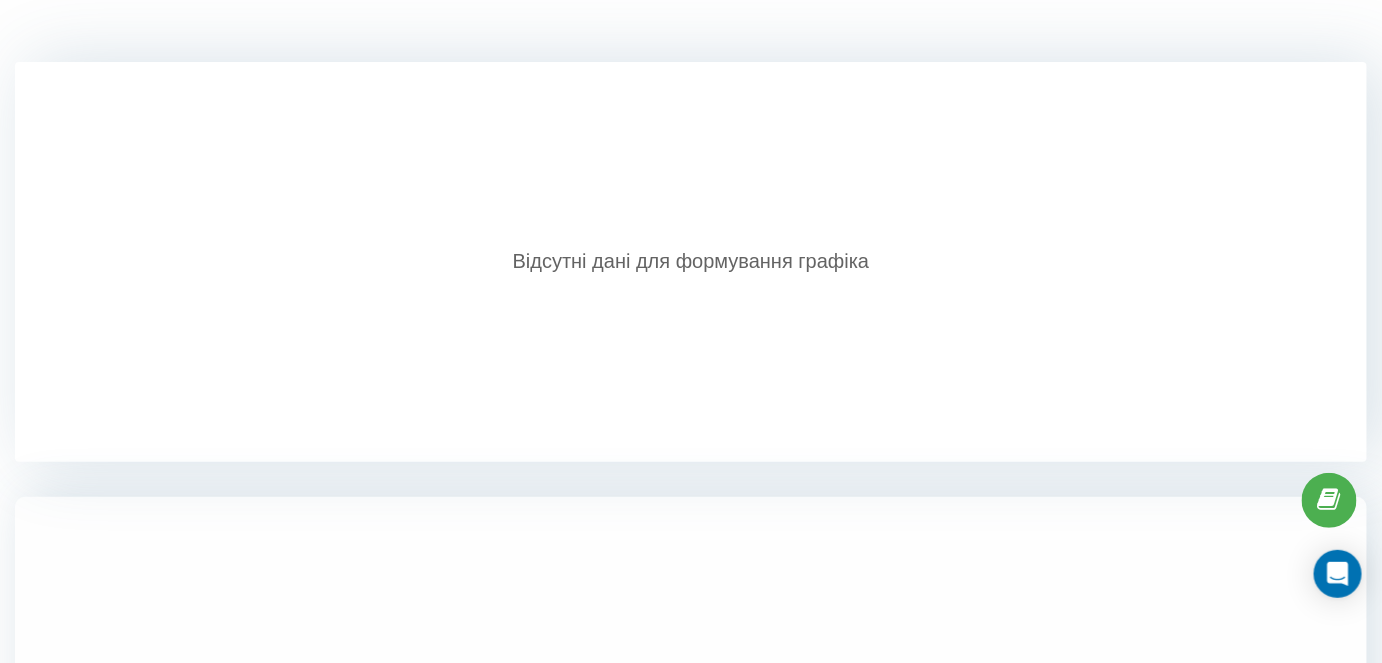 scroll, scrollTop: 272, scrollLeft: 0, axis: vertical 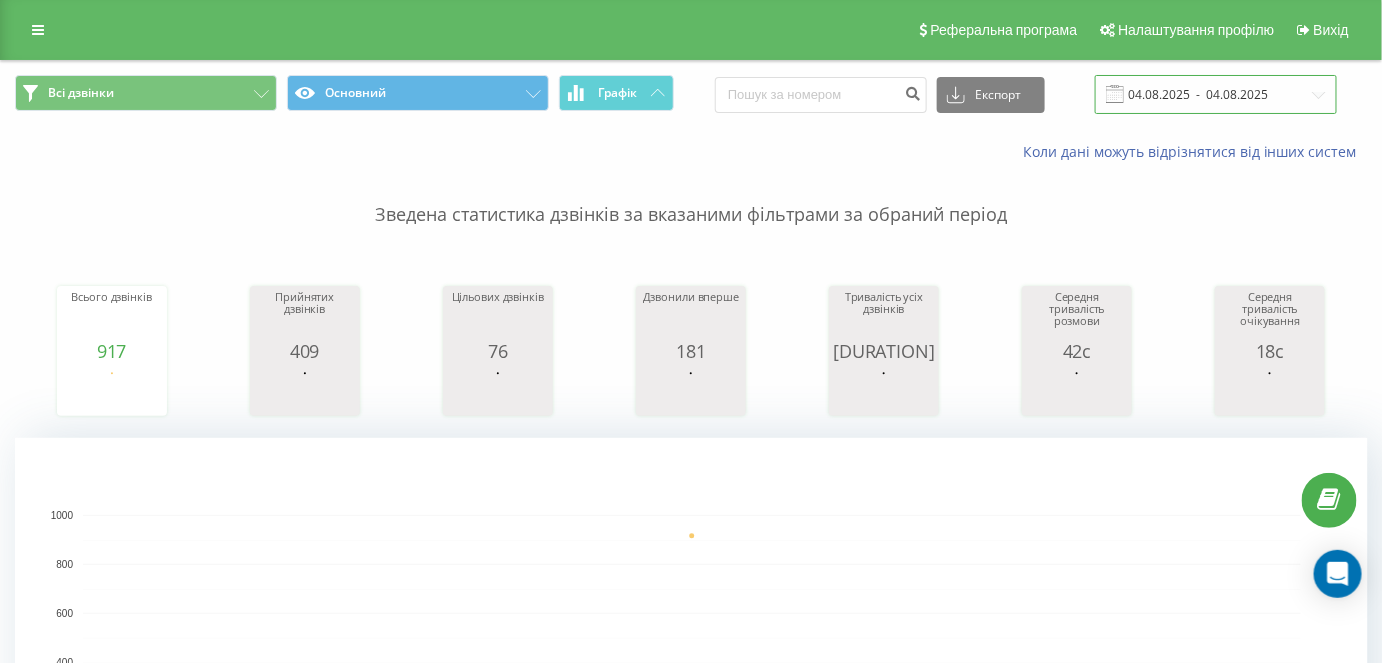 click on "04.08.2025  -  04.08.2025" at bounding box center (1216, 94) 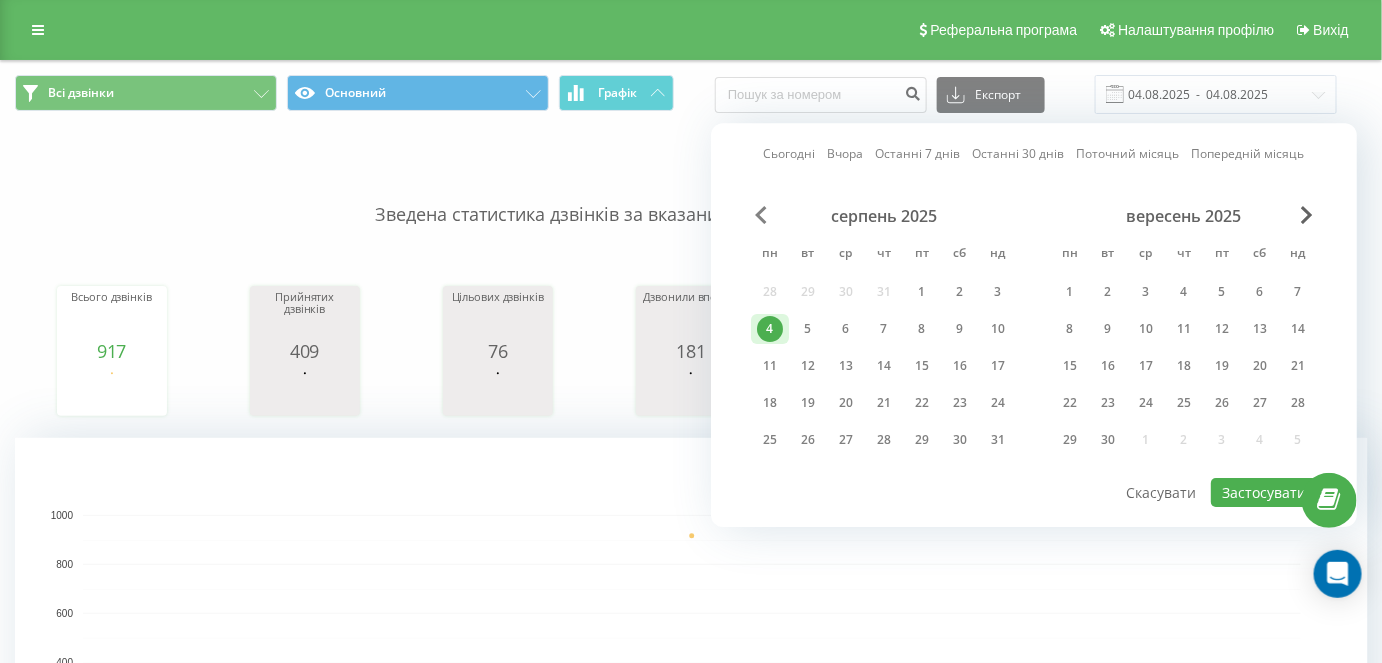click at bounding box center [761, 215] 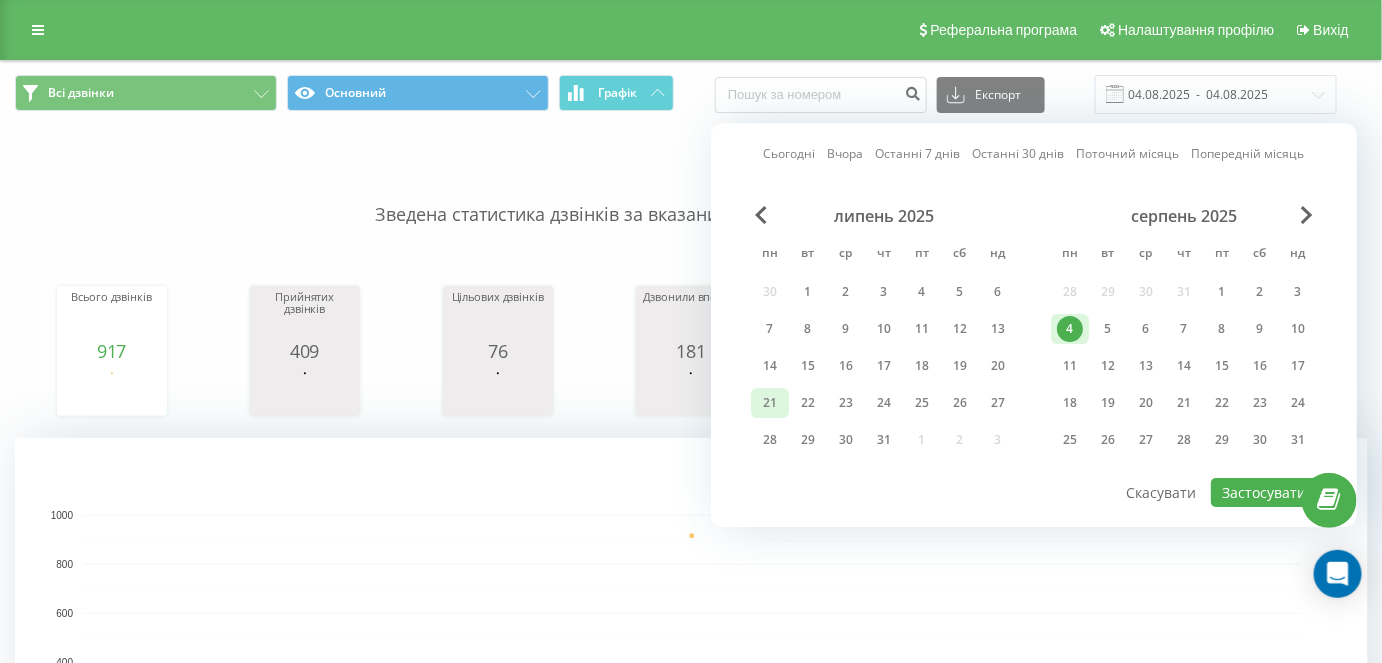 click on "21" at bounding box center [770, 403] 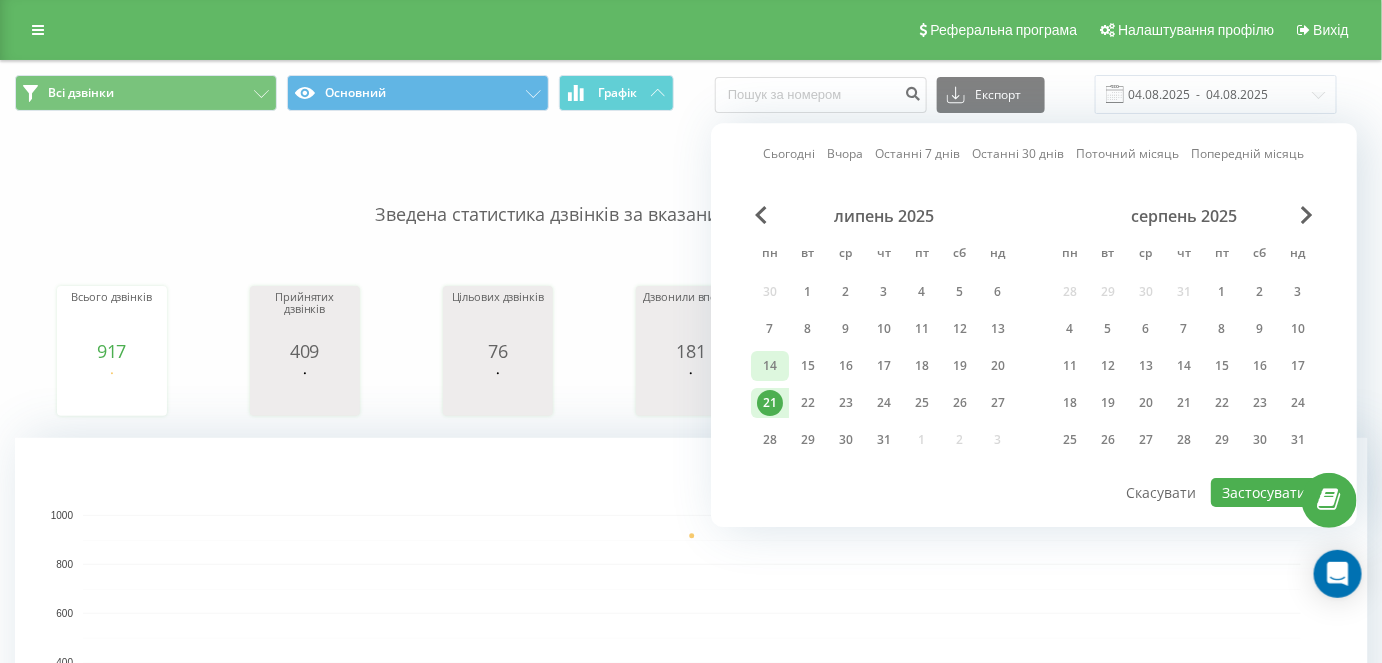 click on "14" at bounding box center [770, 366] 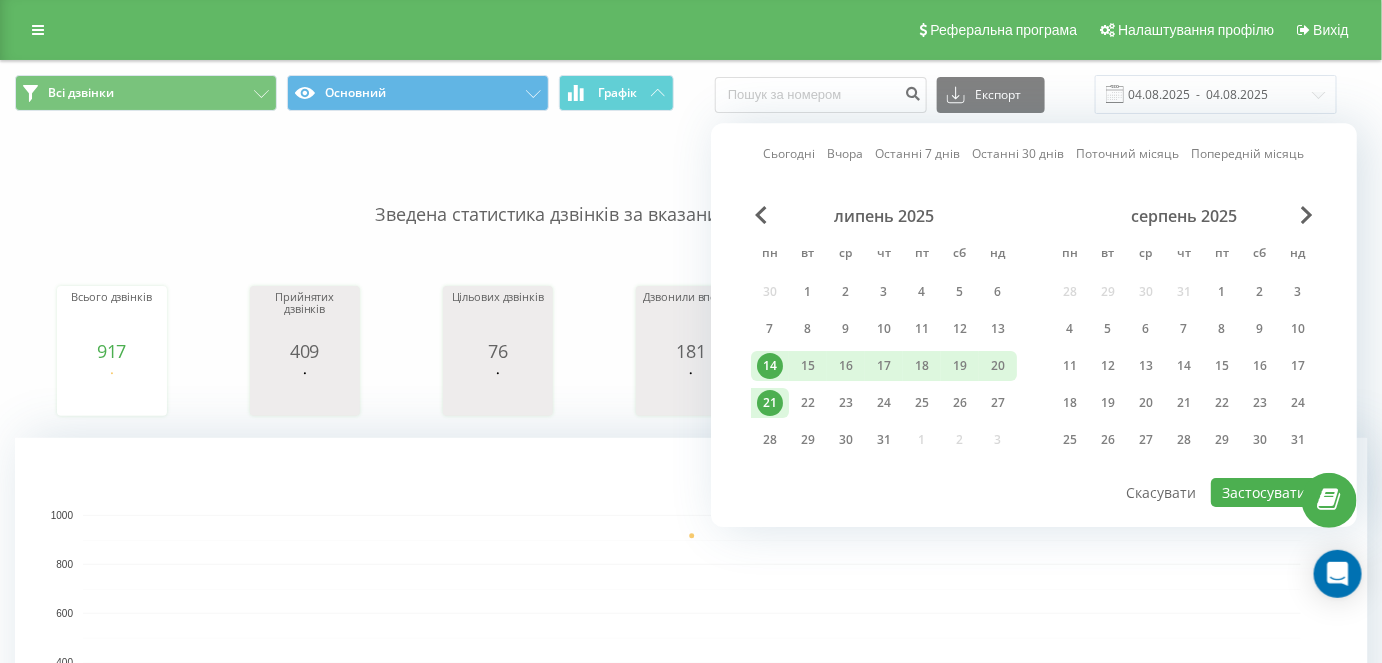 click on "14" at bounding box center [770, 366] 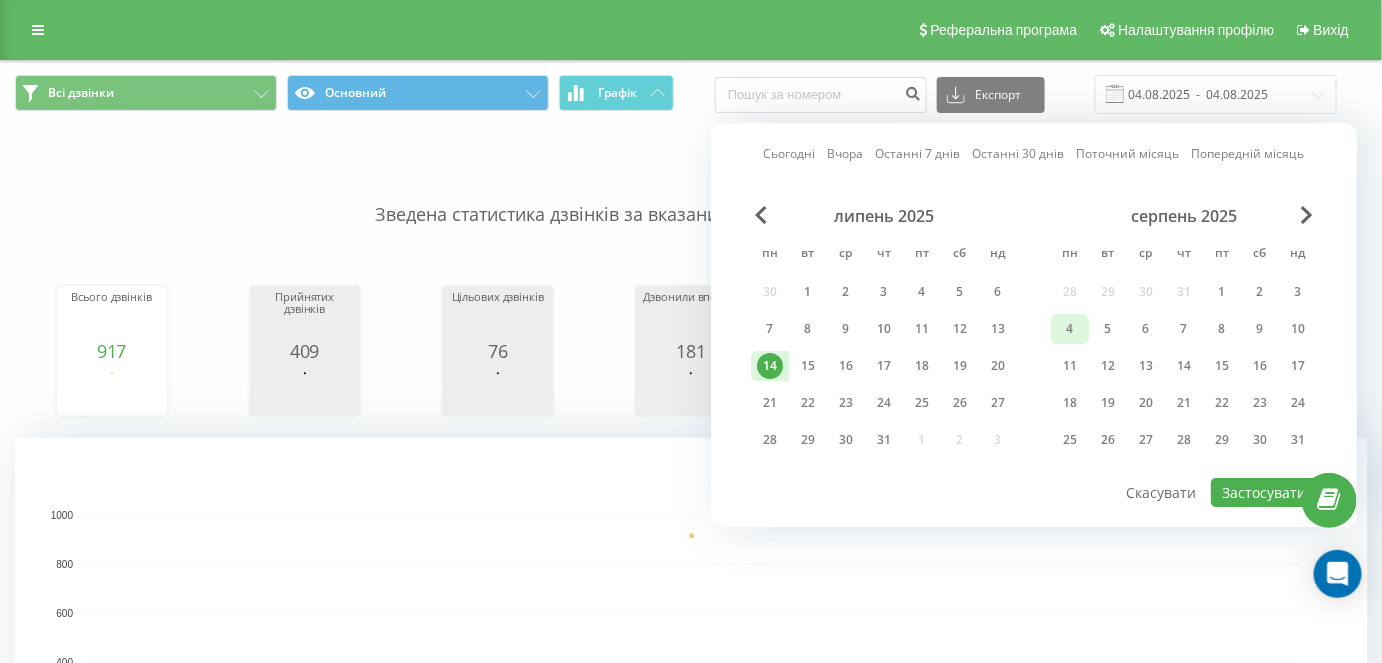 click on "4" at bounding box center (1070, 329) 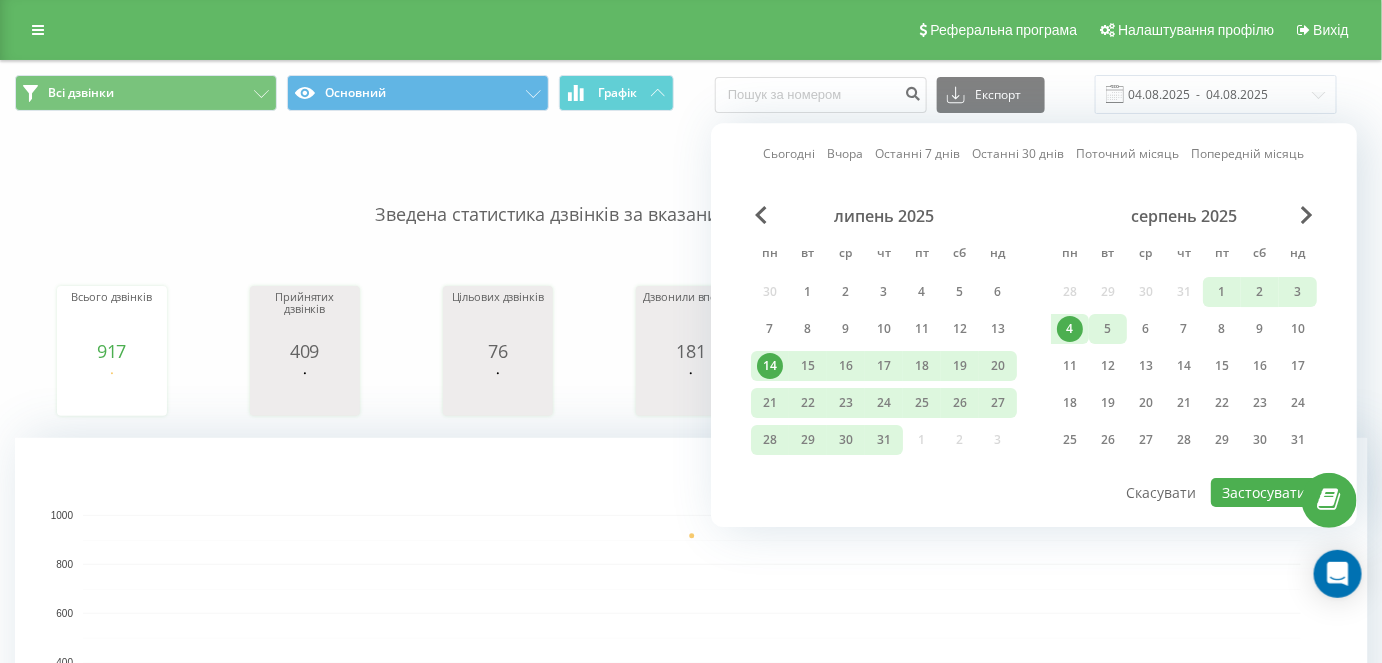 click on "5" at bounding box center (1108, 329) 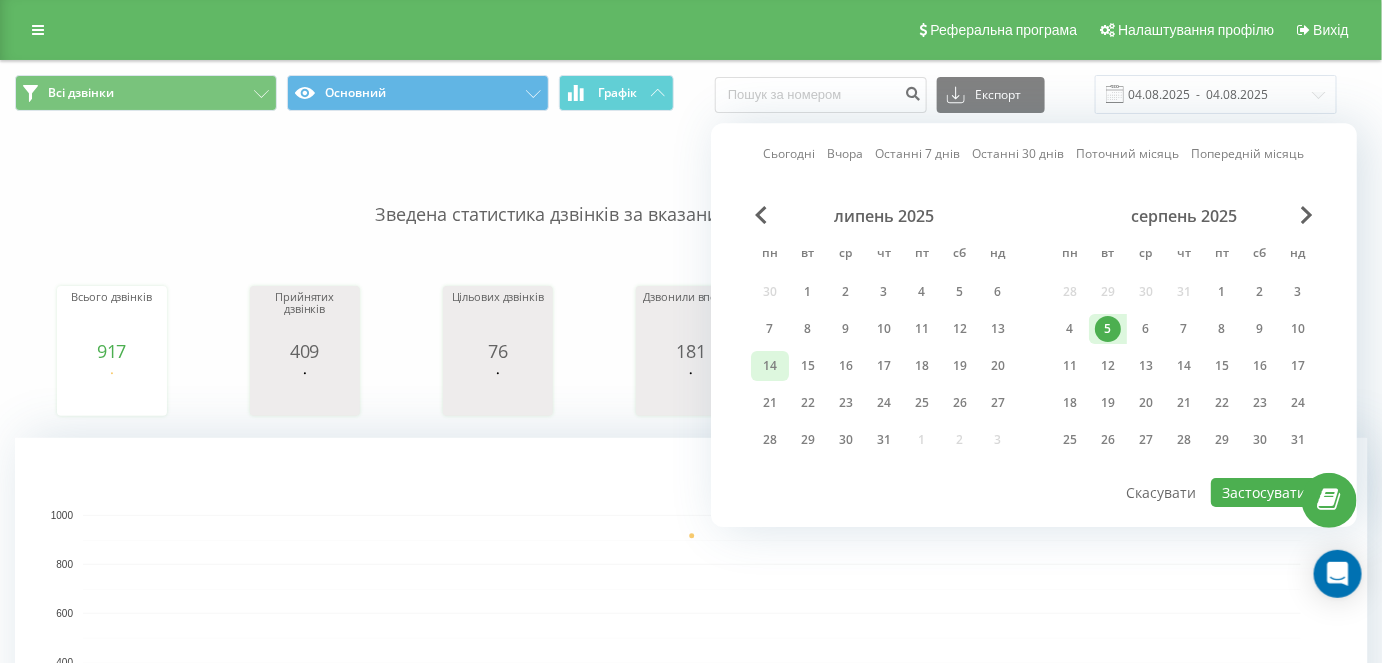 click on "14" at bounding box center [770, 366] 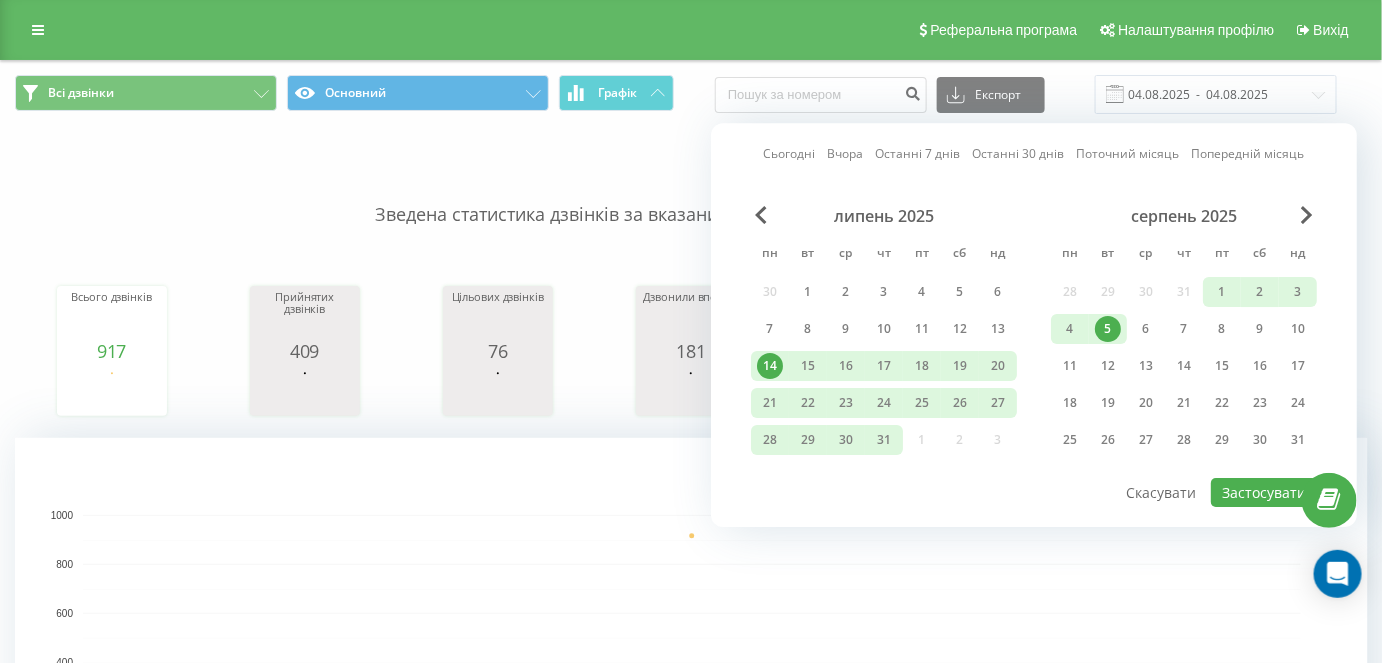 click on "14" at bounding box center (770, 366) 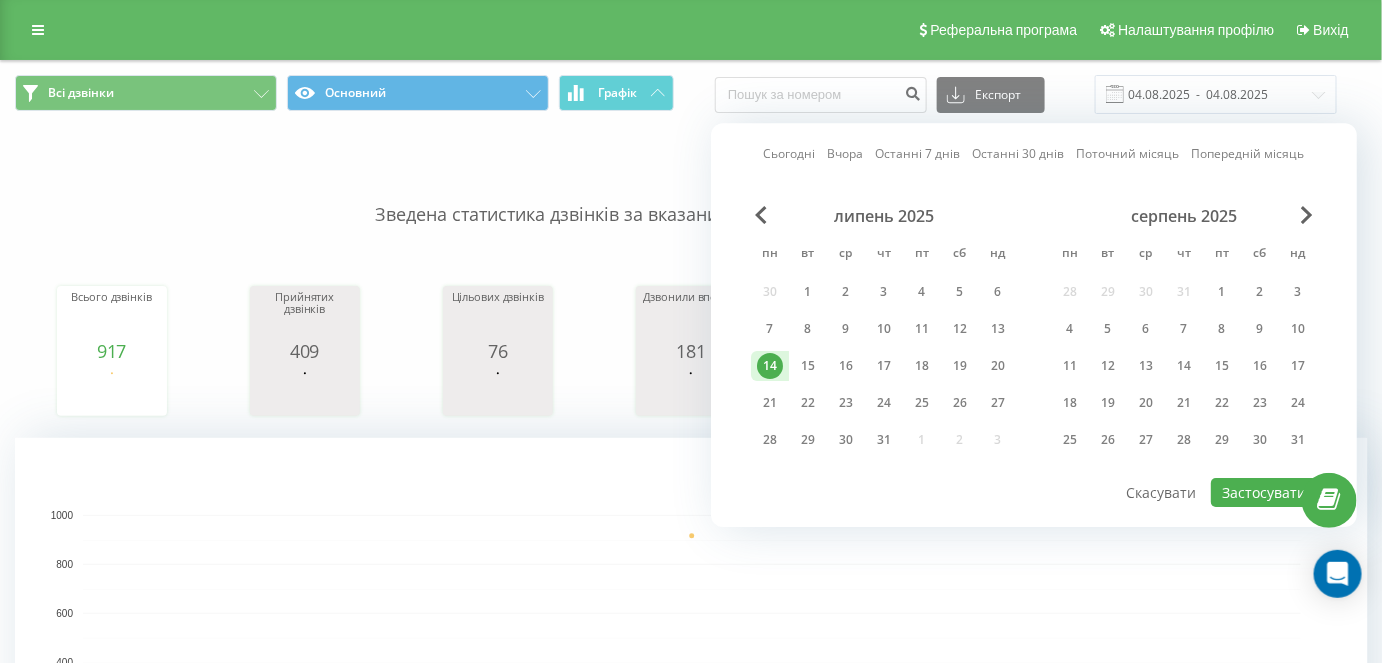 click on "14" at bounding box center (770, 366) 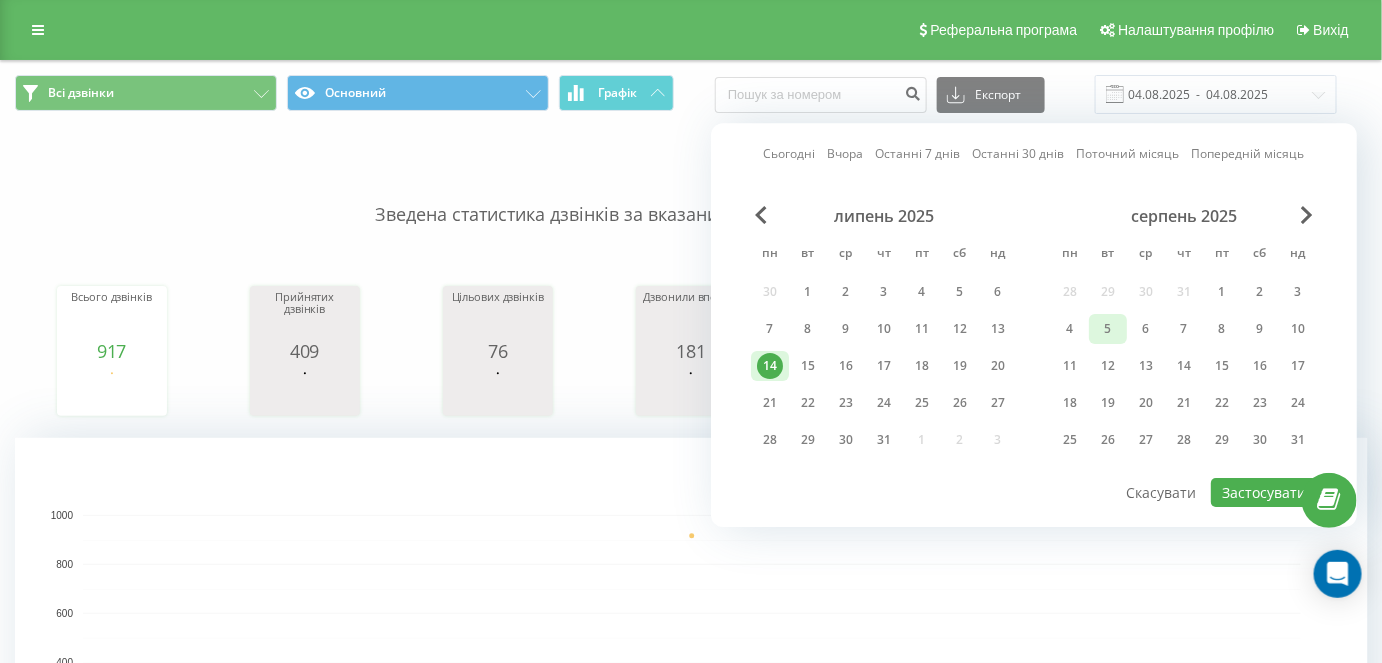 click on "5" at bounding box center [1108, 329] 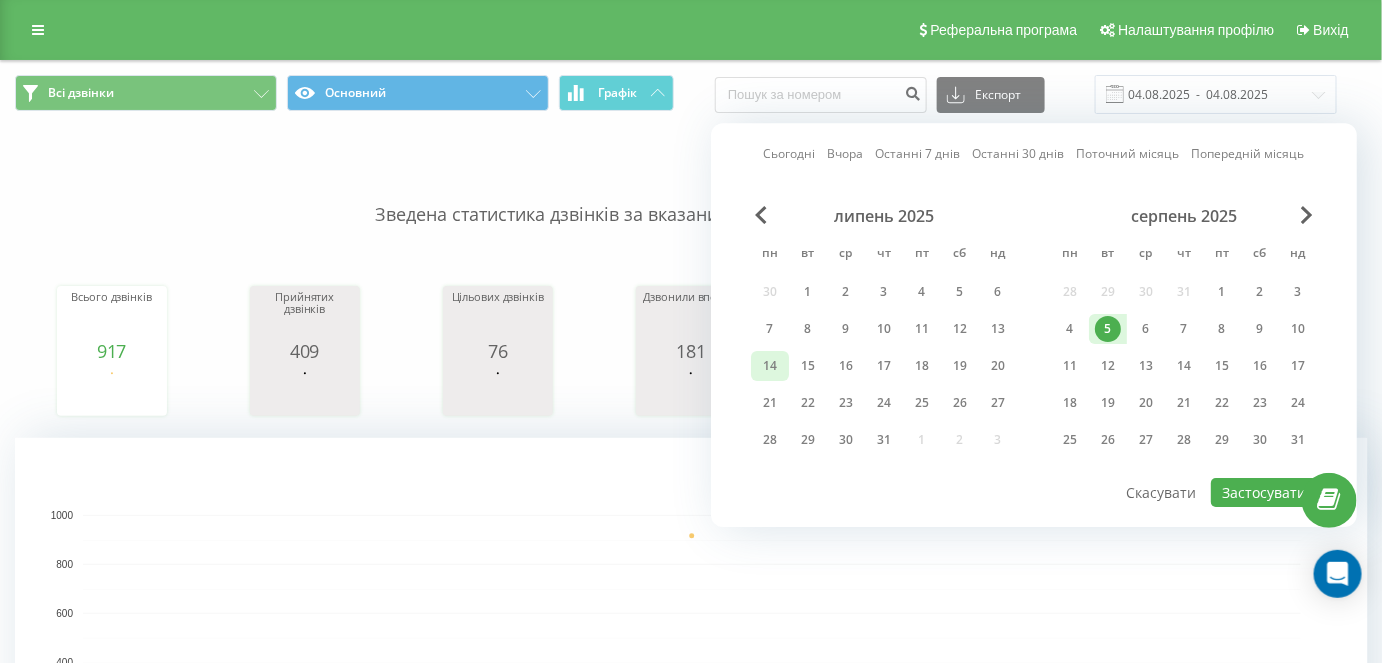 click on "14" at bounding box center (770, 366) 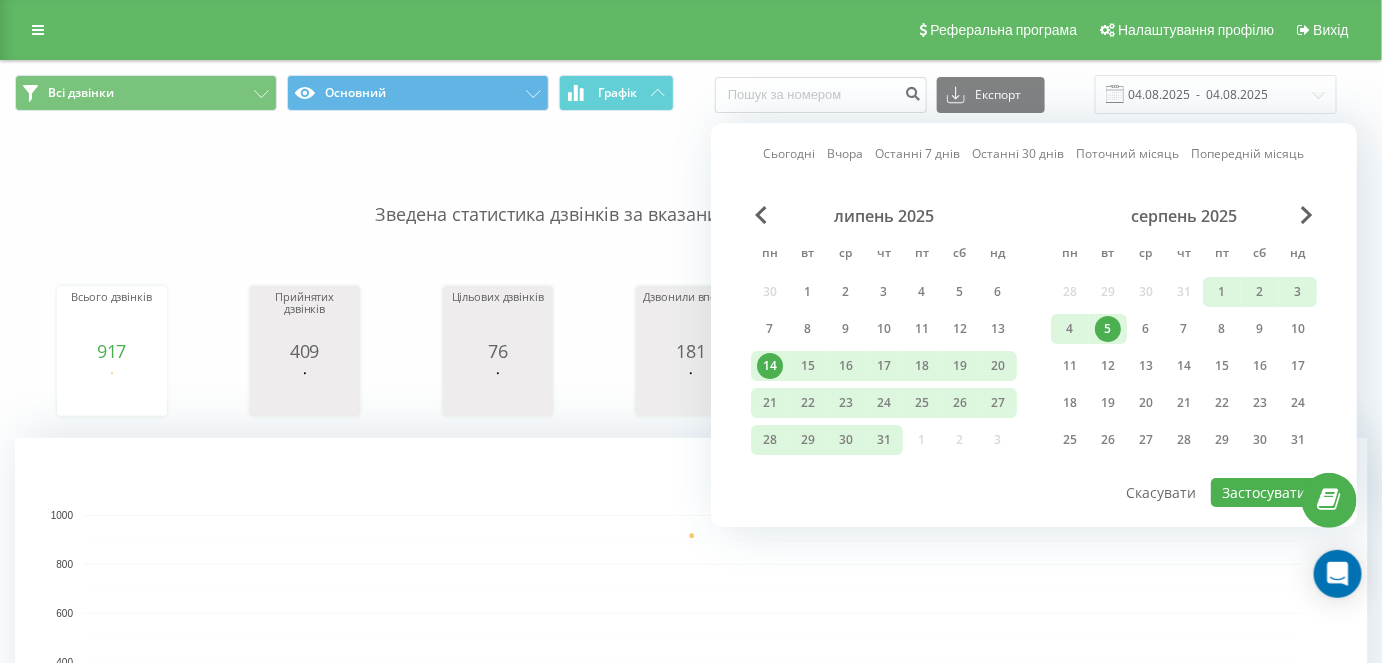 click on "14" at bounding box center [770, 366] 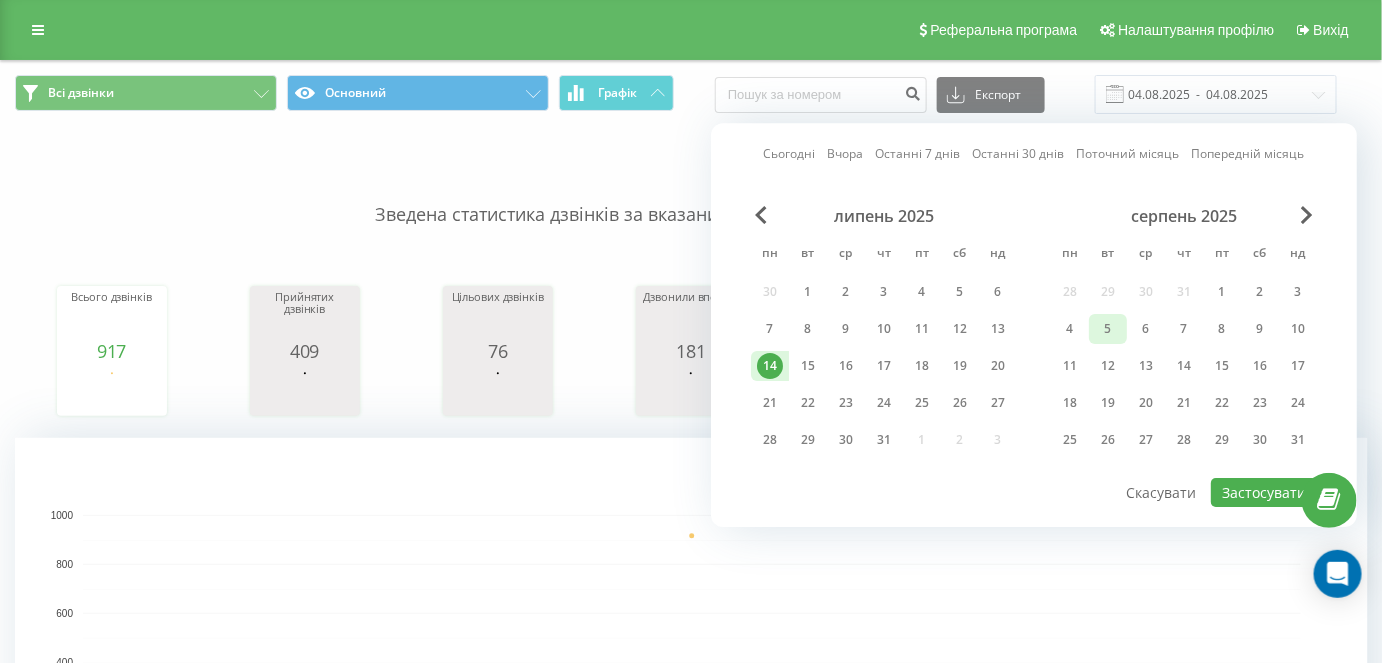 click on "5" at bounding box center [1108, 329] 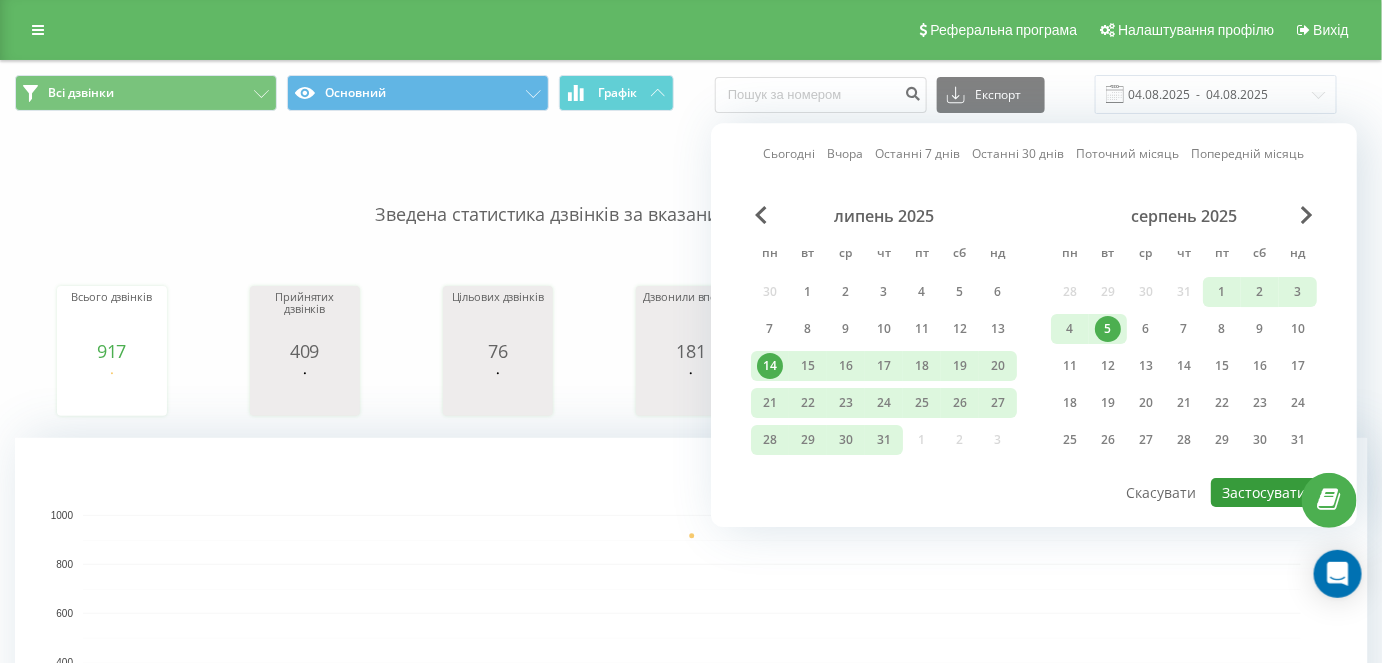 click on "Застосувати" at bounding box center (1264, 492) 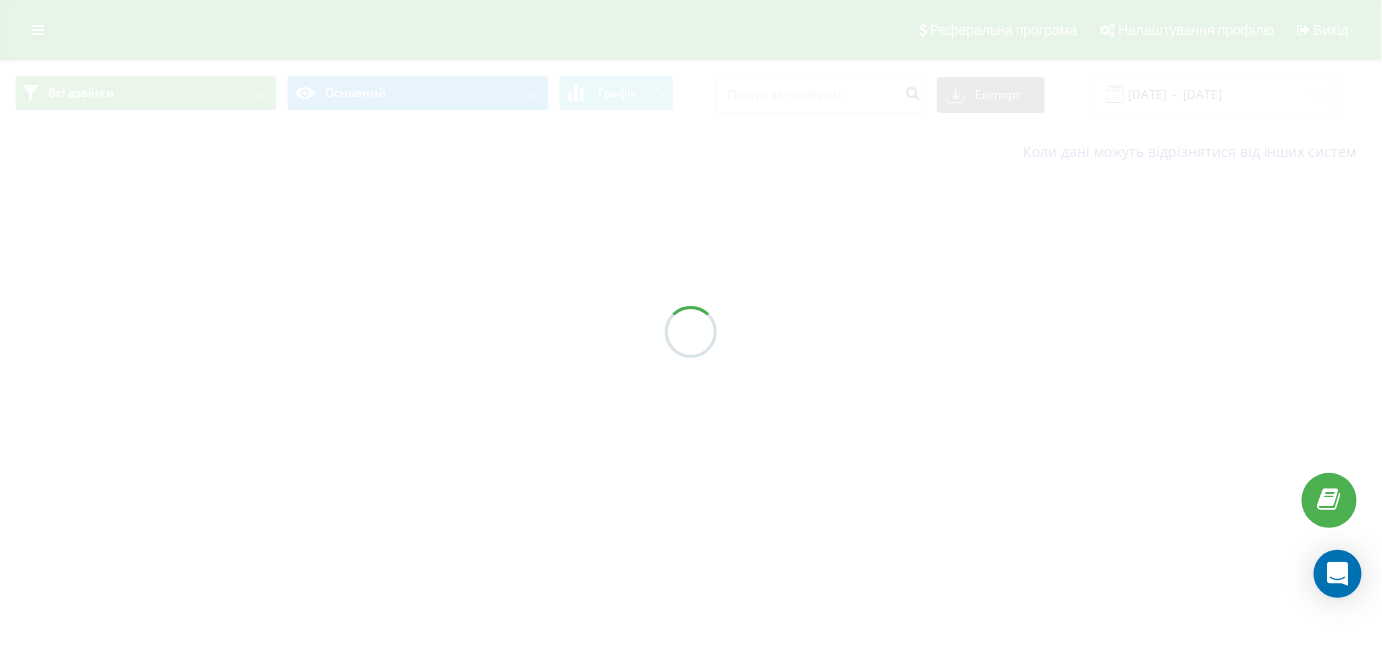 type on "[DATE]  -  [DATE]" 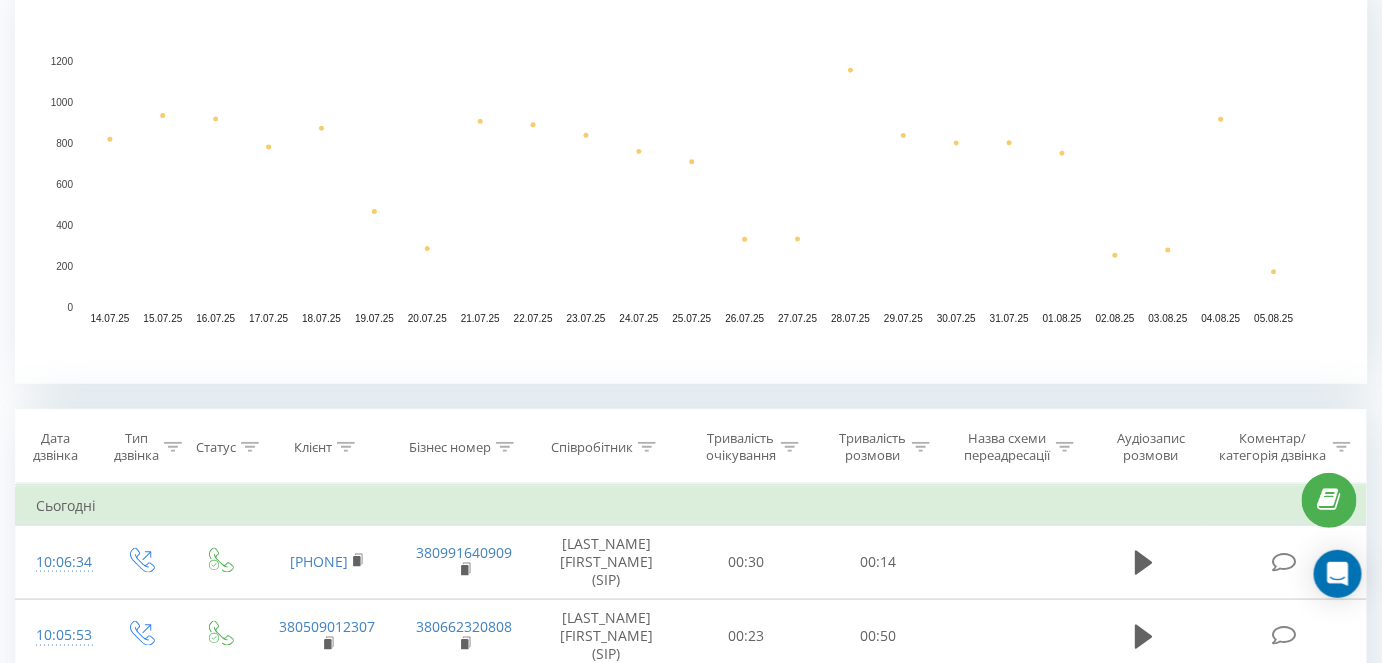 scroll, scrollTop: 818, scrollLeft: 0, axis: vertical 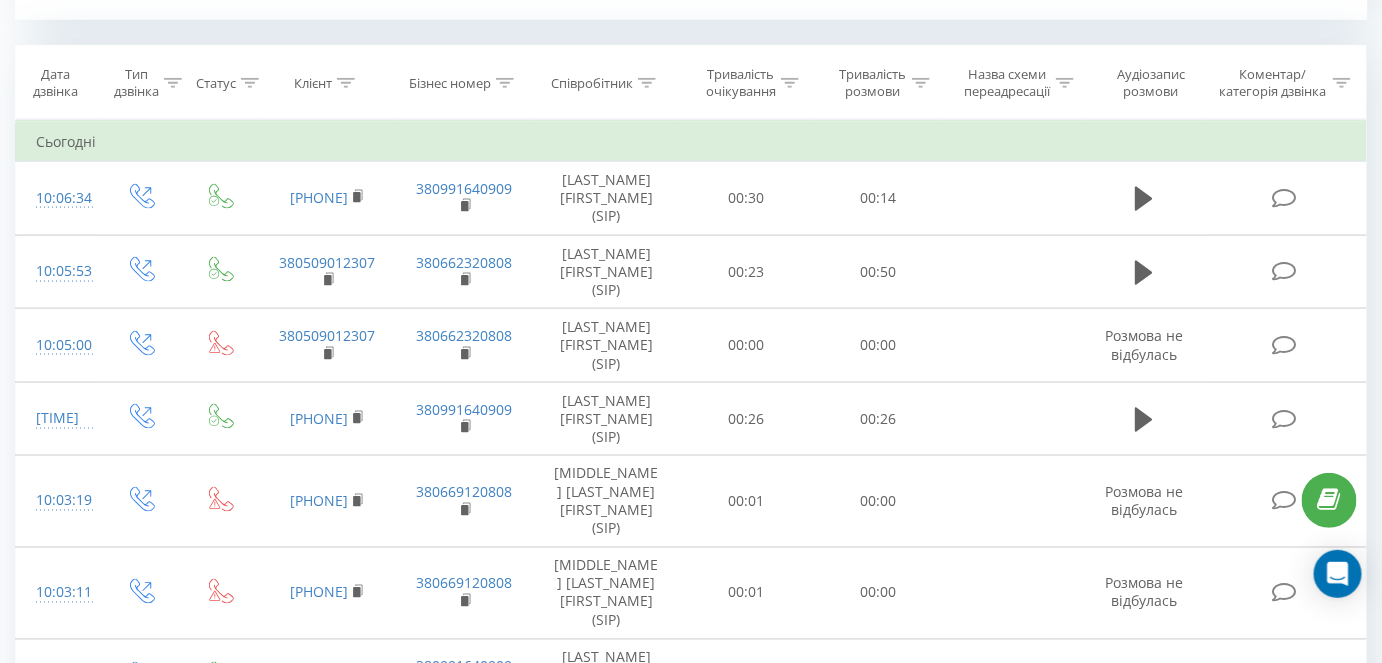 click on "Клієнт" at bounding box center [324, 83] 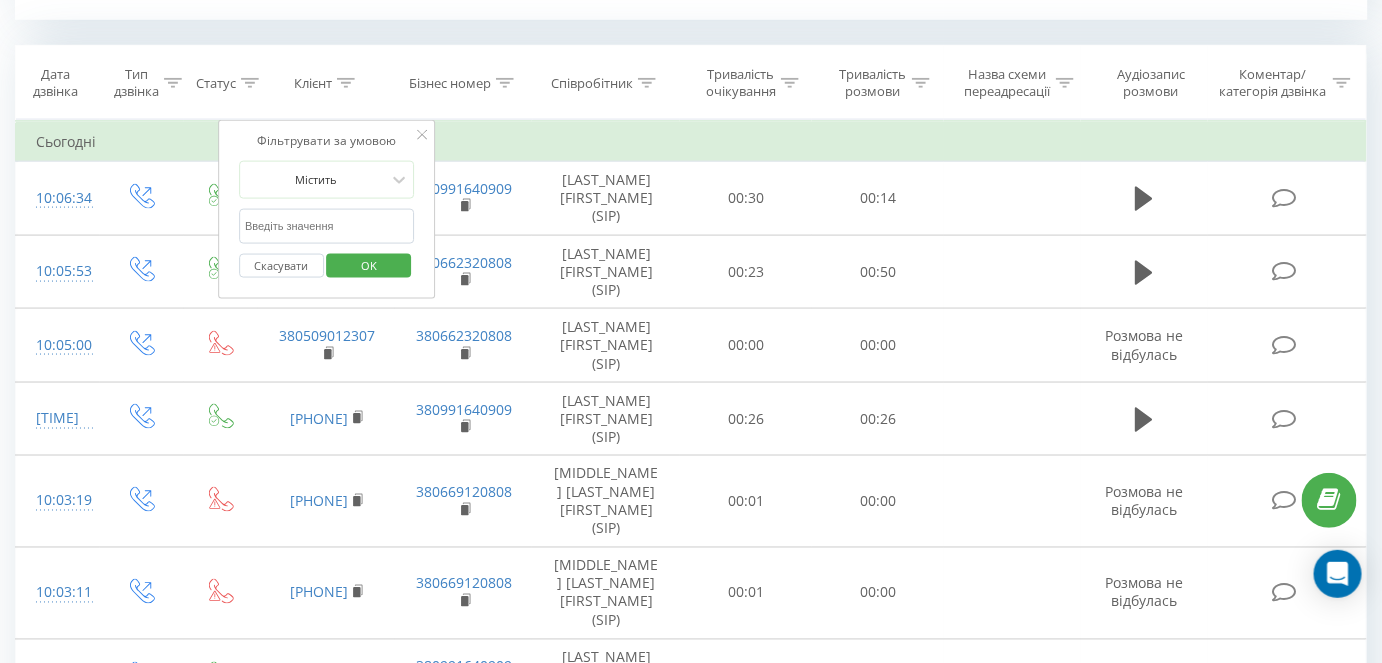 click at bounding box center [327, 226] 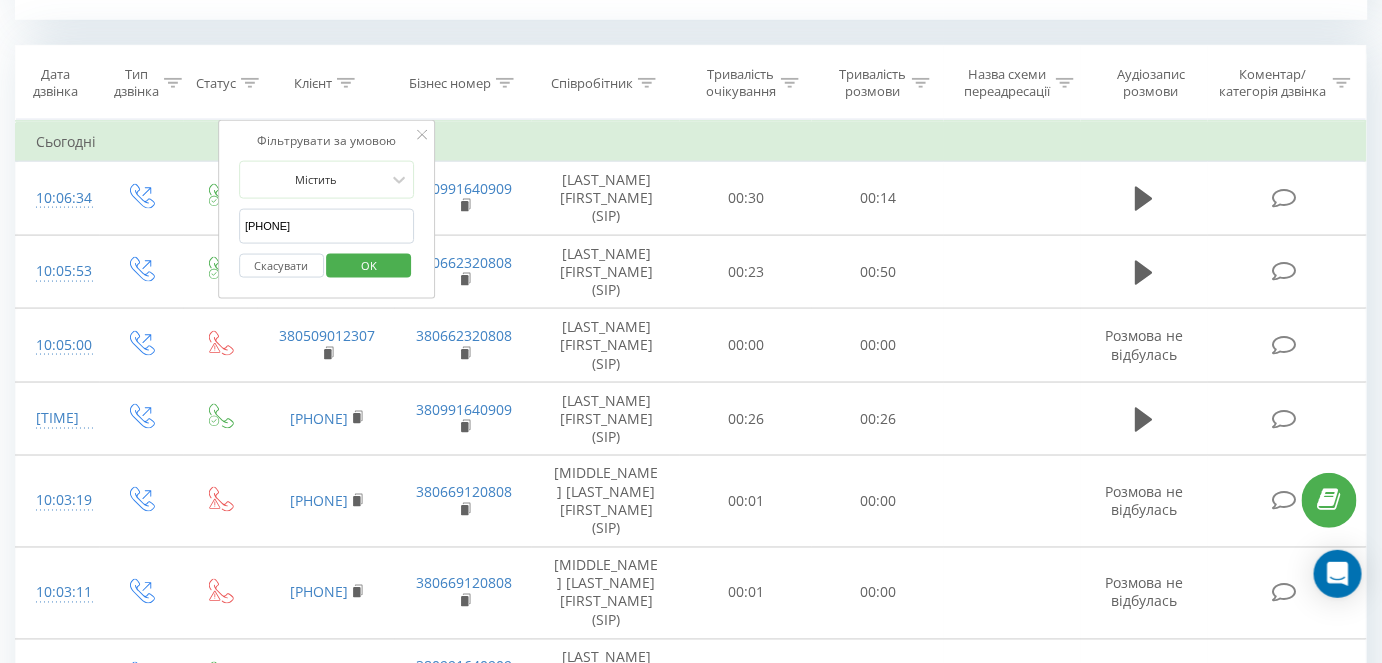 type on "[PHONE]" 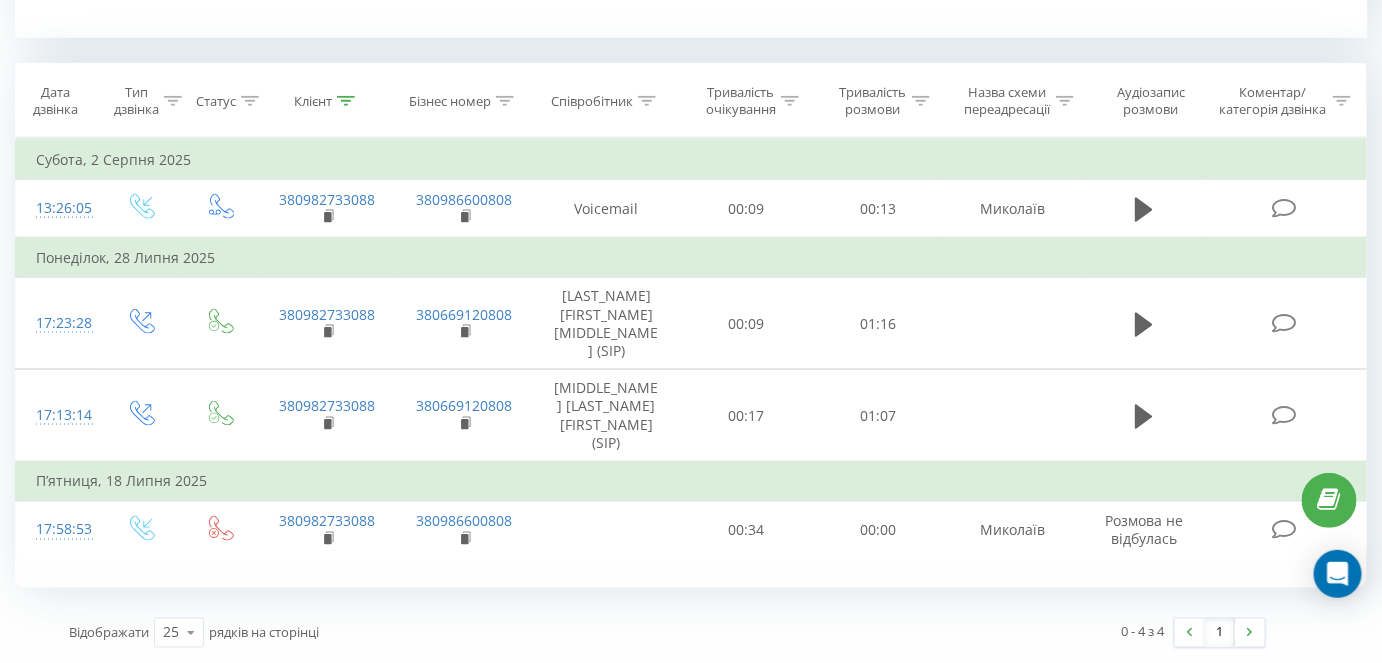 scroll, scrollTop: 798, scrollLeft: 0, axis: vertical 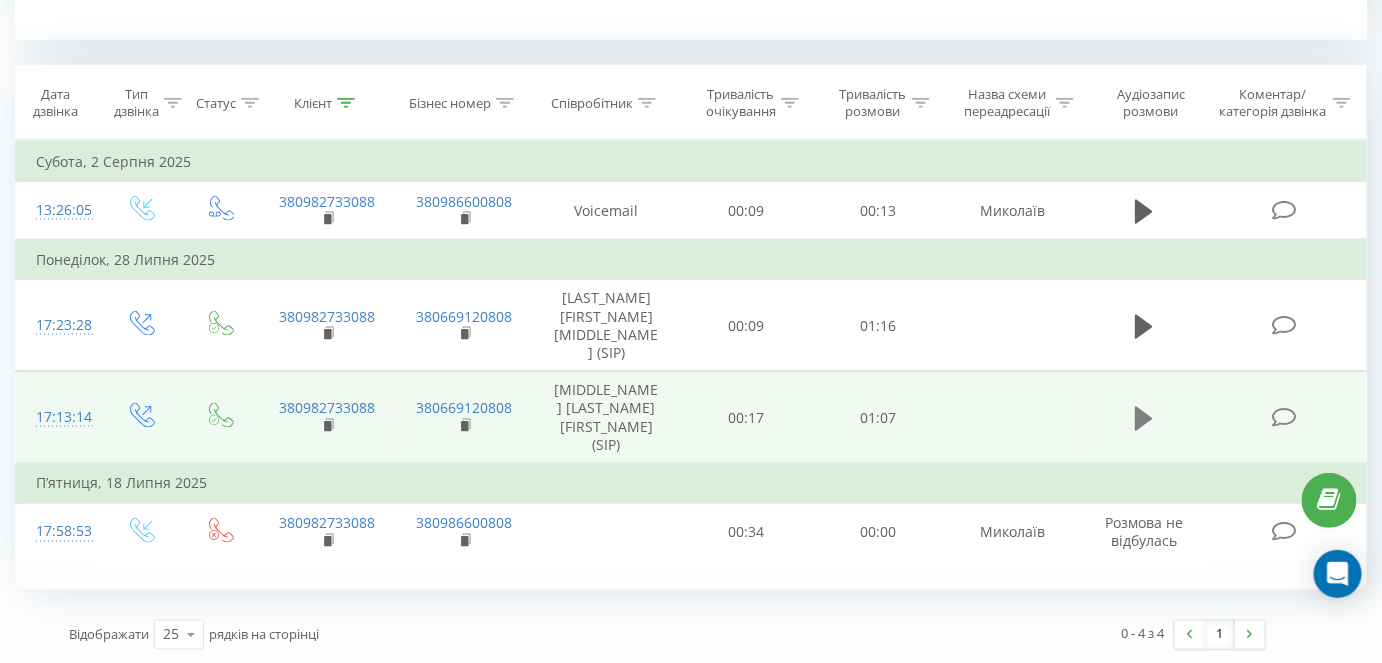 click 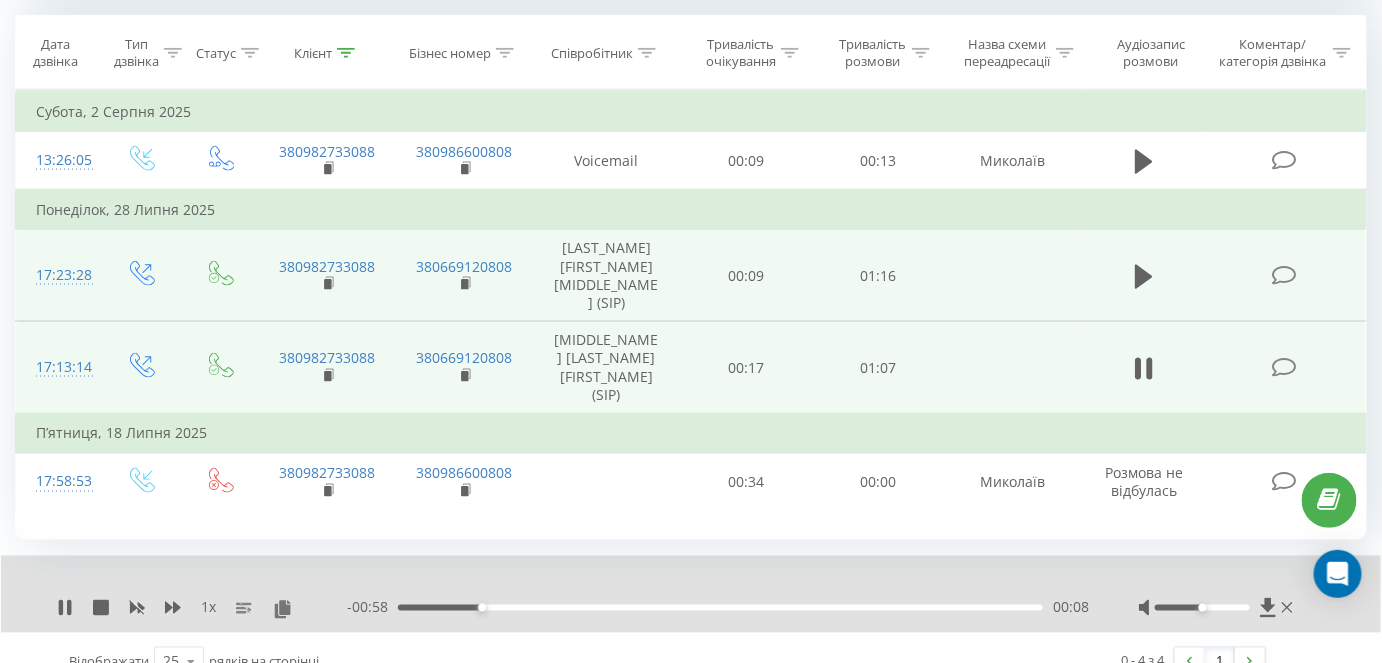 scroll, scrollTop: 875, scrollLeft: 0, axis: vertical 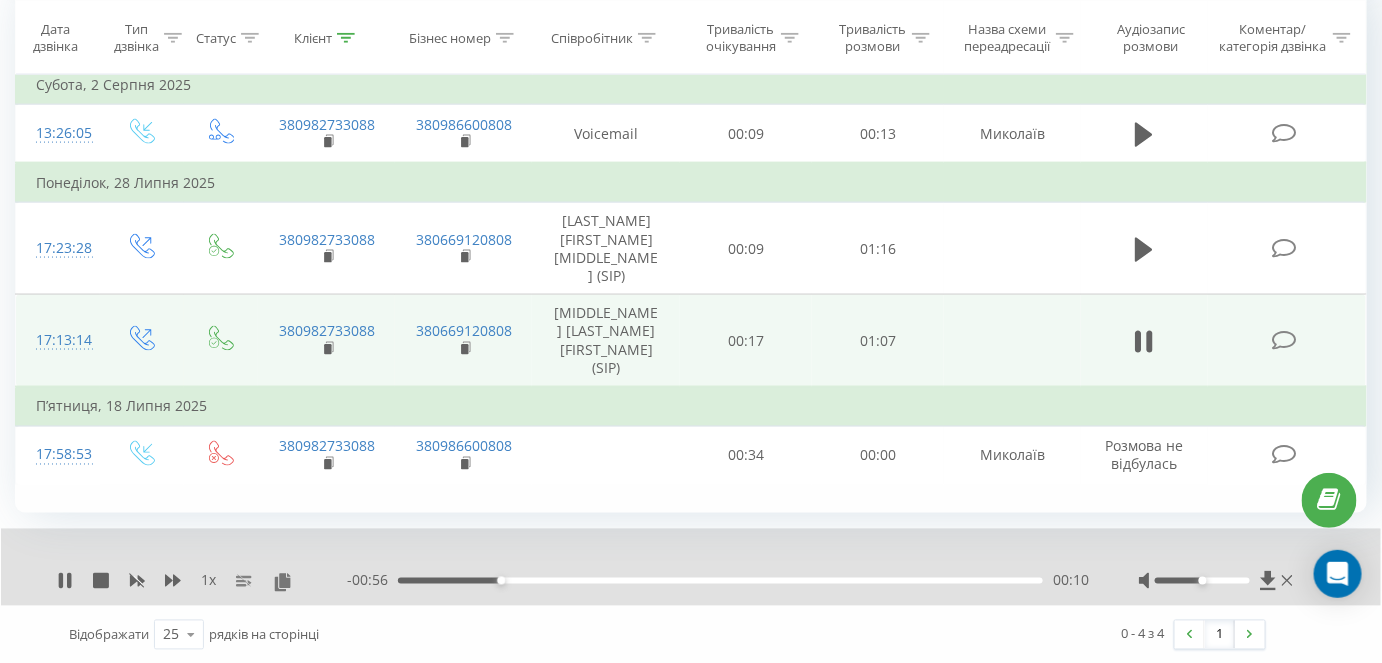 click on "00:10" at bounding box center [720, 581] 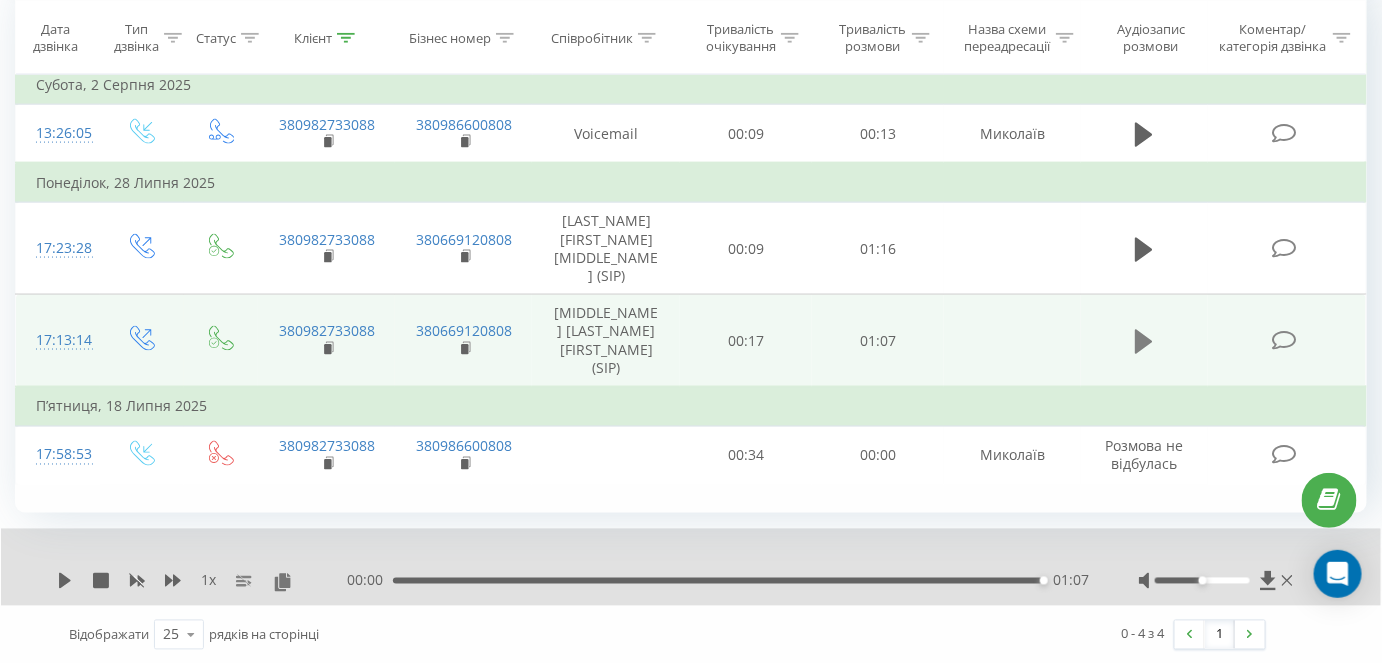 click 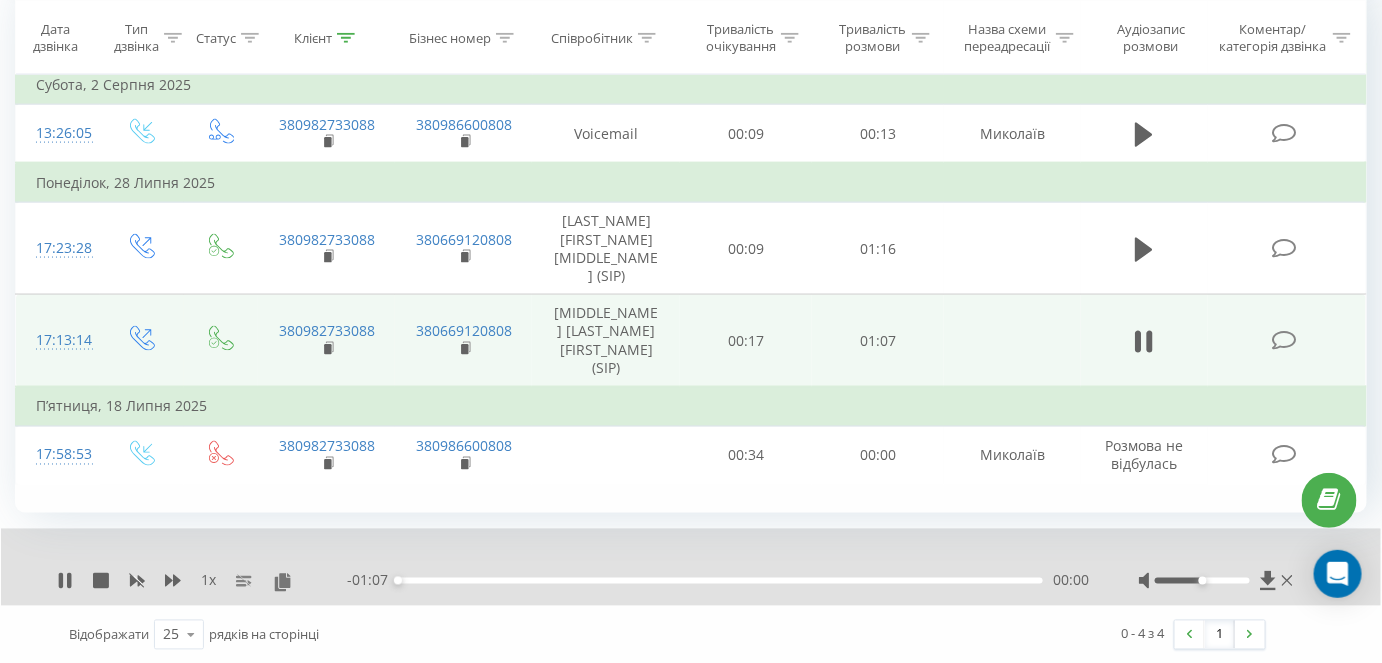 click on "00:00" at bounding box center (720, 581) 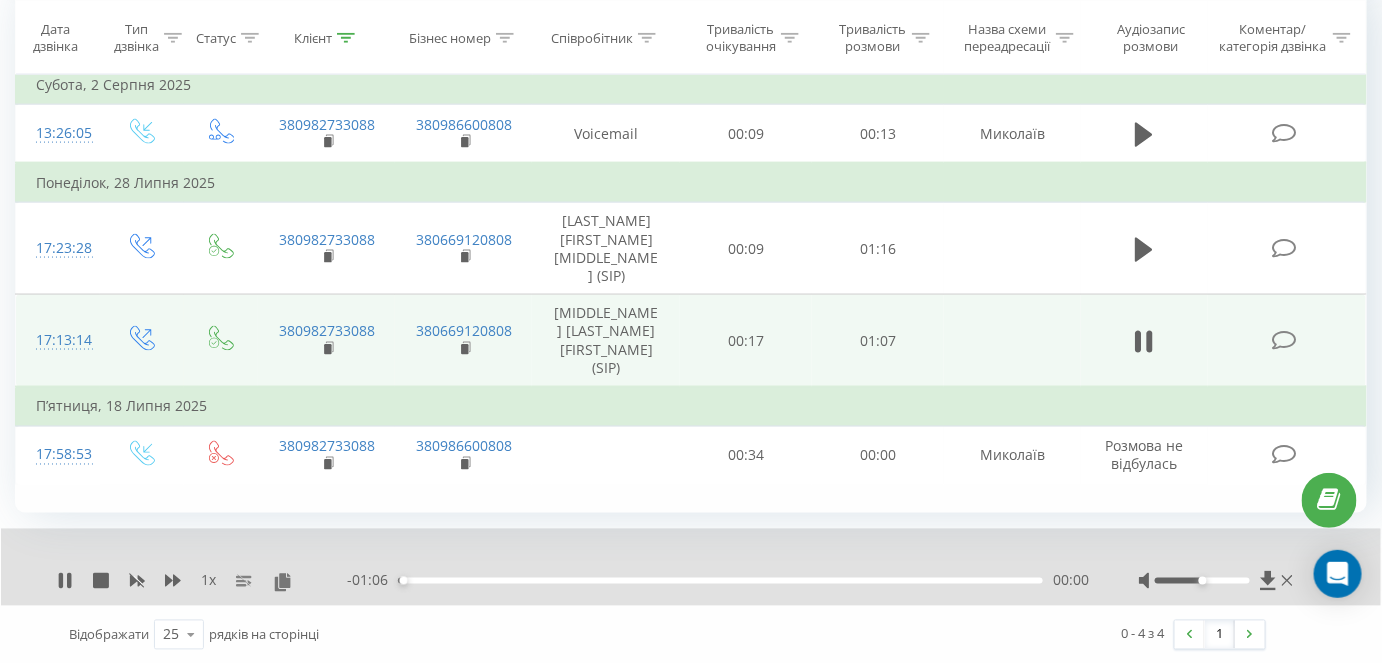 click on "00:00" at bounding box center (720, 581) 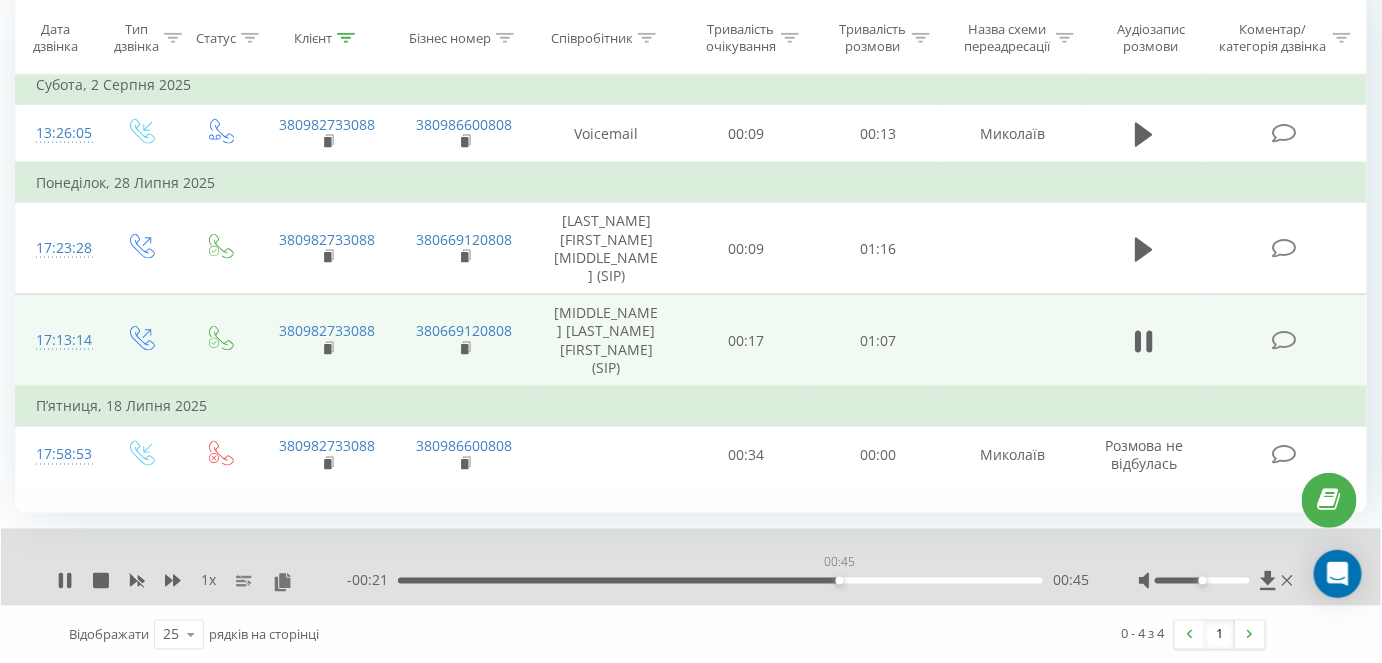click on "00:45" at bounding box center (720, 581) 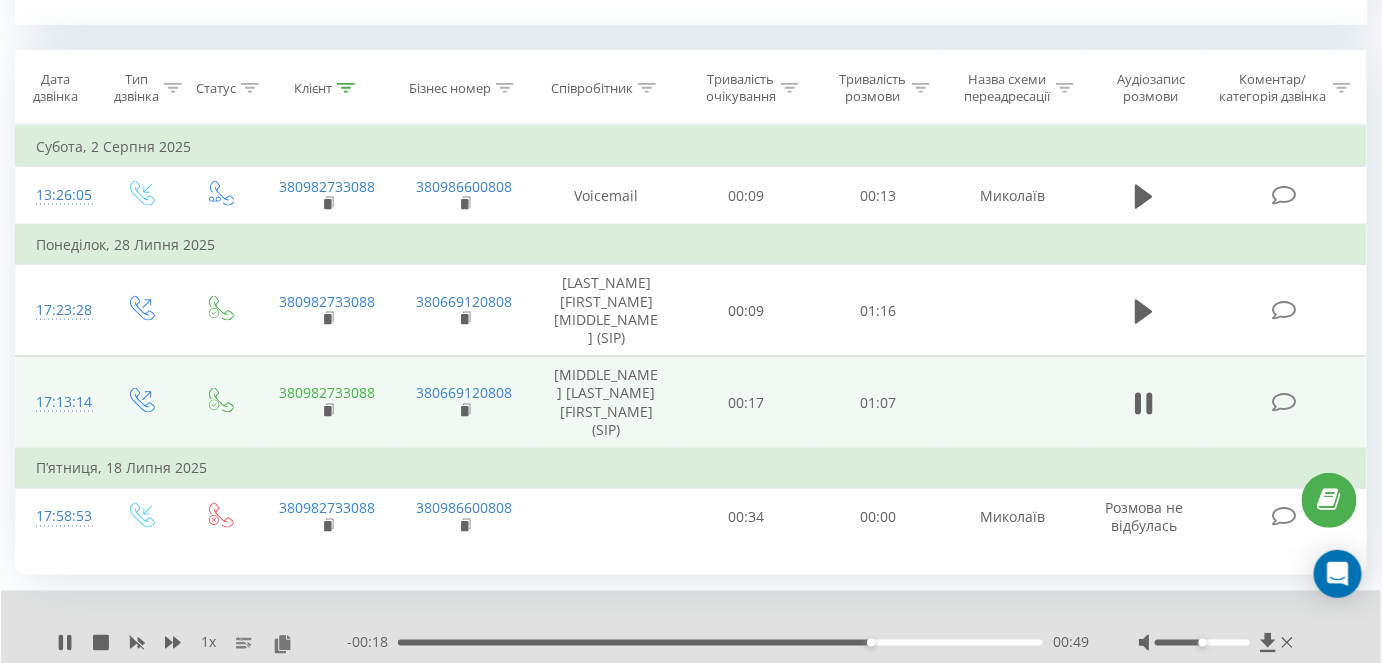 scroll, scrollTop: 784, scrollLeft: 0, axis: vertical 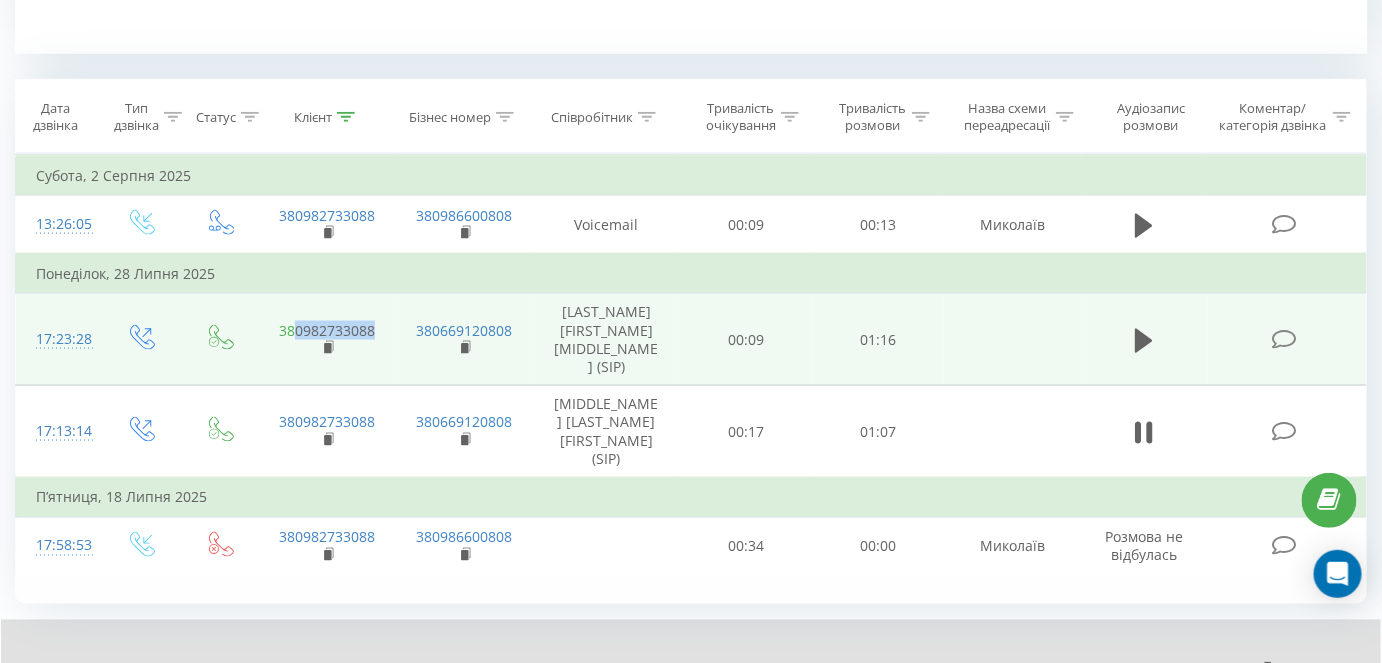 drag, startPoint x: 379, startPoint y: 326, endPoint x: 295, endPoint y: 323, distance: 84.05355 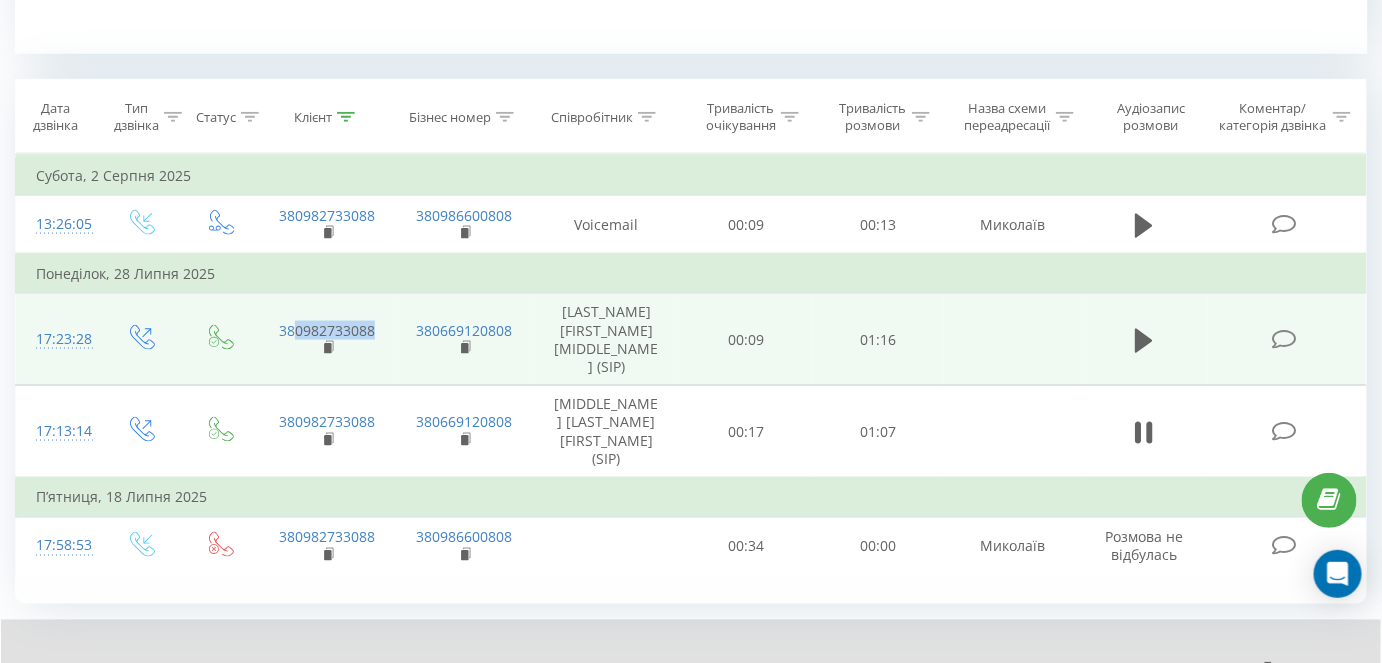 scroll, scrollTop: 875, scrollLeft: 0, axis: vertical 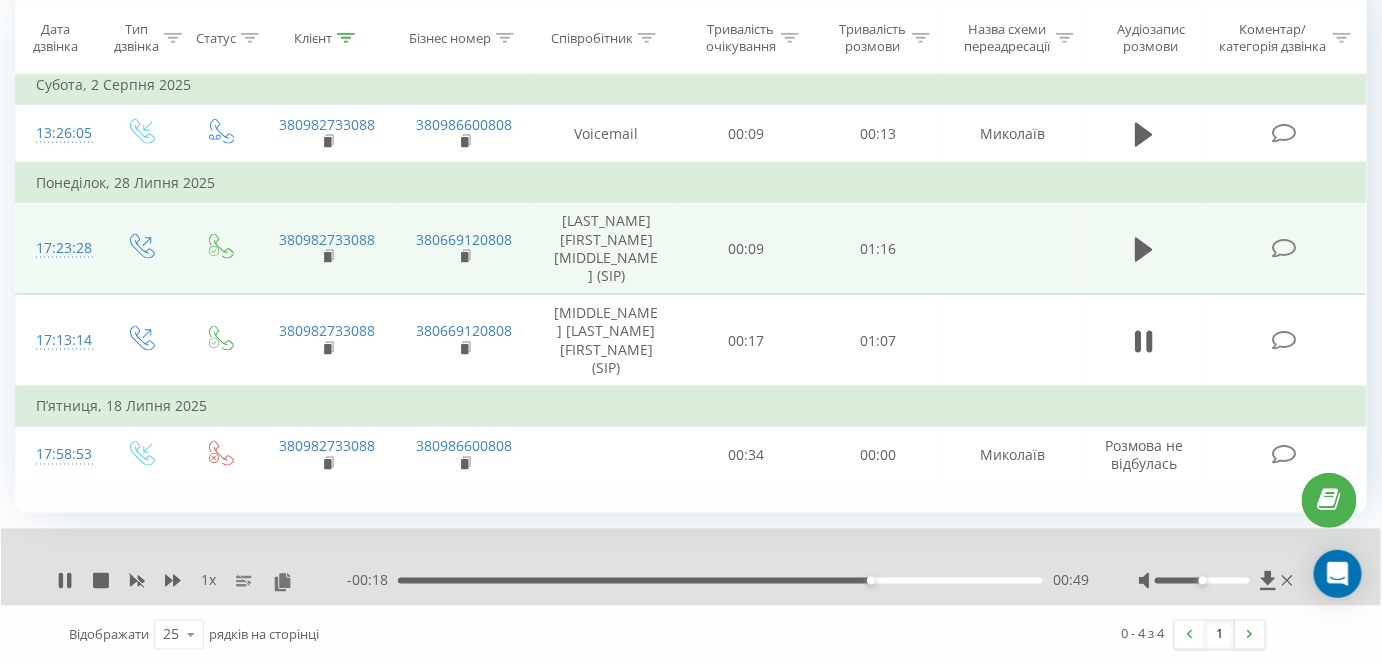 click on "380982733088" at bounding box center [326, 249] 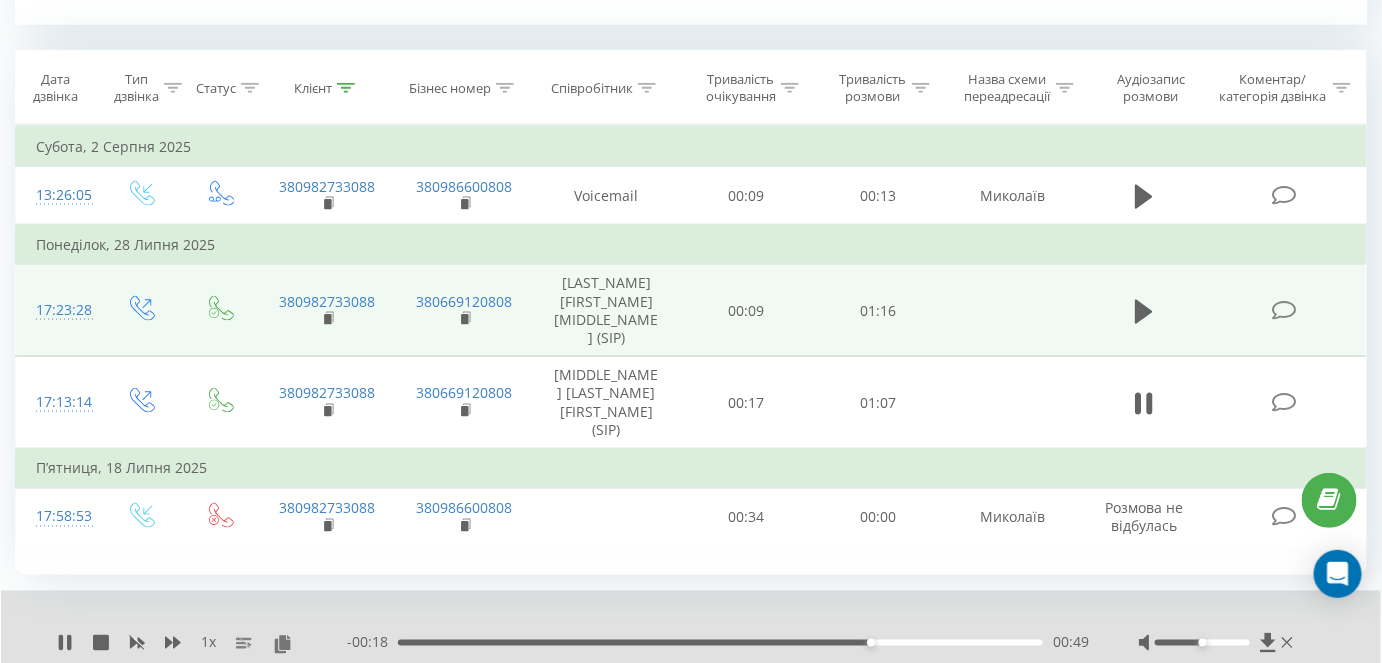 scroll, scrollTop: 784, scrollLeft: 0, axis: vertical 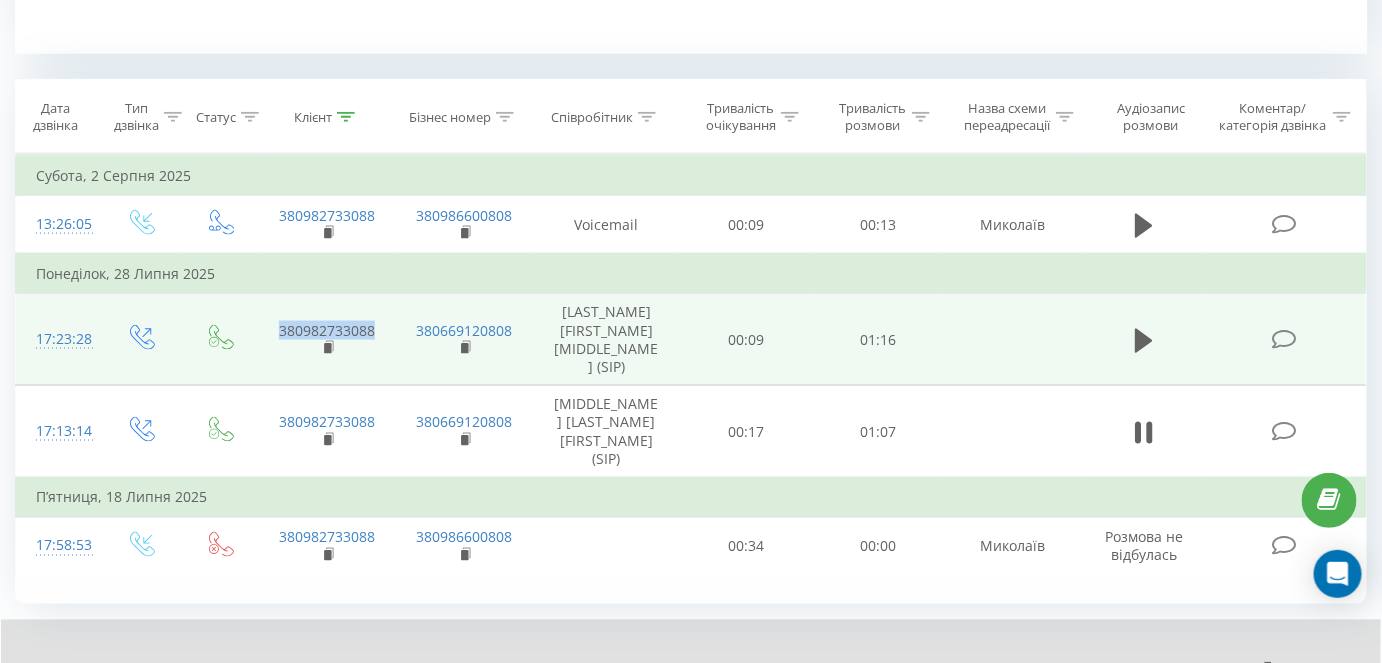 drag, startPoint x: 362, startPoint y: 318, endPoint x: 269, endPoint y: 326, distance: 93.34345 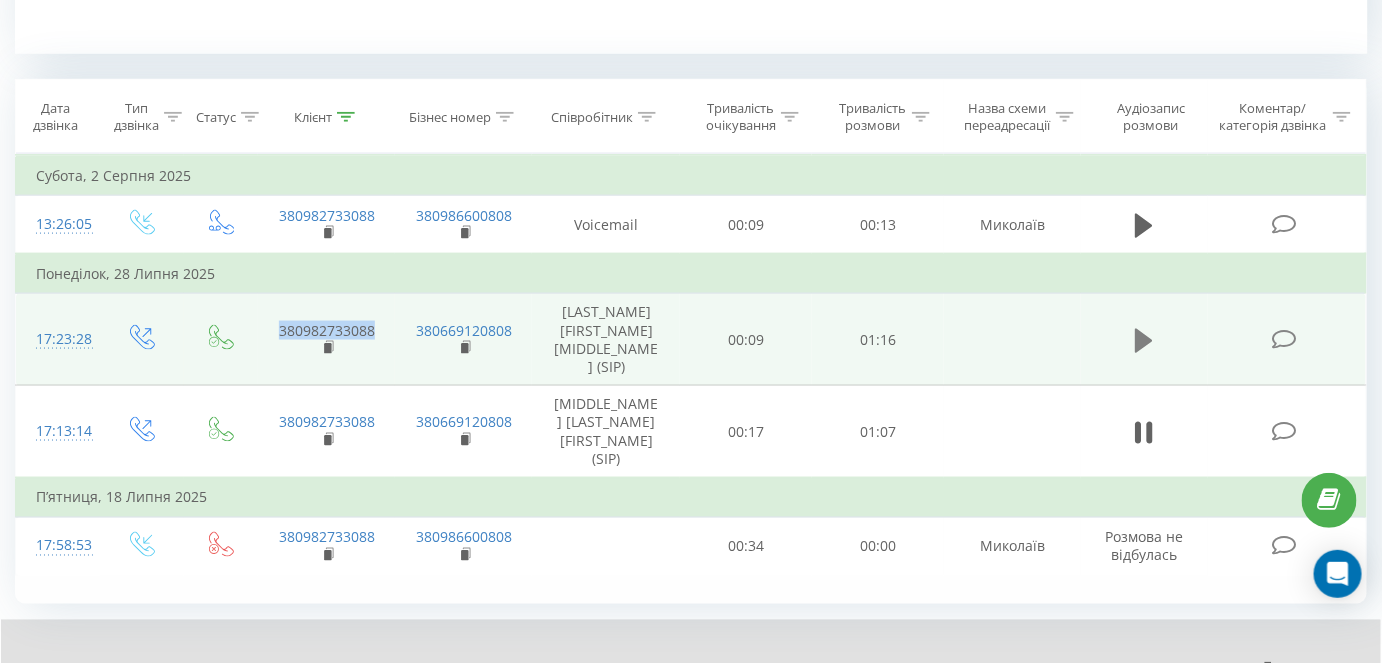 click 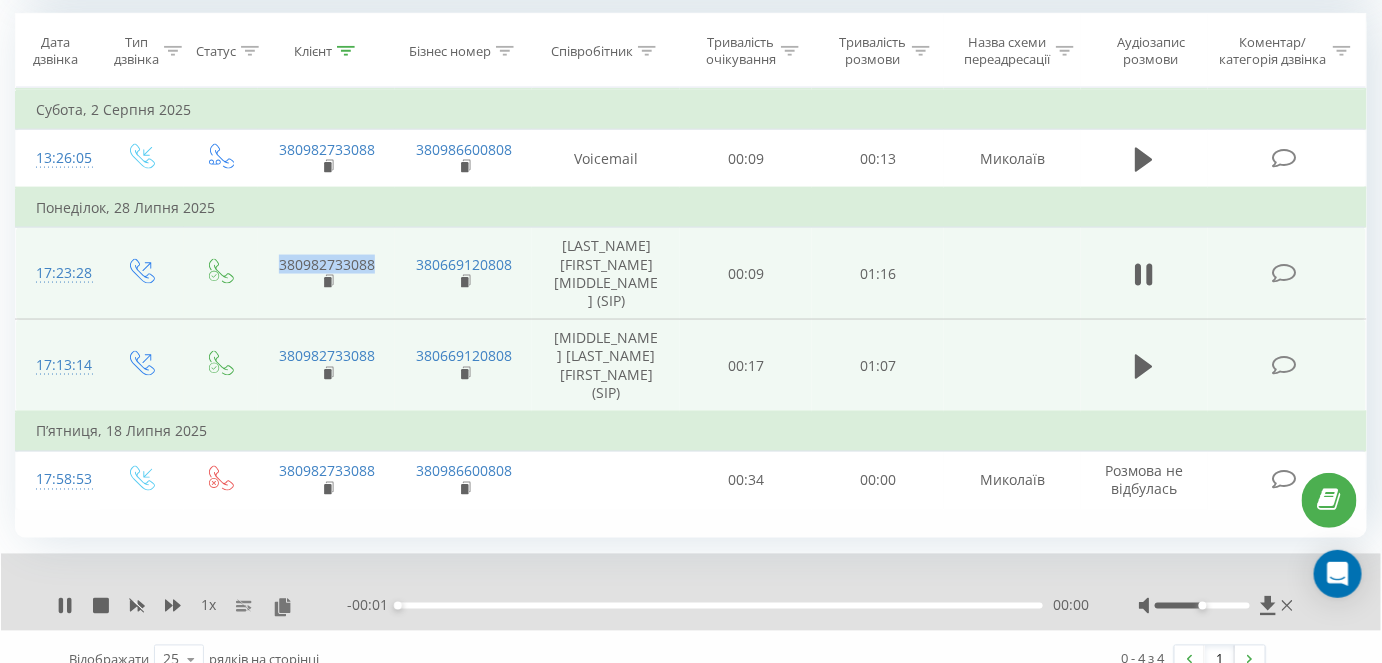 scroll, scrollTop: 875, scrollLeft: 0, axis: vertical 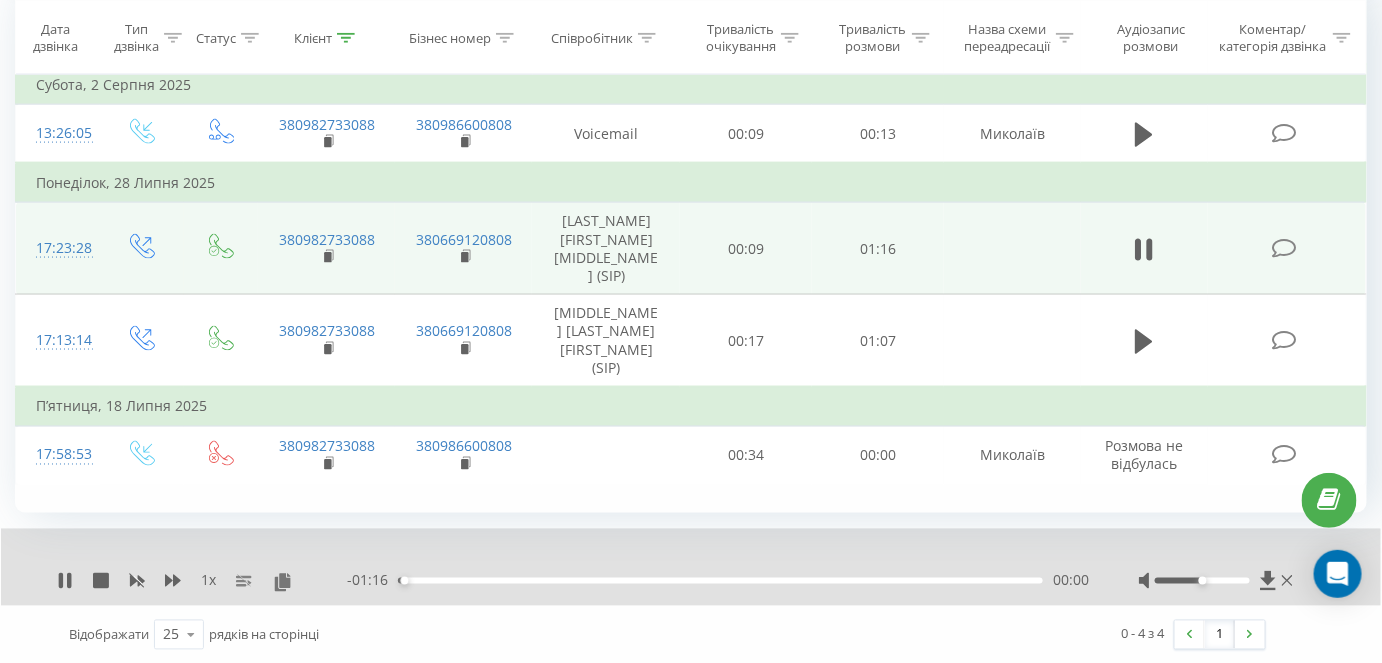click on "- 01:16 00:00   00:00" at bounding box center (718, 581) 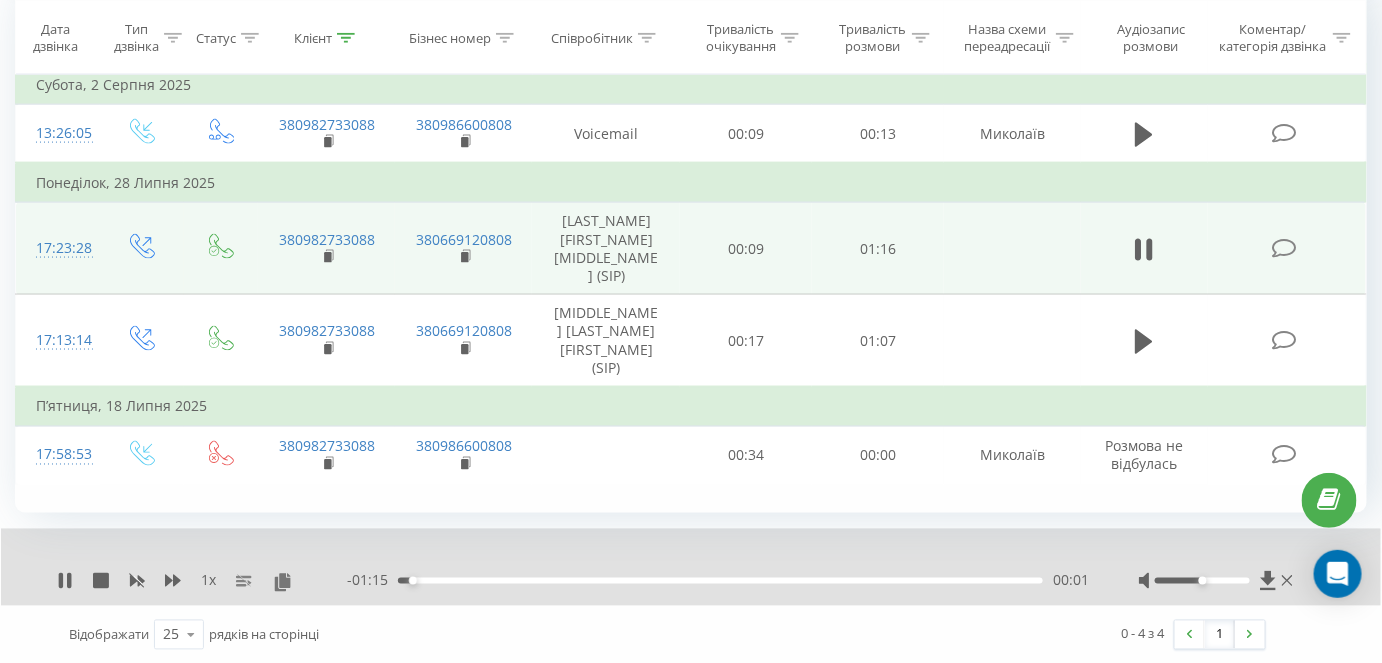 drag, startPoint x: 618, startPoint y: 581, endPoint x: 644, endPoint y: 580, distance: 26.019224 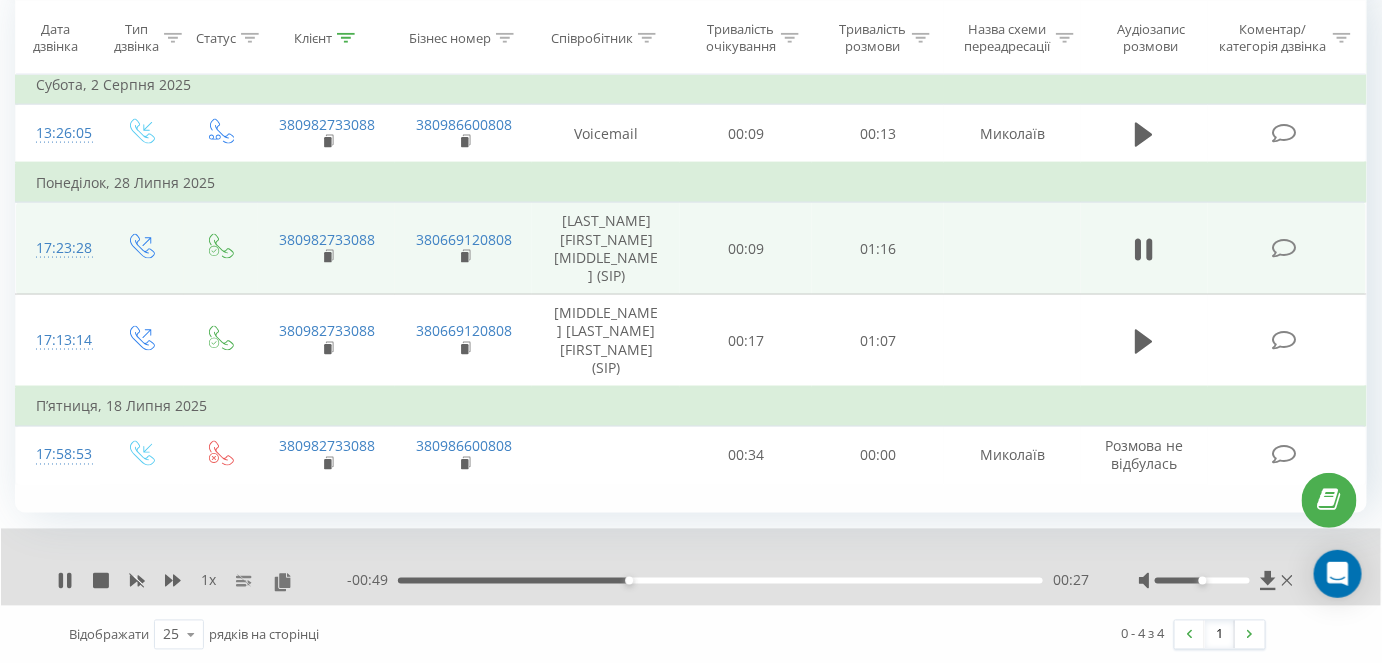 click on "- [DURATION] [DURATION]   [DURATION]" at bounding box center [691, 567] 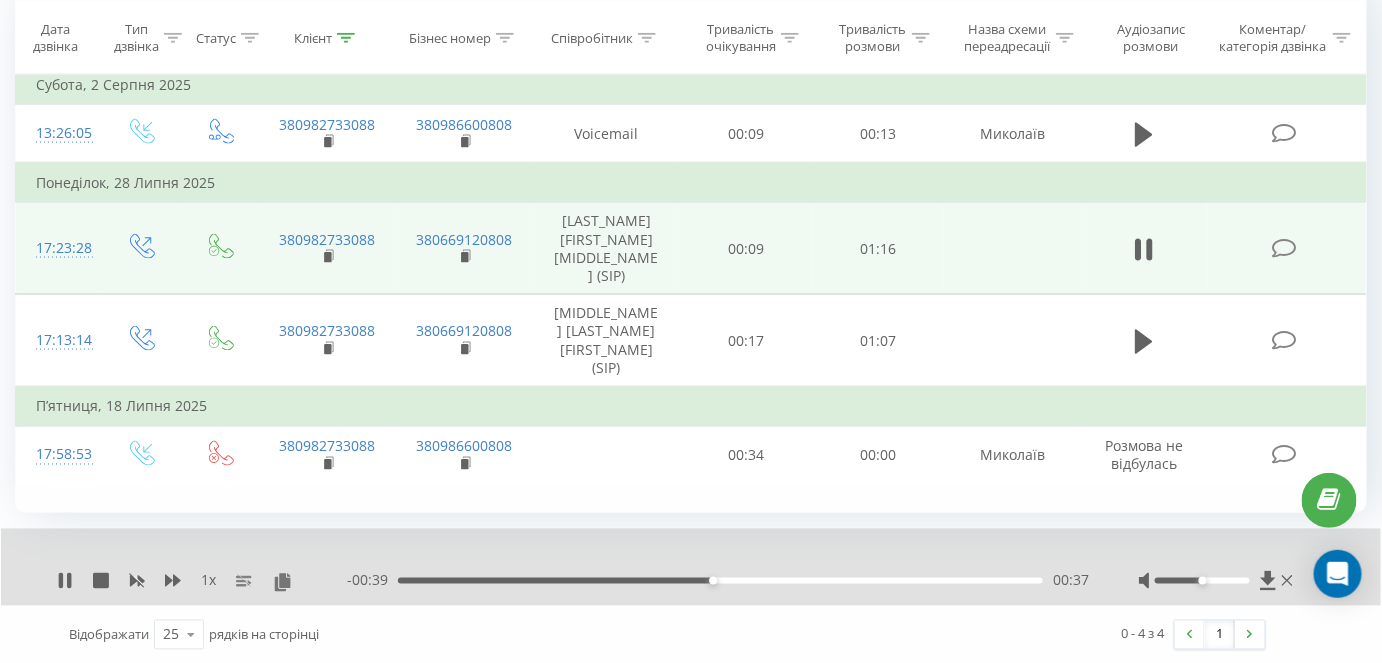 click on "- 00:39 00:37   00:37" at bounding box center [718, 581] 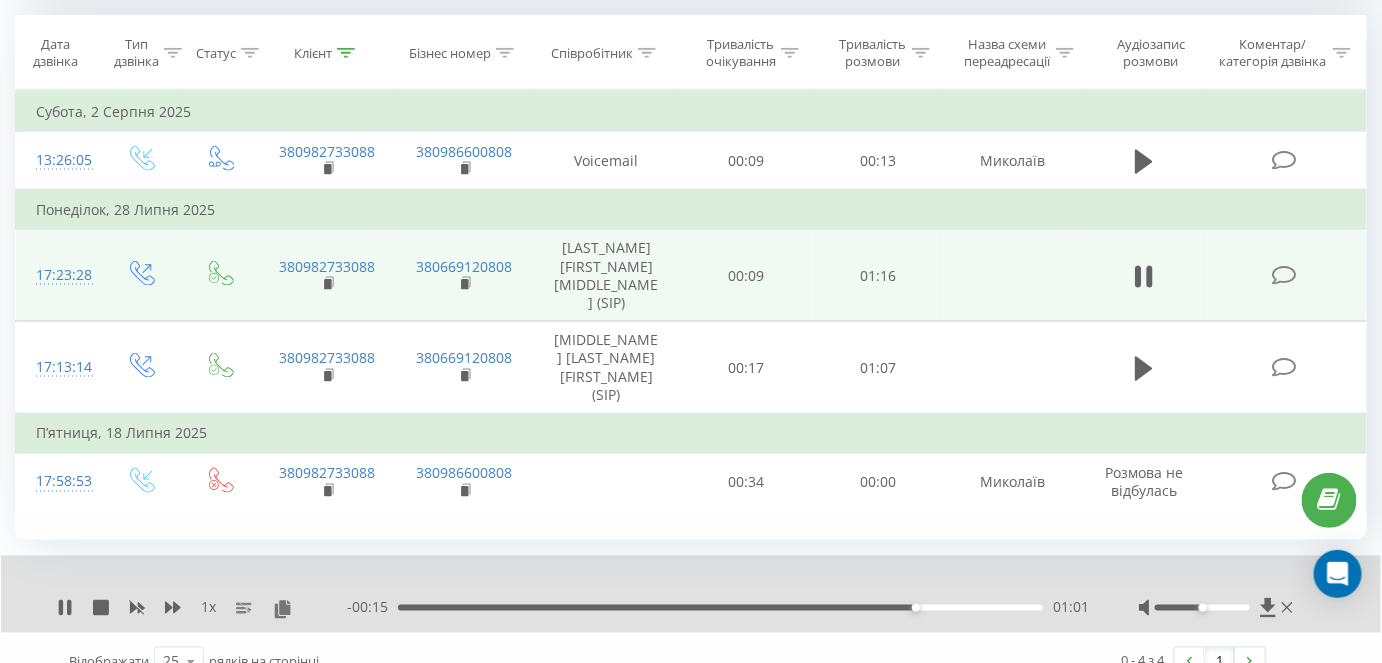 scroll, scrollTop: 875, scrollLeft: 0, axis: vertical 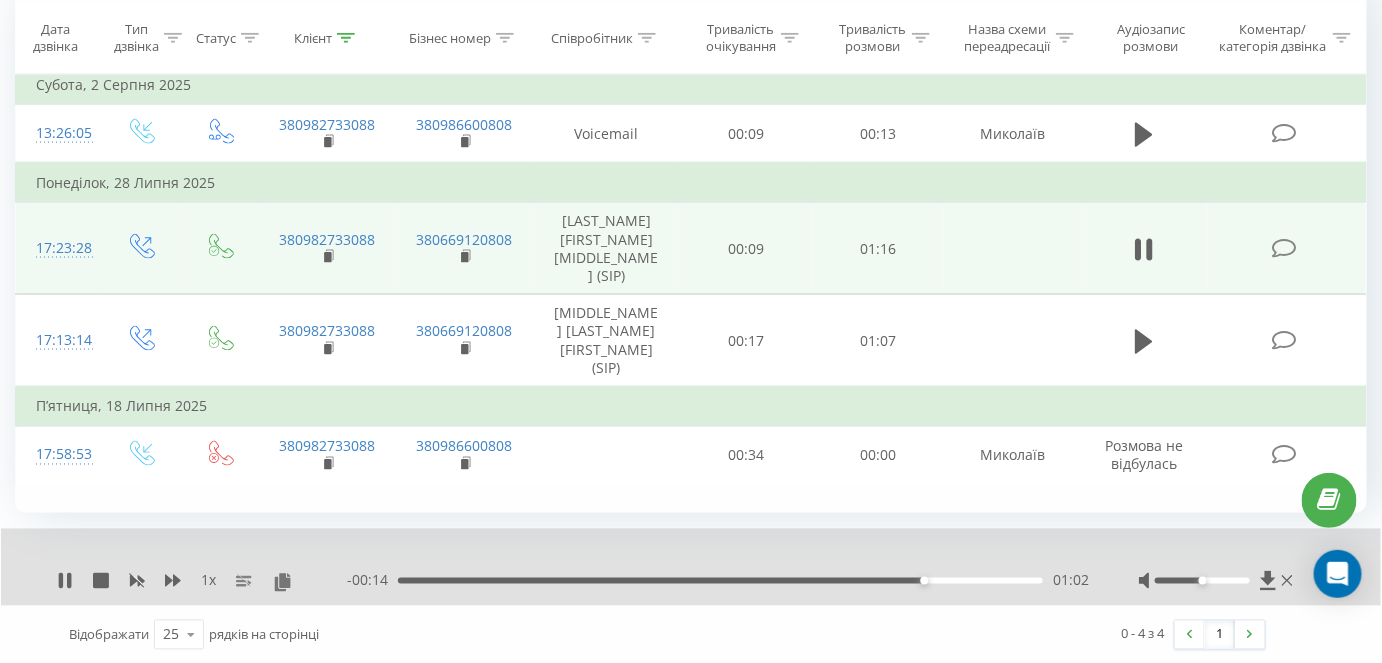 click on "1 x  - 00:14 01:02   01:02" at bounding box center (691, 567) 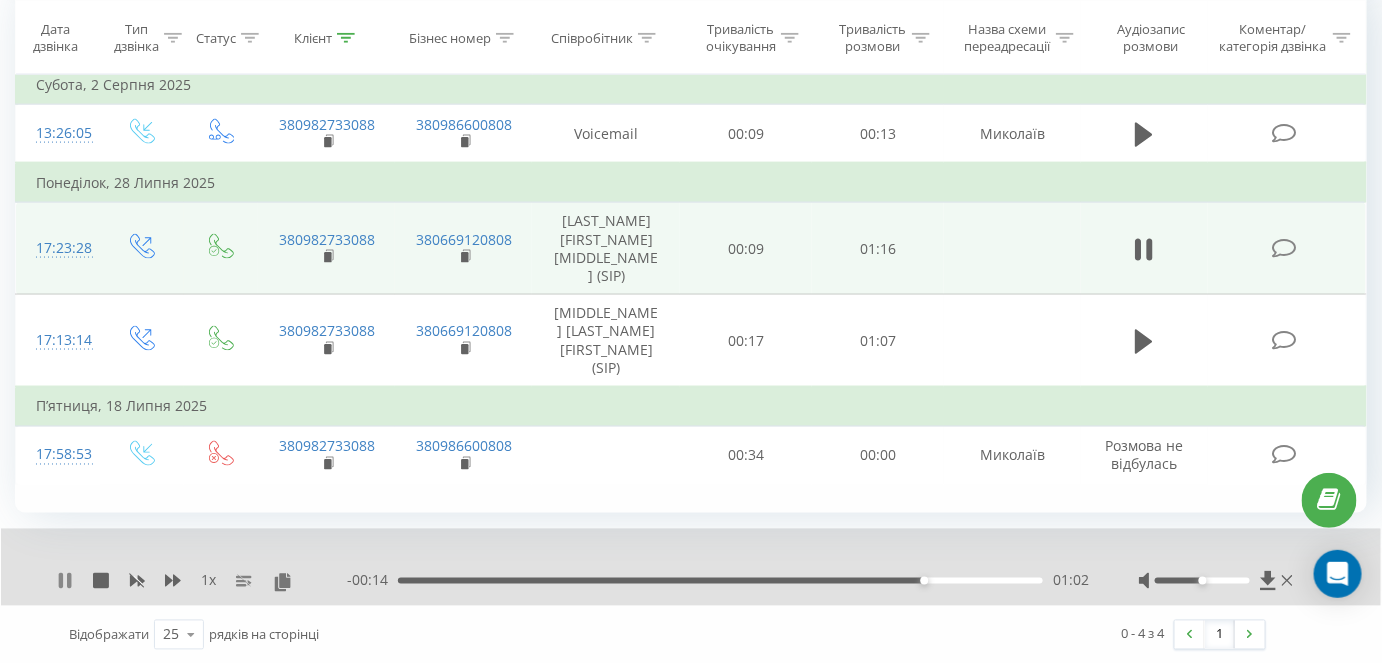 click 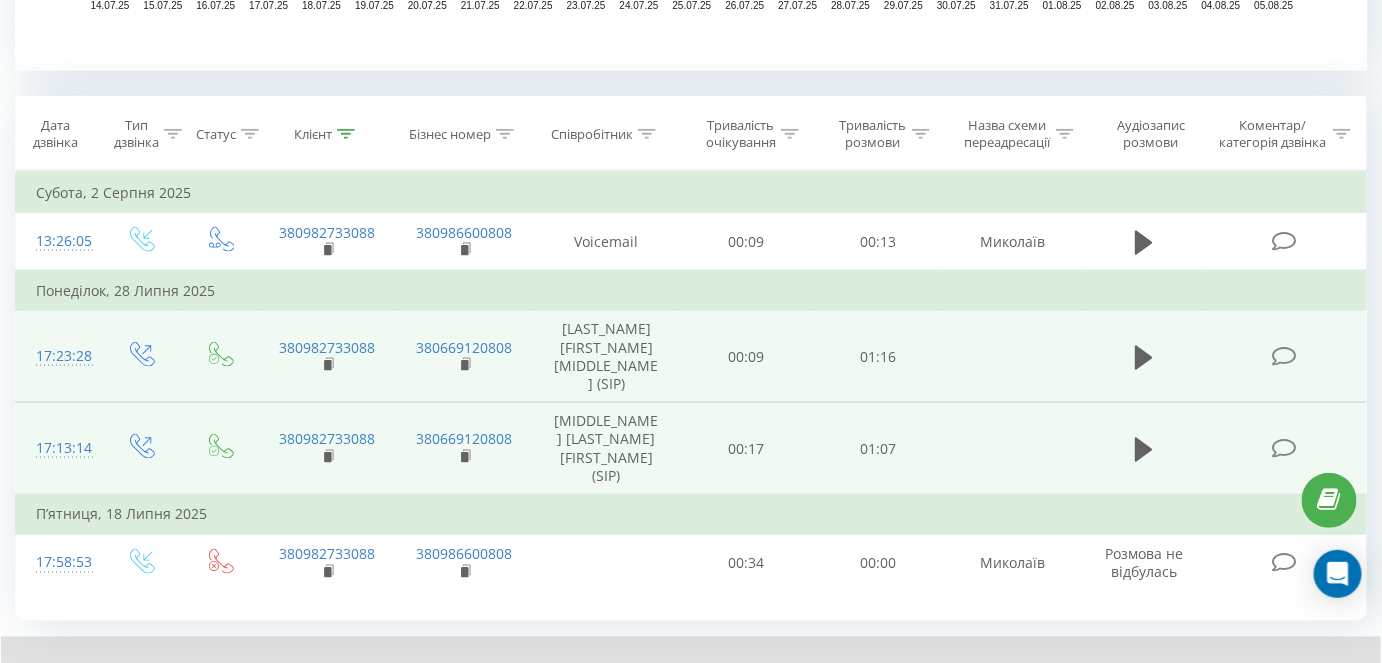 scroll, scrollTop: 693, scrollLeft: 0, axis: vertical 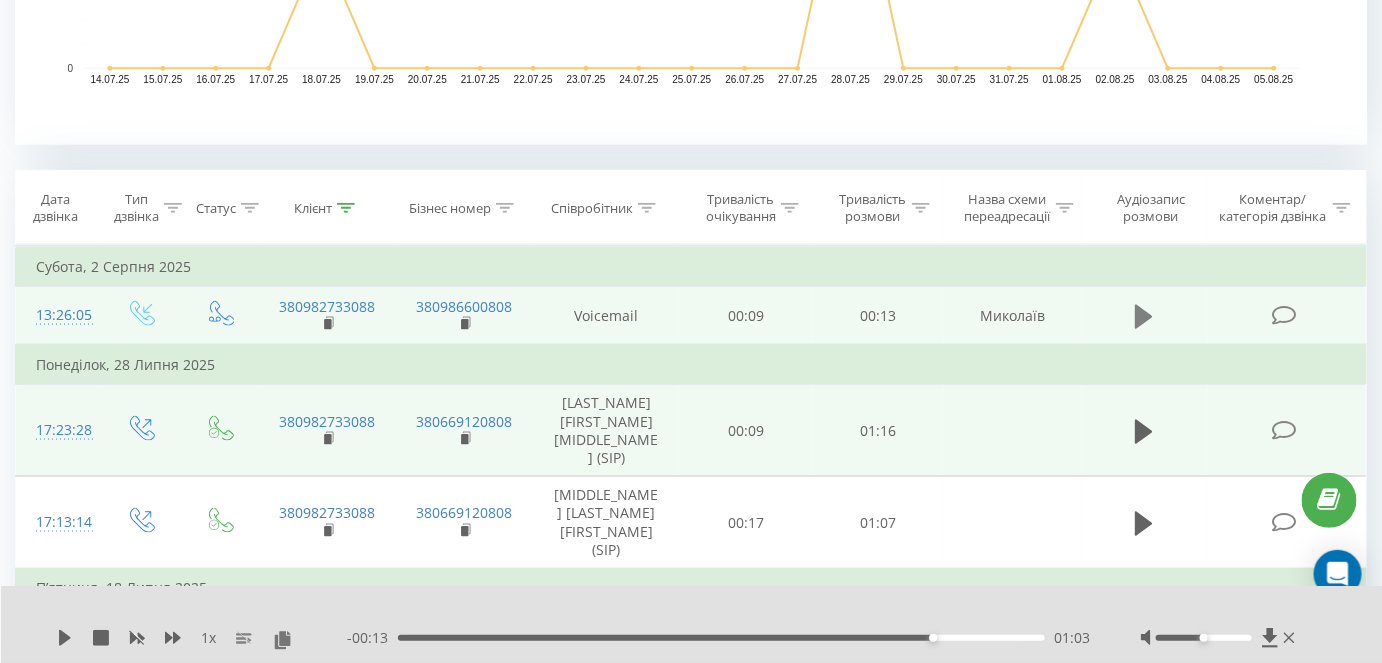 click at bounding box center (1144, 317) 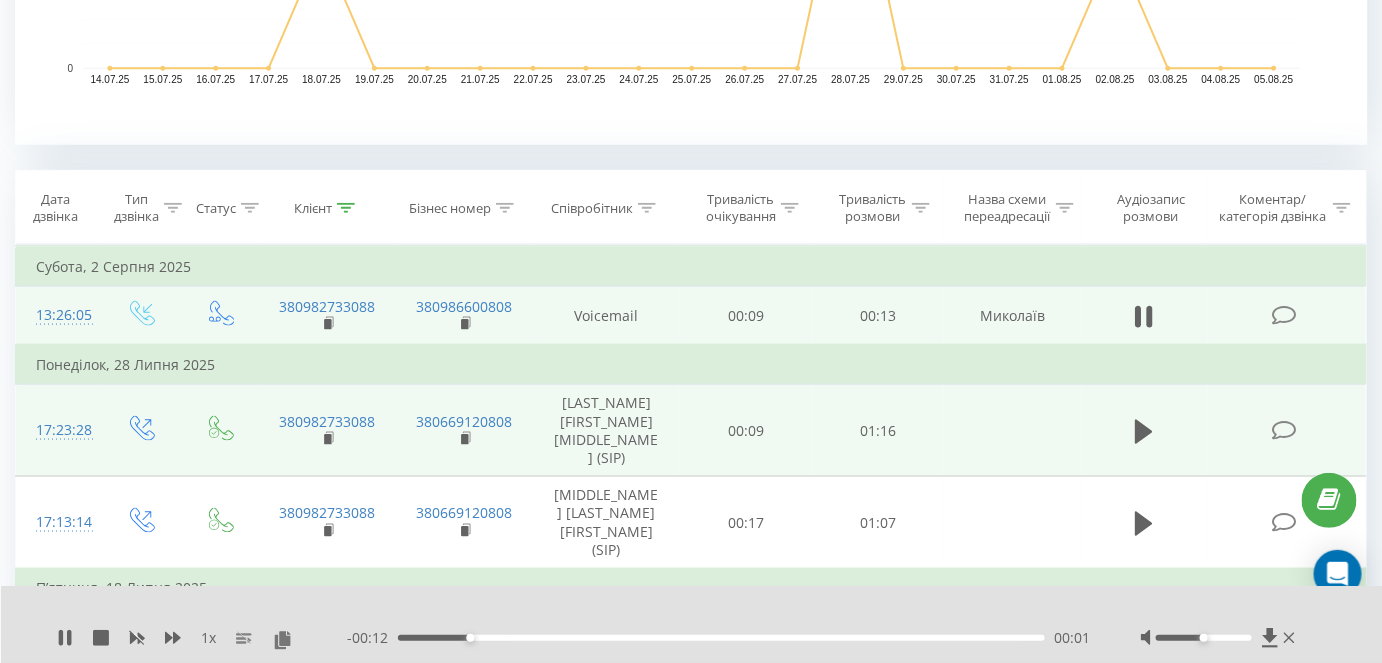 click on "- [DURATION] [DURATION]   [DURATION]" at bounding box center [692, 624] 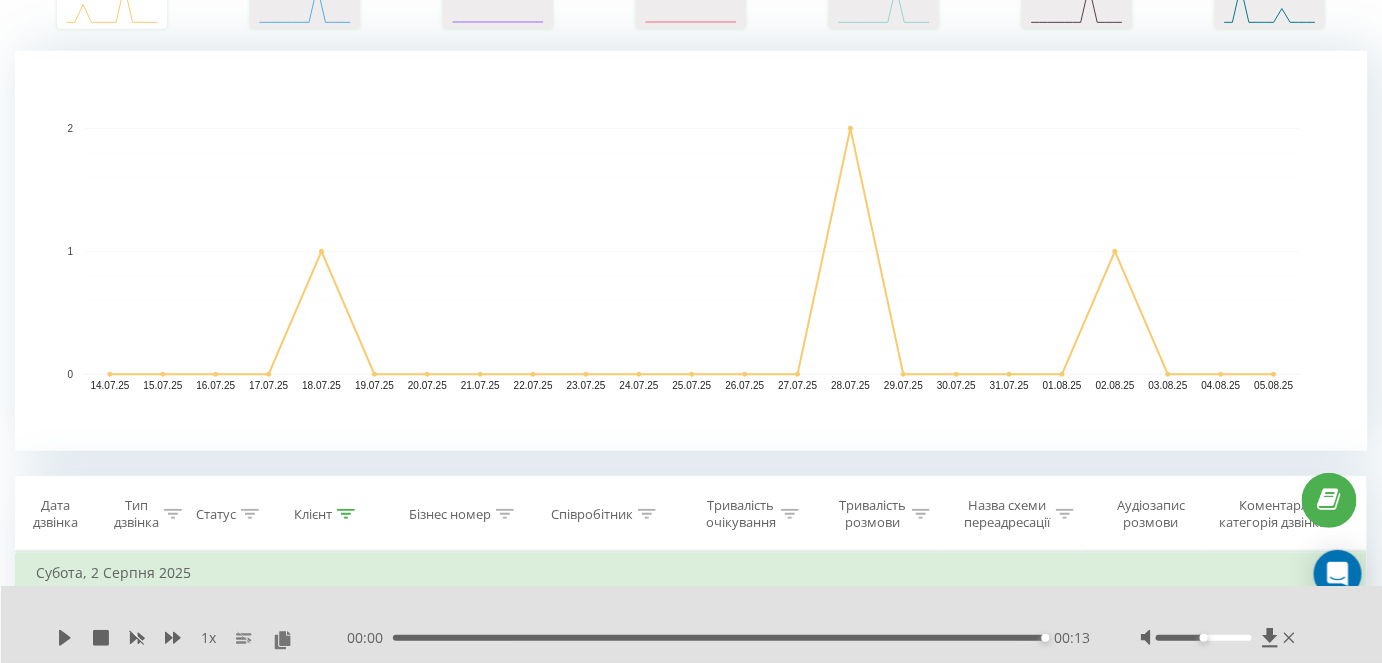 scroll, scrollTop: 525, scrollLeft: 0, axis: vertical 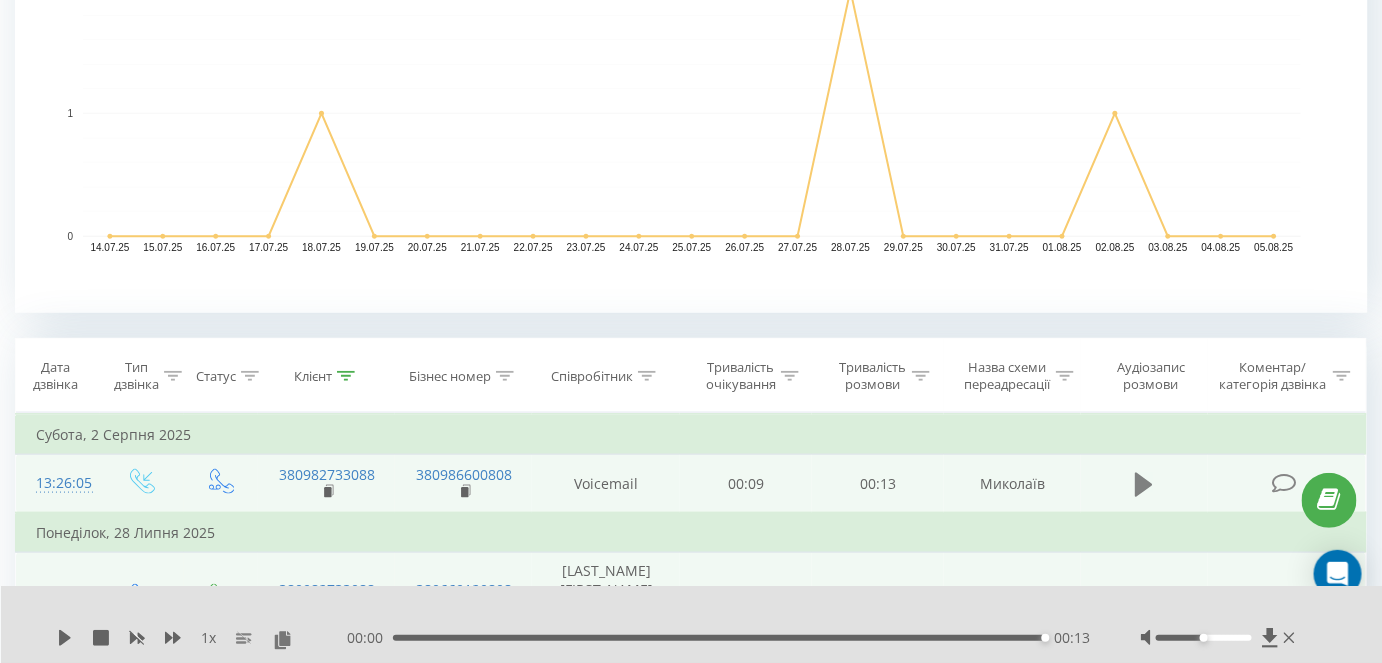 click at bounding box center [1144, 485] 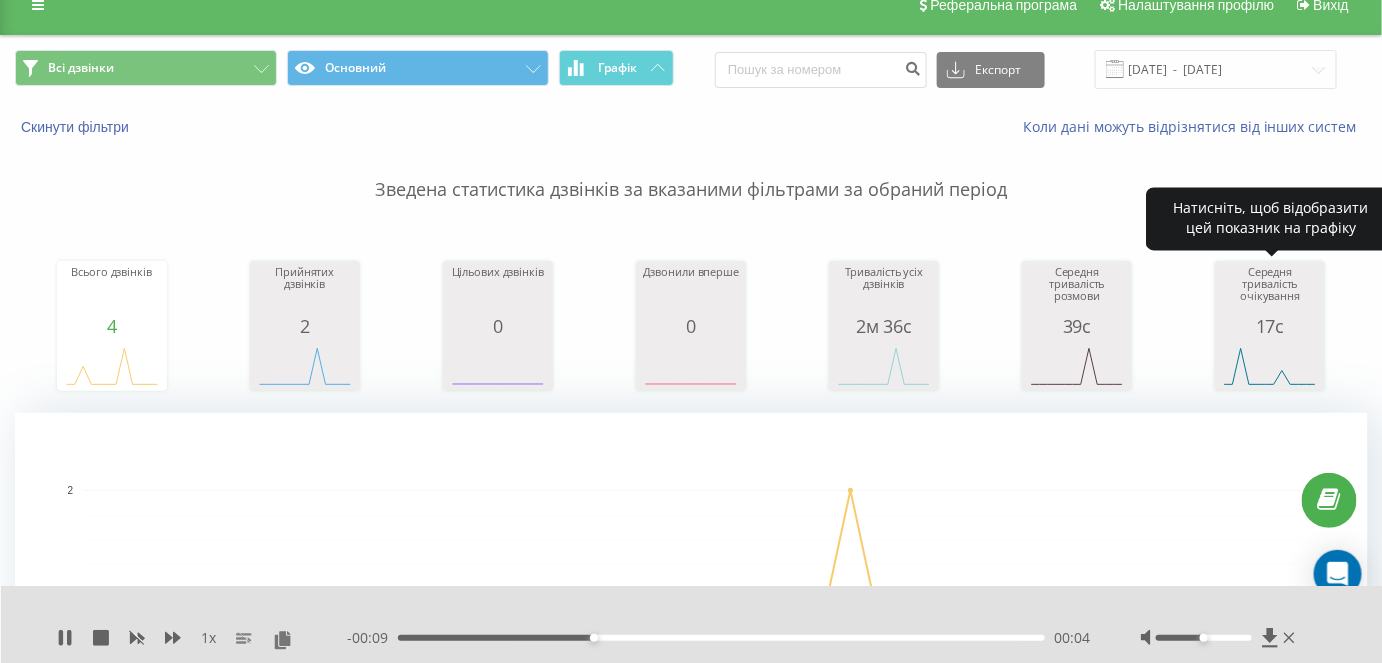 scroll, scrollTop: 0, scrollLeft: 0, axis: both 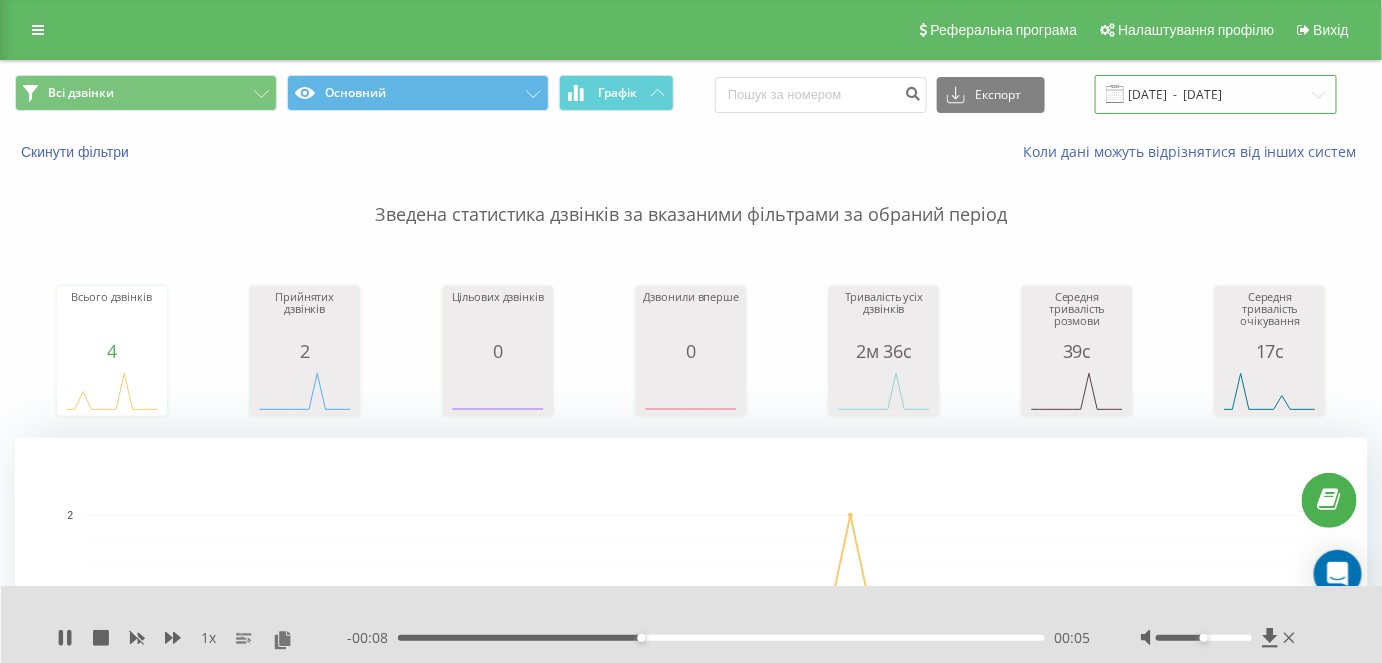 click on "[DATE]  -  [DATE]" at bounding box center [1216, 94] 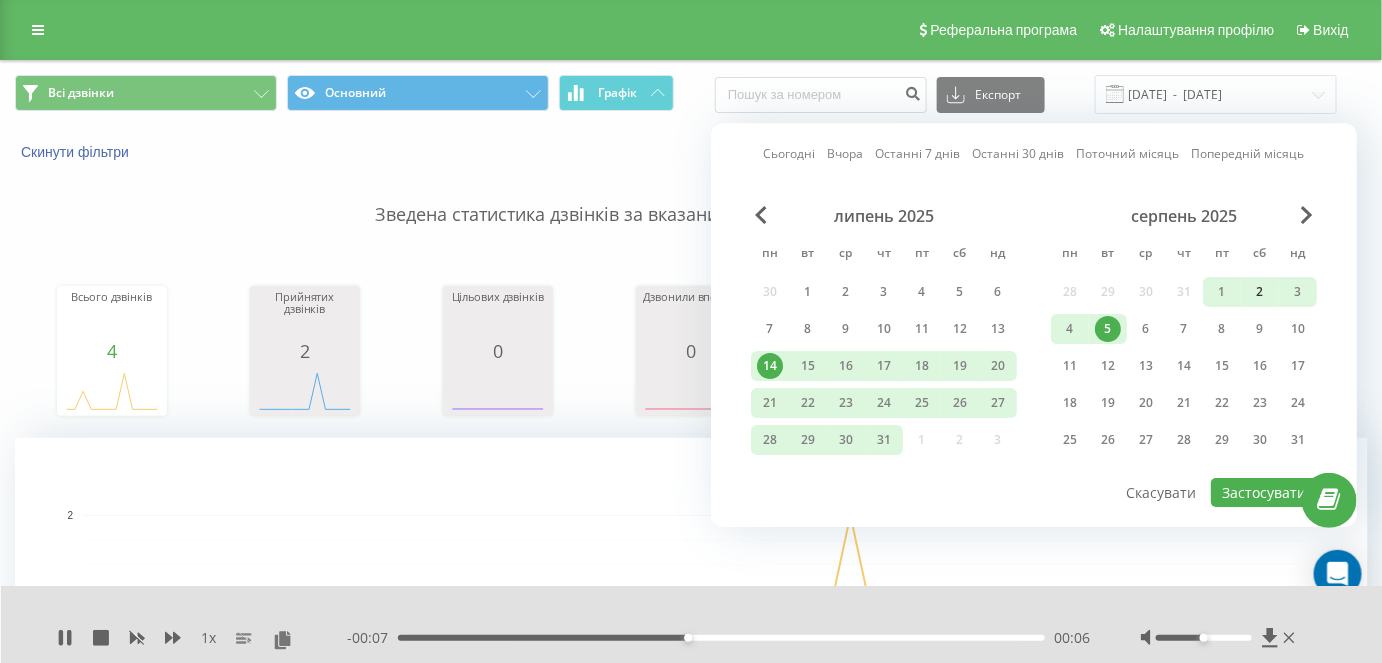 drag, startPoint x: 1258, startPoint y: 295, endPoint x: 1272, endPoint y: 296, distance: 14.035668 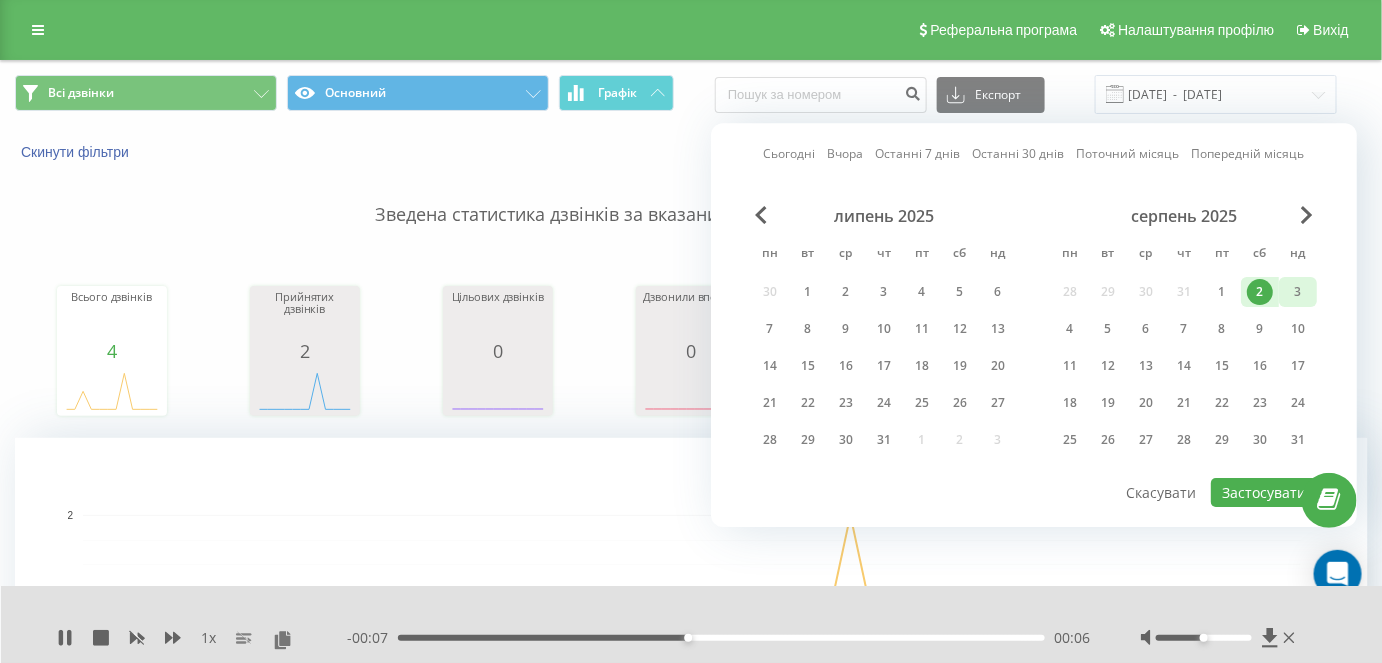 click on "3" at bounding box center [1298, 292] 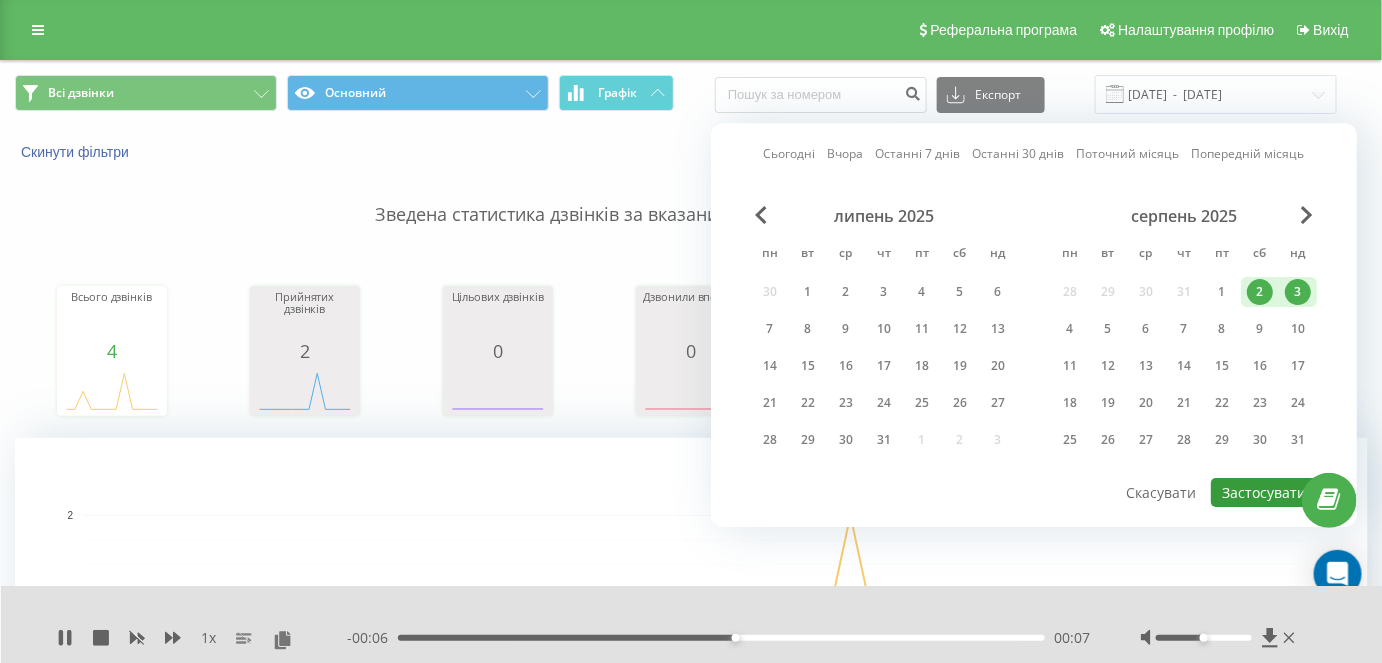 click on "Застосувати" at bounding box center (1264, 492) 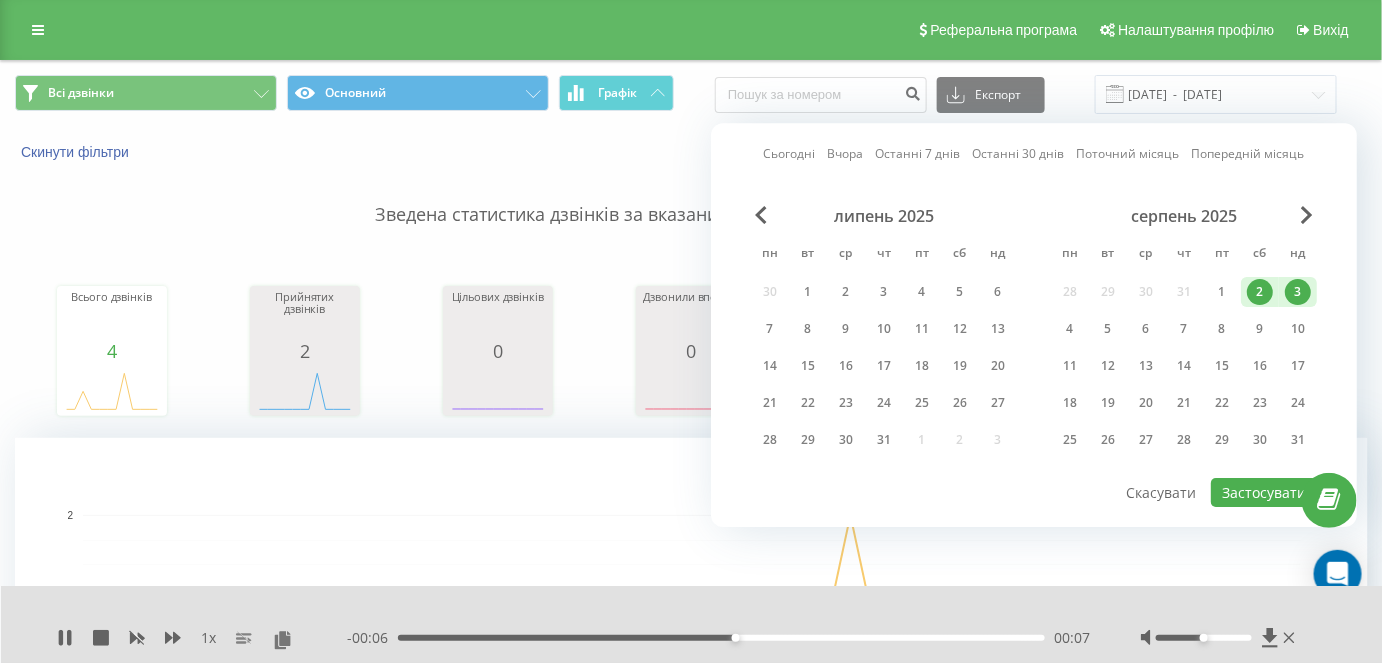type on "02.08.2025  -  03.08.2025" 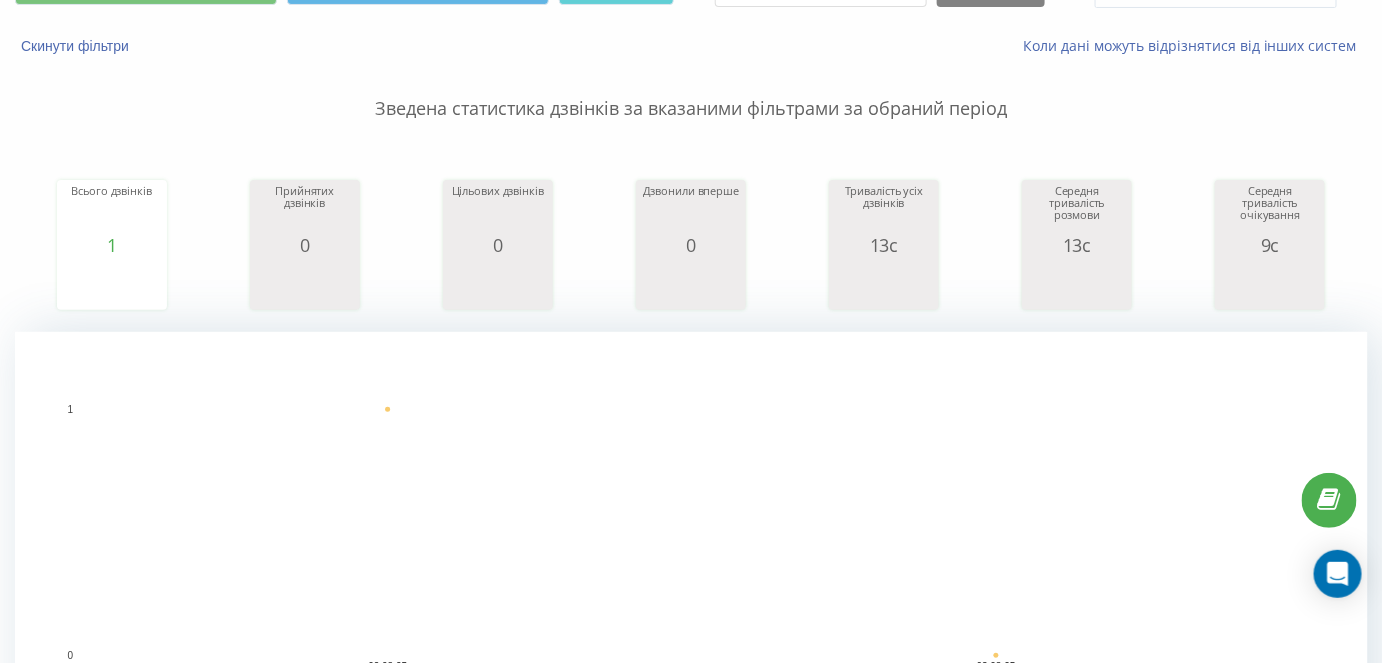 scroll, scrollTop: 454, scrollLeft: 0, axis: vertical 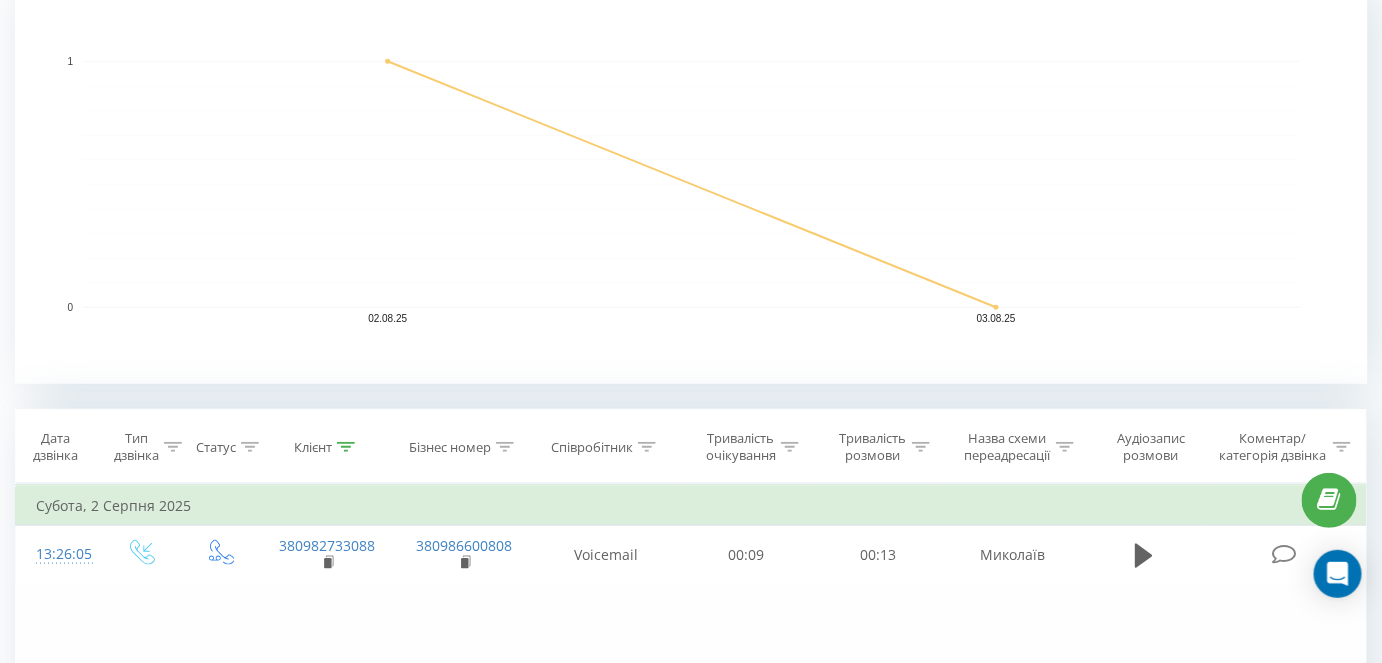 click on "Клієнт" at bounding box center (313, 447) 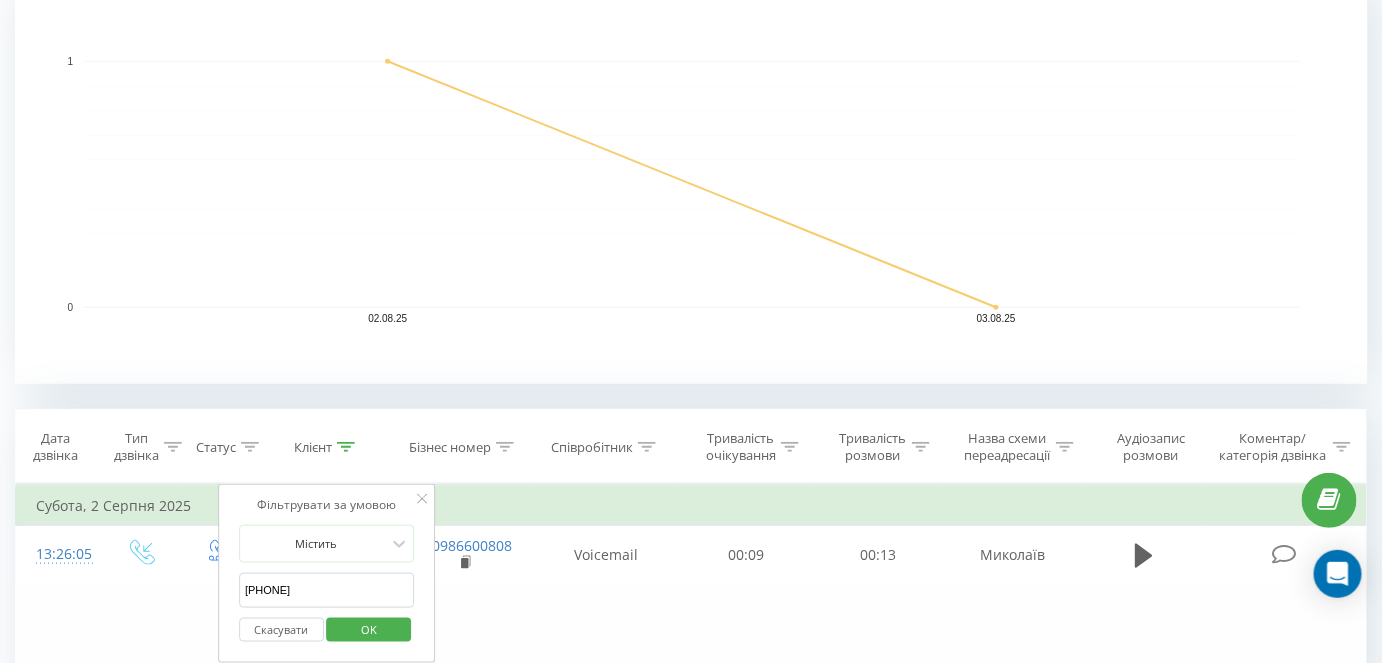 click on "[PHONE]" at bounding box center (327, 590) 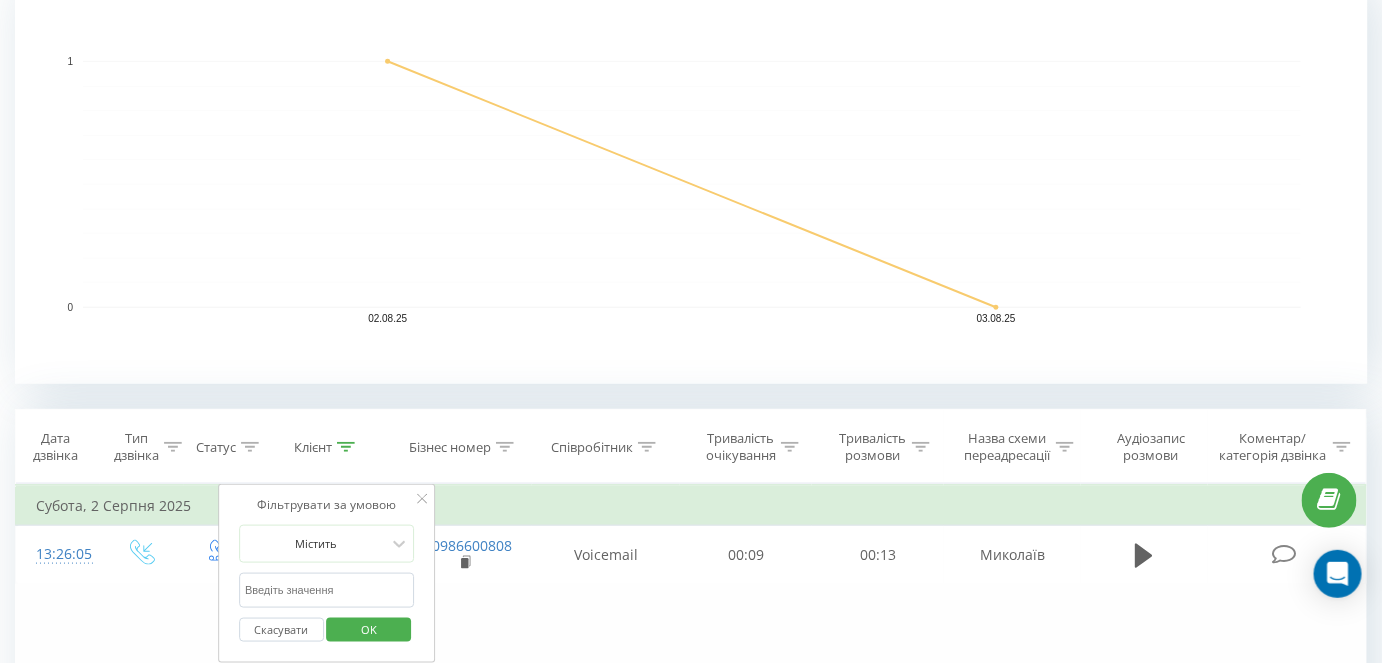 type 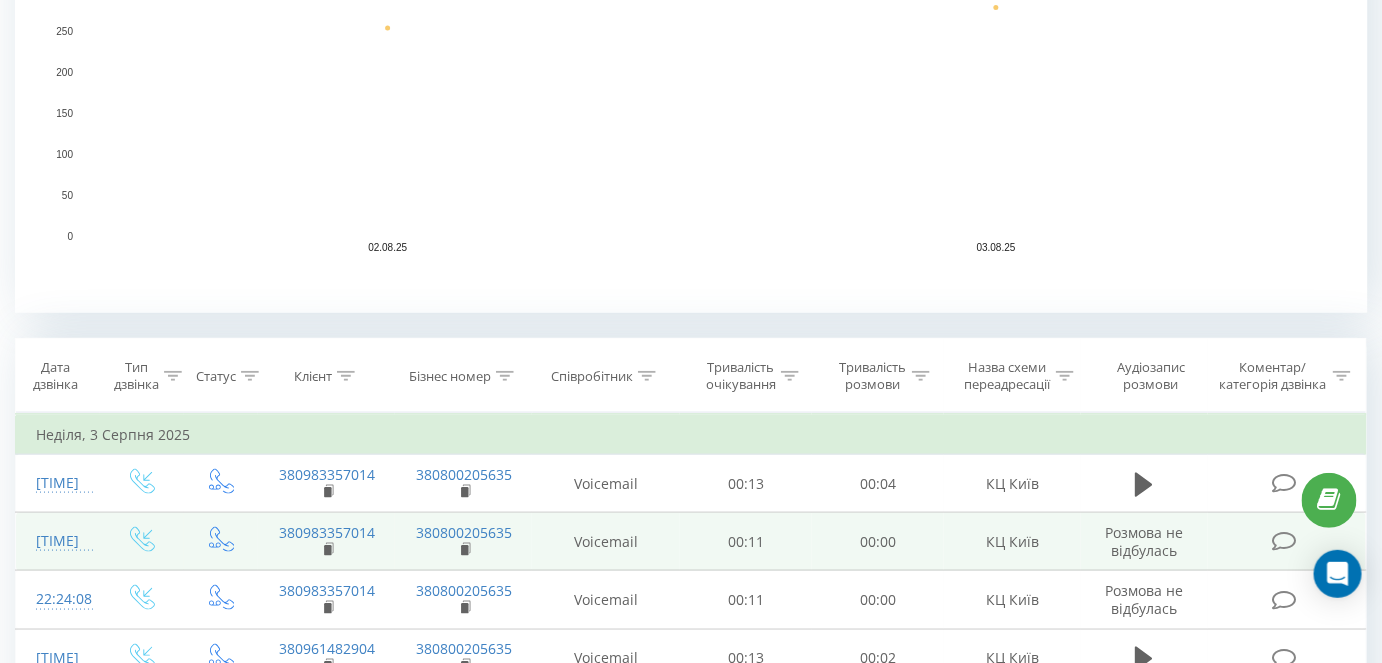 scroll, scrollTop: 727, scrollLeft: 0, axis: vertical 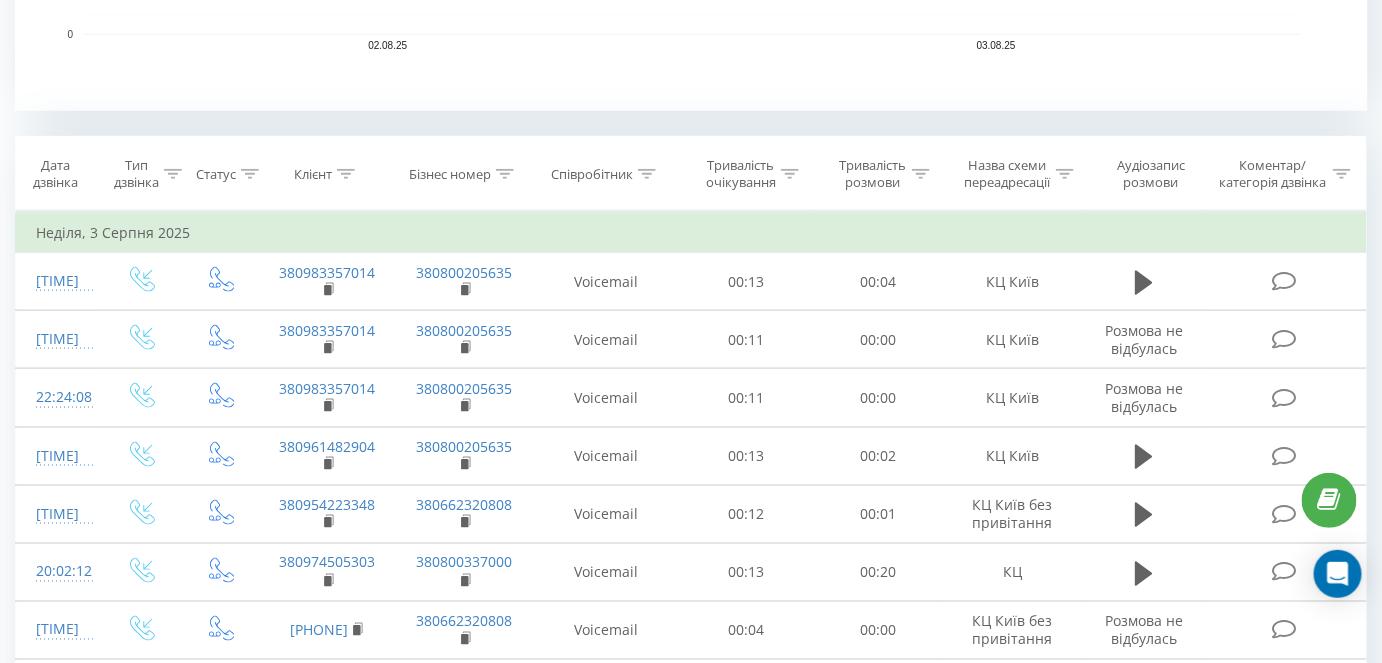 click on "Назва схеми переадресації" at bounding box center (1008, 174) 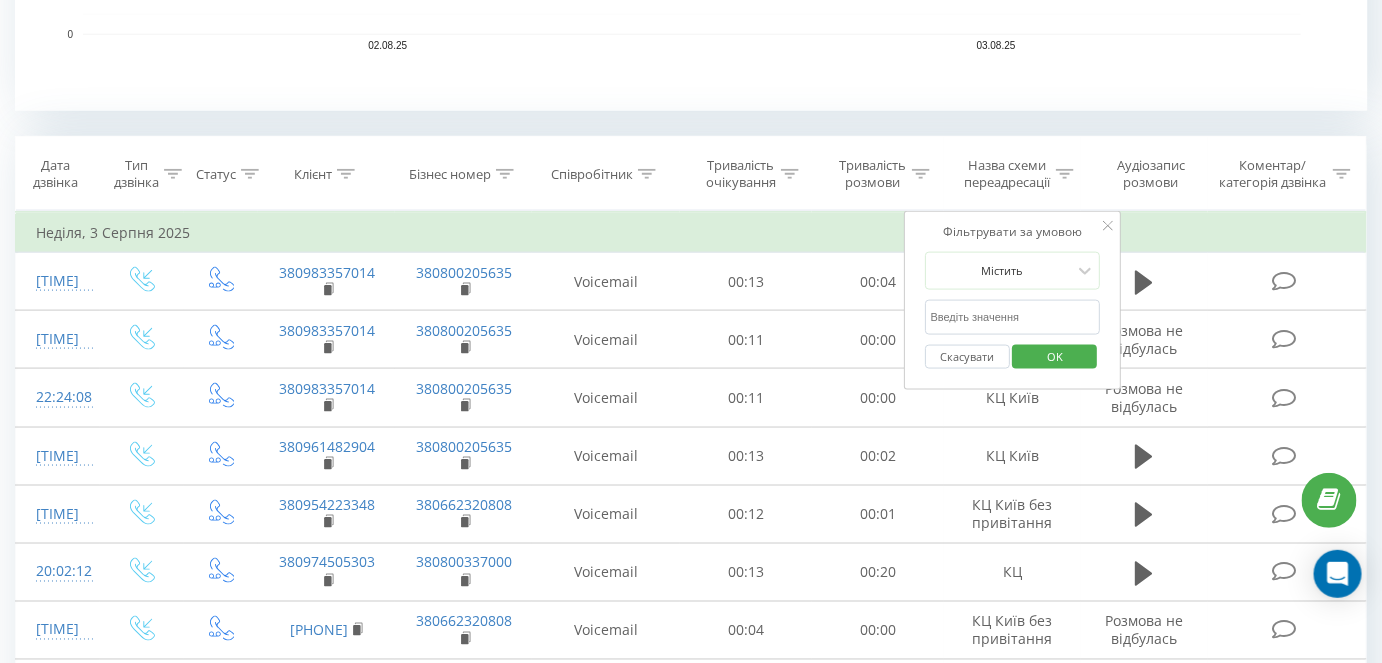 click at bounding box center [1013, 317] 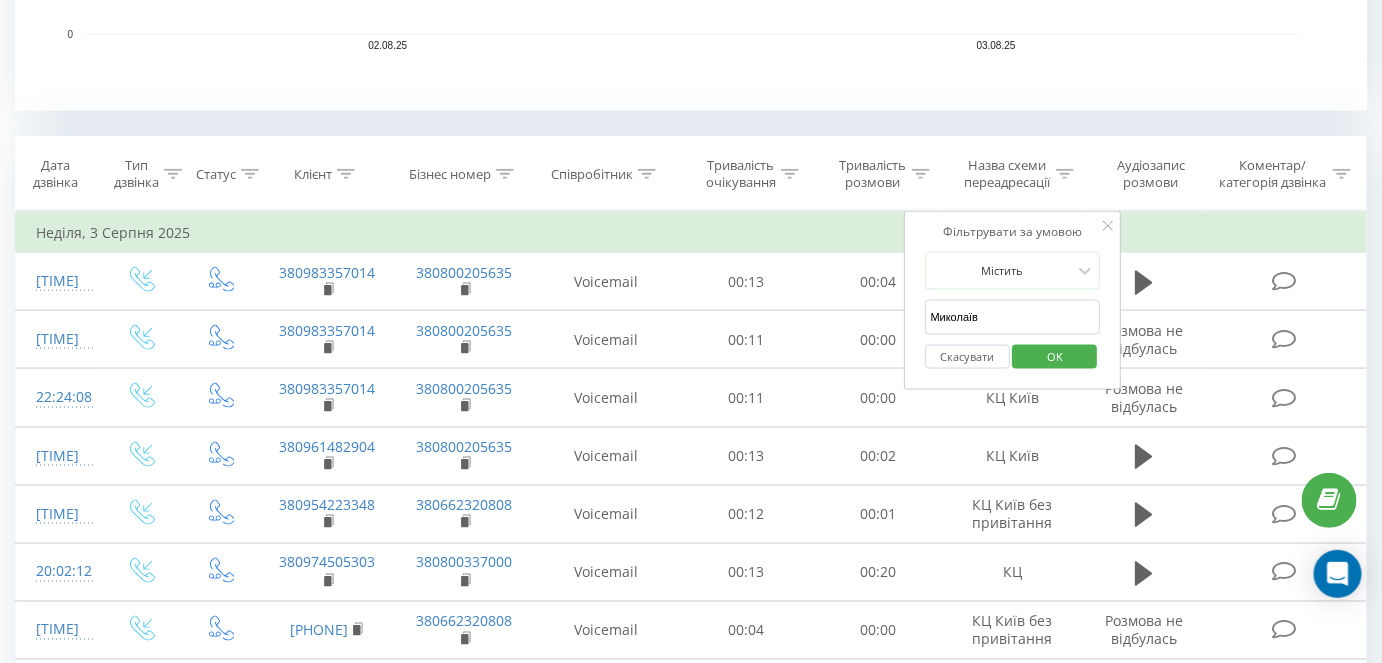 click on "OK" at bounding box center [1055, 356] 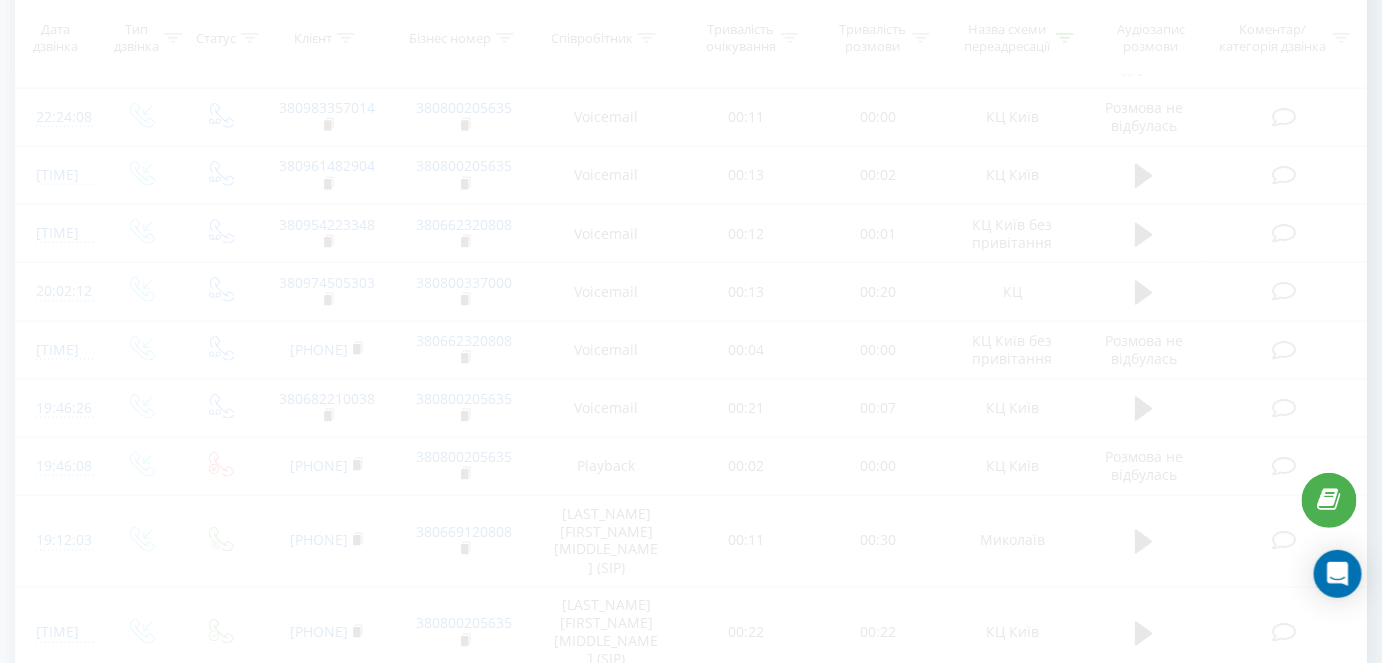 click at bounding box center [691, 813] 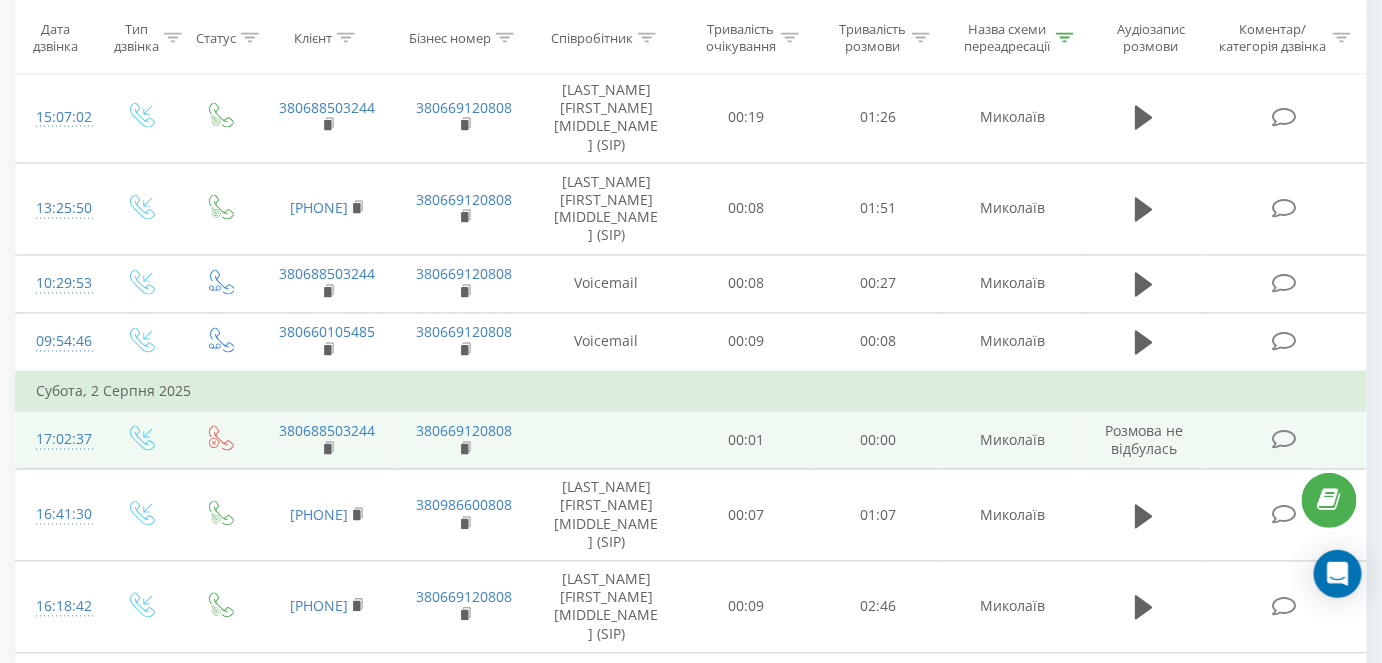 scroll, scrollTop: 1240, scrollLeft: 0, axis: vertical 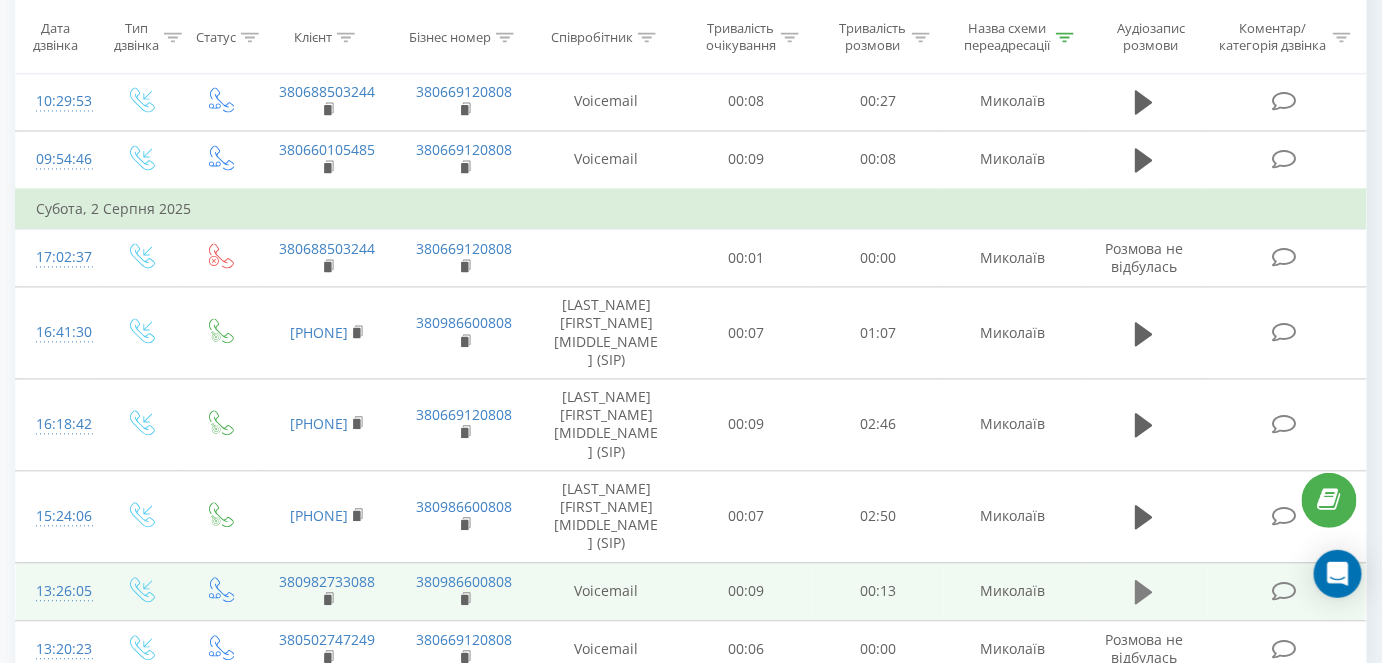 click 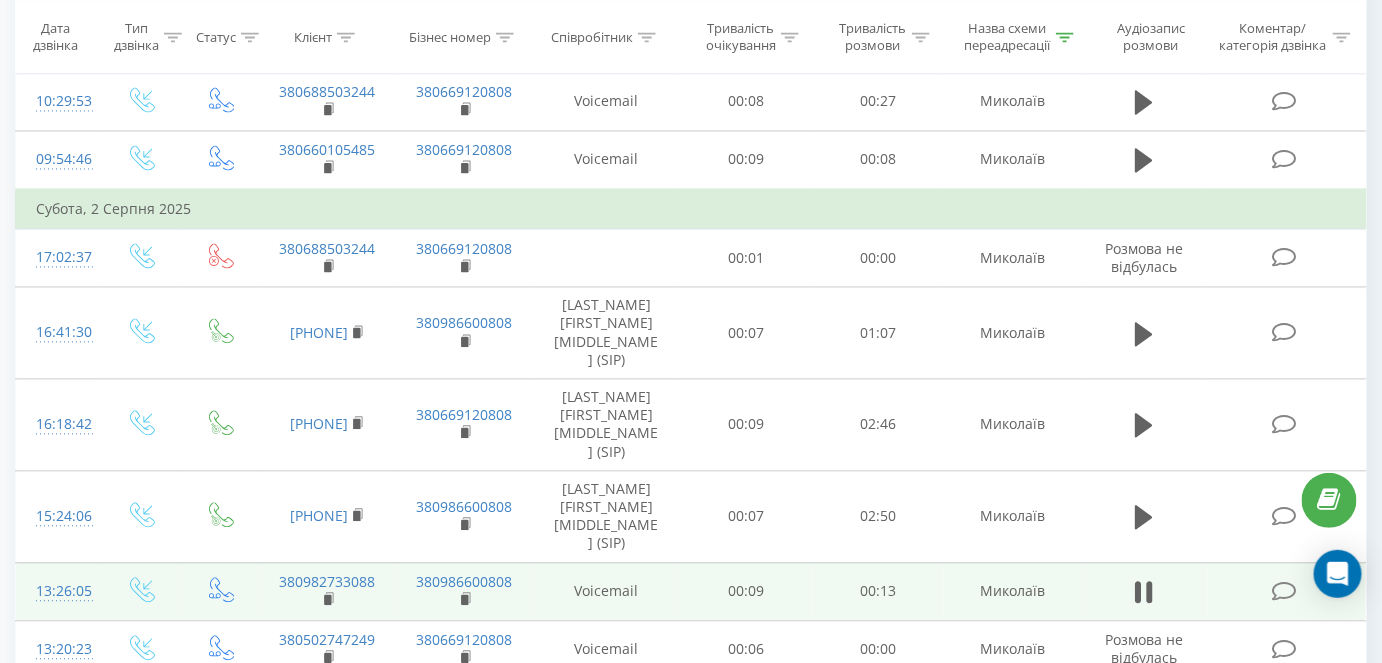click 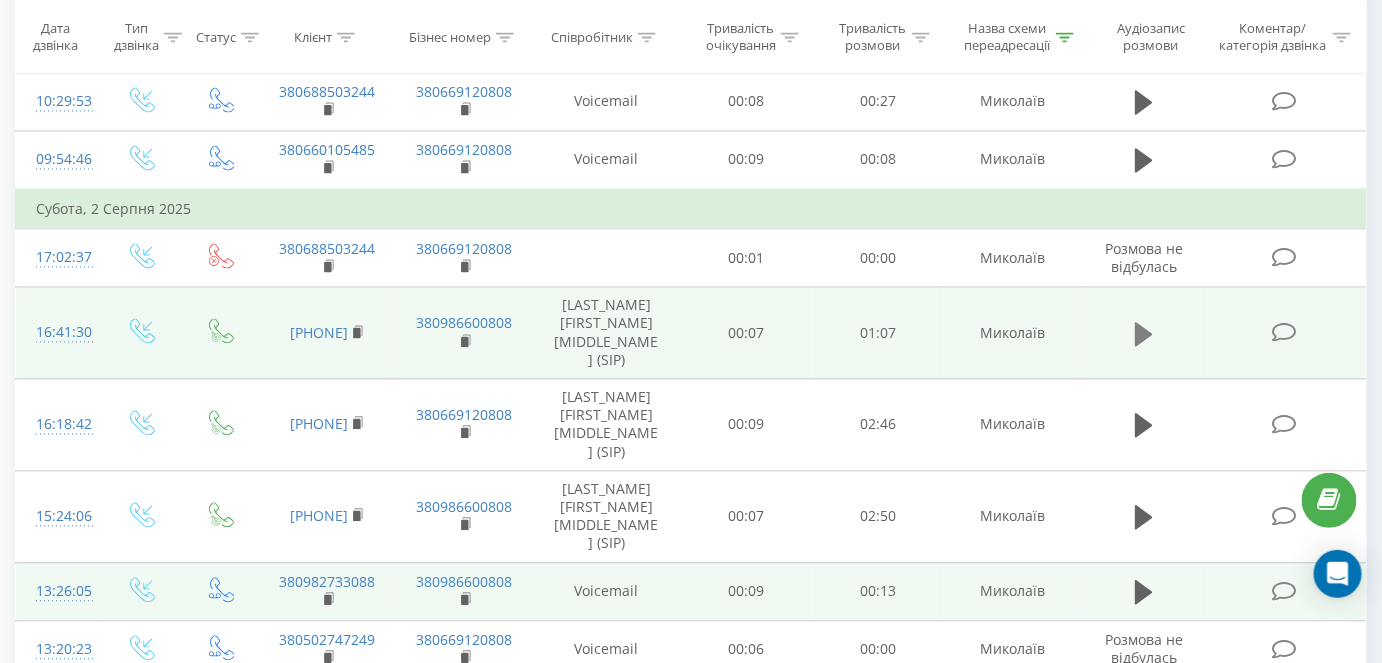 click 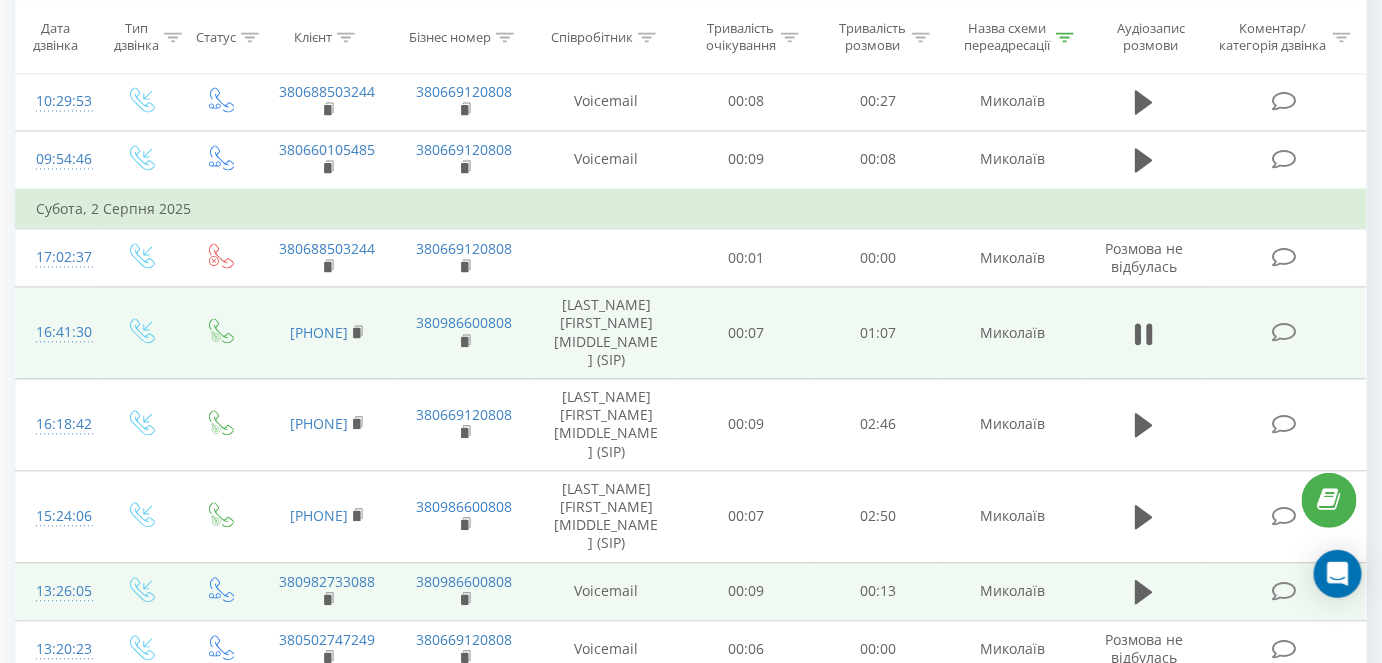 click 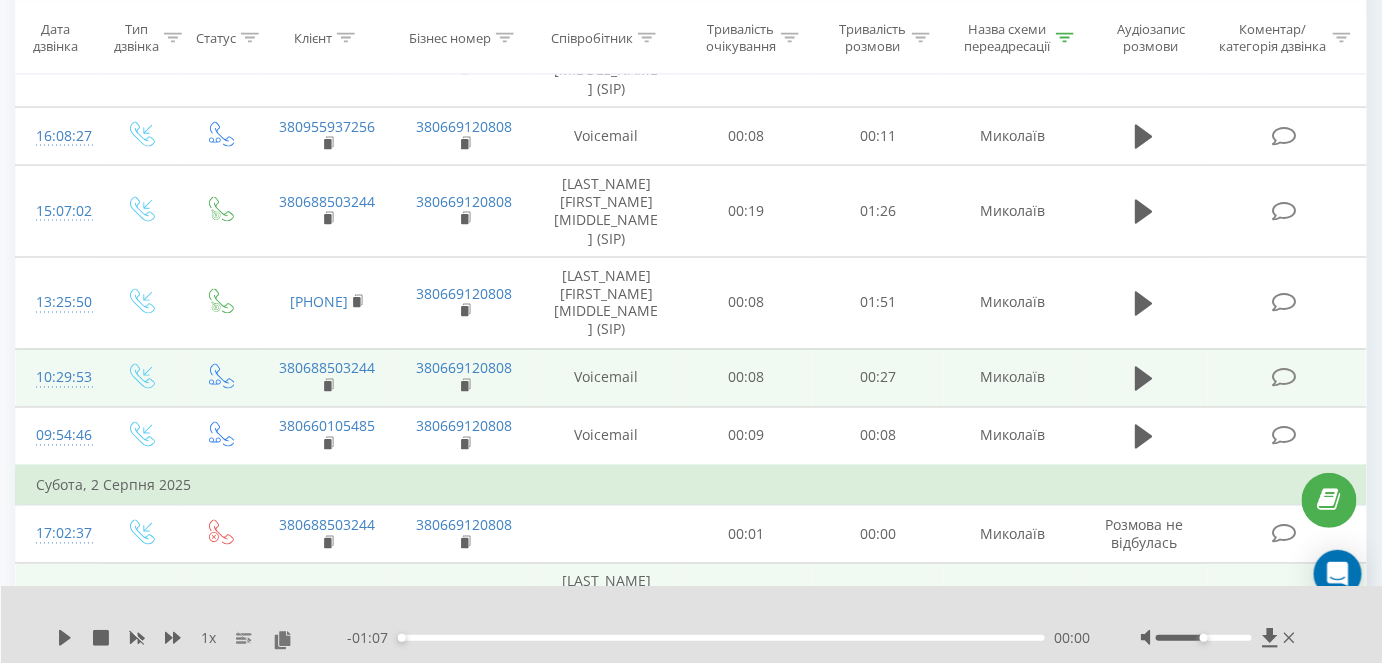 scroll, scrollTop: 786, scrollLeft: 0, axis: vertical 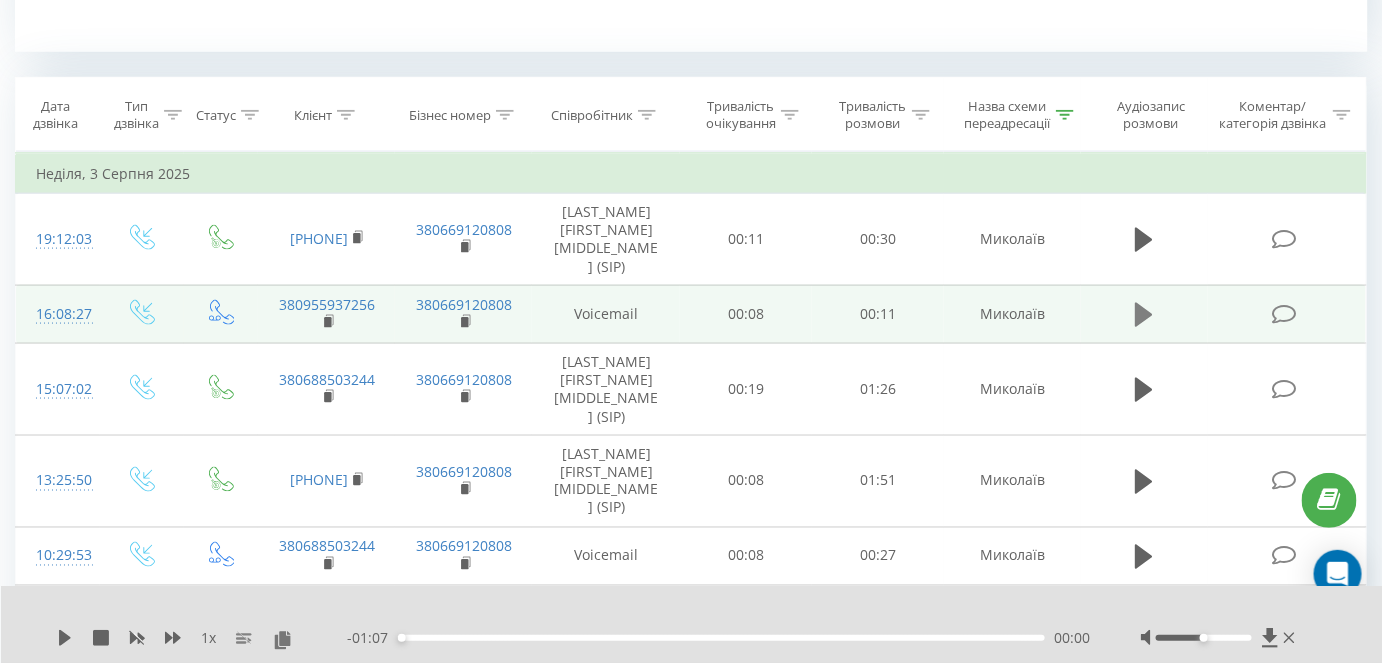 click 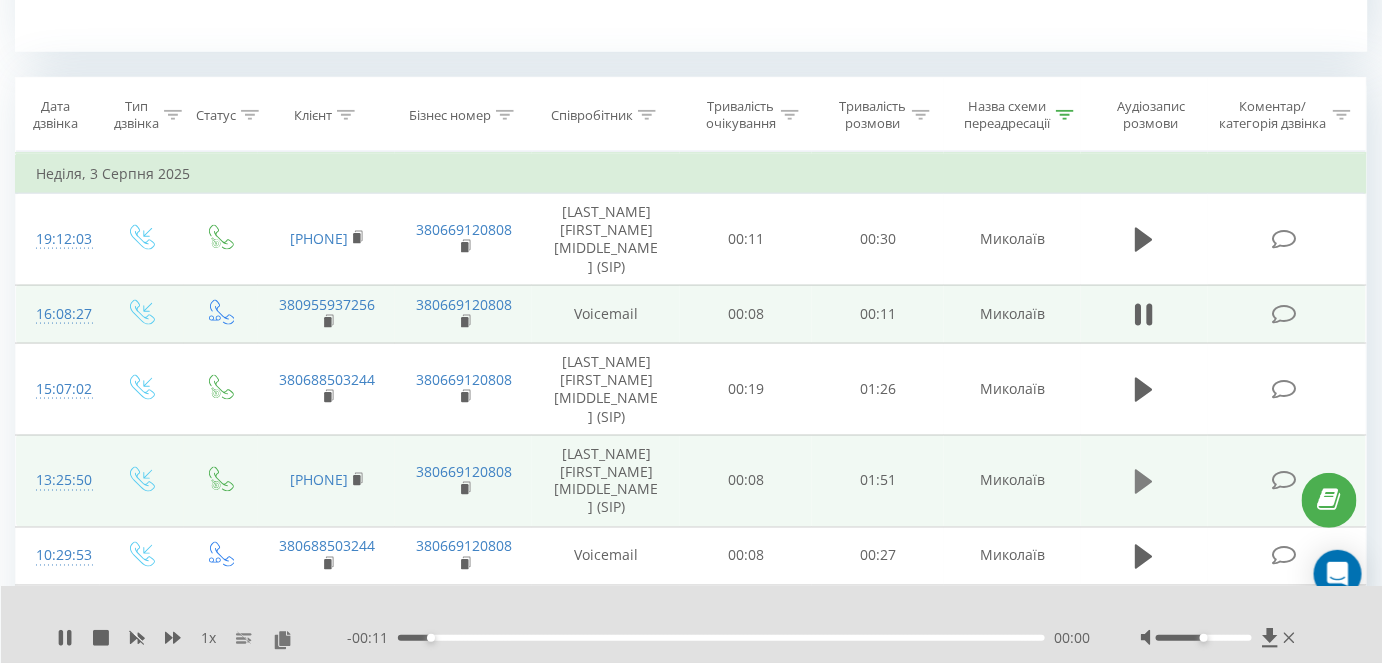 click 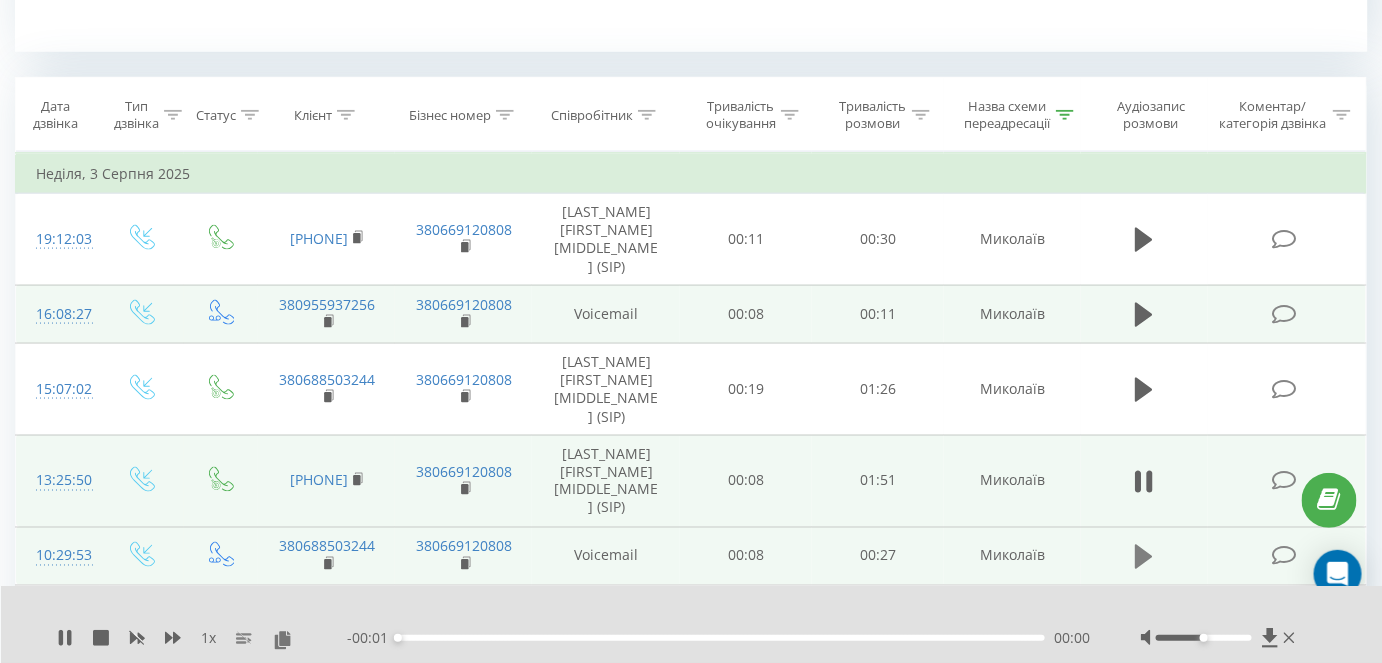 click 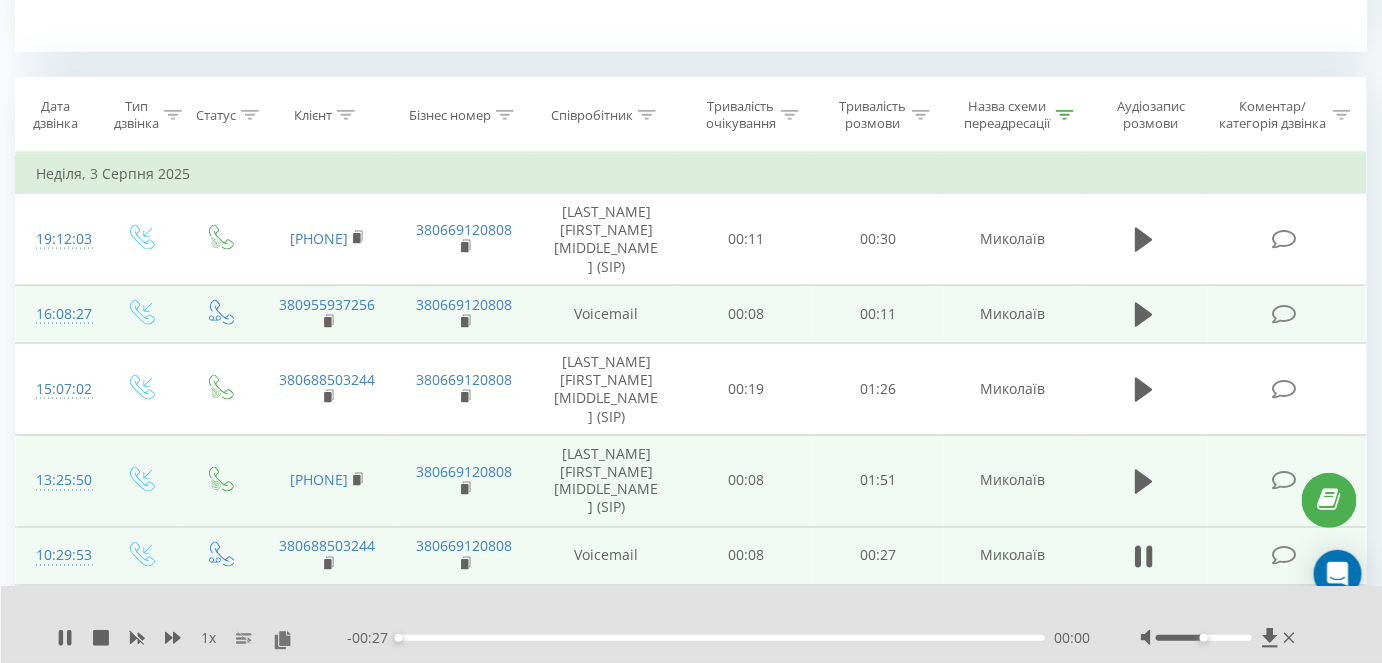 click 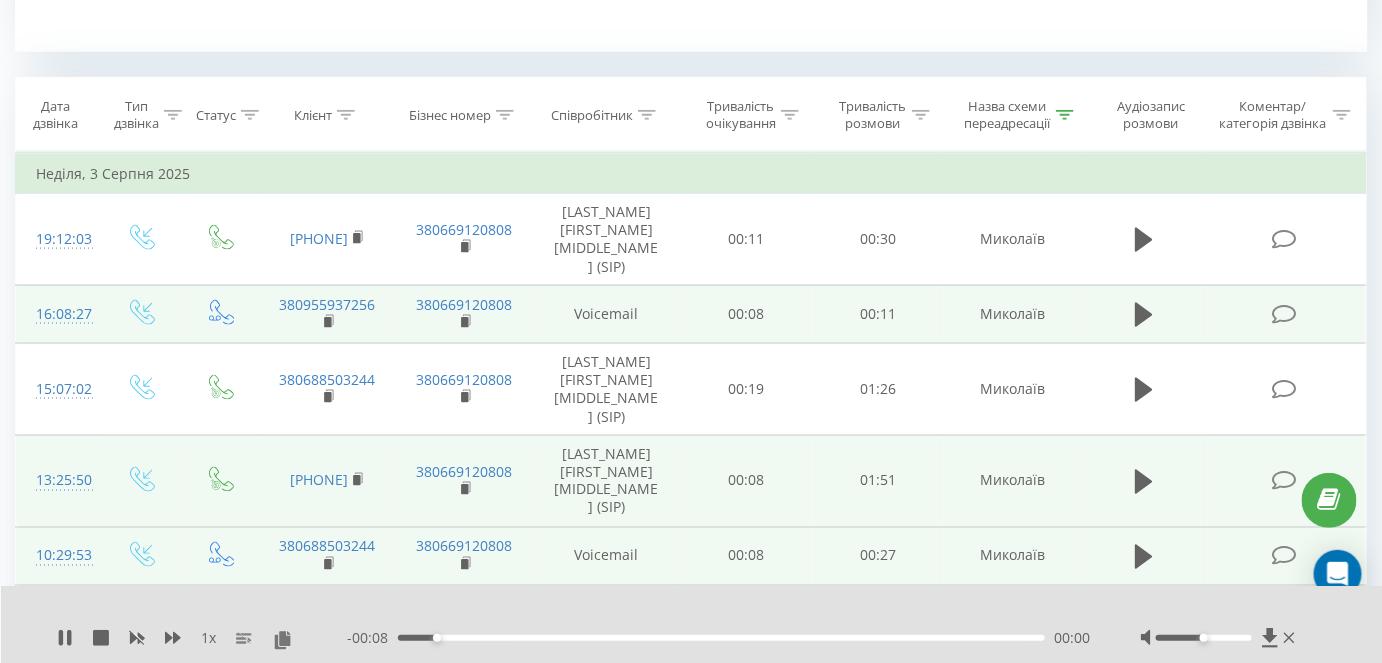click 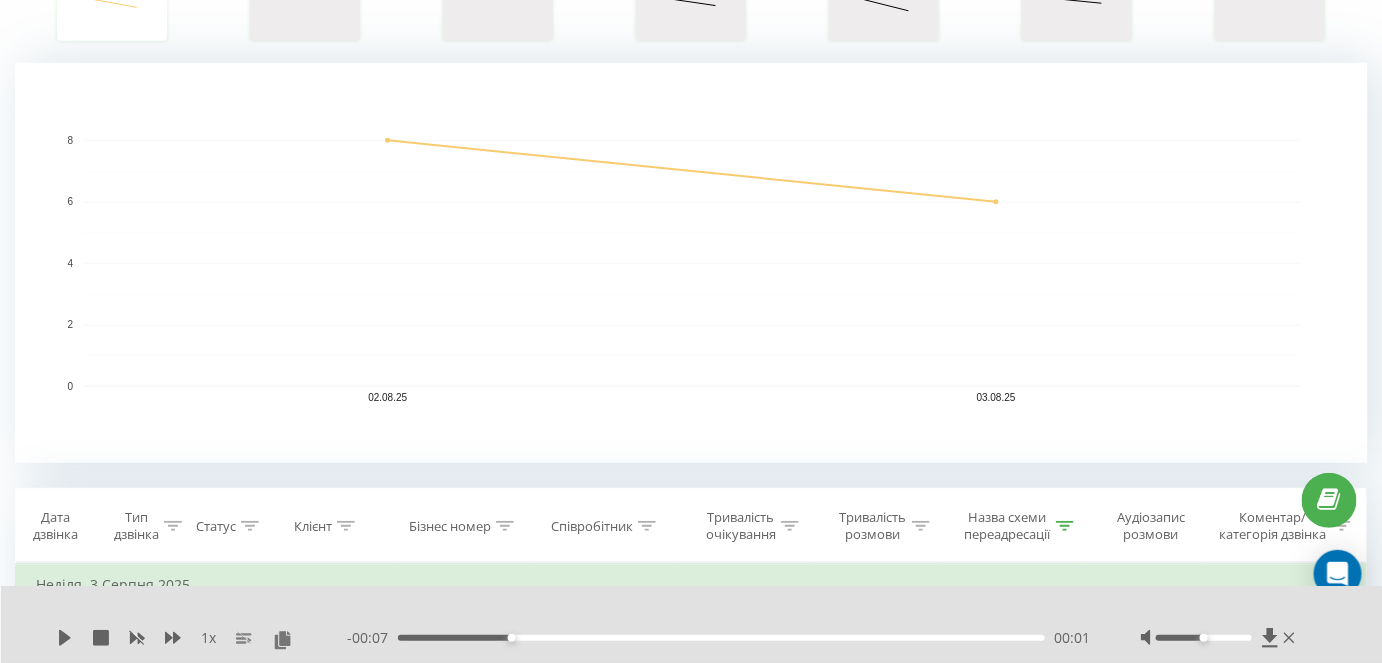 scroll, scrollTop: 0, scrollLeft: 0, axis: both 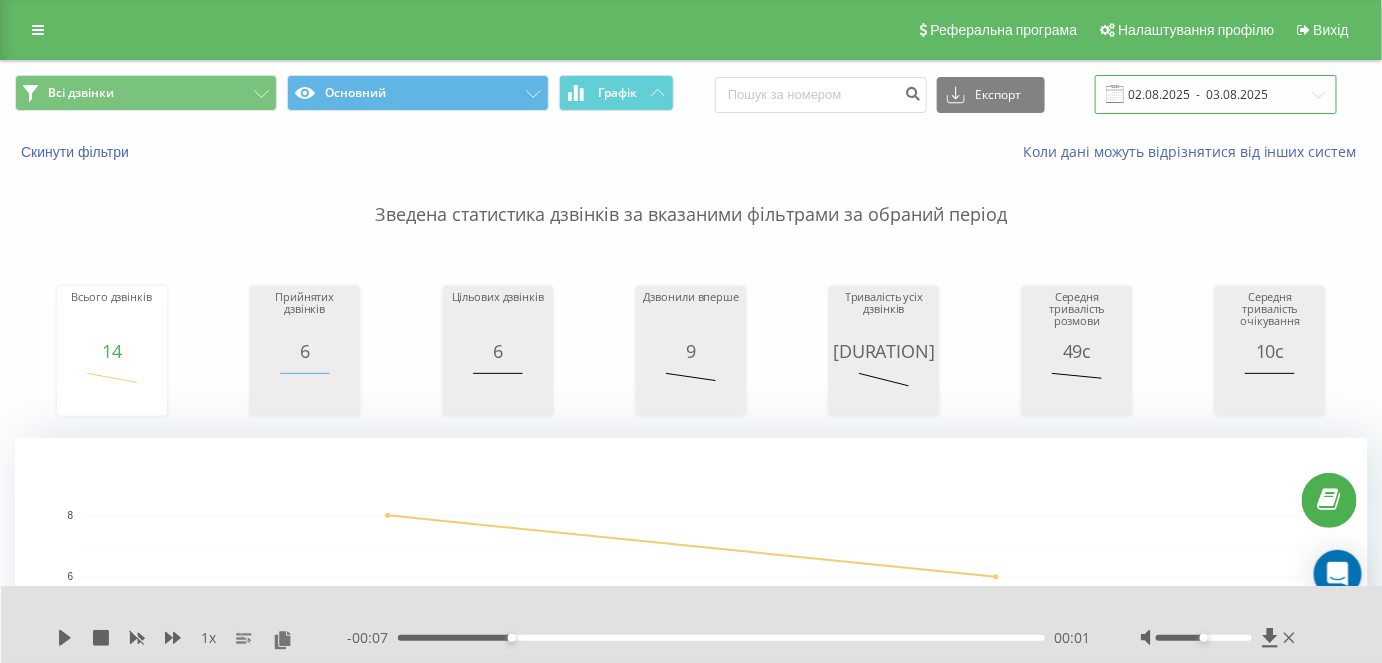 click on "02.08.2025  -  03.08.2025" at bounding box center (1216, 94) 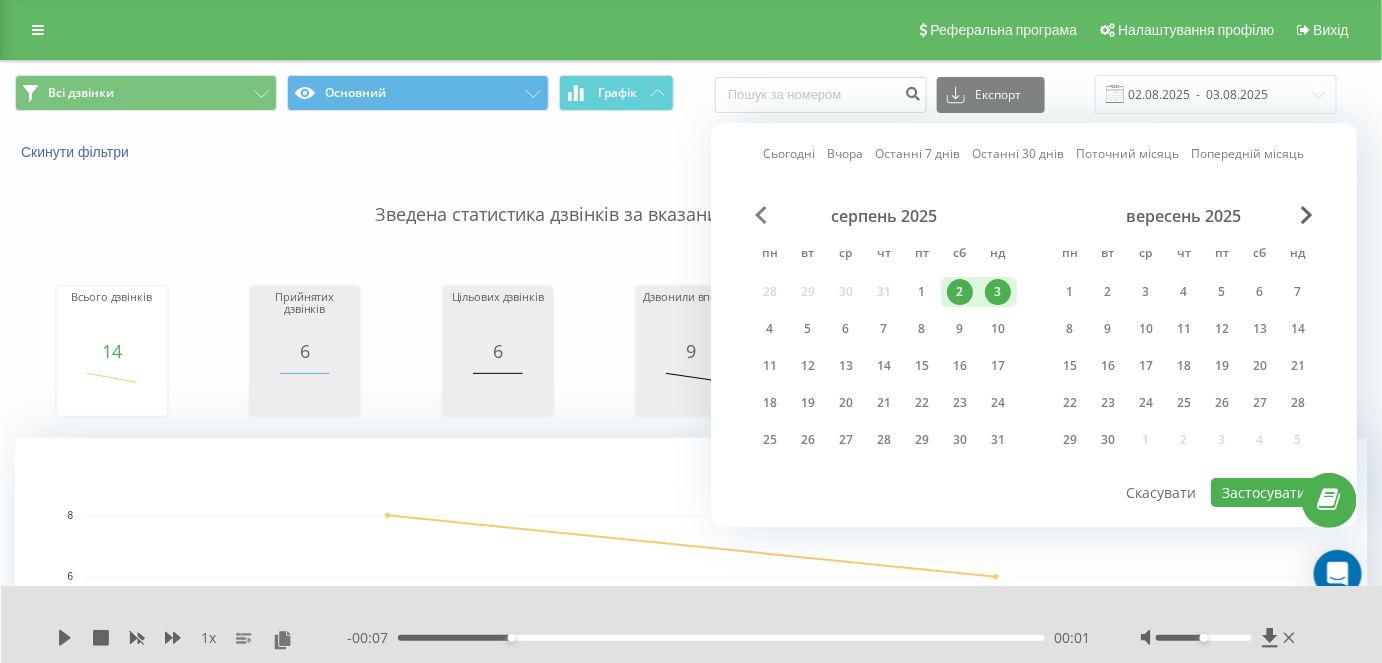 click at bounding box center (761, 215) 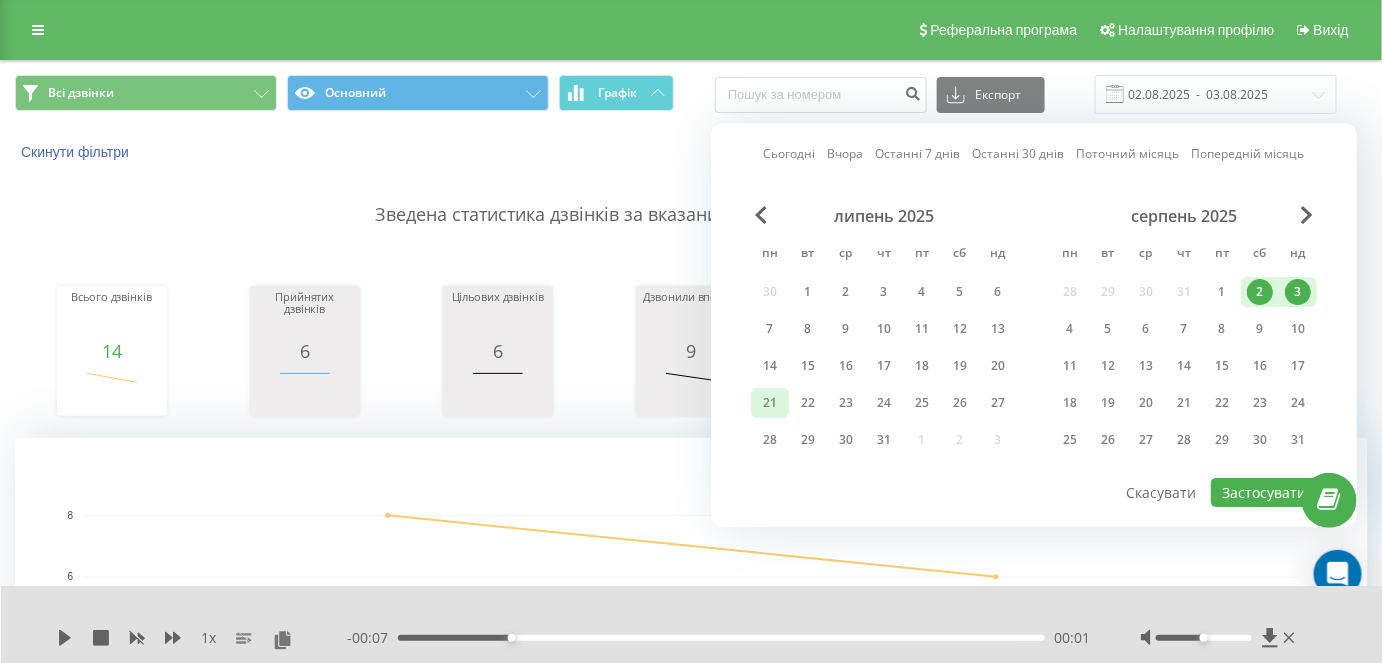 click on "21" at bounding box center [770, 403] 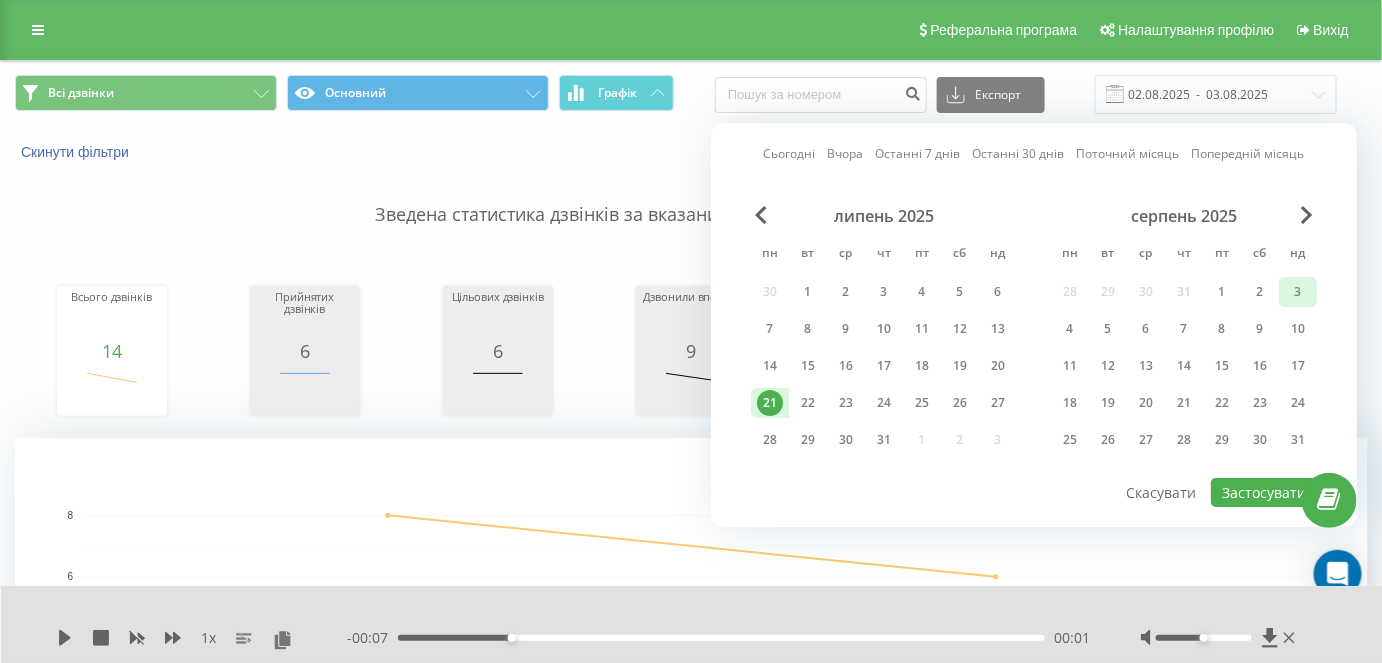 click on "3" at bounding box center (1298, 292) 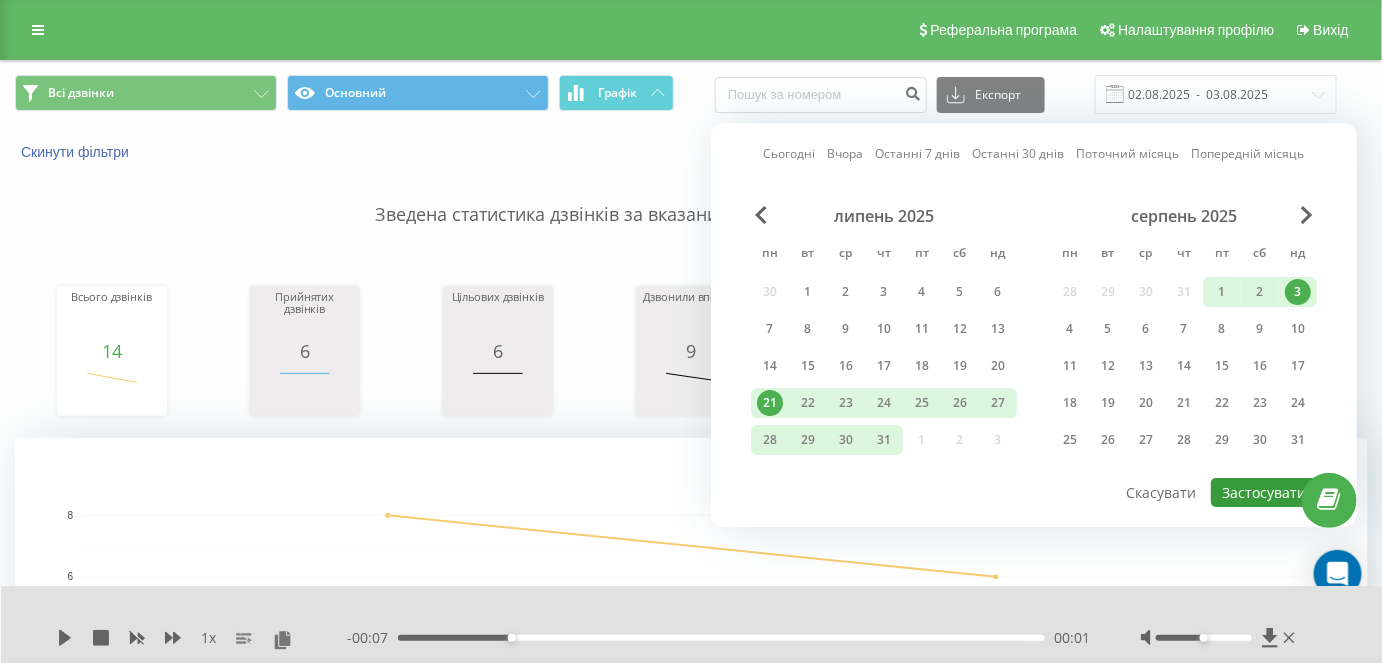 click on "Застосувати" at bounding box center (1264, 492) 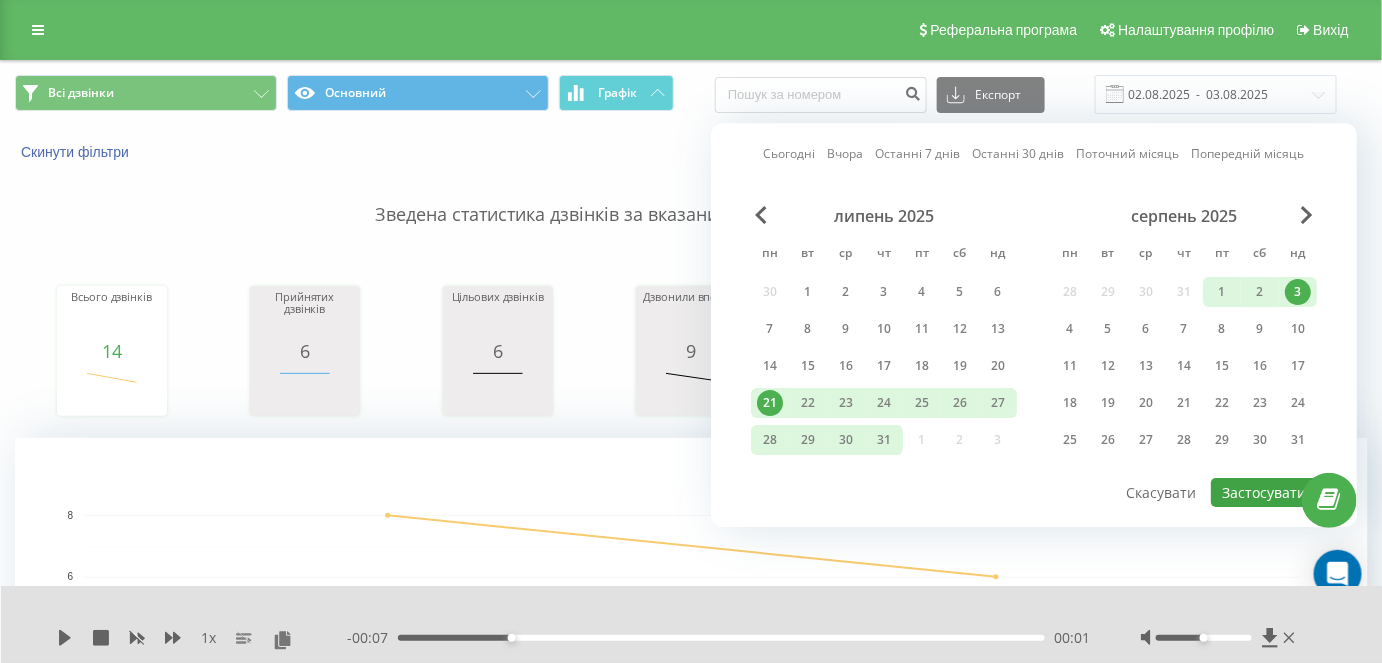 type on "[DATE]  -  [DATE]" 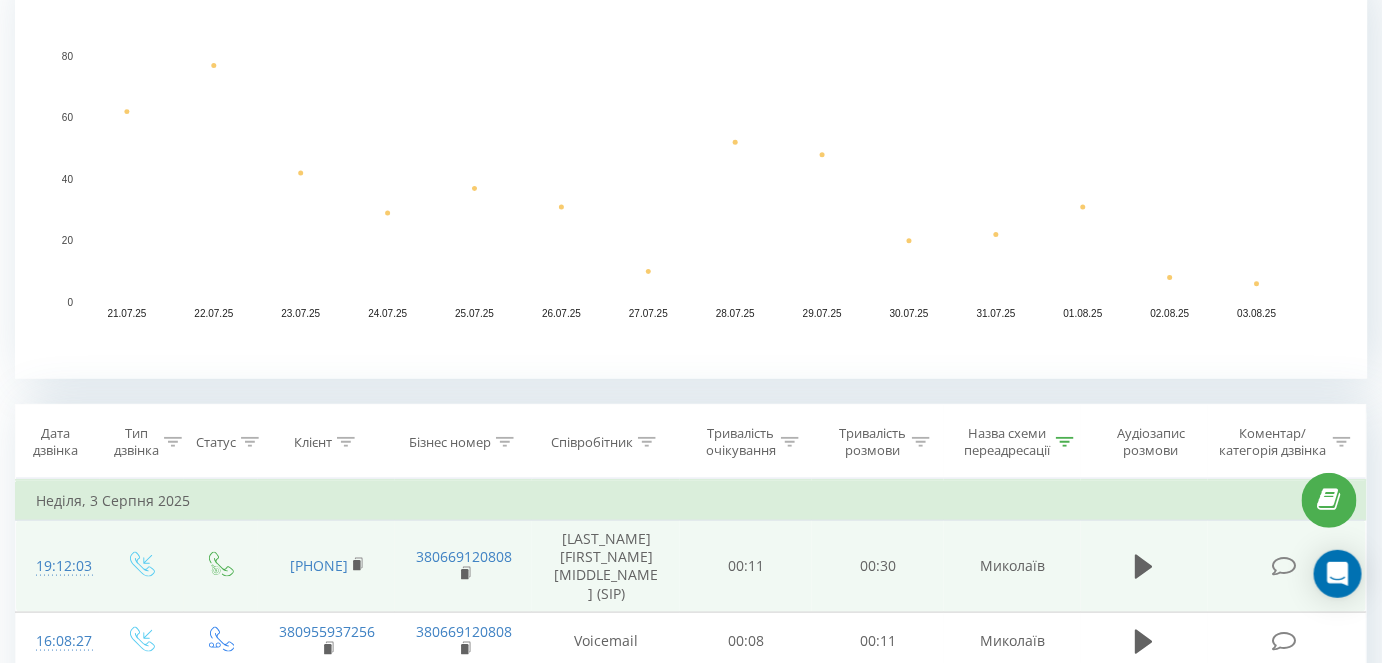 scroll, scrollTop: 636, scrollLeft: 0, axis: vertical 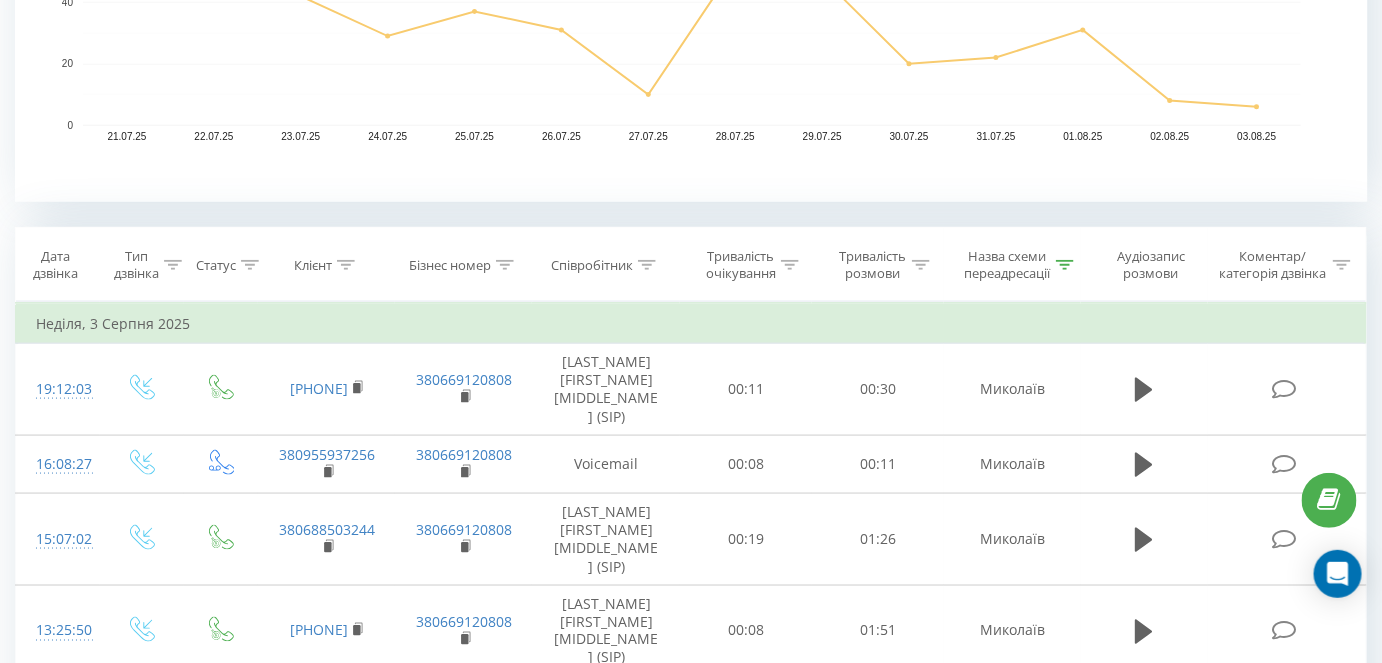 click on "Клієнт" at bounding box center [326, 265] 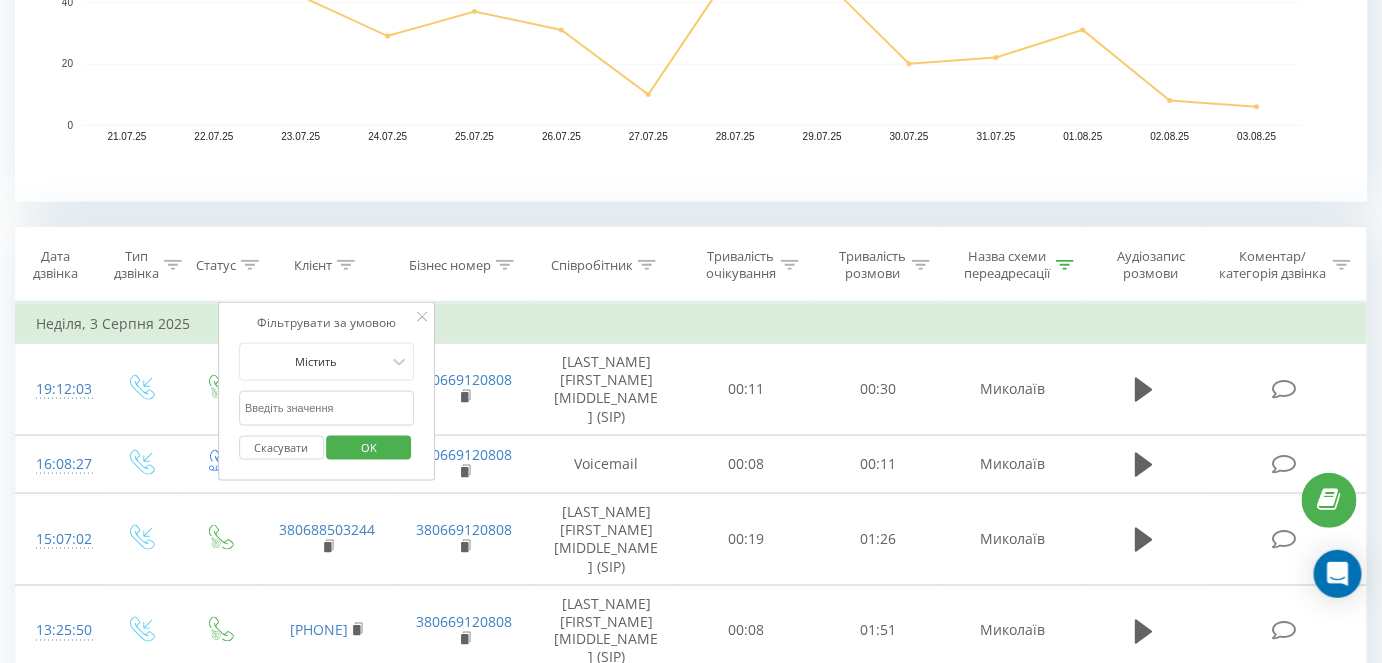 click at bounding box center (327, 408) 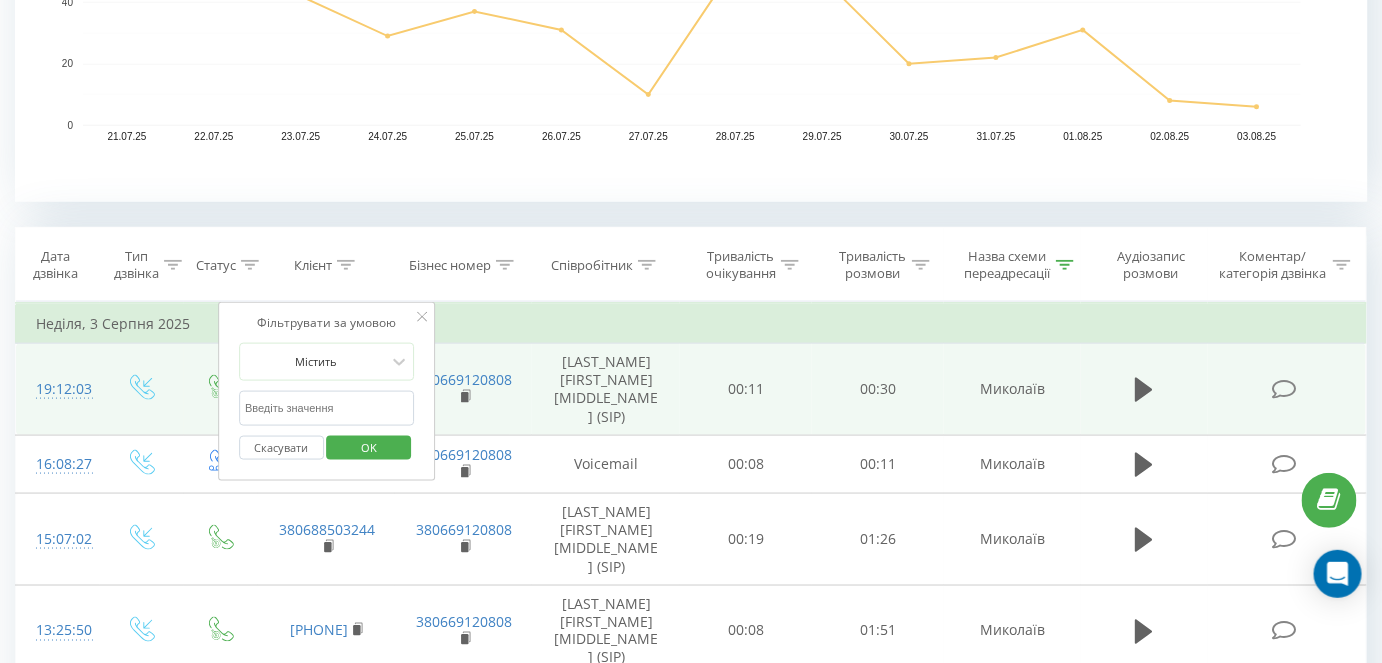 paste on "[PHONE]" 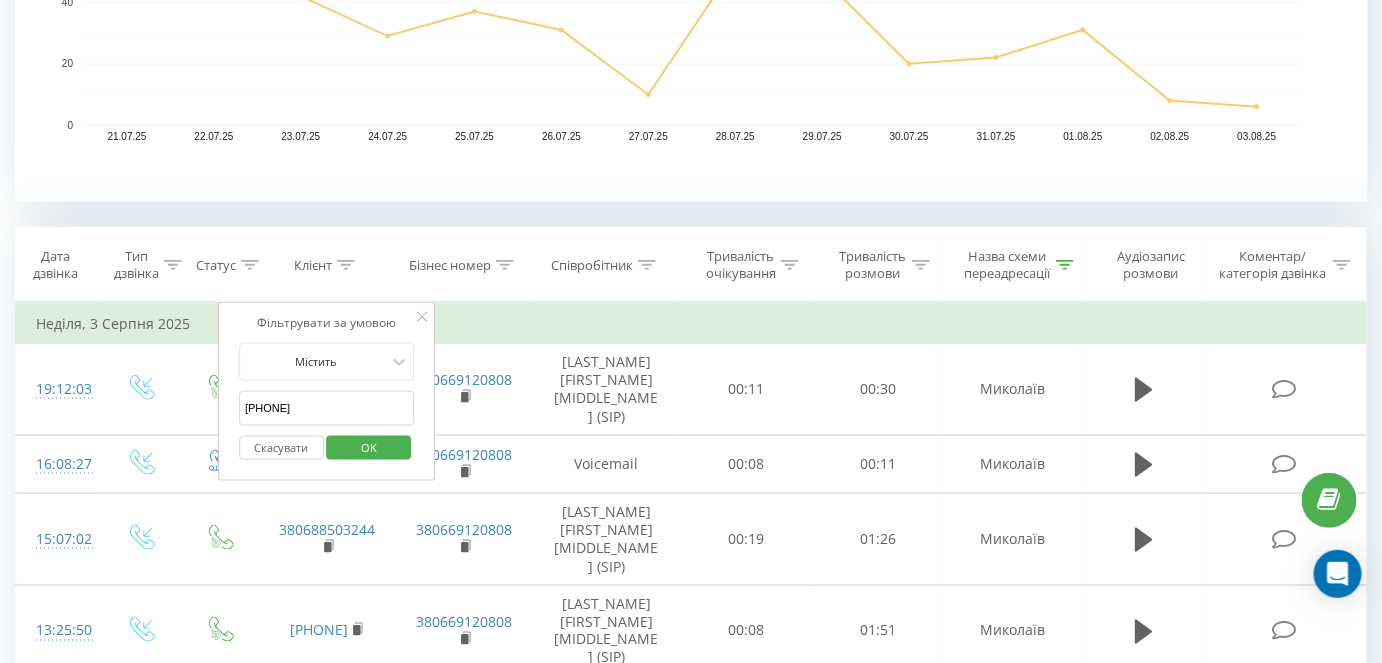 type on "[PHONE]" 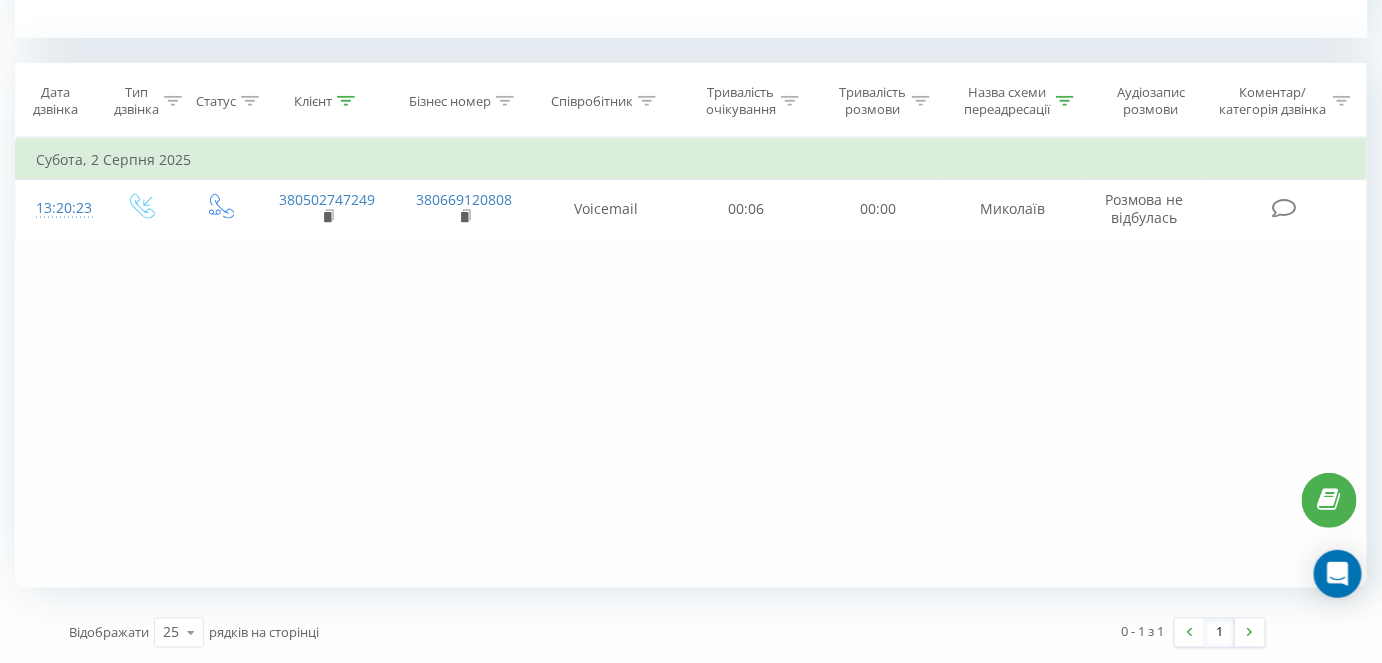 scroll, scrollTop: 798, scrollLeft: 0, axis: vertical 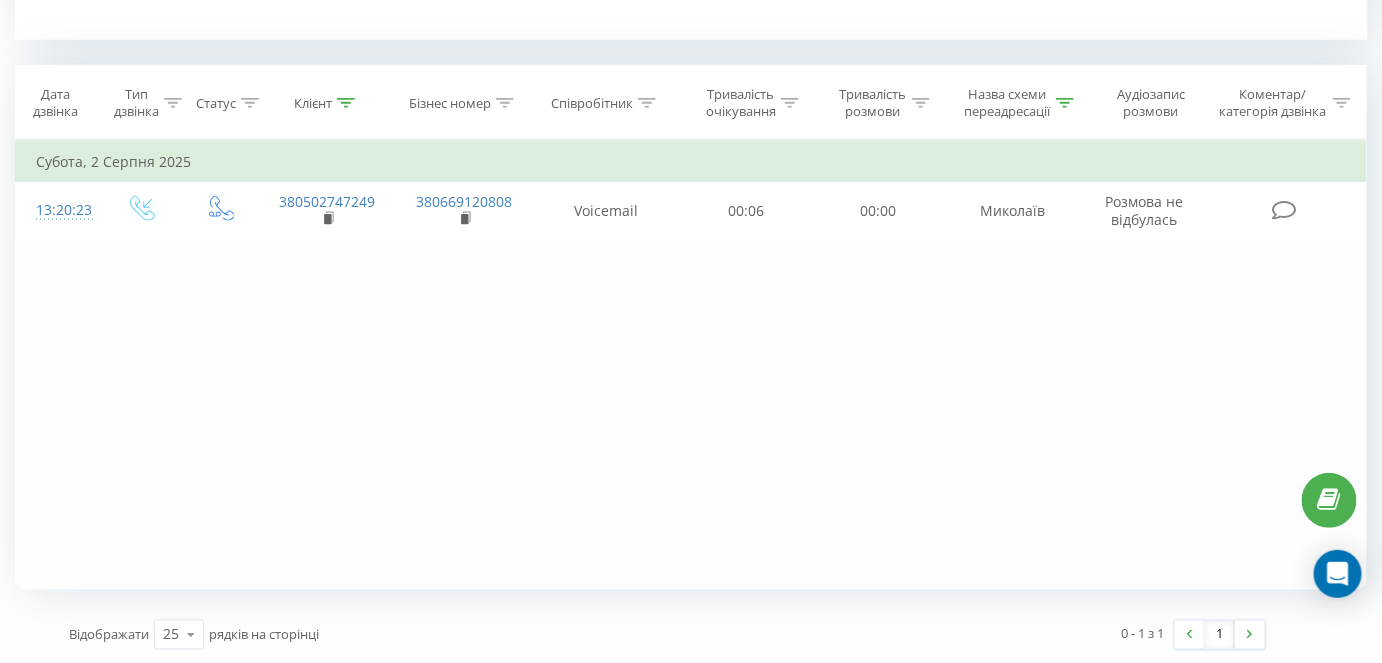 click on "Назва схеми переадресації" at bounding box center [1012, 103] 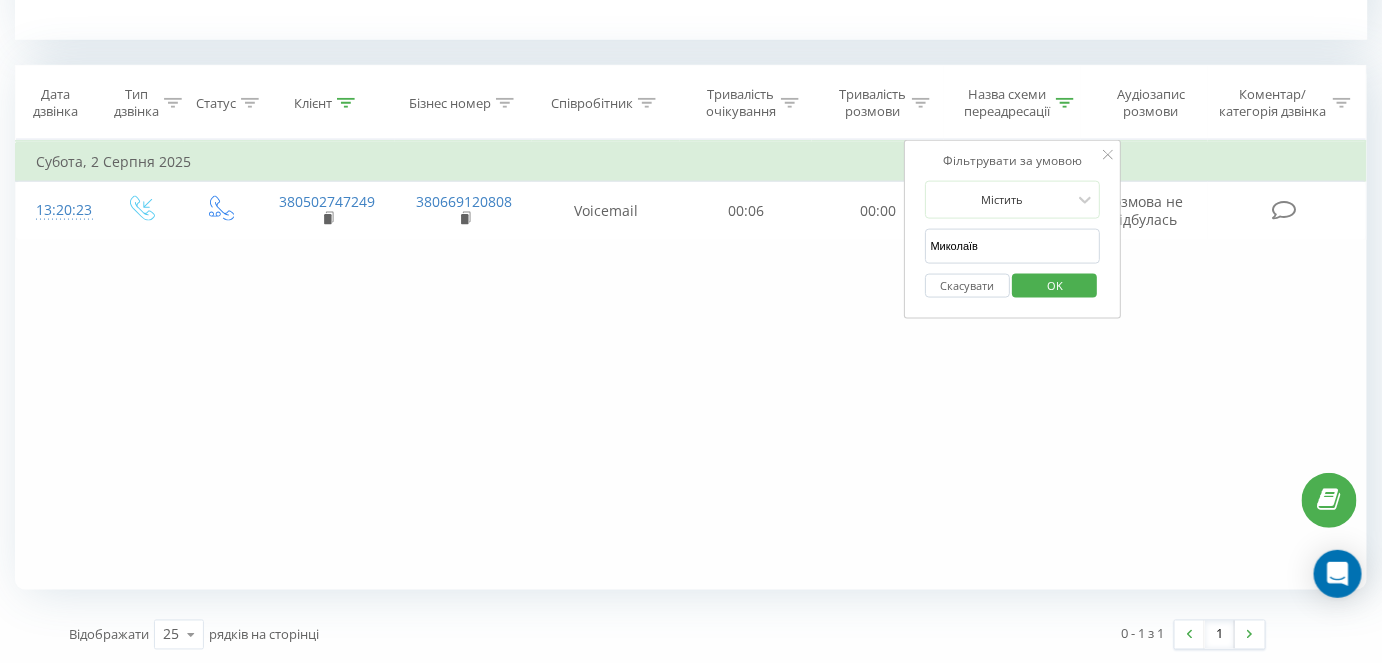click on "Миколаїв" at bounding box center [1013, 246] 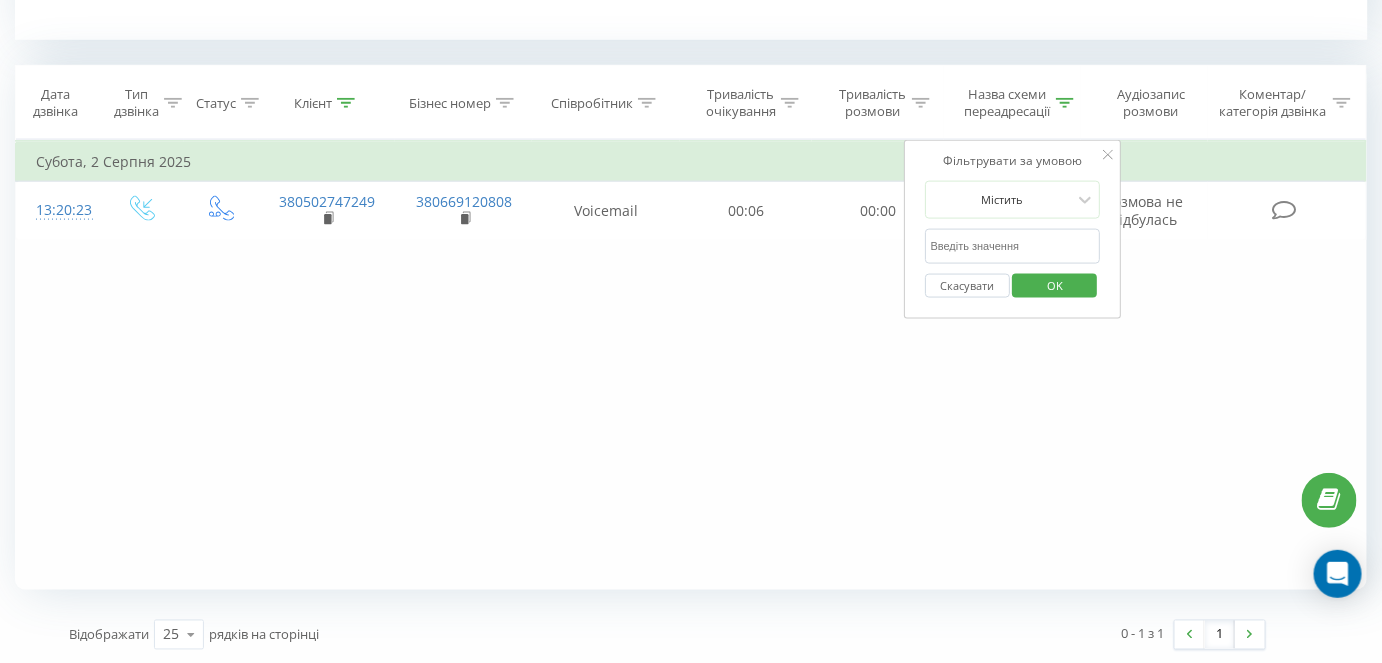 type 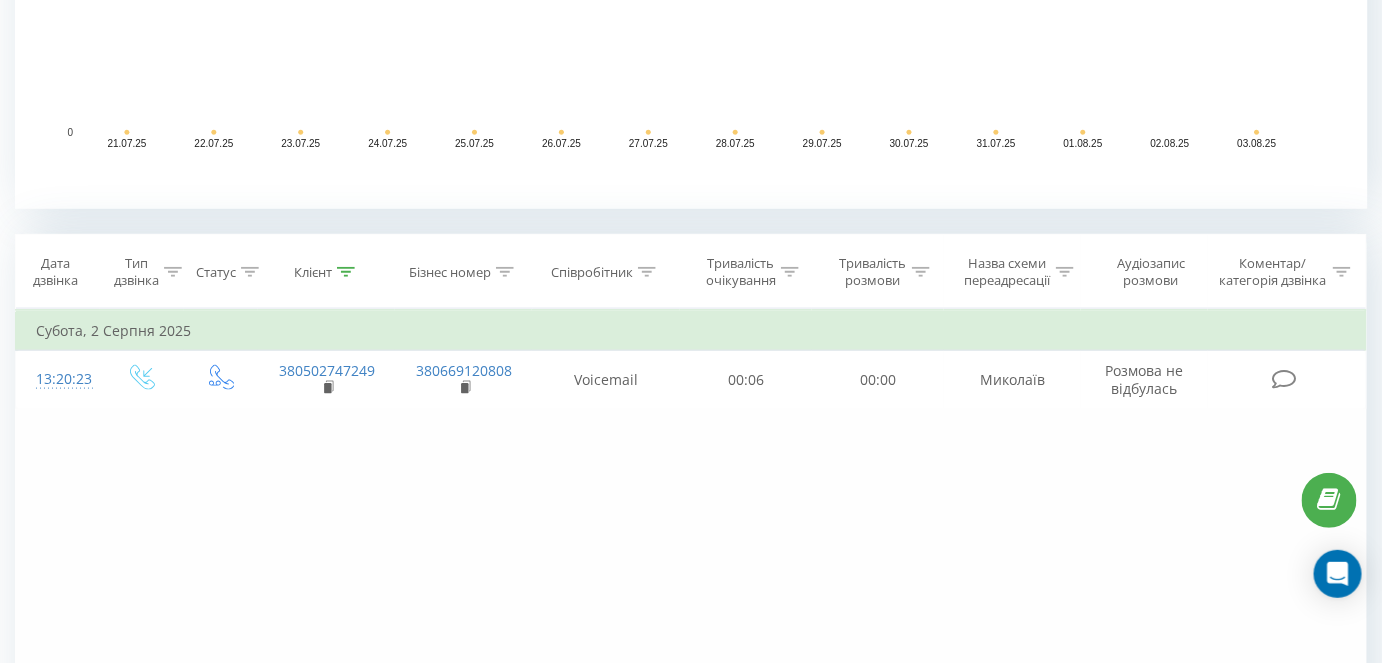 scroll, scrollTop: 699, scrollLeft: 0, axis: vertical 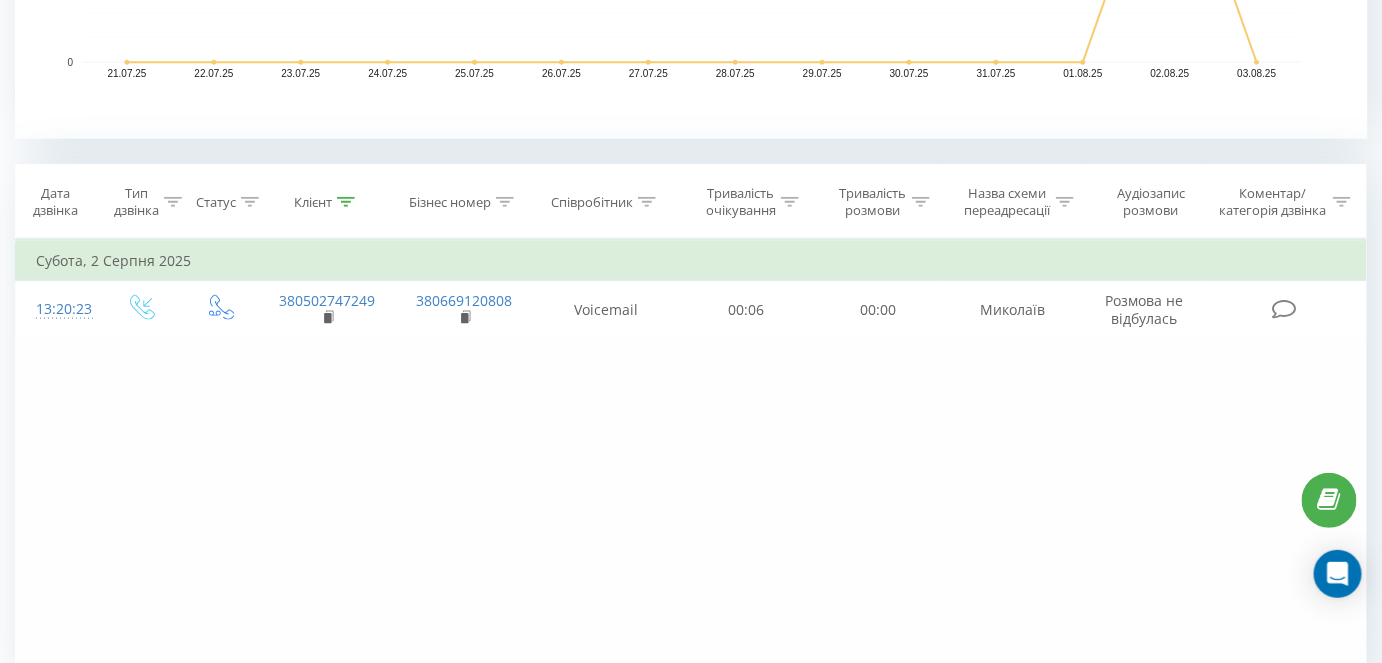 click 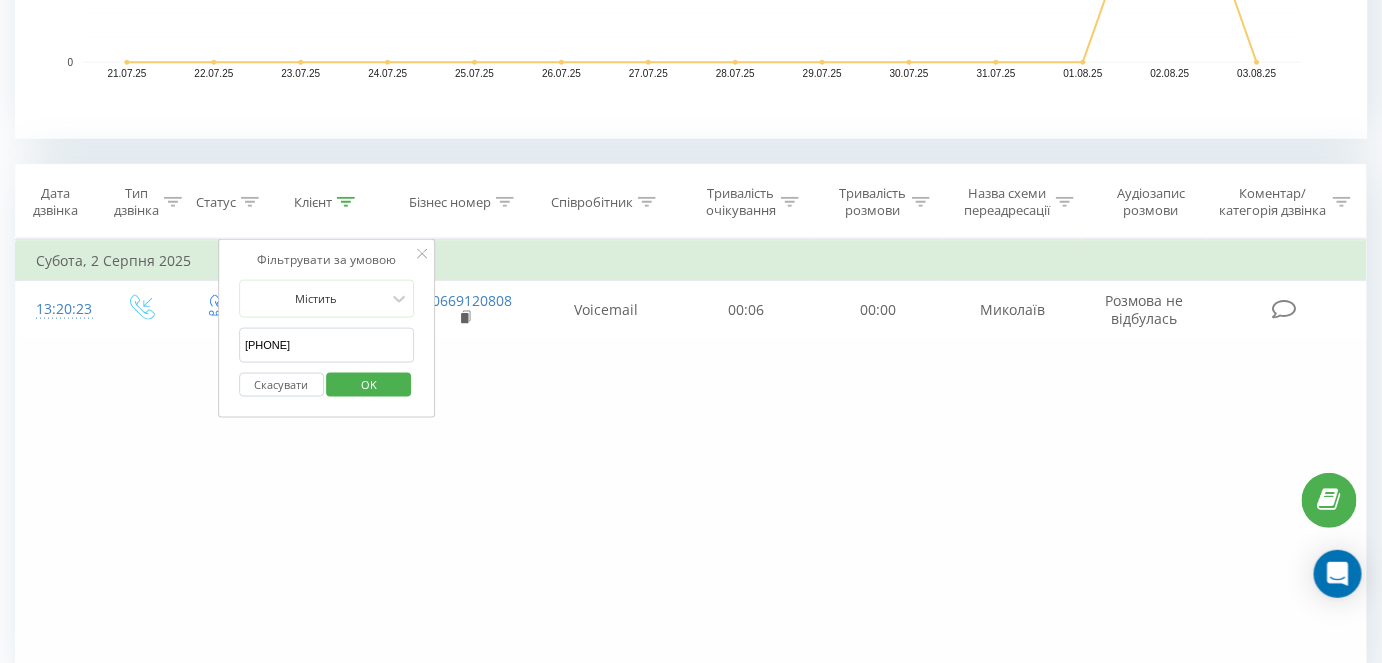 click on "[PHONE]" at bounding box center [327, 345] 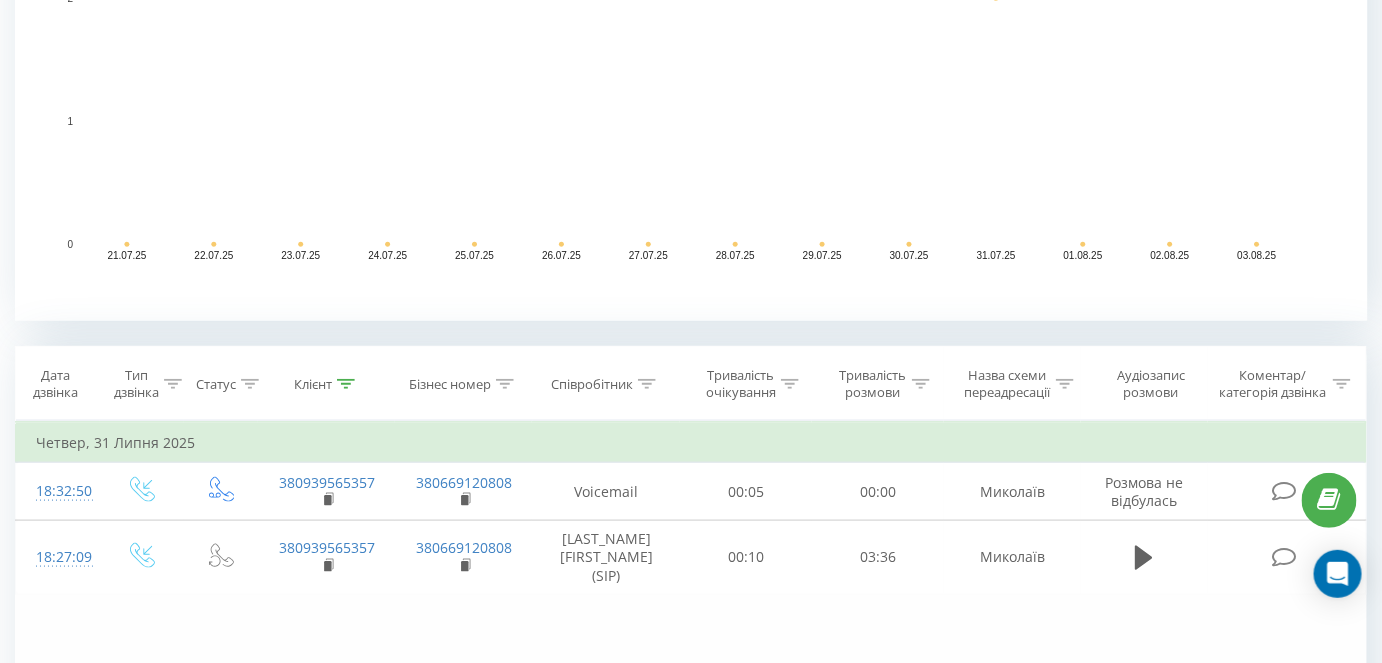 scroll, scrollTop: 790, scrollLeft: 0, axis: vertical 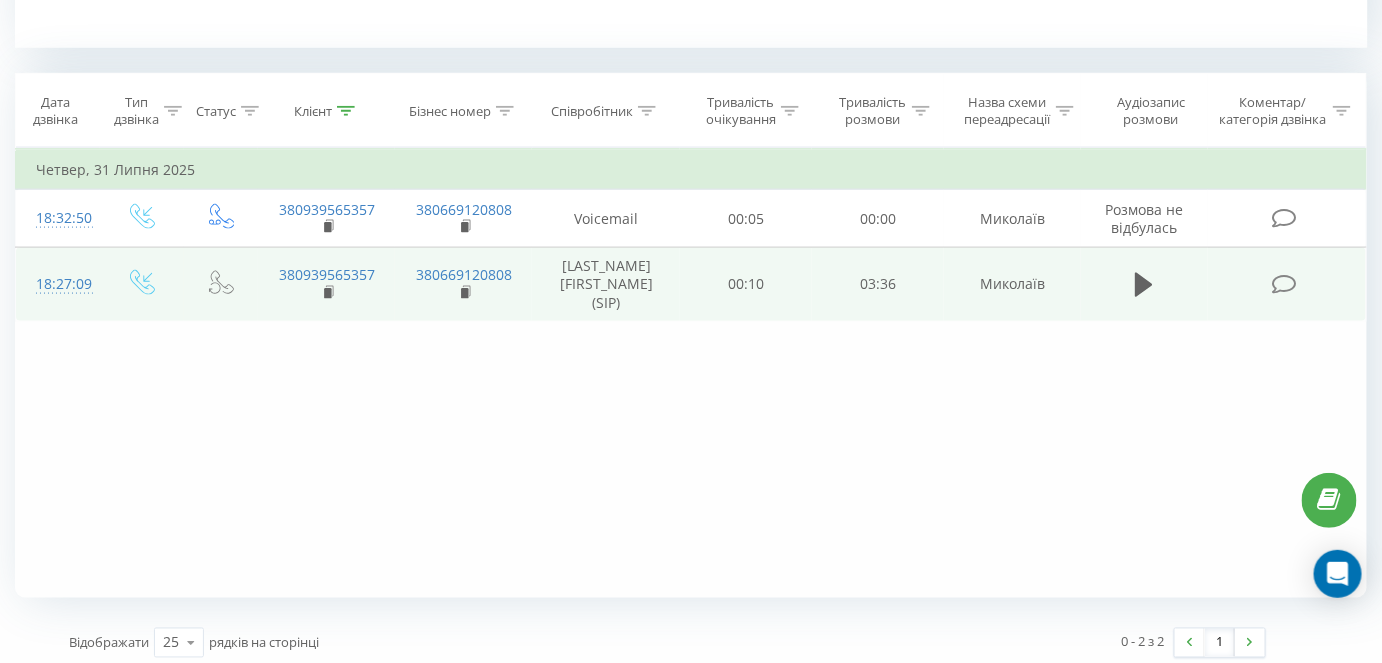 click at bounding box center [1144, 285] 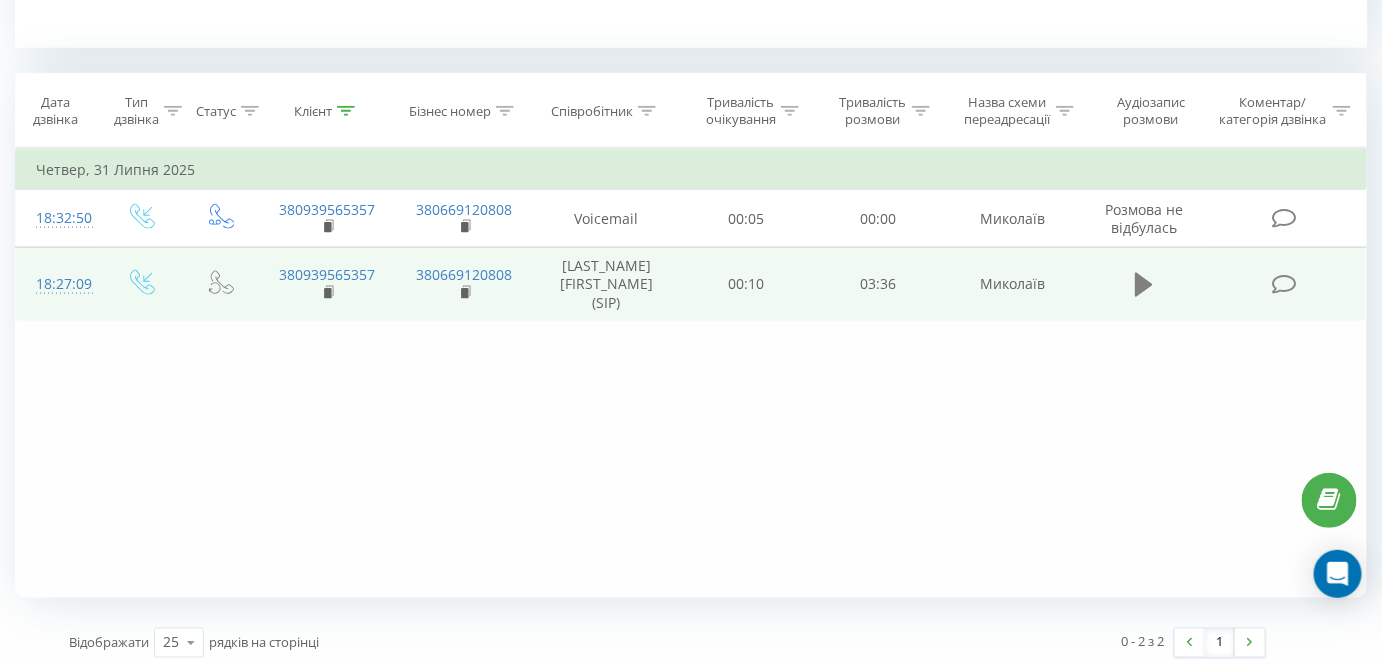 click 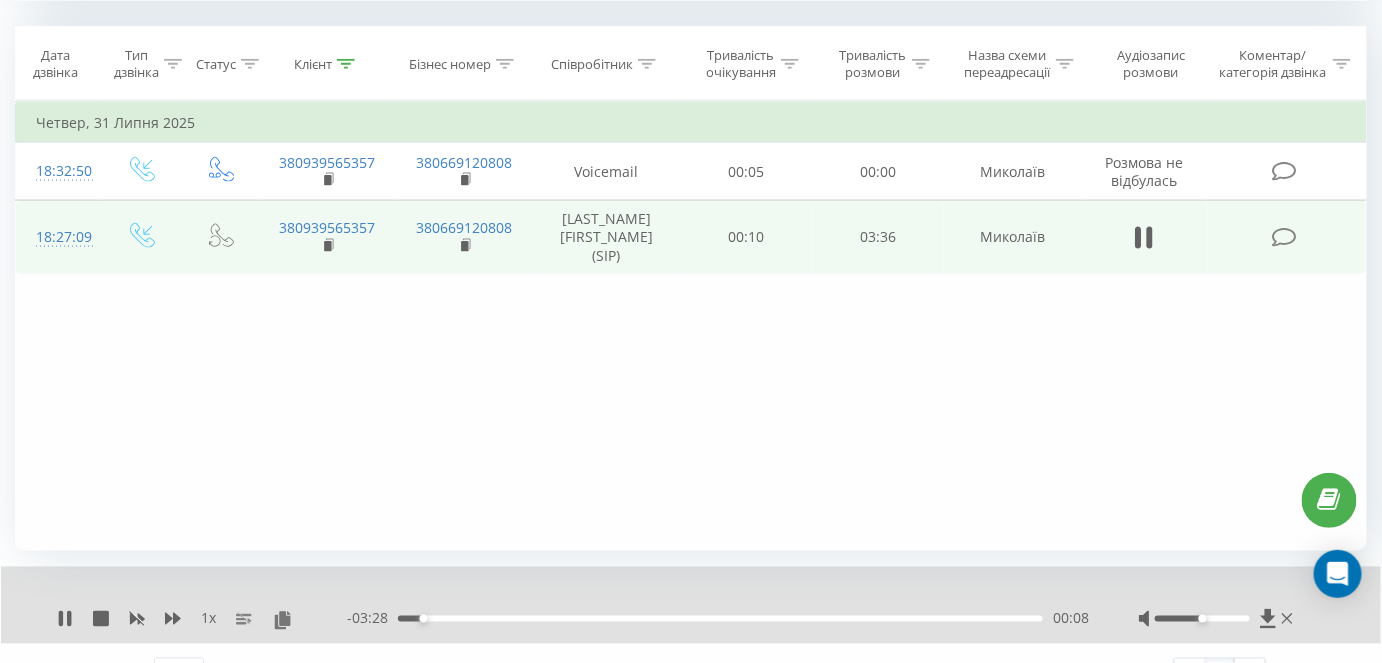 scroll, scrollTop: 875, scrollLeft: 0, axis: vertical 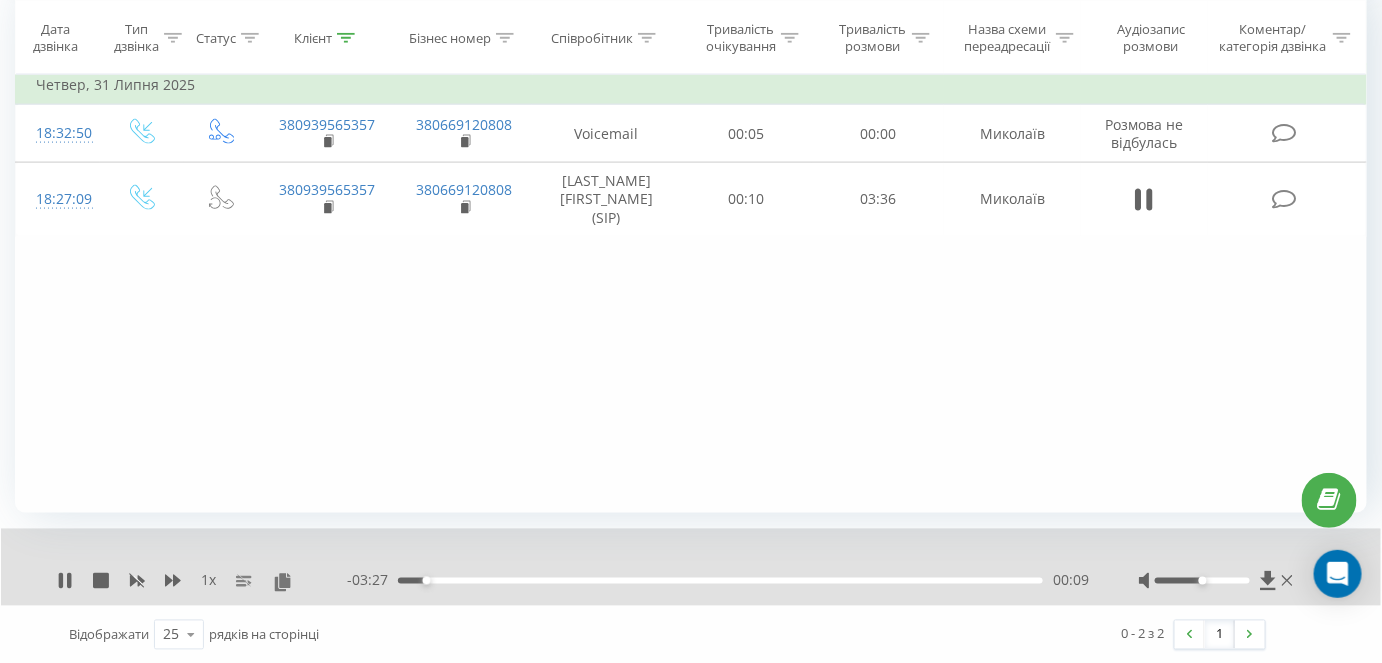 click on "- 03:27 00:09   00:09" at bounding box center (718, 581) 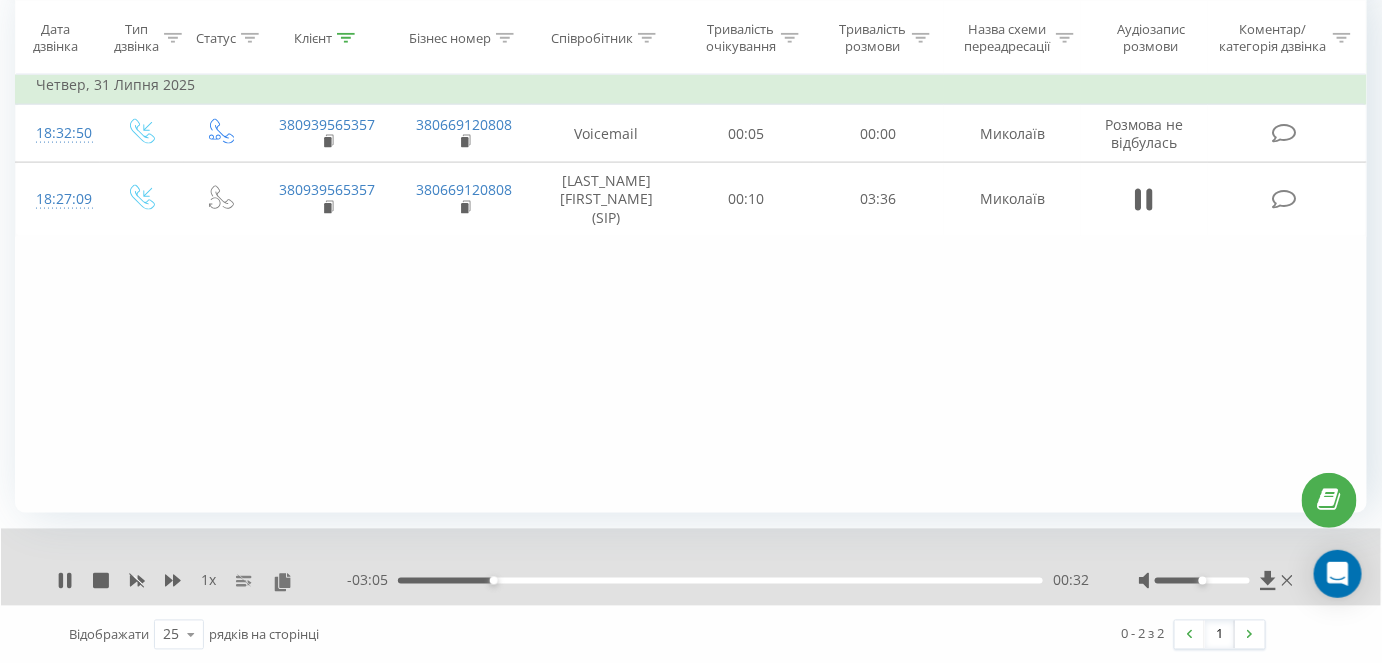 click on "- [DURATION] [DURATION]   [DURATION]" at bounding box center [718, 581] 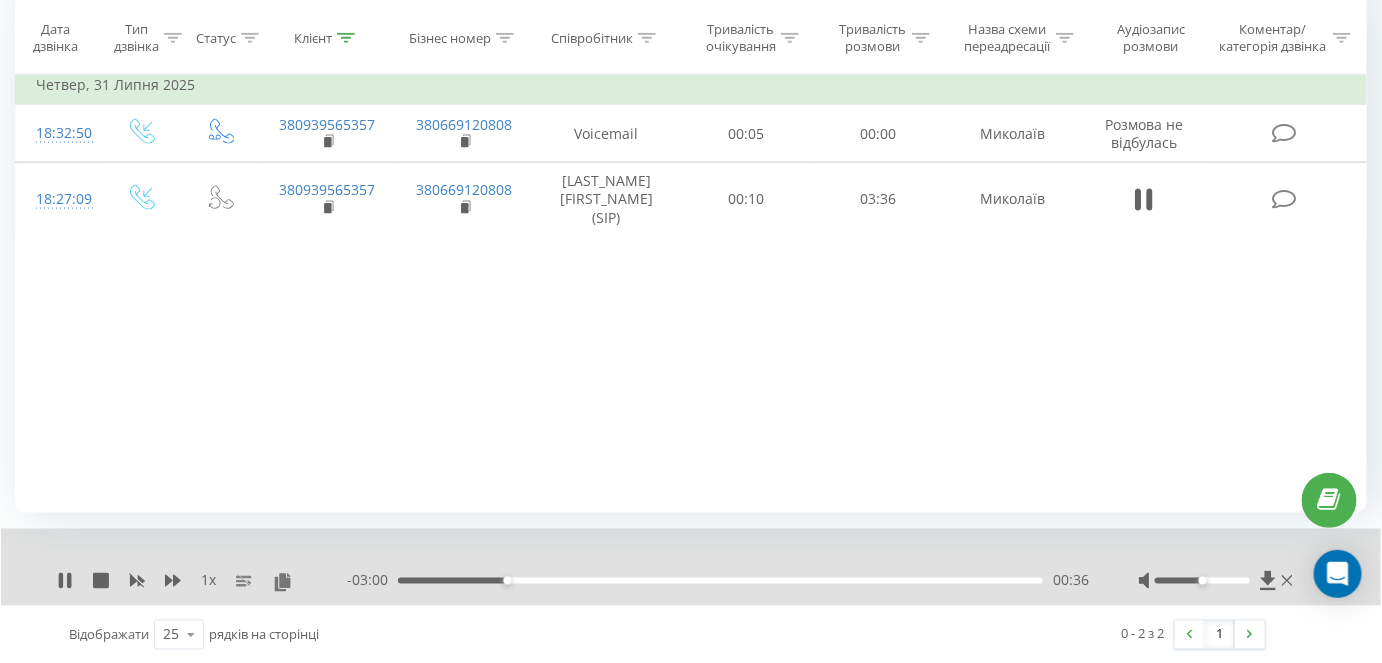 click on "00:36" at bounding box center (720, 581) 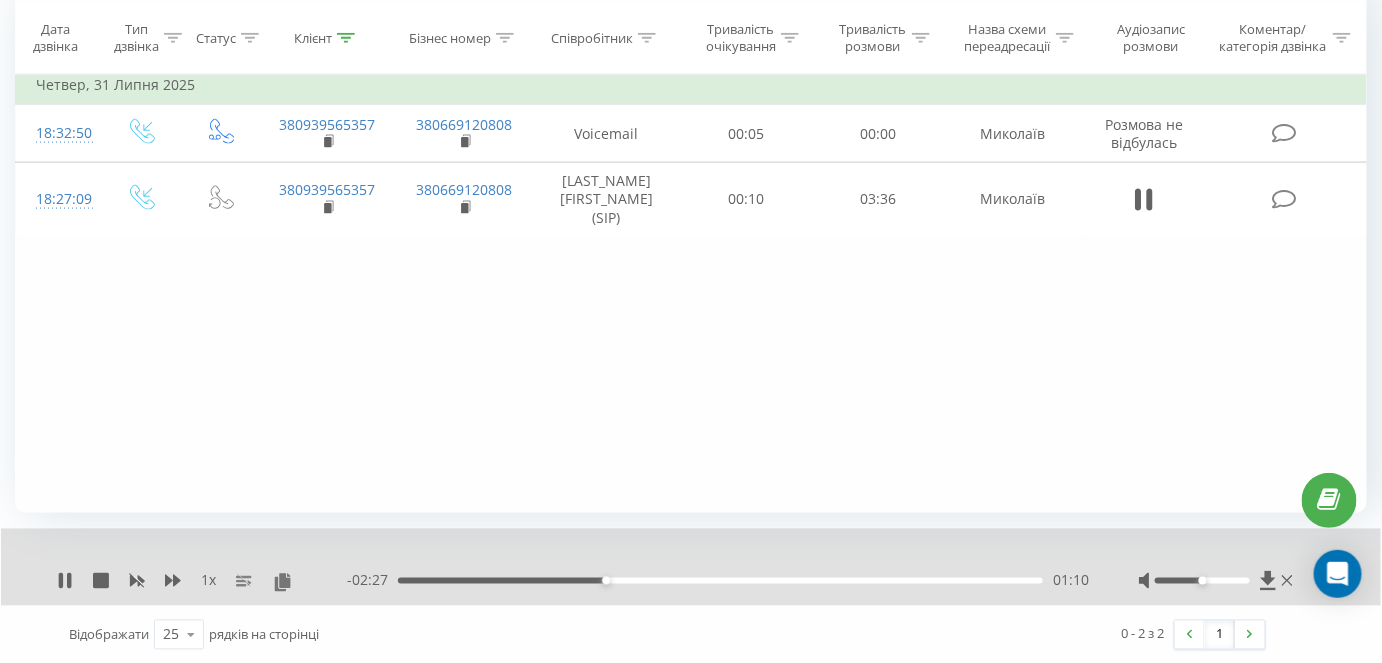 click on "01:10" at bounding box center (720, 581) 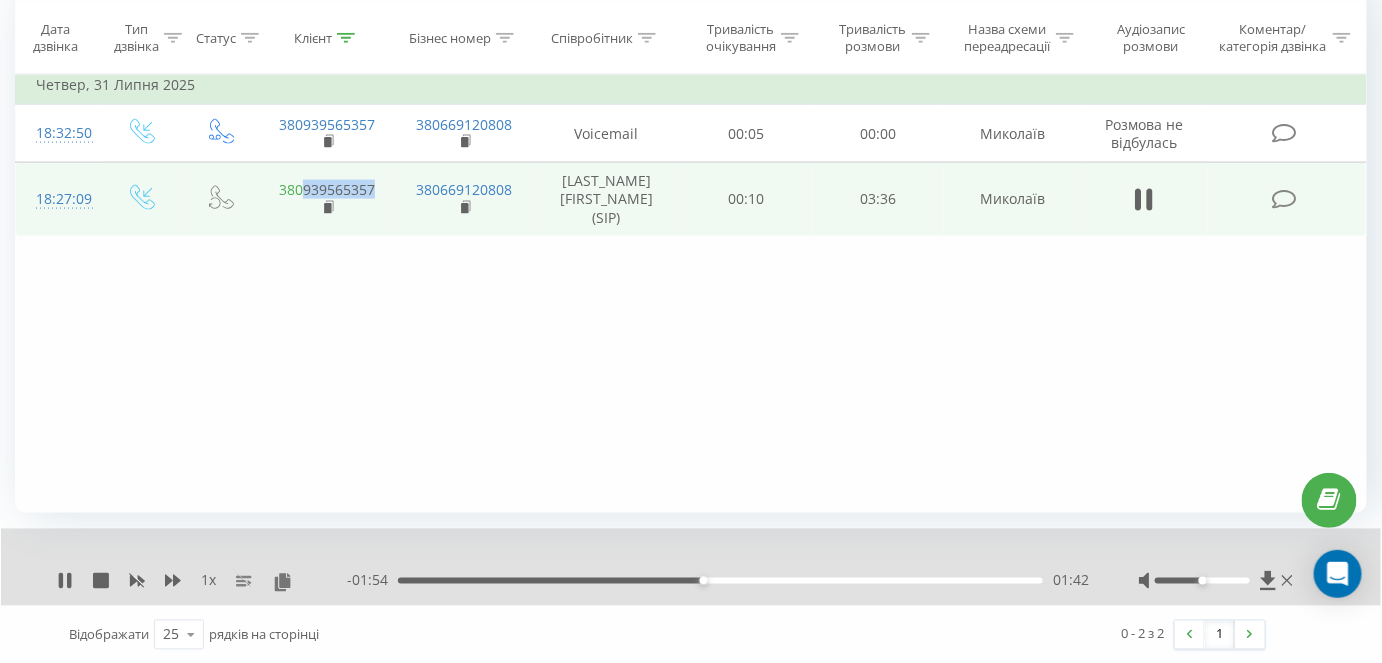 drag, startPoint x: 397, startPoint y: 181, endPoint x: 304, endPoint y: 179, distance: 93.0215 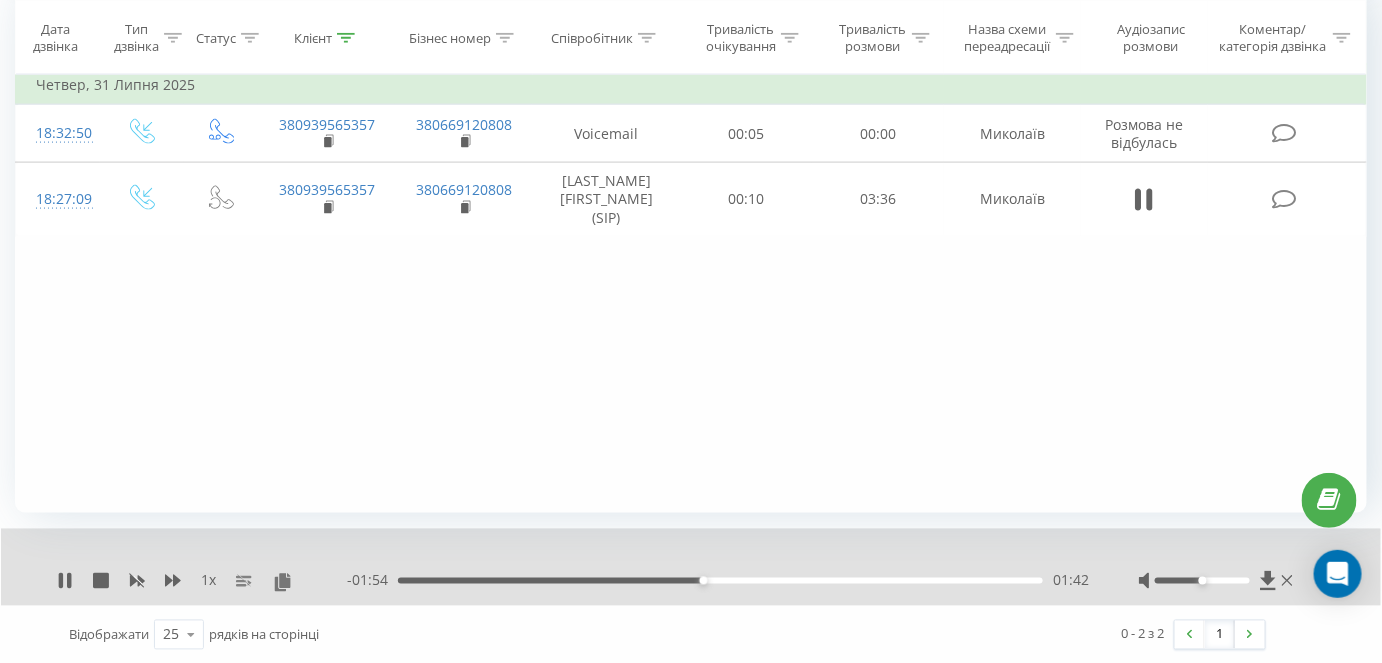 click on "Фільтрувати за умовою Дорівнює Введіть значення Скасувати OK Фільтрувати за умовою Дорівнює Введіть значення Скасувати OK Фільтрувати за умовою Містить [PHONE] Скасувати OK Фільтрувати за умовою Містить Скасувати OK Фільтрувати за умовою Містить Скасувати OK Фільтрувати за умовою Дорівнює Скасувати OK Фільтрувати за умовою Дорівнює Скасувати OK Фільтрувати за умовою Містить Скасувати OK Фільтрувати за умовою Дорівнює Введіть значення Скасувати OK [DAY], [MONTH] [DAY_NUM], [YEAR]  [TIME]         [PHONE] [PHONE] Voicemail [DURATION] [DURATION] [CITY] Розмова не відбулась  [TIME]         [PHONE] [PHONE] [DURATION]" at bounding box center [691, 288] 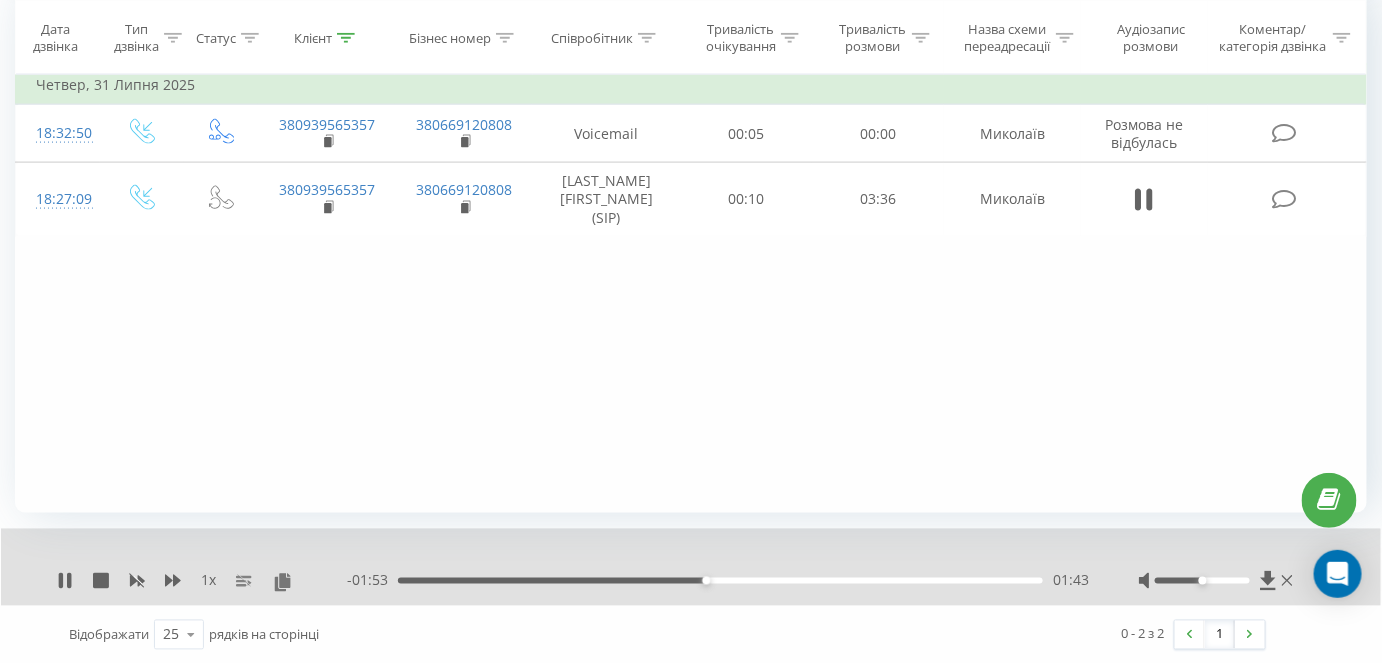 scroll, scrollTop: 784, scrollLeft: 0, axis: vertical 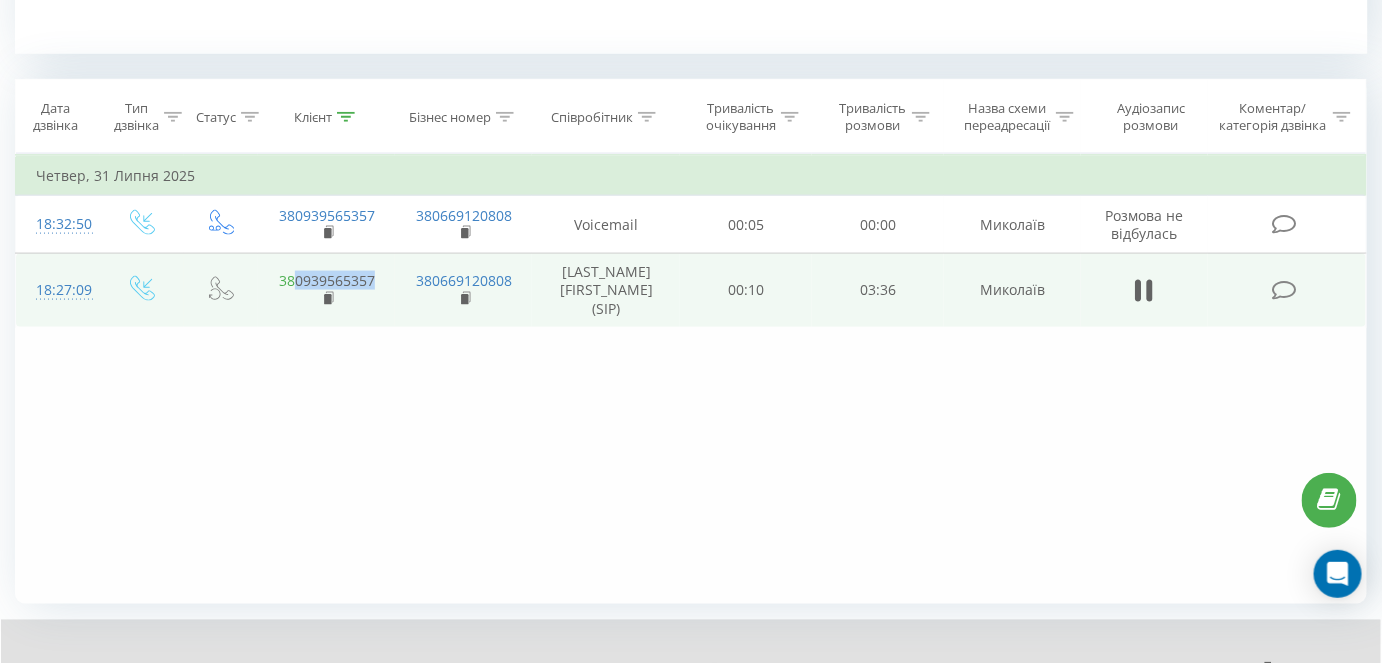 copy on "[PHONE]" 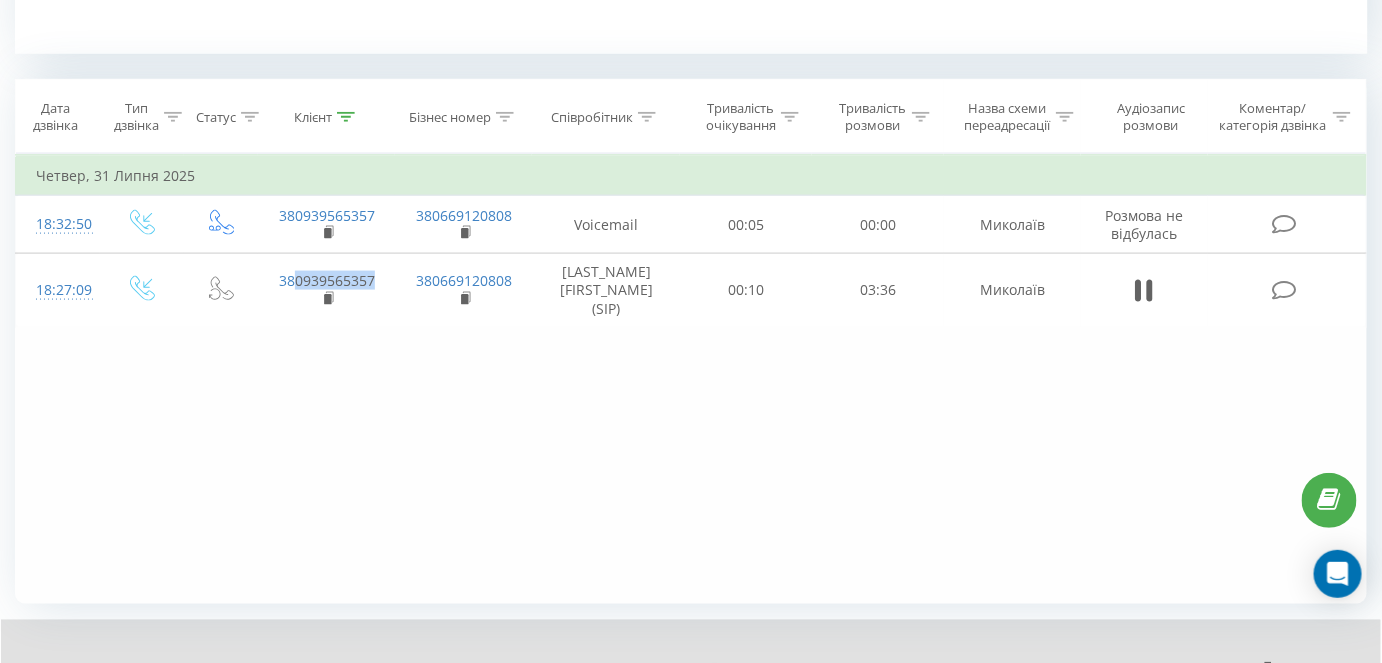drag, startPoint x: 381, startPoint y: 270, endPoint x: 488, endPoint y: 437, distance: 198.33809 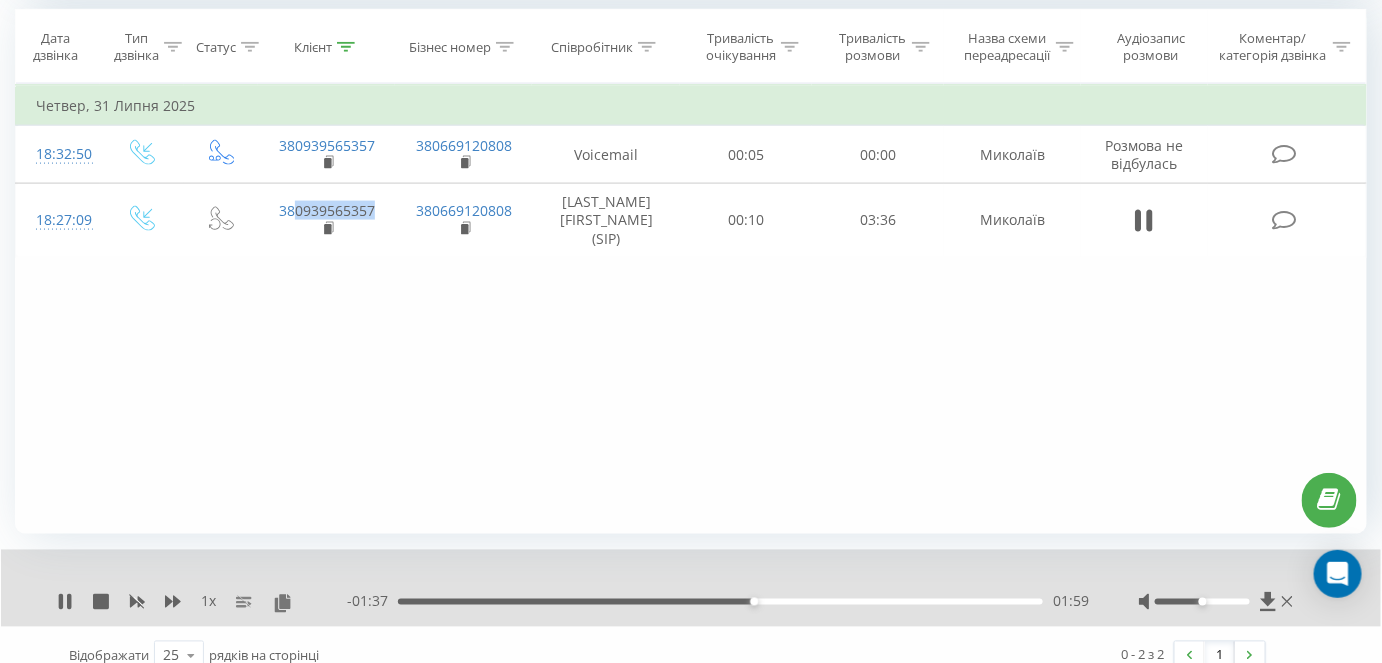 scroll, scrollTop: 875, scrollLeft: 0, axis: vertical 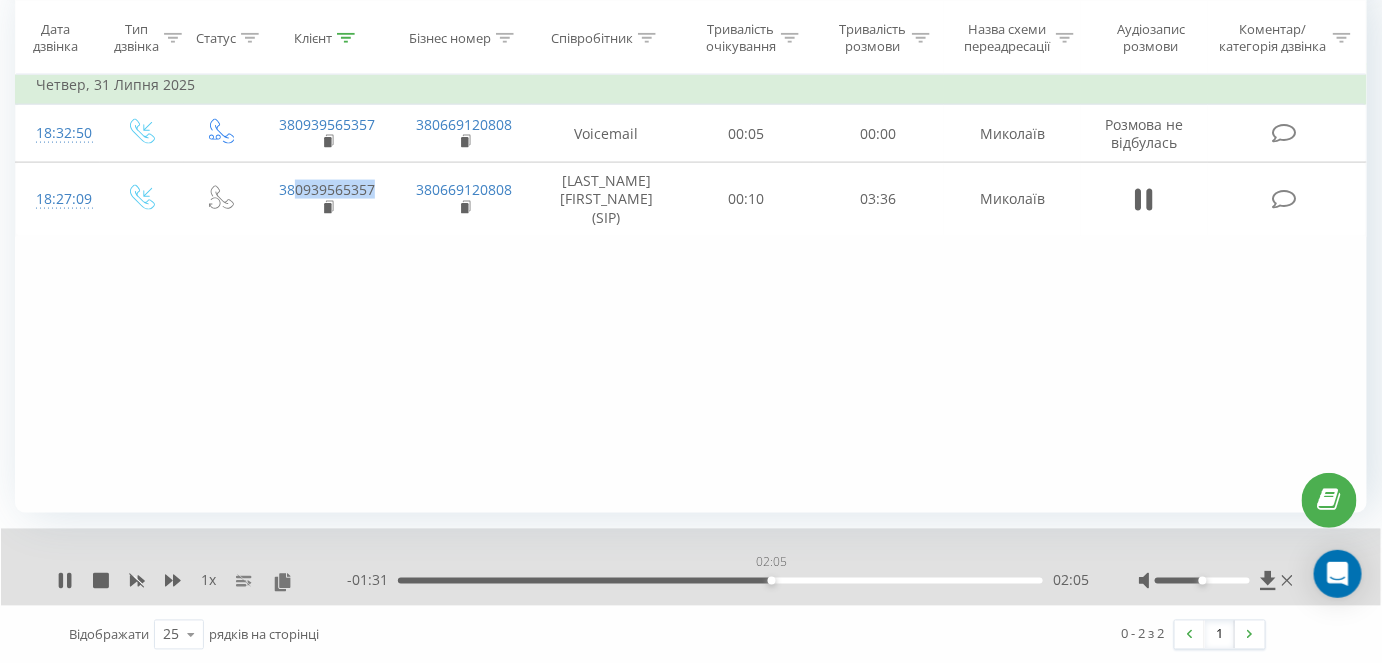 click on "02:05" at bounding box center (720, 581) 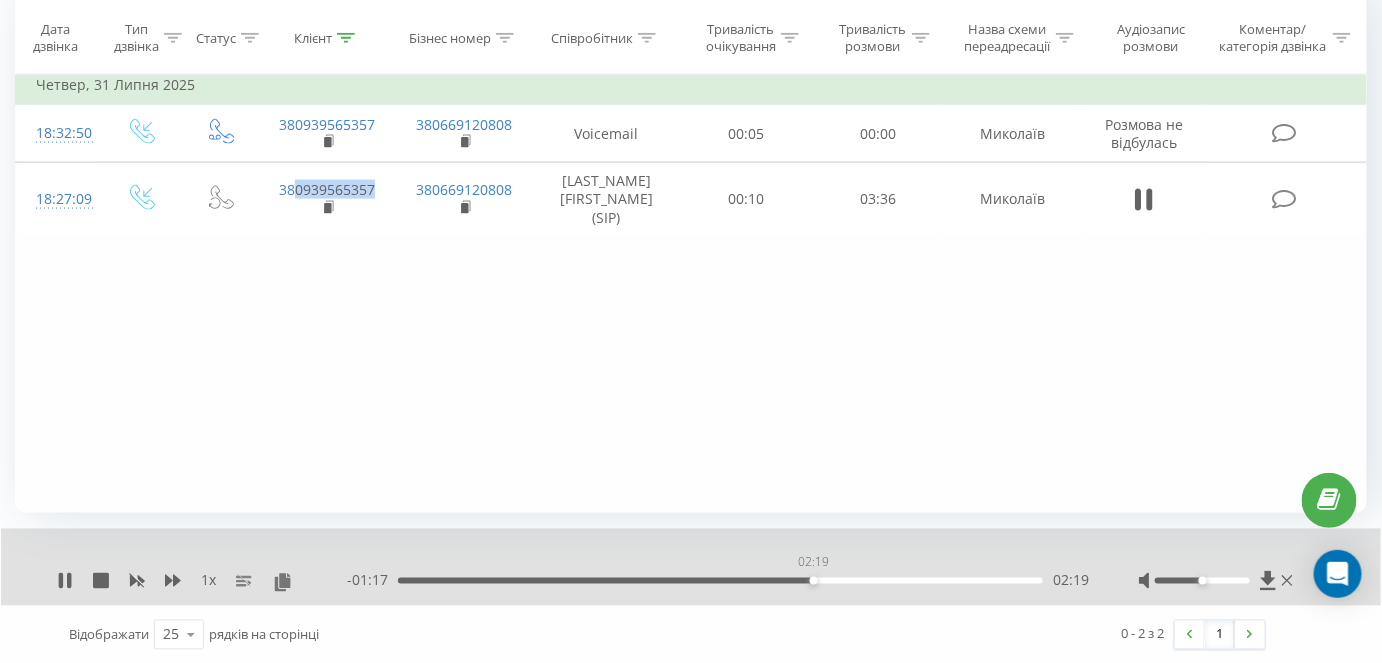 click on "02:19" at bounding box center [720, 581] 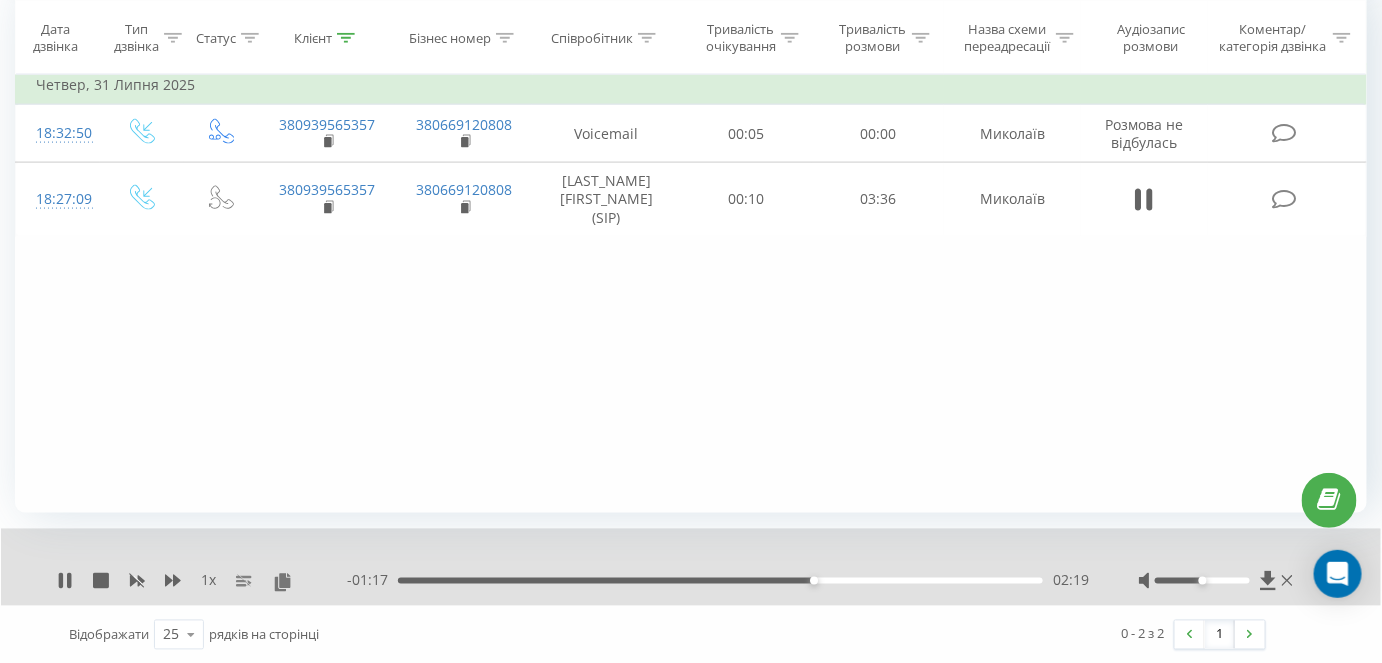 click on "- [DURATION] [DURATION]   [DURATION]" at bounding box center (691, 567) 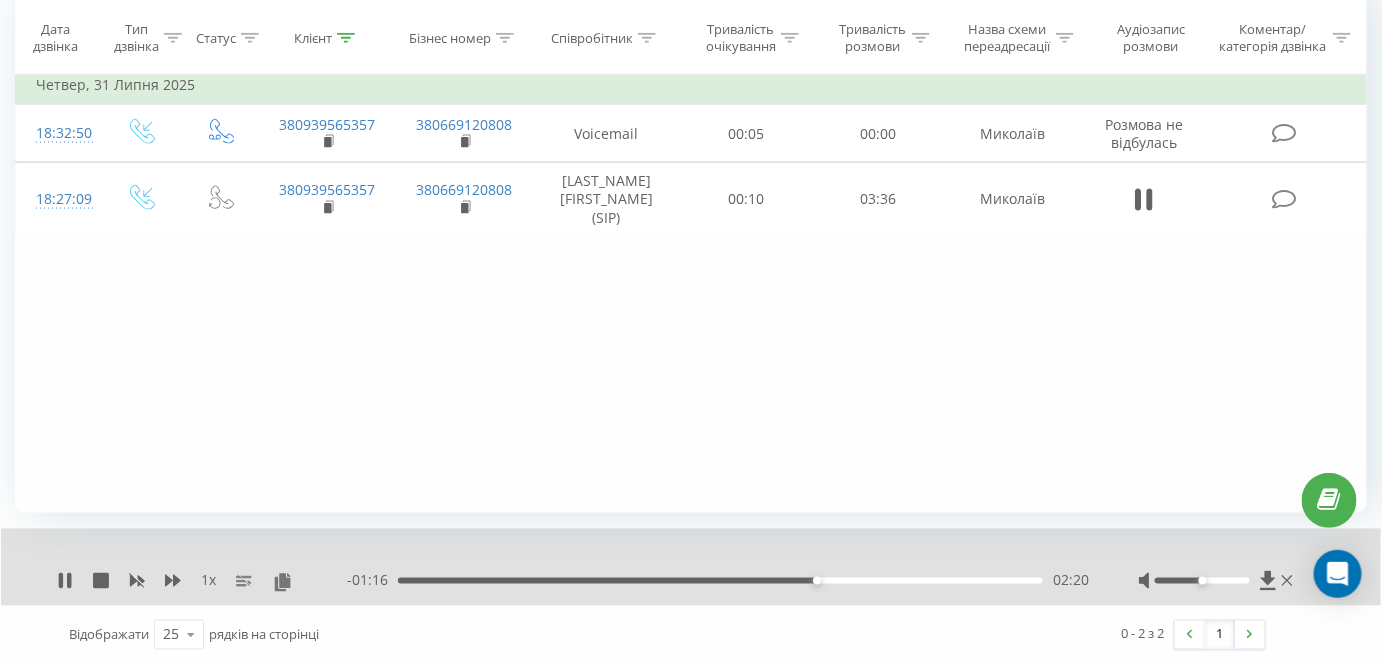click on "- [DURATION] [DURATION]   [DURATION]" at bounding box center [718, 581] 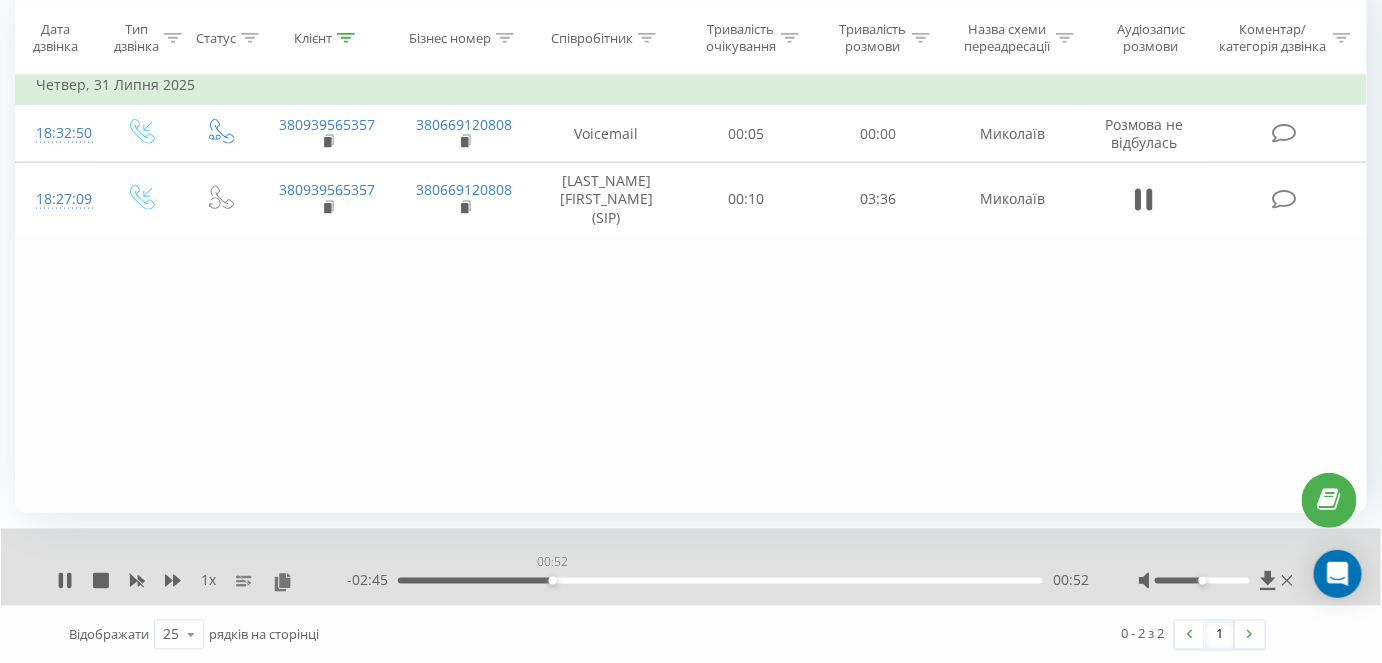 click on "00:52" at bounding box center [720, 581] 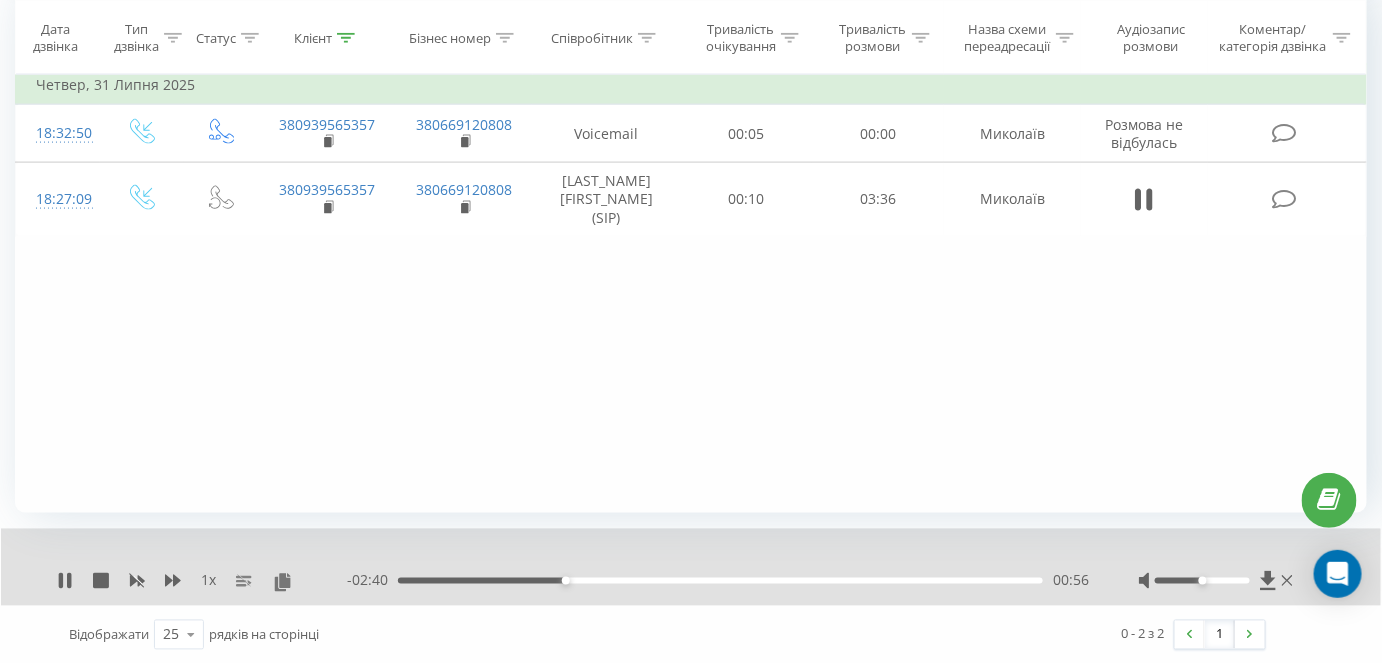 click on "00:56" at bounding box center [720, 581] 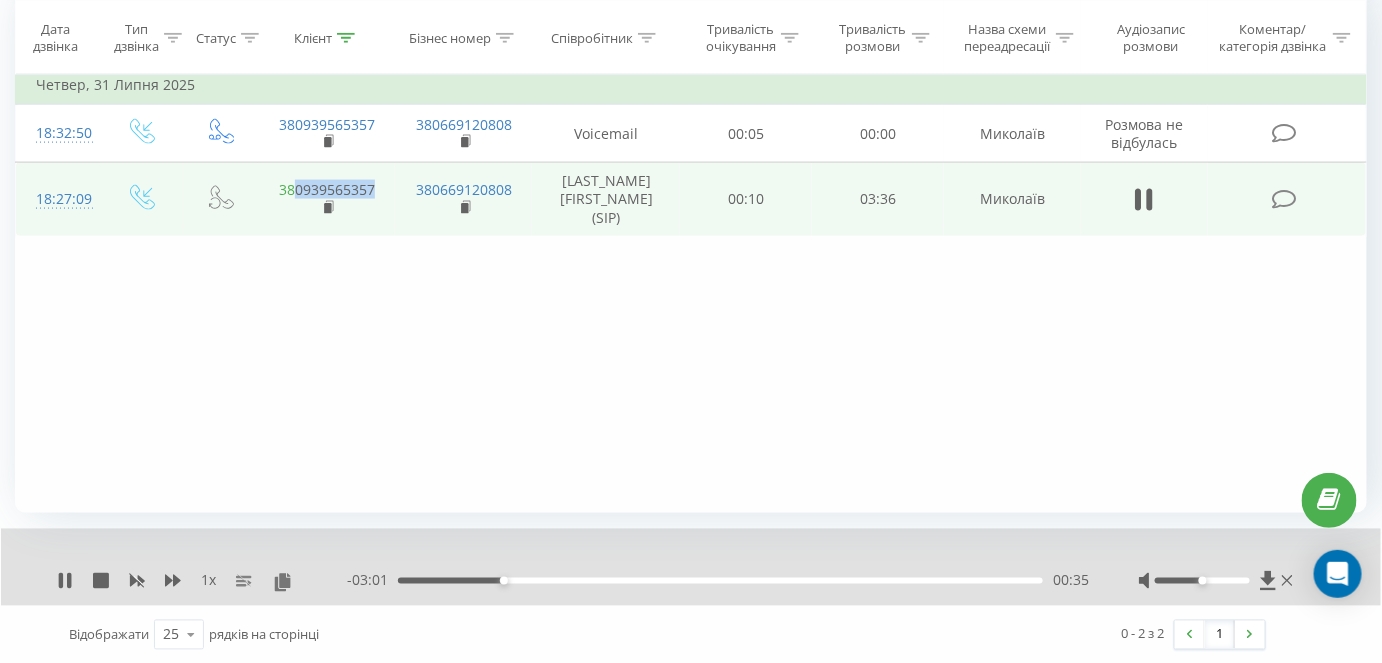 drag, startPoint x: 386, startPoint y: 180, endPoint x: 296, endPoint y: 187, distance: 90.27181 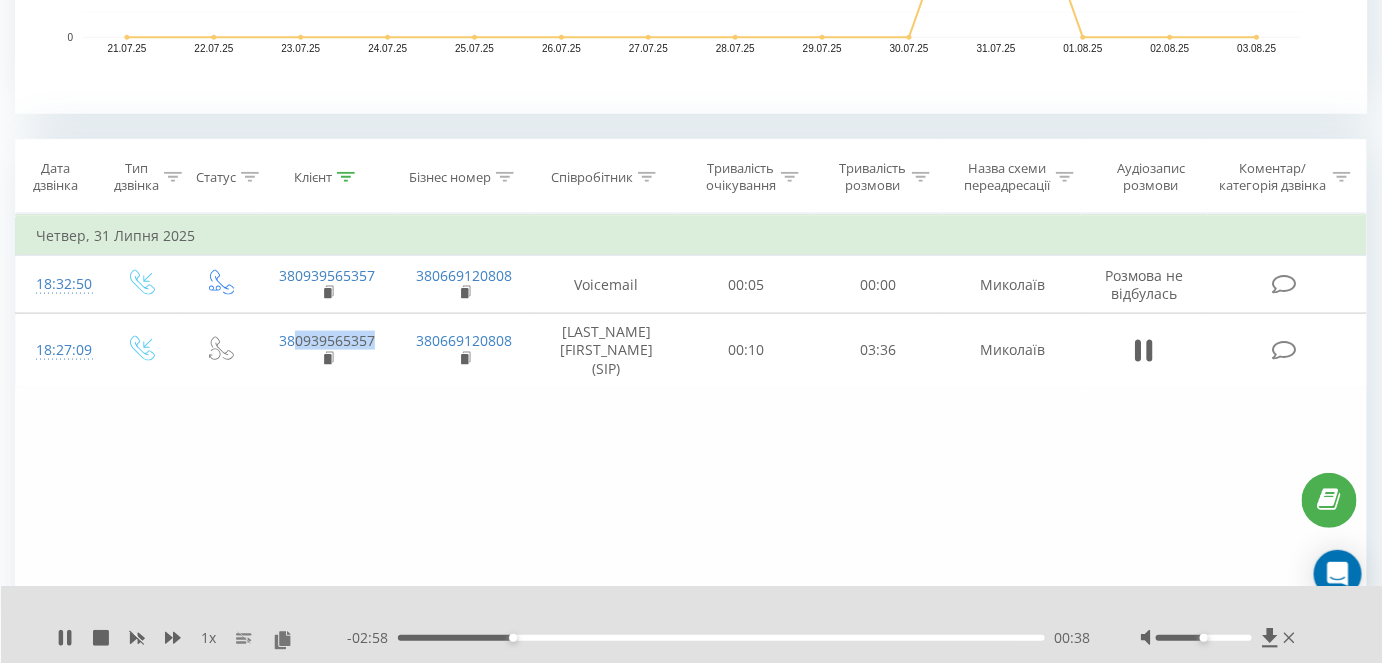 scroll, scrollTop: 602, scrollLeft: 0, axis: vertical 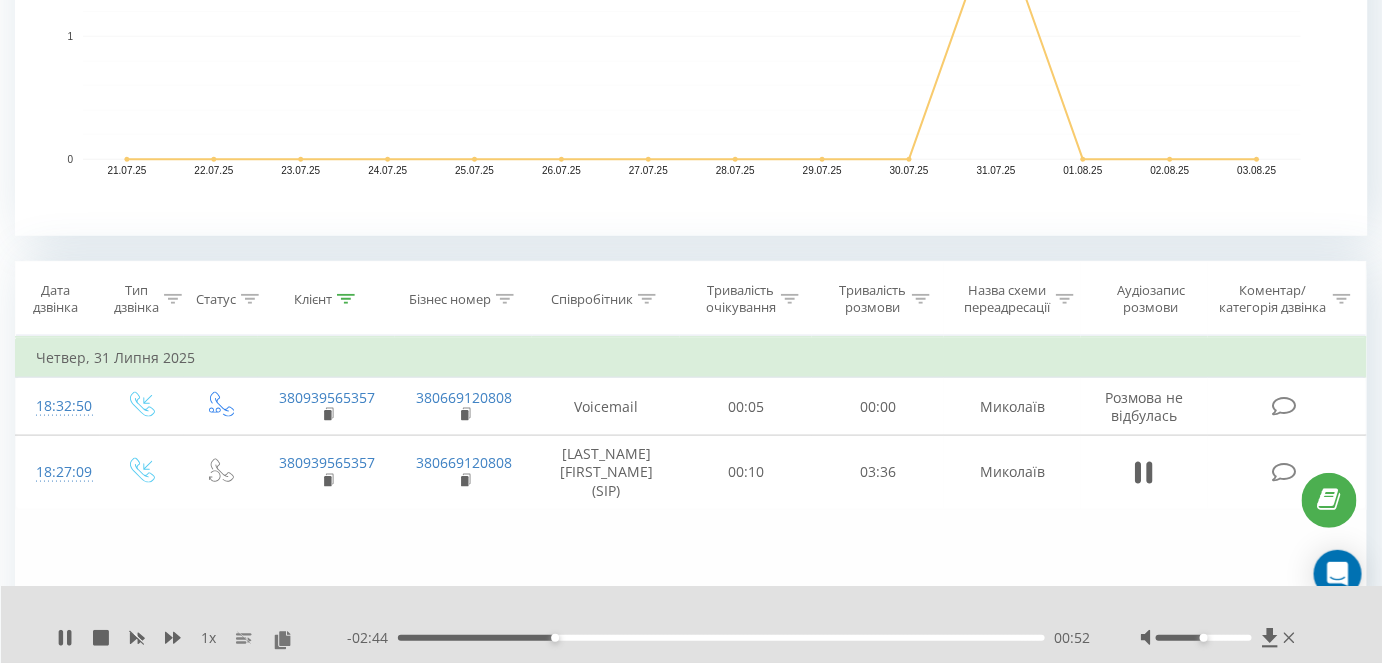click on "- 02:44 00:52   00:52" at bounding box center [719, 638] 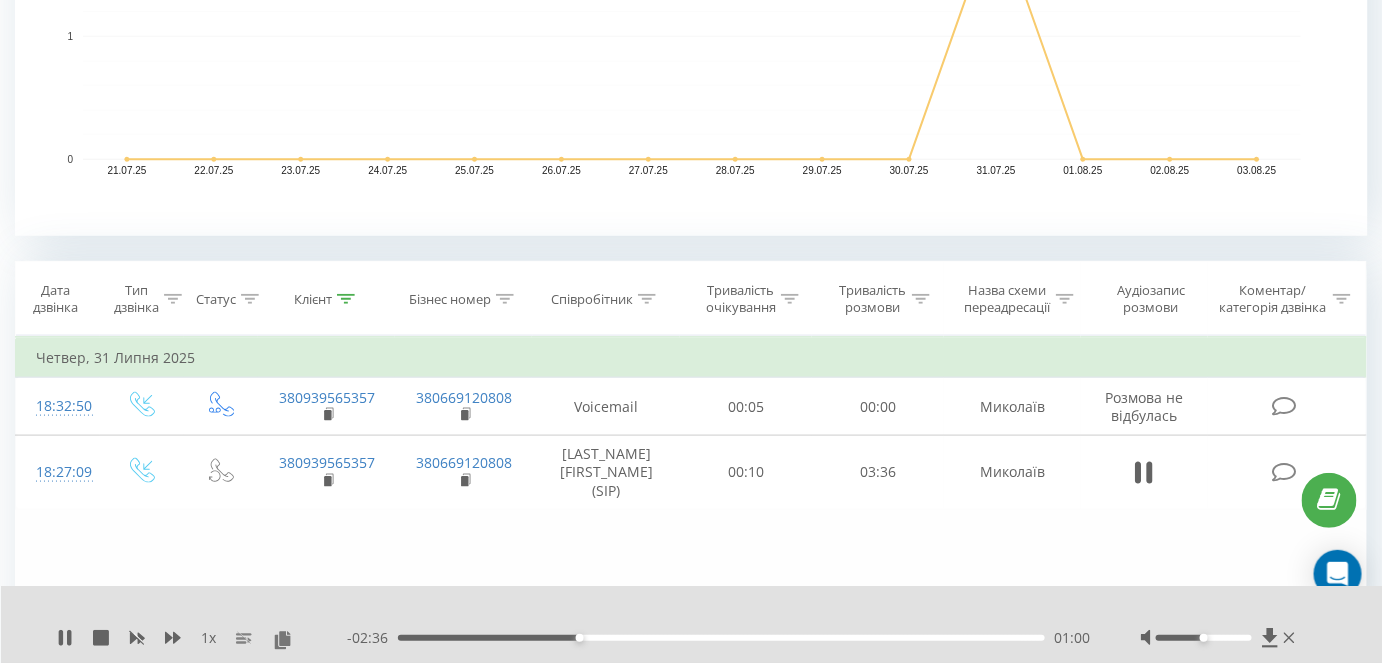 click on "01:00" at bounding box center [721, 638] 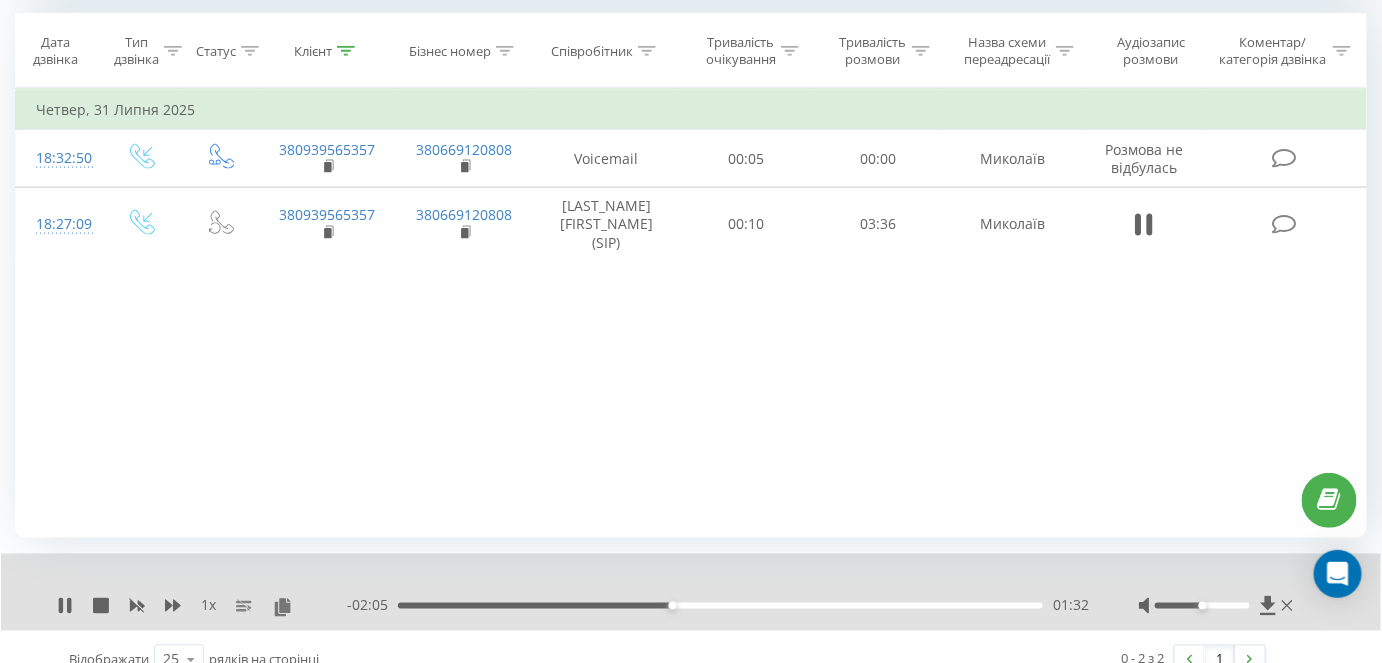 scroll, scrollTop: 875, scrollLeft: 0, axis: vertical 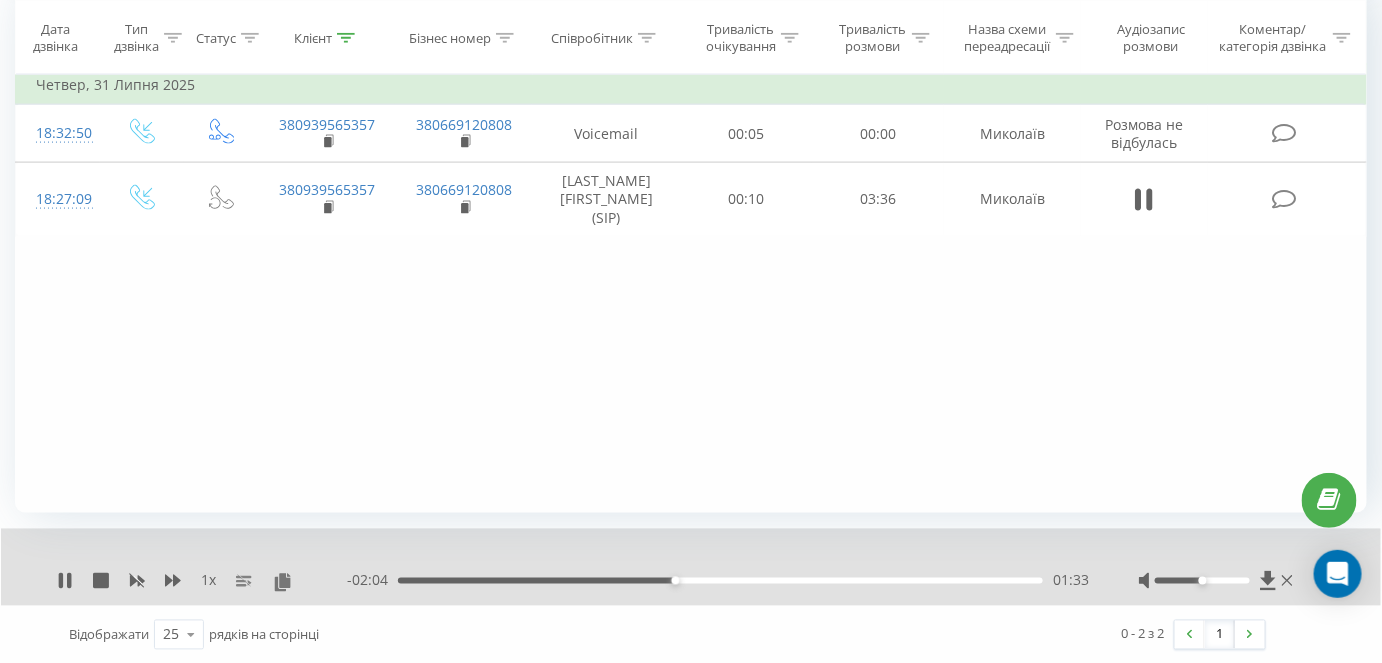 click on "1 x  - 02:04 01:33   01:33" at bounding box center (691, 567) 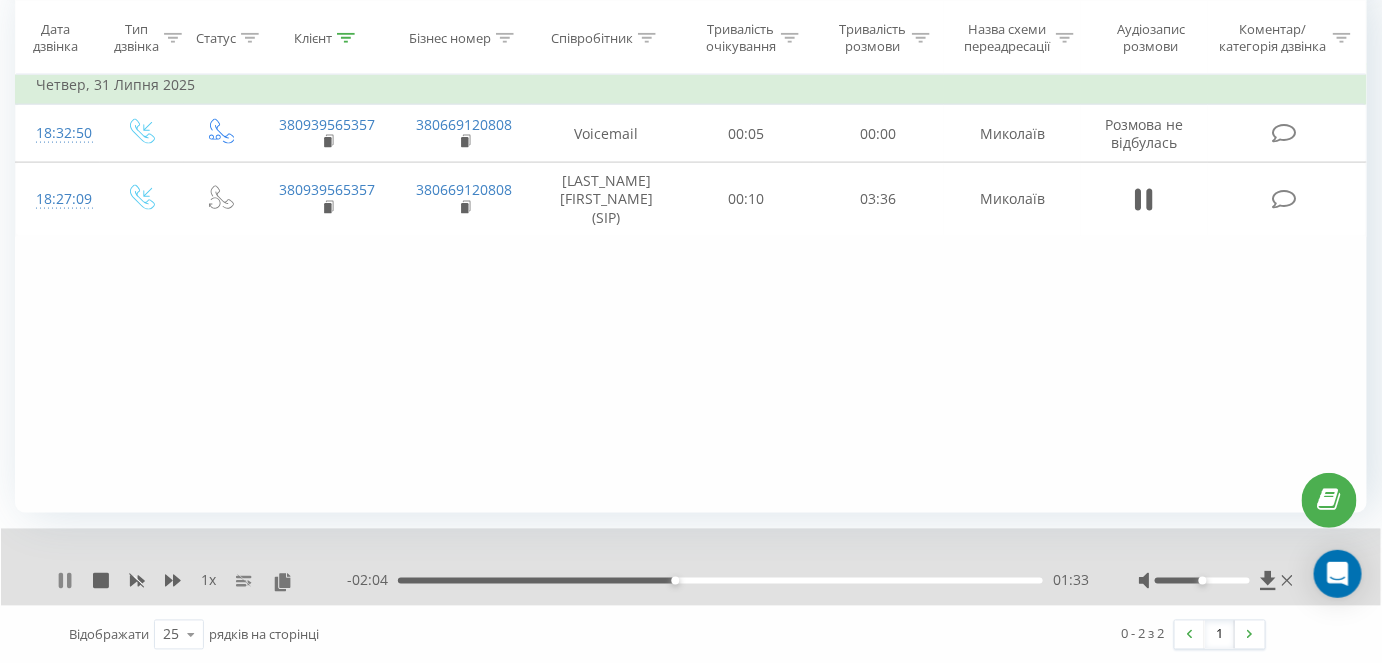 click 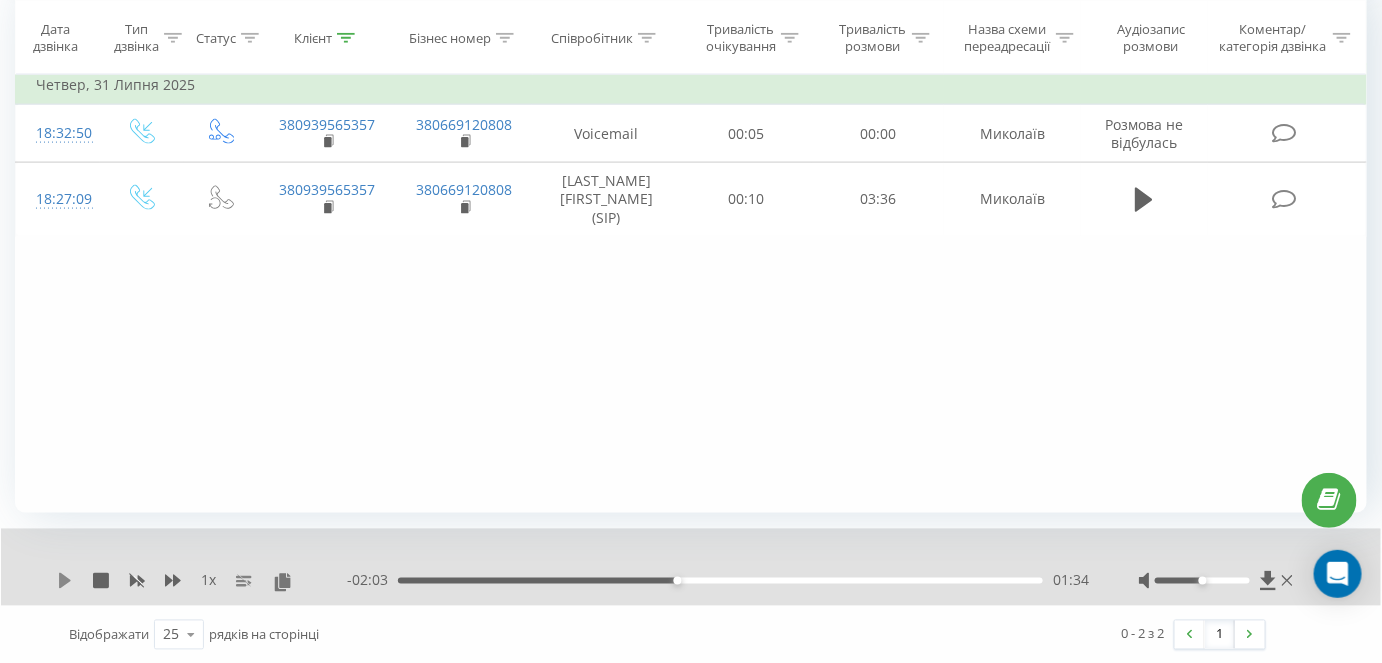 click 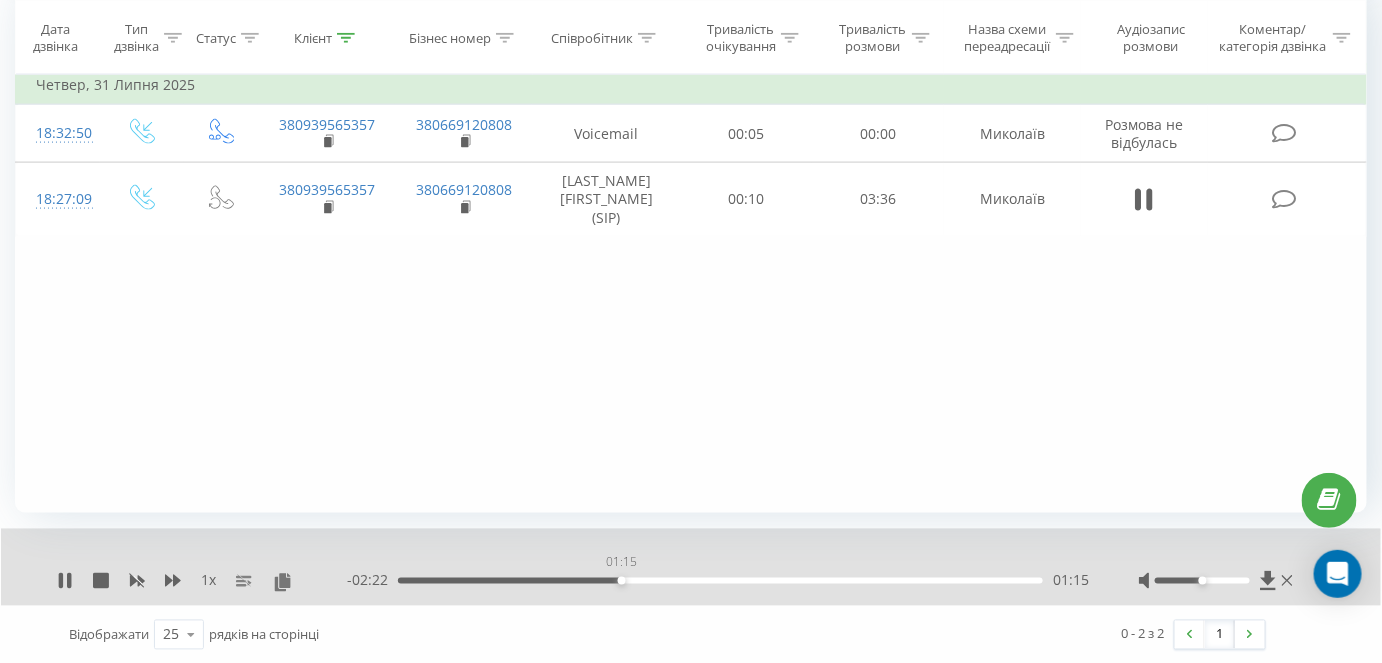 click on "01:15" at bounding box center (720, 581) 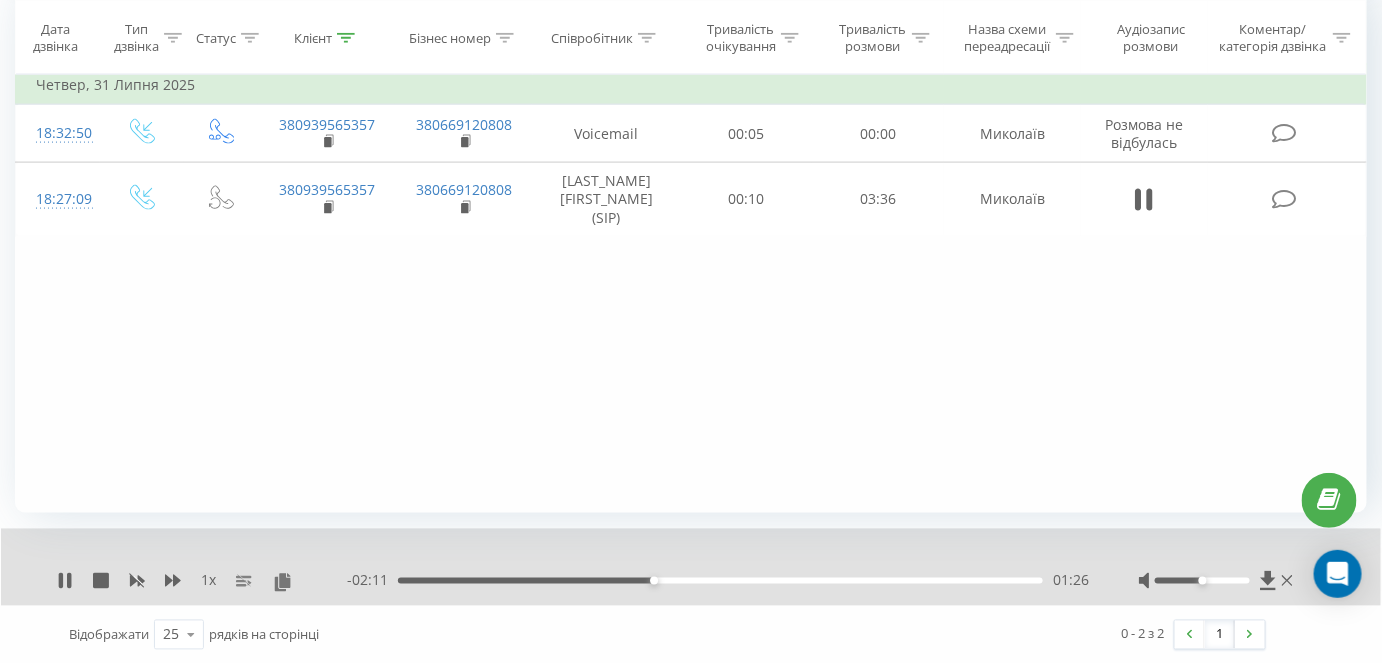 click on "01:26" at bounding box center [720, 581] 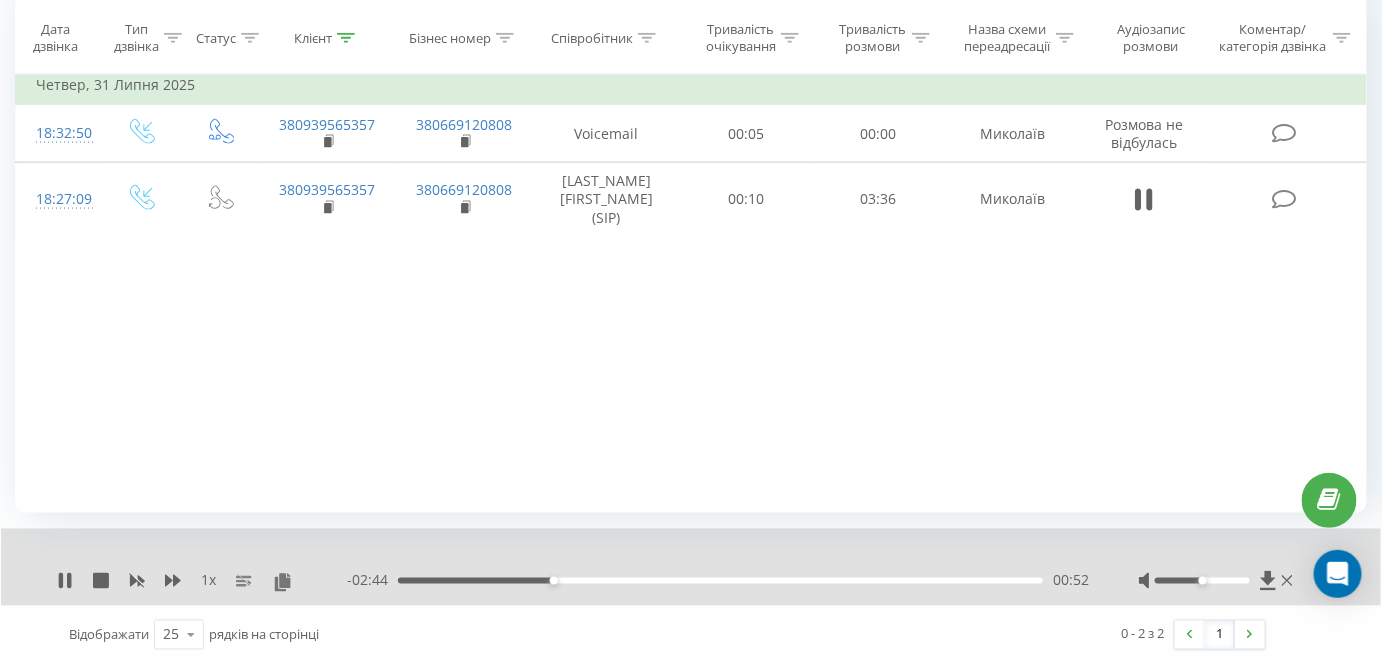 click on "00:52" at bounding box center [720, 581] 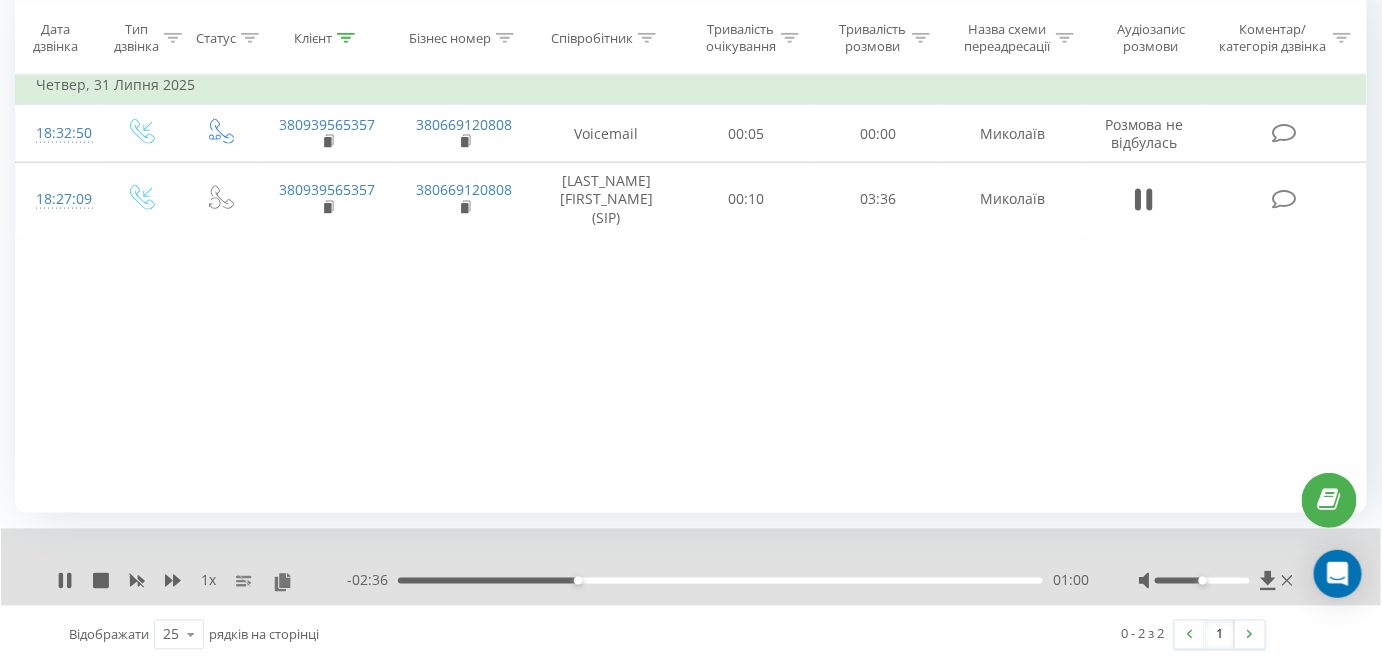click on "01:00" at bounding box center [720, 581] 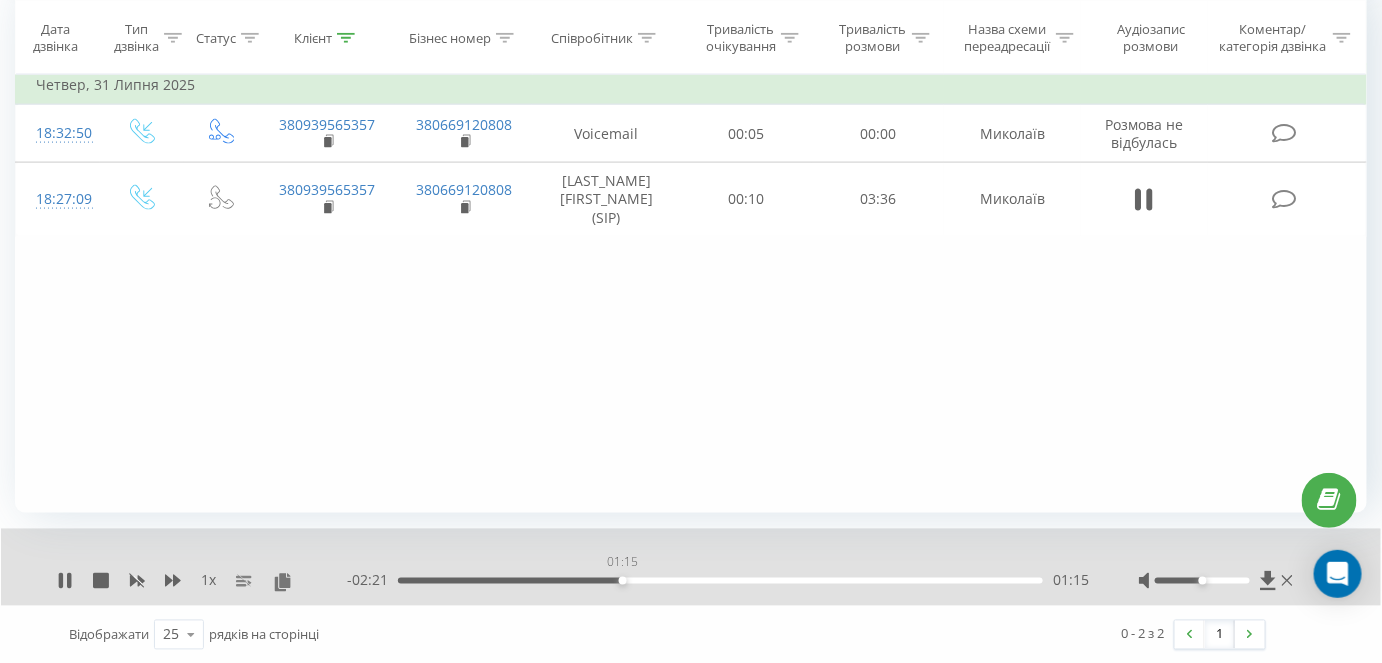 drag, startPoint x: 621, startPoint y: 576, endPoint x: 658, endPoint y: 582, distance: 37.48333 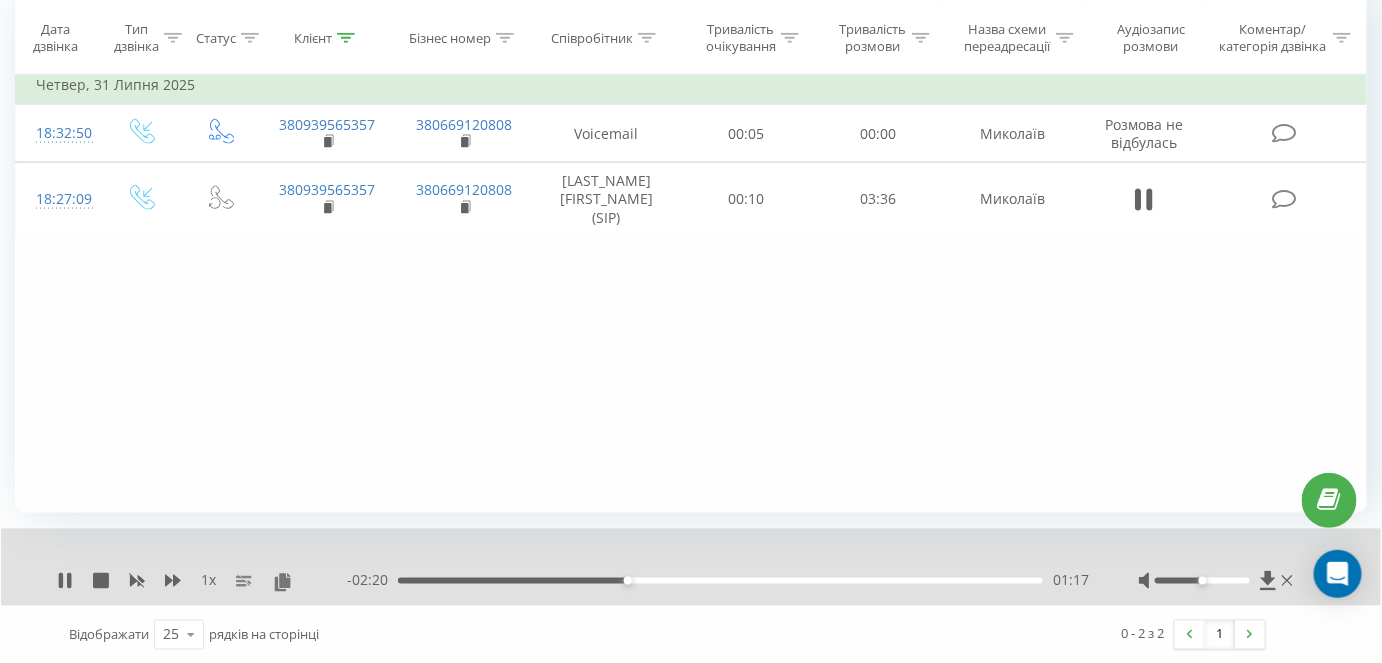 click on "- 02:20 01:17   01:17" at bounding box center [718, 581] 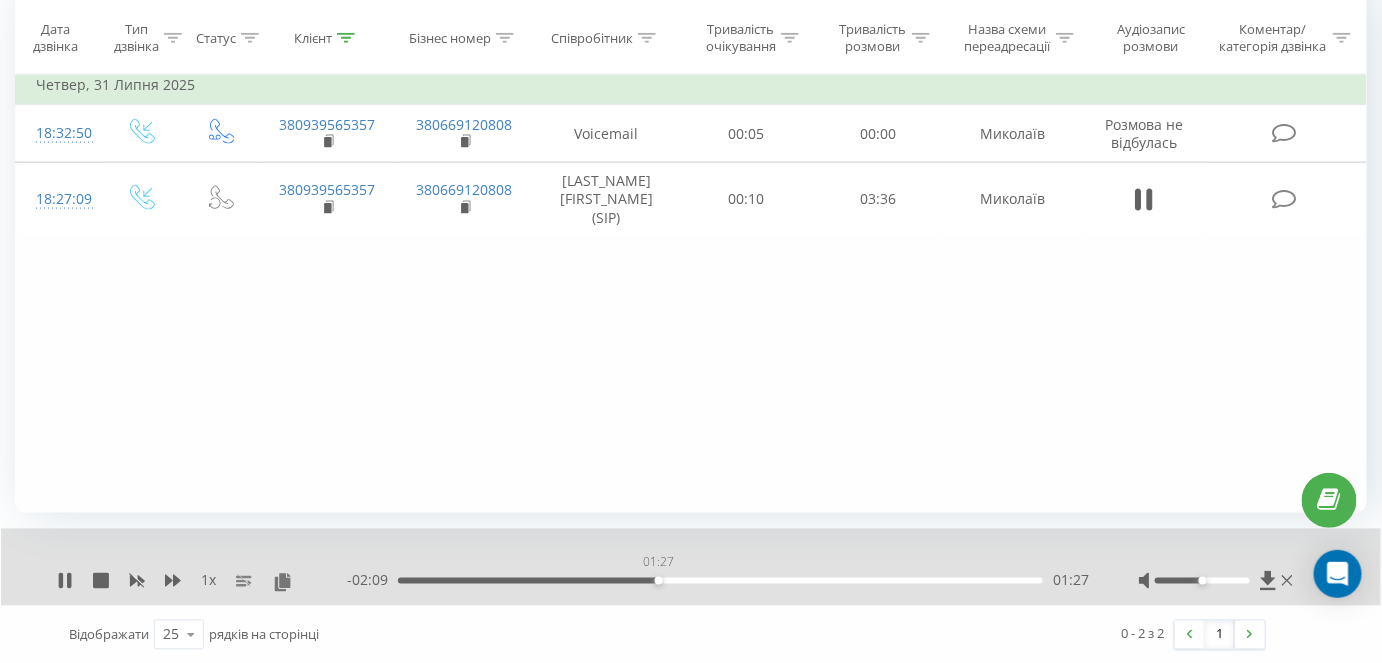 click on "01:27" at bounding box center (720, 581) 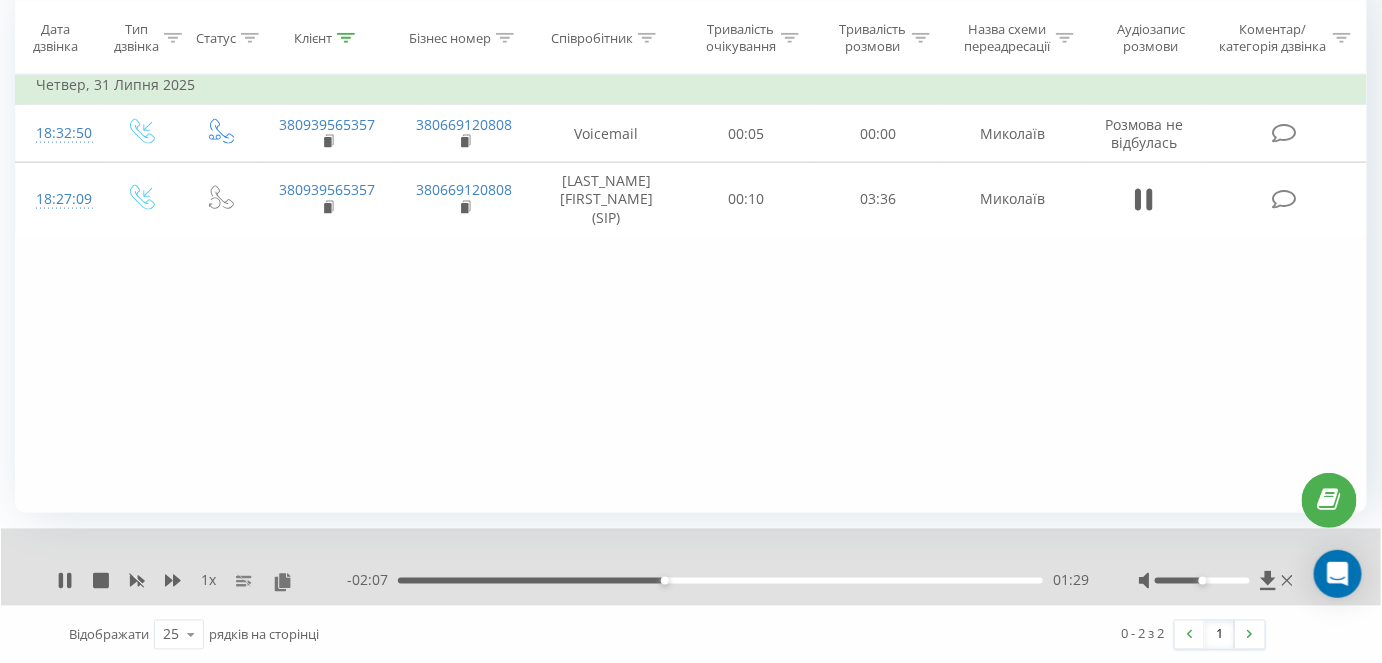 click on "01:29" at bounding box center (720, 581) 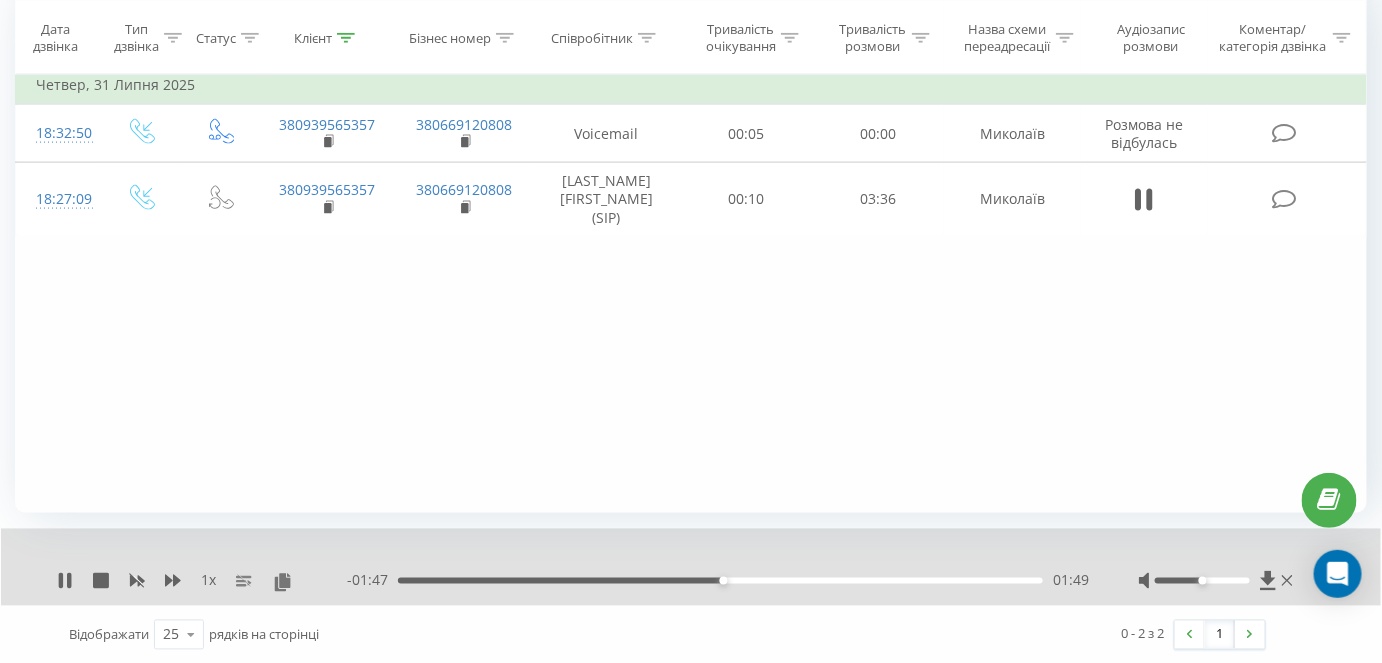 click on "01:49" at bounding box center [720, 581] 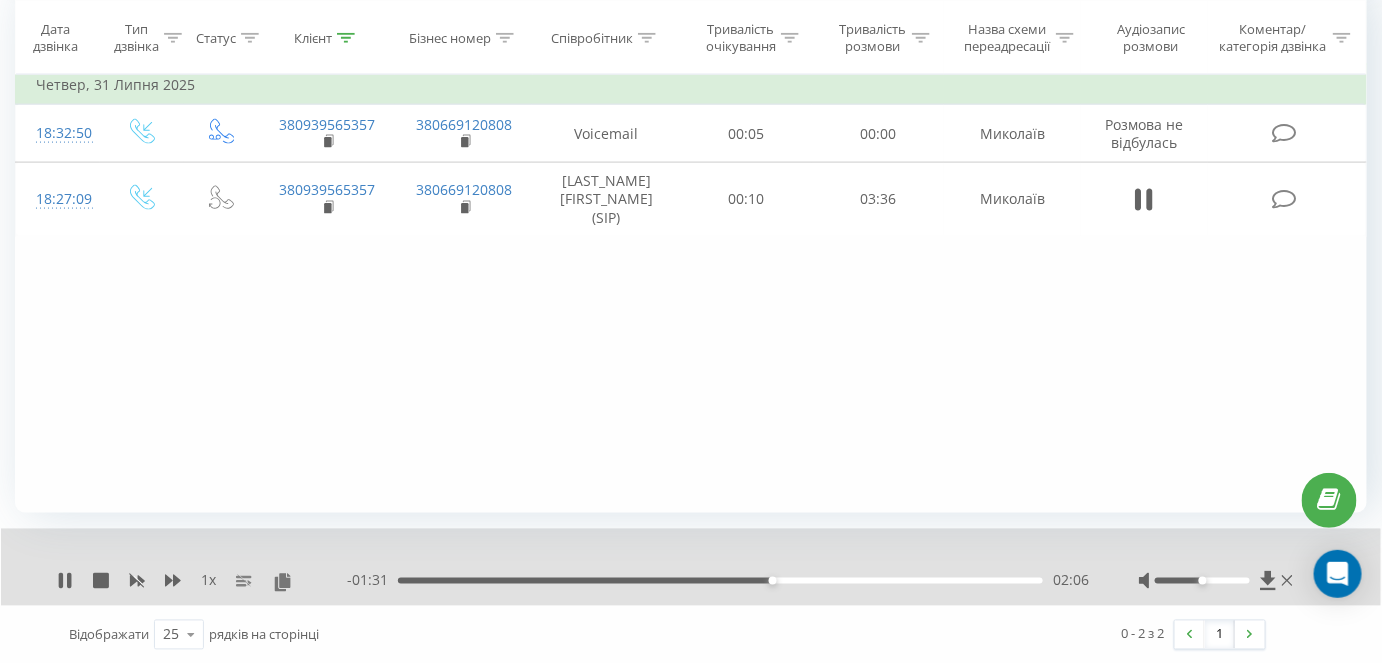 click on "- [DURATION] [DURATION]   [DURATION]" at bounding box center (718, 581) 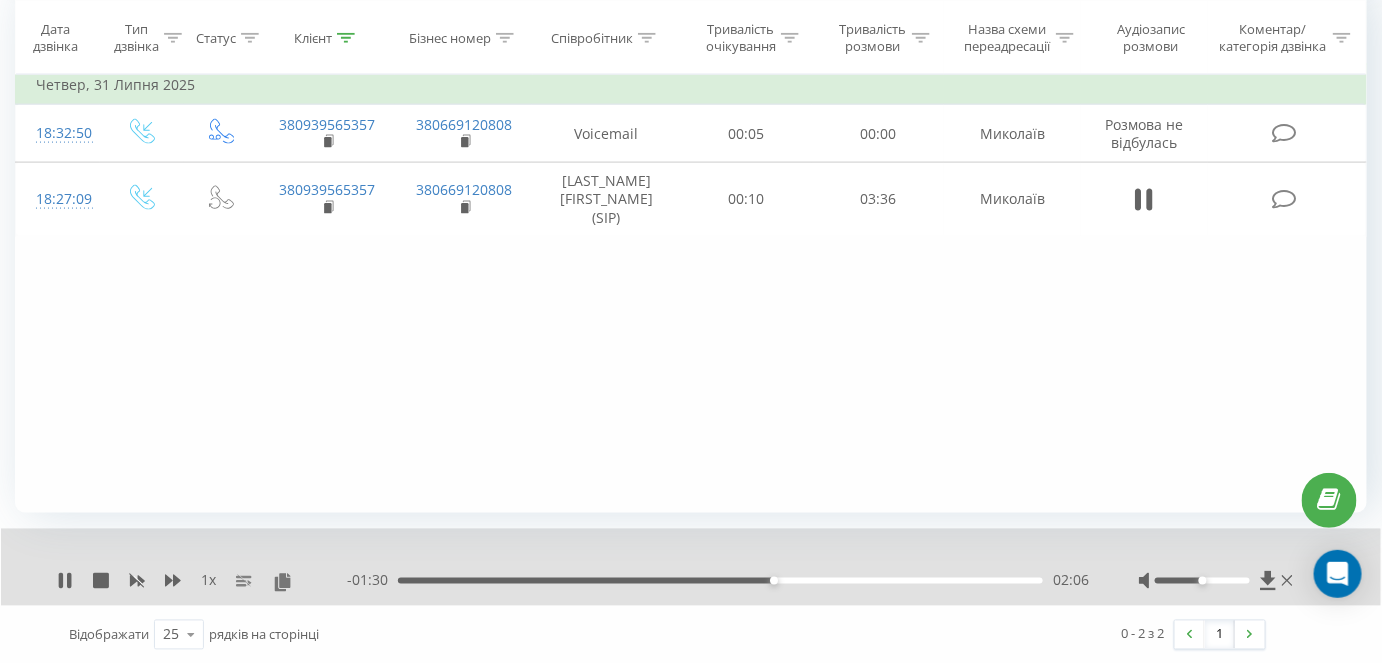 click on "02:06" at bounding box center (720, 581) 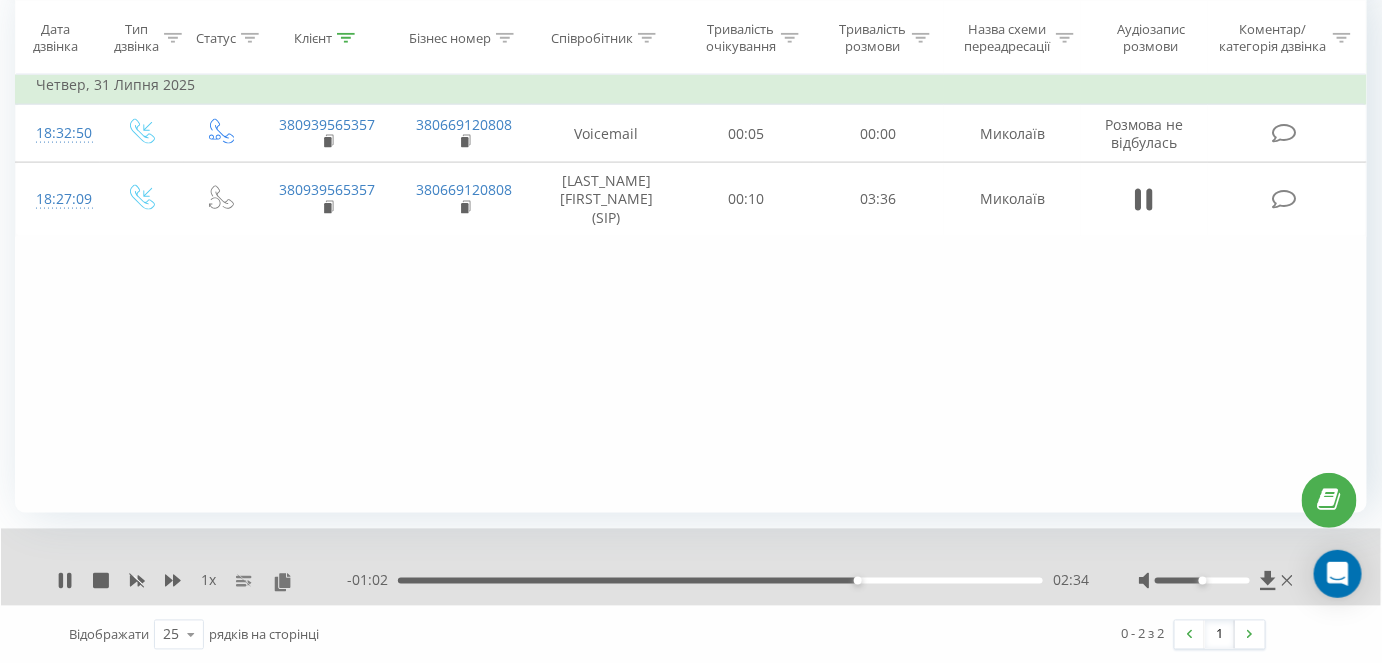 click on "- [DURATION] [DURATION]   [DURATION]" at bounding box center (718, 581) 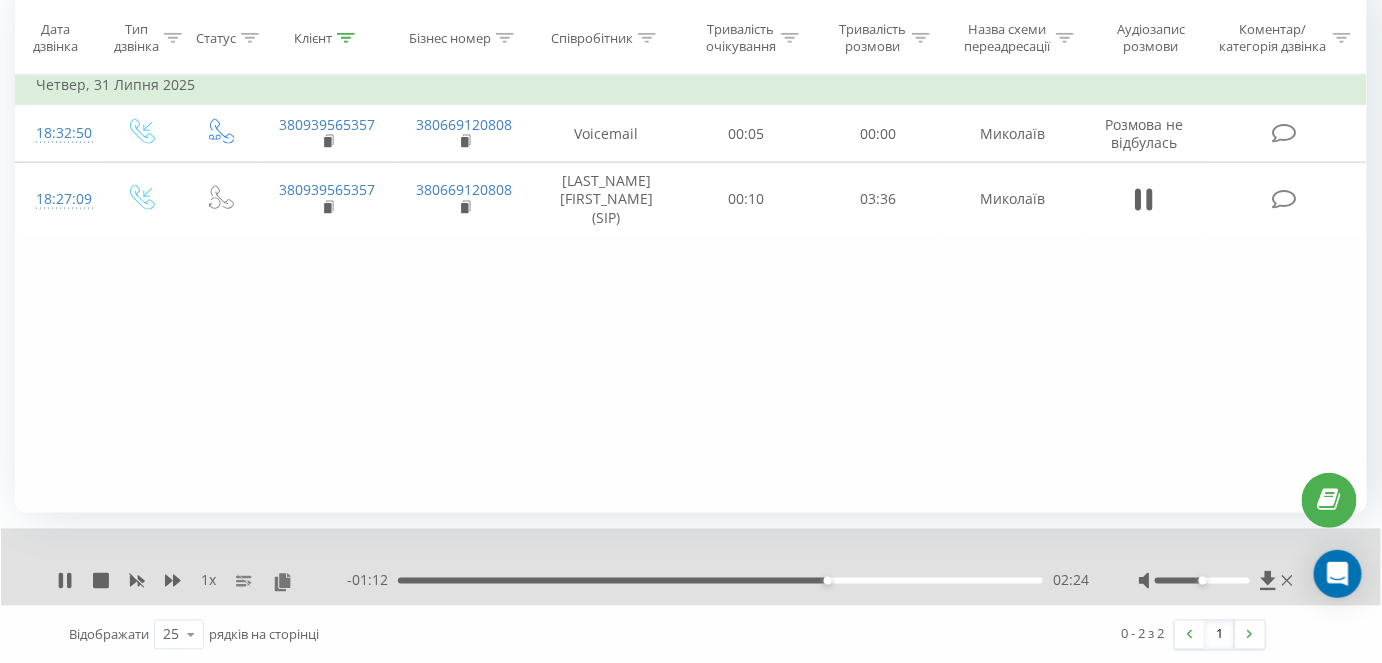 click on "1 x" at bounding box center [202, 581] 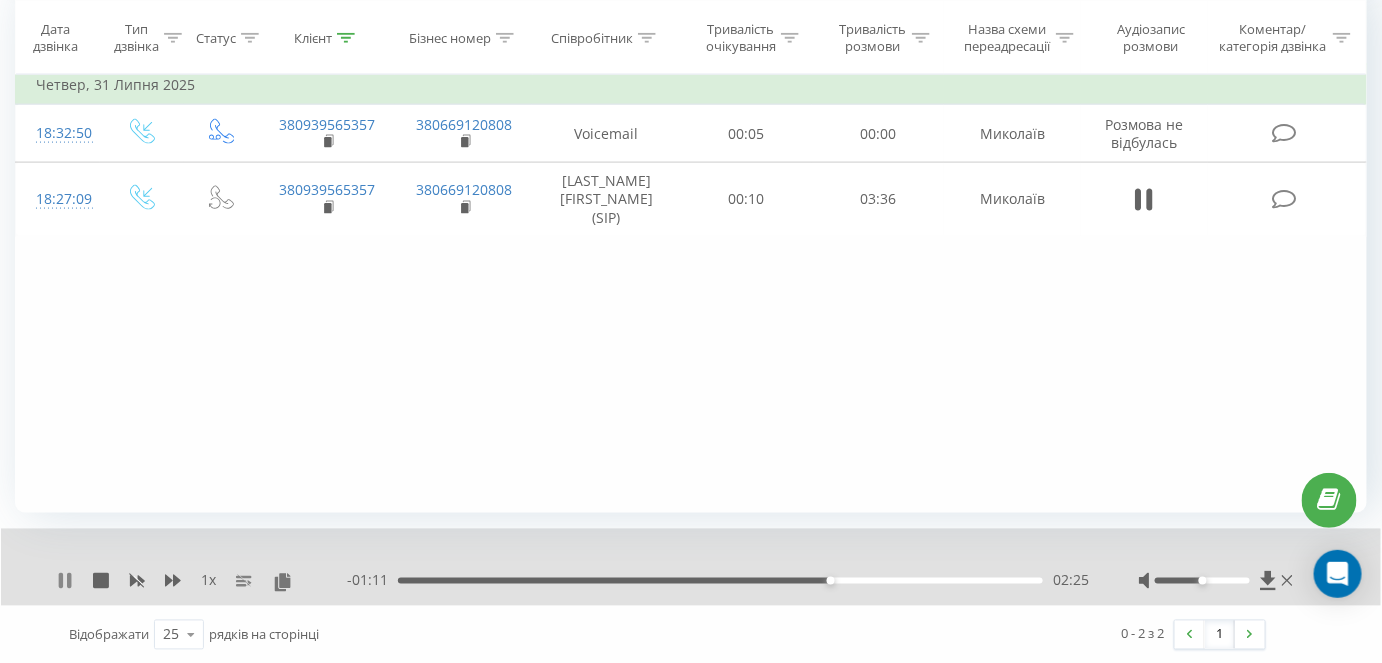 click 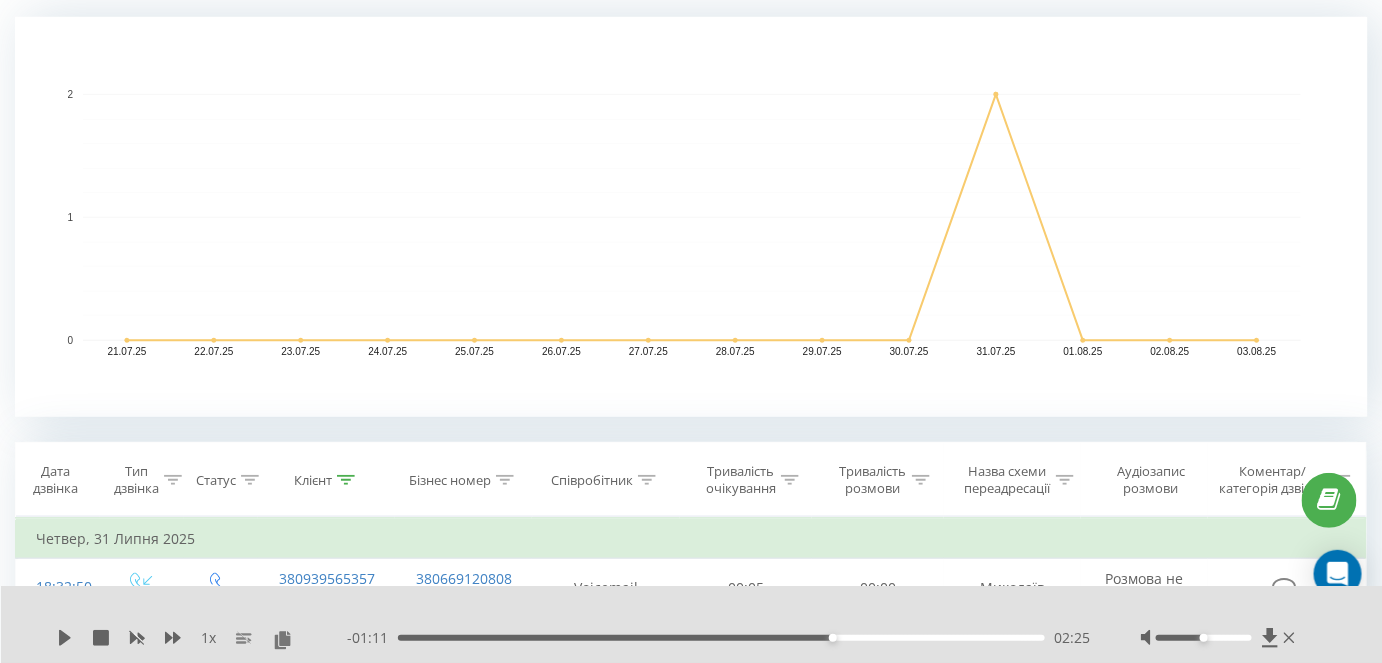 scroll, scrollTop: 784, scrollLeft: 0, axis: vertical 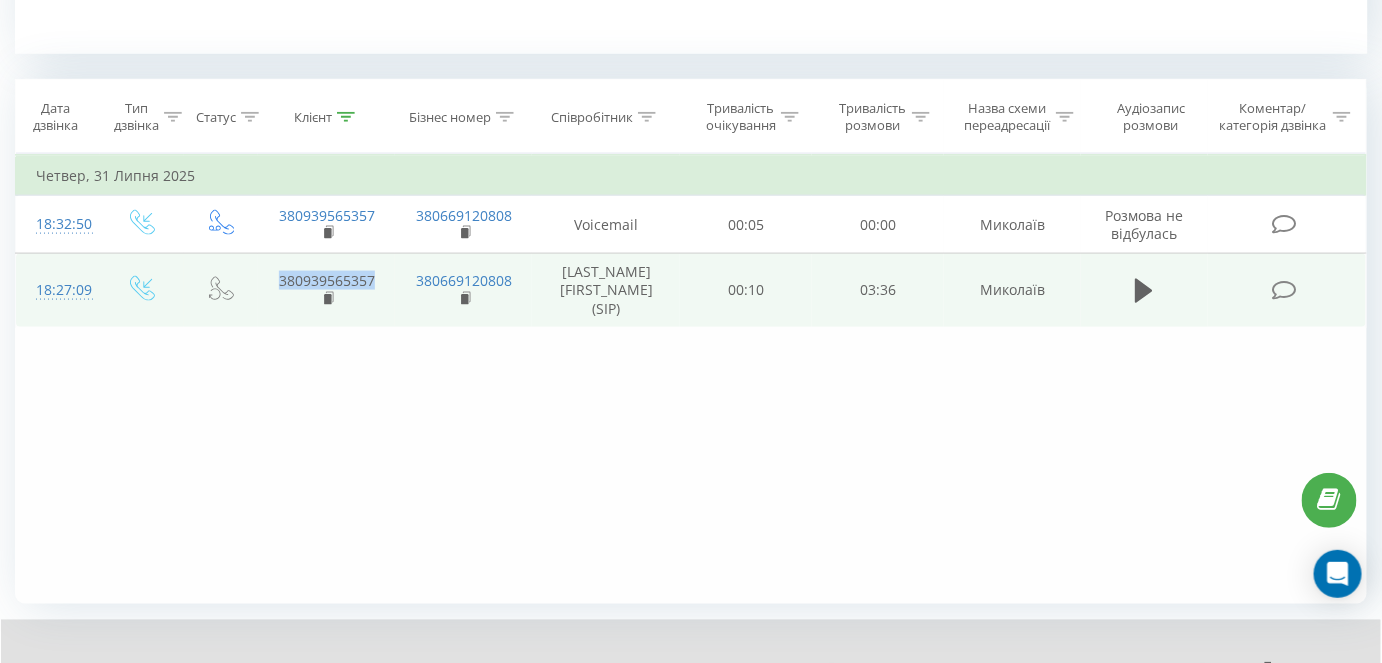 drag, startPoint x: 381, startPoint y: 269, endPoint x: 277, endPoint y: 270, distance: 104.00481 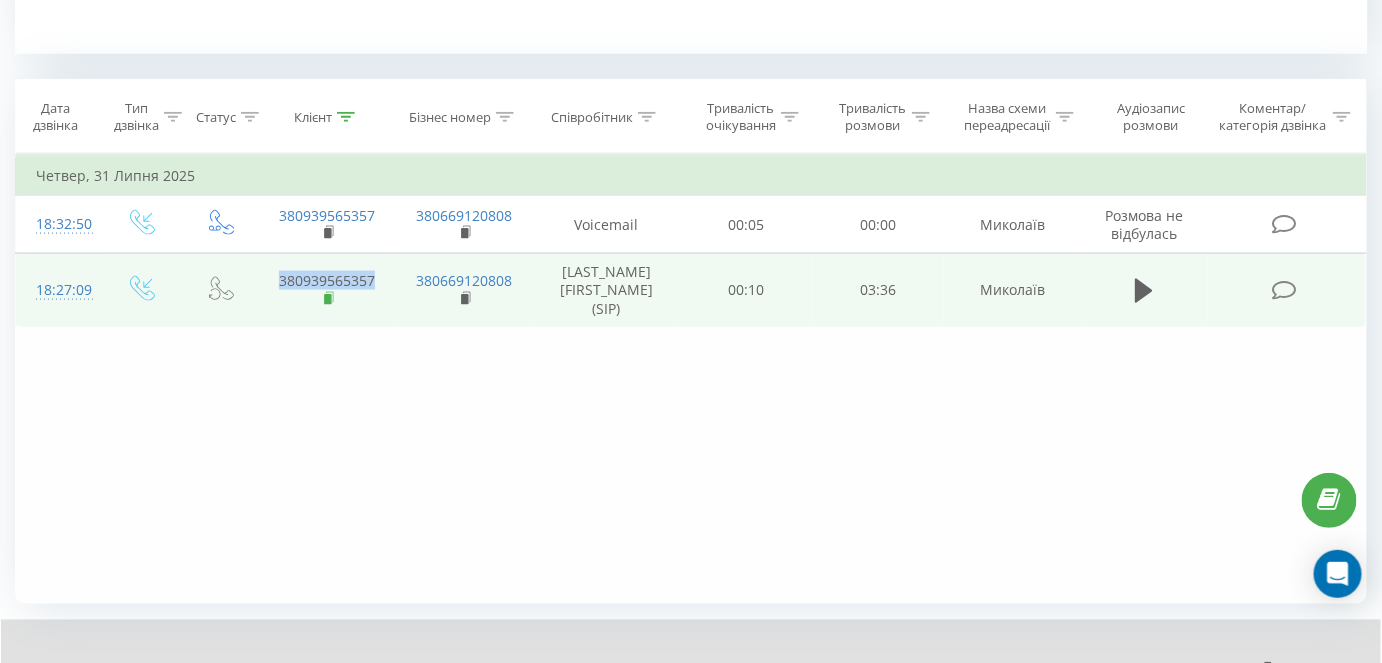 copy on "380939565357" 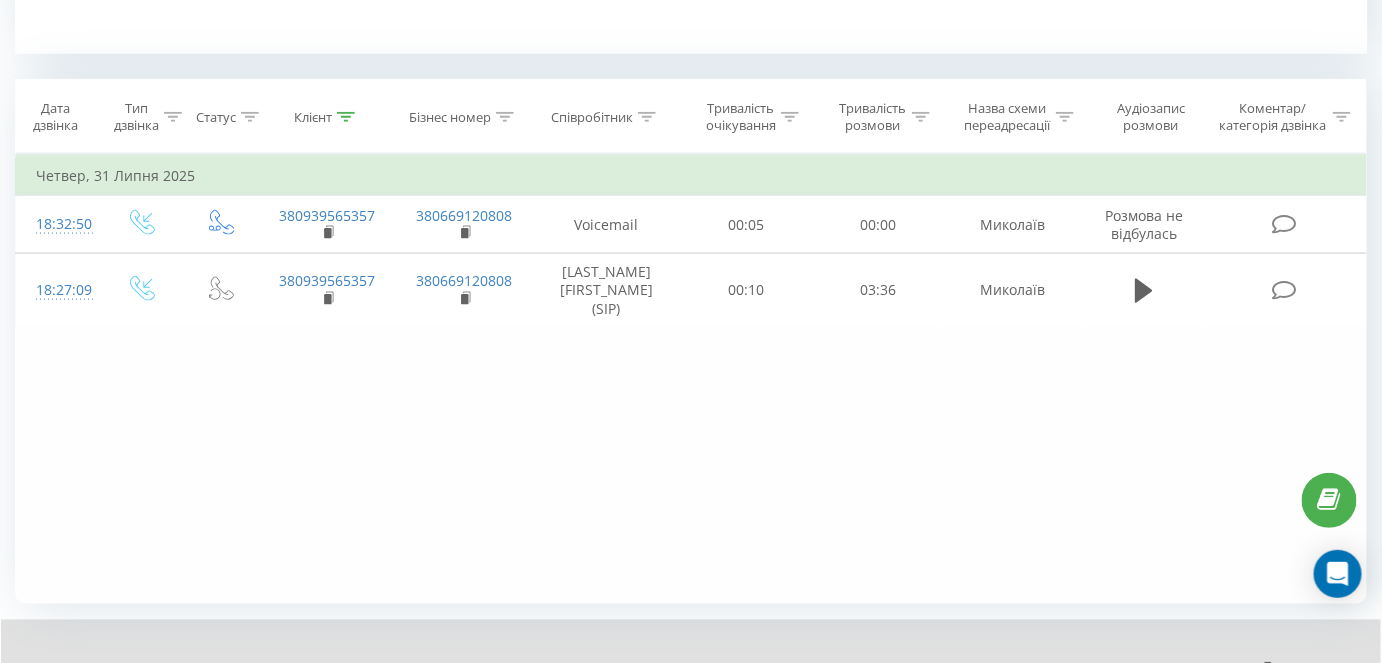 click on "Фільтрувати за умовою Дорівнює Введіть значення Скасувати OK Фільтрувати за умовою Дорівнює Введіть значення Скасувати OK Фільтрувати за умовою Містить [PHONE] Скасувати OK Фільтрувати за умовою Містить Скасувати OK Фільтрувати за умовою Містить Скасувати OK Фільтрувати за умовою Дорівнює Скасувати OK Фільтрувати за умовою Дорівнює Скасувати OK Фільтрувати за умовою Містить Скасувати OK Фільтрувати за умовою Дорівнює Введіть значення Скасувати OK [DAY], [MONTH] [DAY_NUM], [YEAR]  [TIME]         [PHONE] [PHONE] Voicemail [DURATION] [DURATION] [CITY] Розмова не відбулась  [TIME]         [PHONE] [PHONE] [DURATION]" at bounding box center [691, 379] 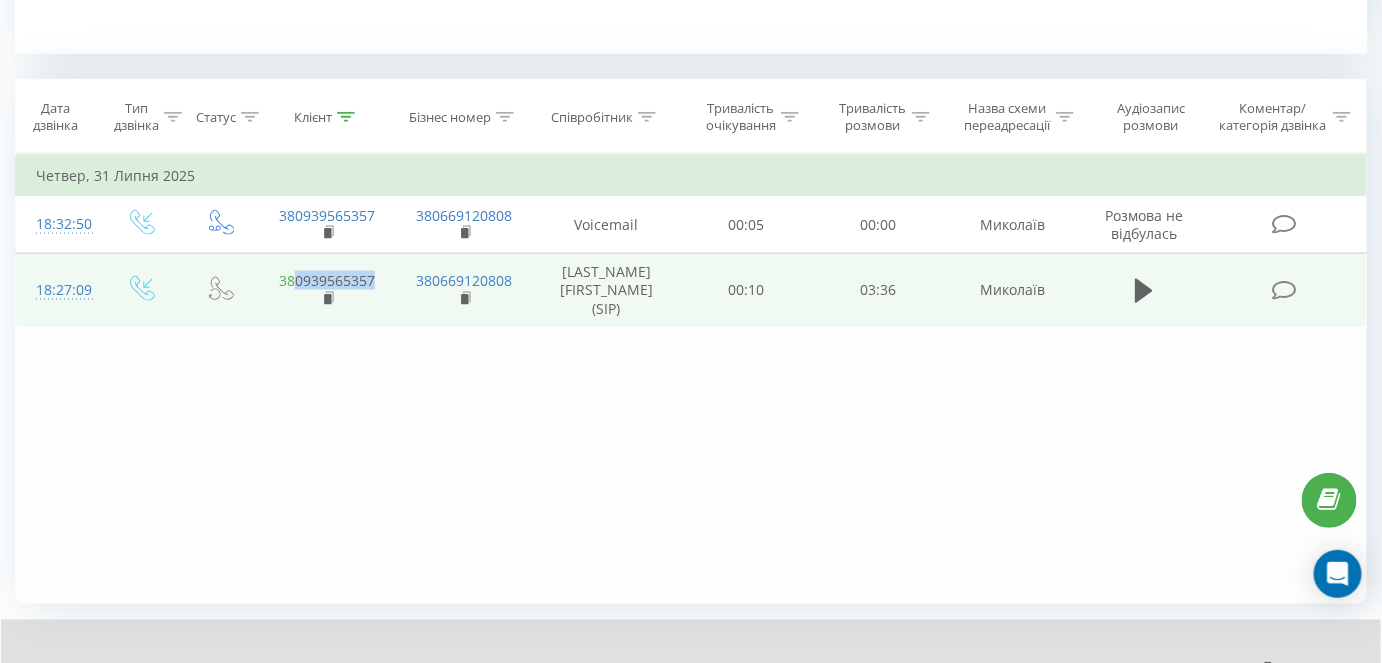 drag, startPoint x: 391, startPoint y: 267, endPoint x: 295, endPoint y: 264, distance: 96.04687 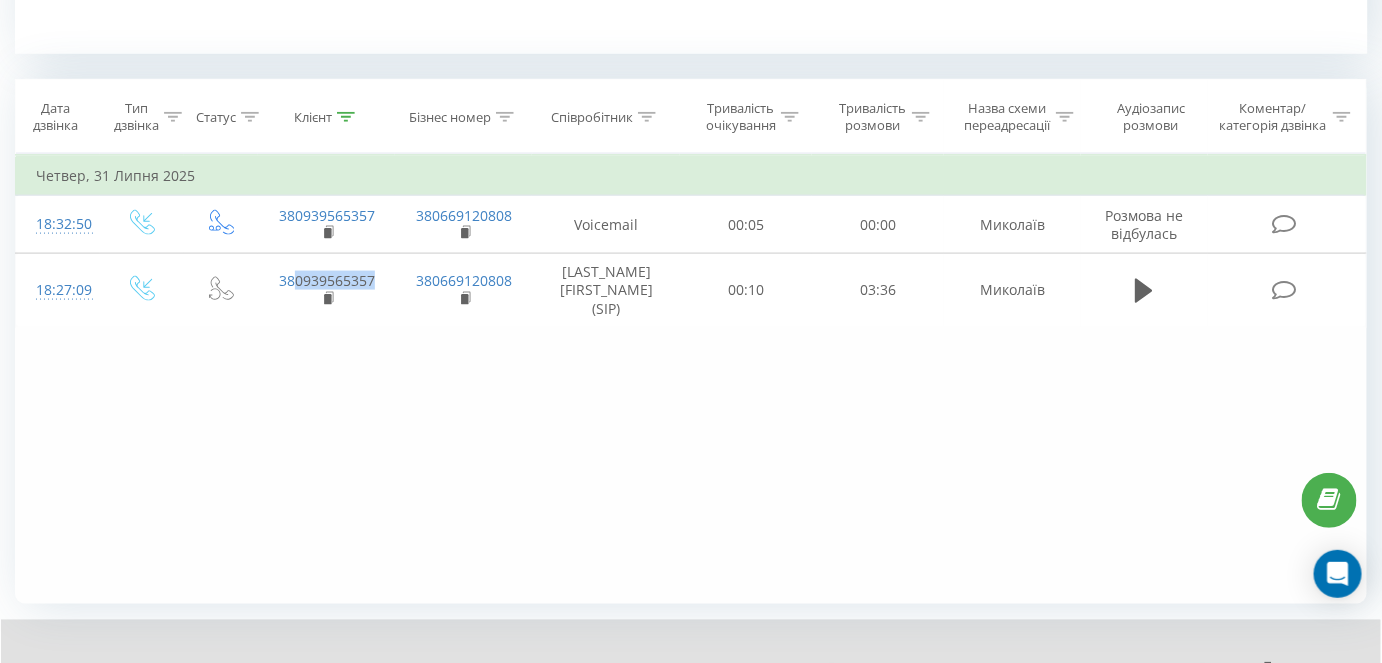 copy on "[PHONE]" 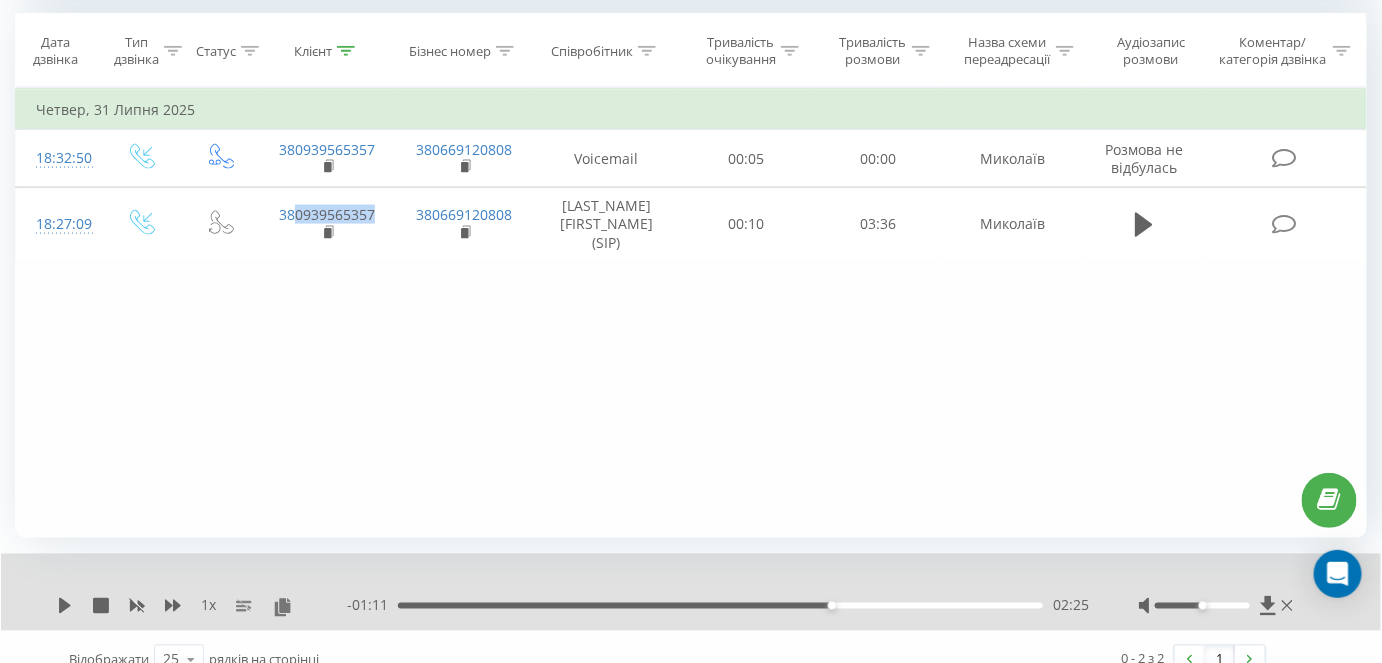 scroll, scrollTop: 875, scrollLeft: 0, axis: vertical 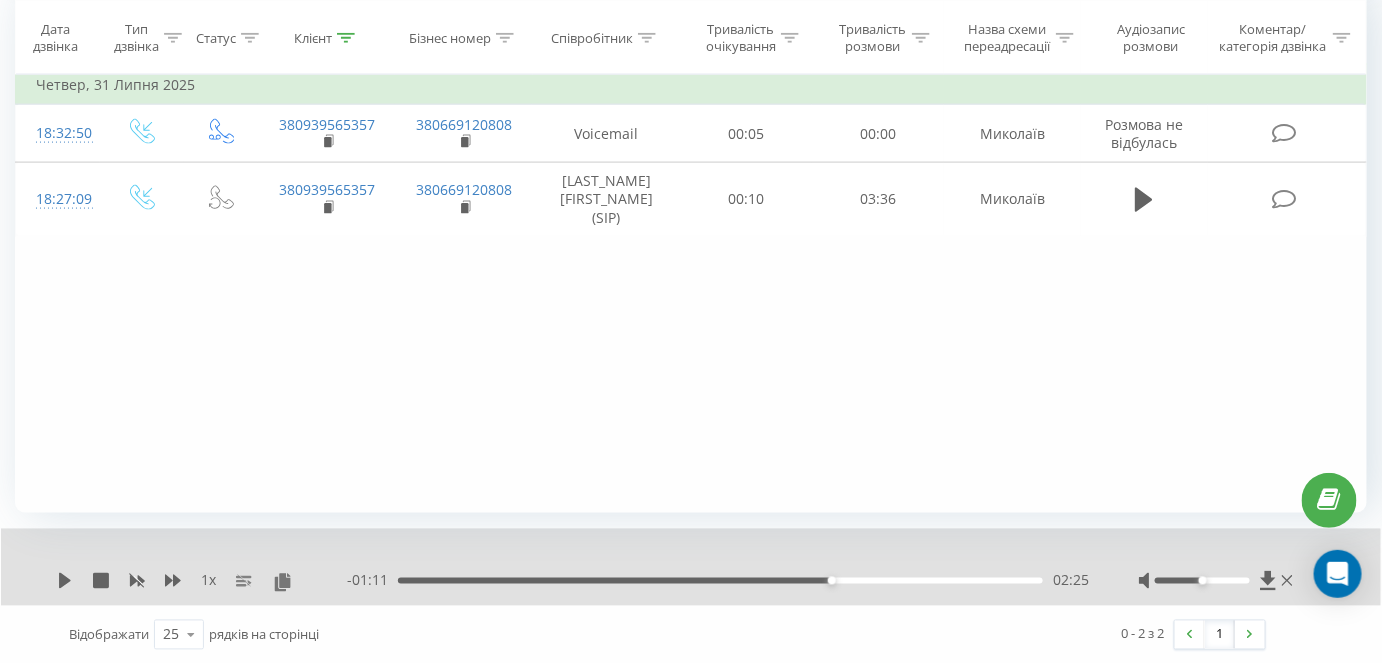 drag, startPoint x: 53, startPoint y: 578, endPoint x: 114, endPoint y: 576, distance: 61.03278 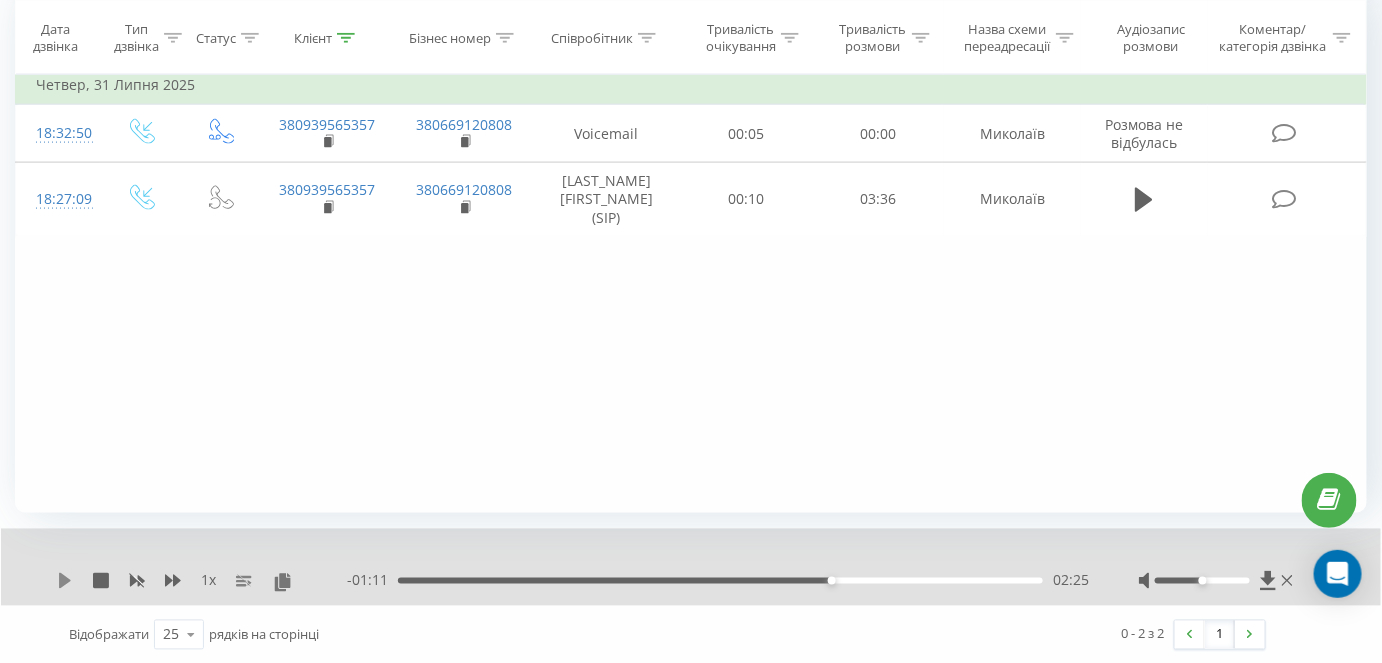 click 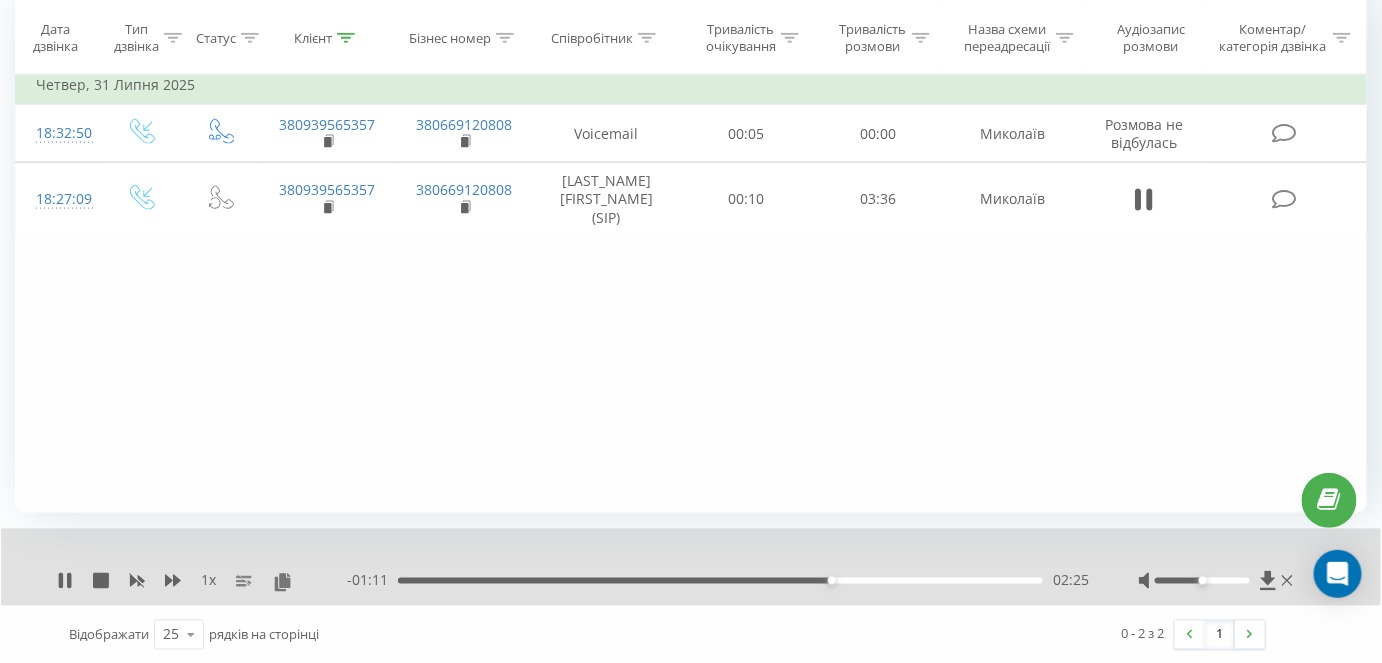 click on "02:25" at bounding box center [720, 581] 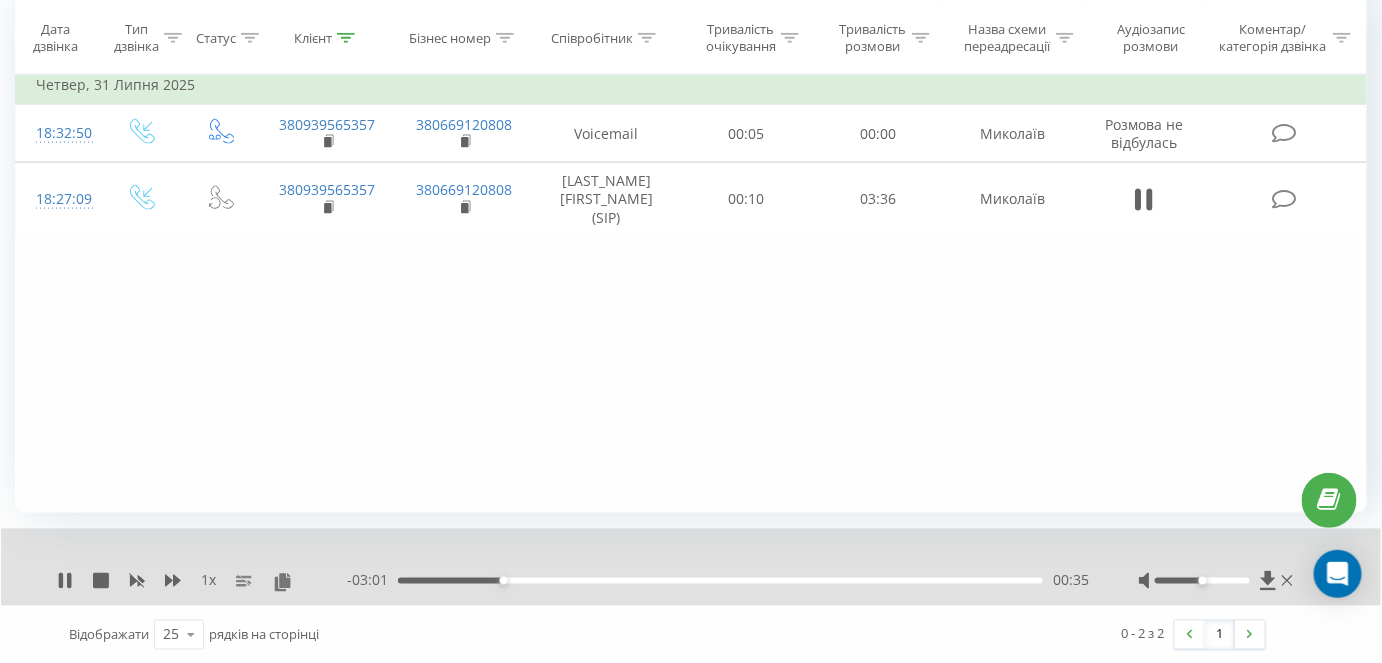 click on "1 x" at bounding box center (208, 581) 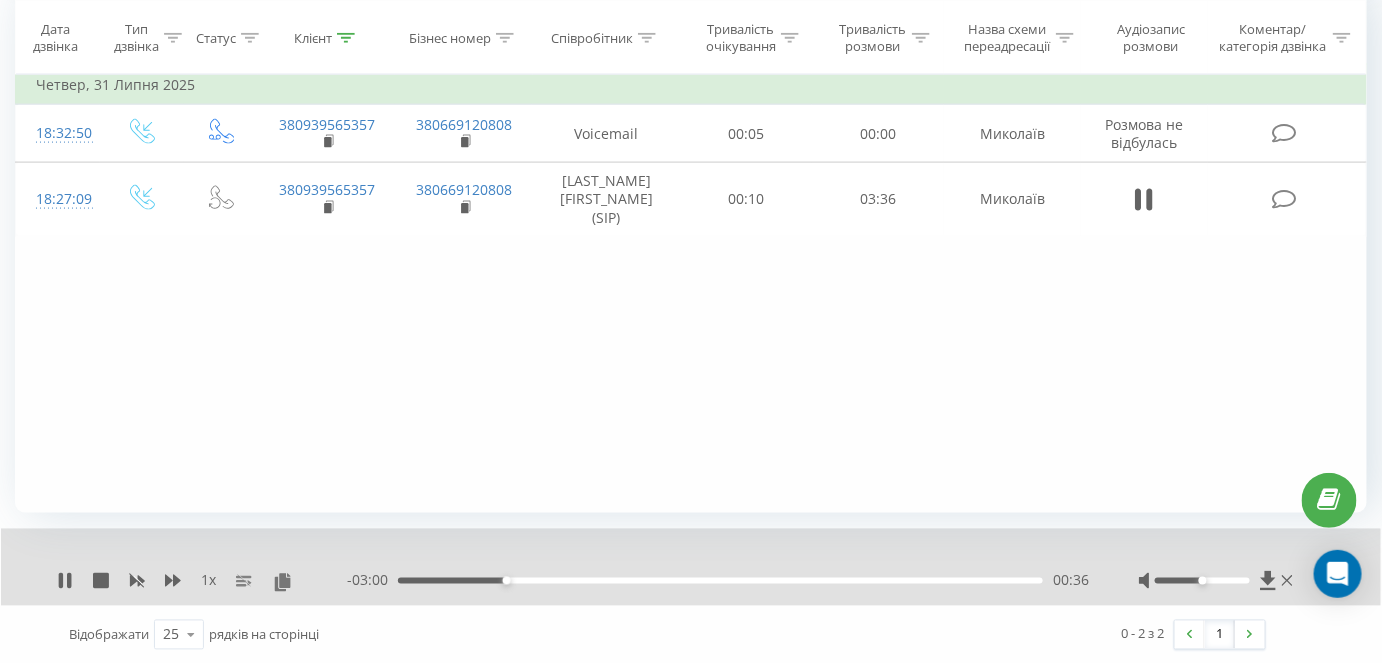 click on "1 x" at bounding box center (208, 581) 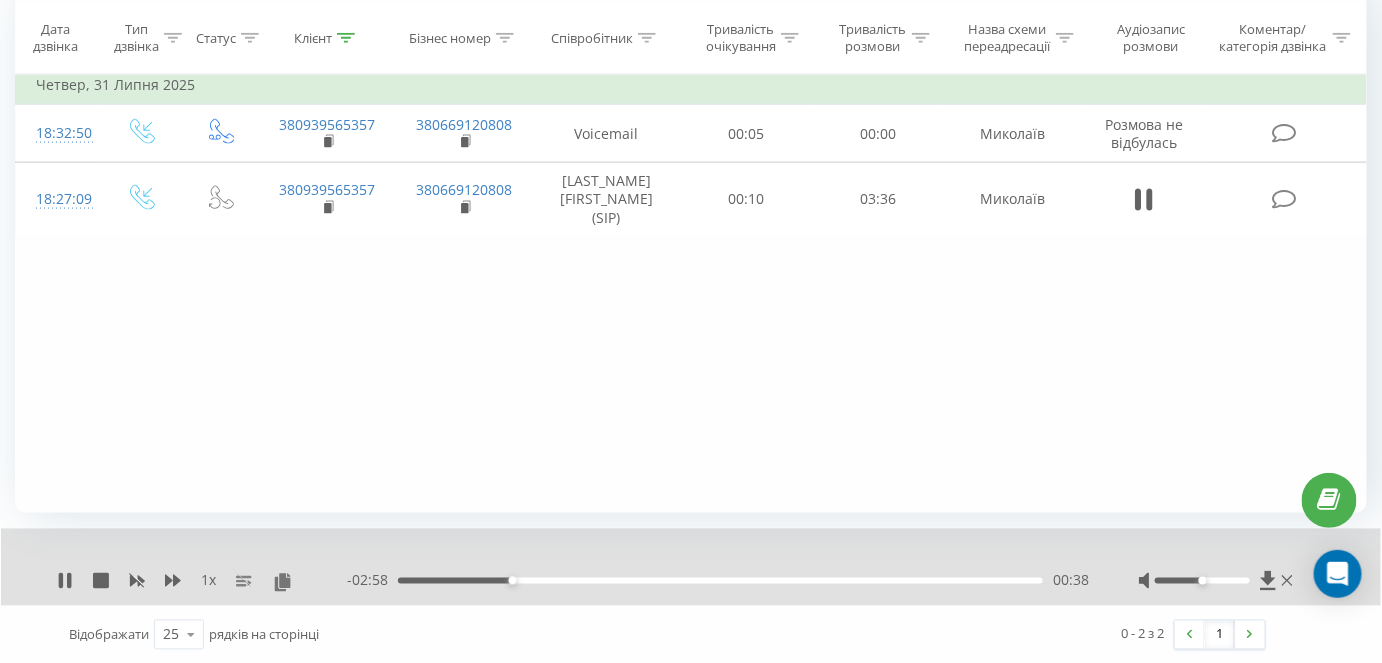 click on "- [DURATION] [DURATION]   [DURATION]" at bounding box center [718, 581] 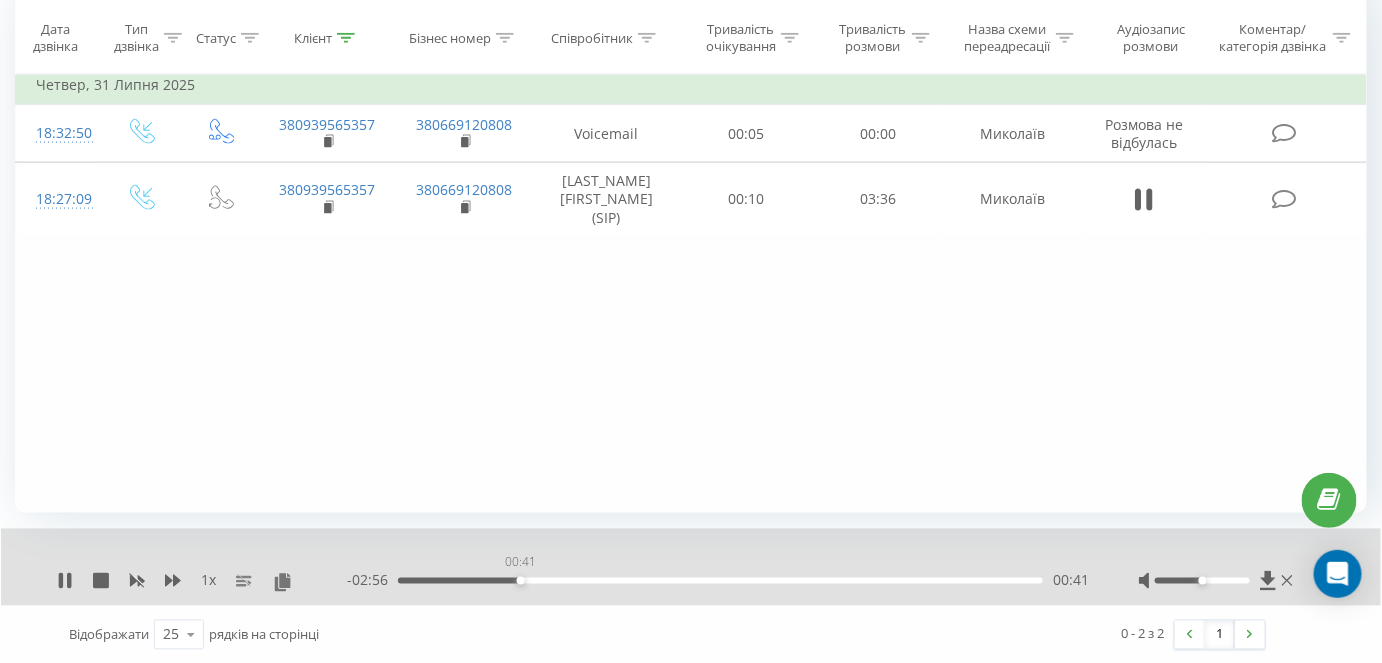 click on "00:41" at bounding box center (720, 581) 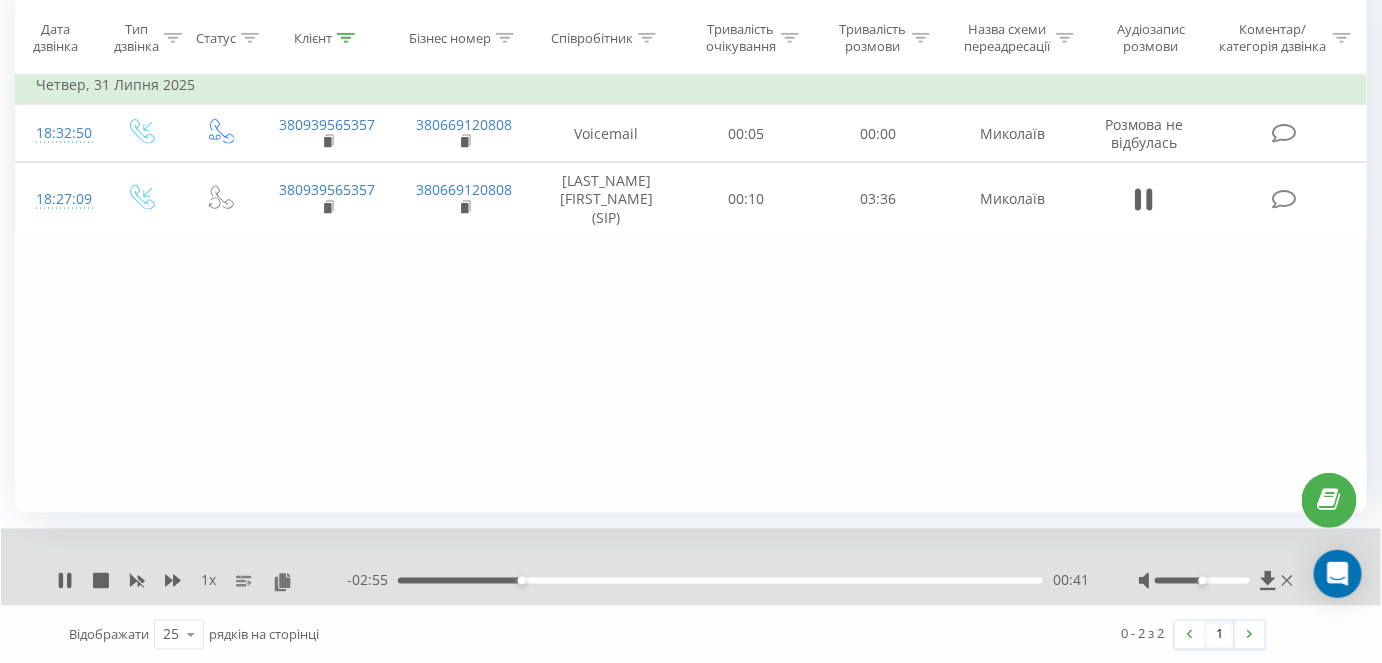 click on "00:41" at bounding box center [720, 581] 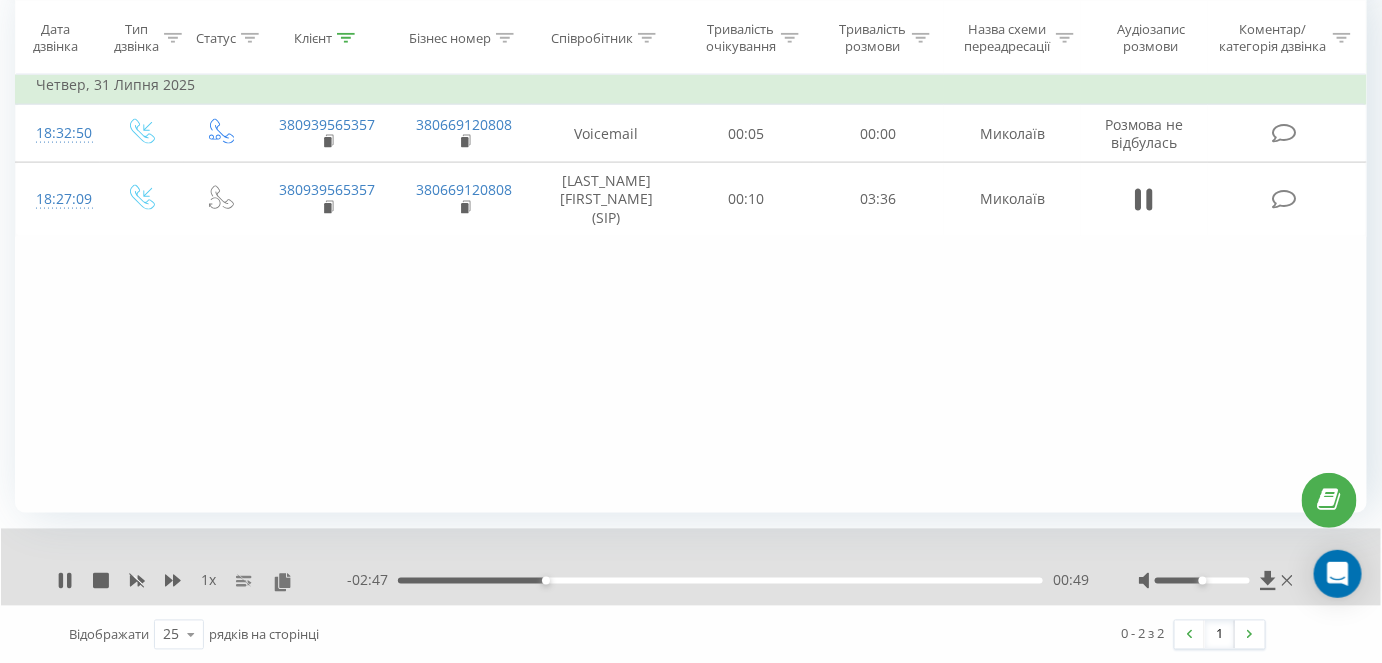 click on "00:49" at bounding box center (720, 581) 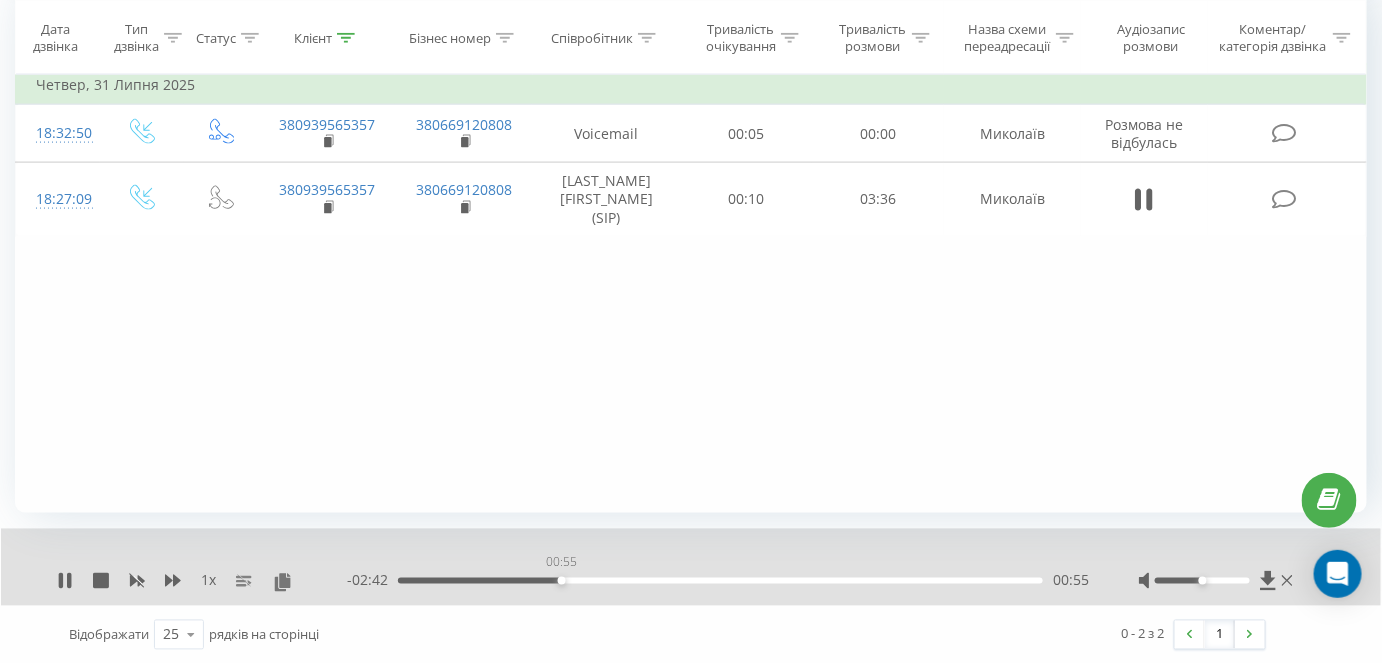 click on "00:55" at bounding box center (720, 581) 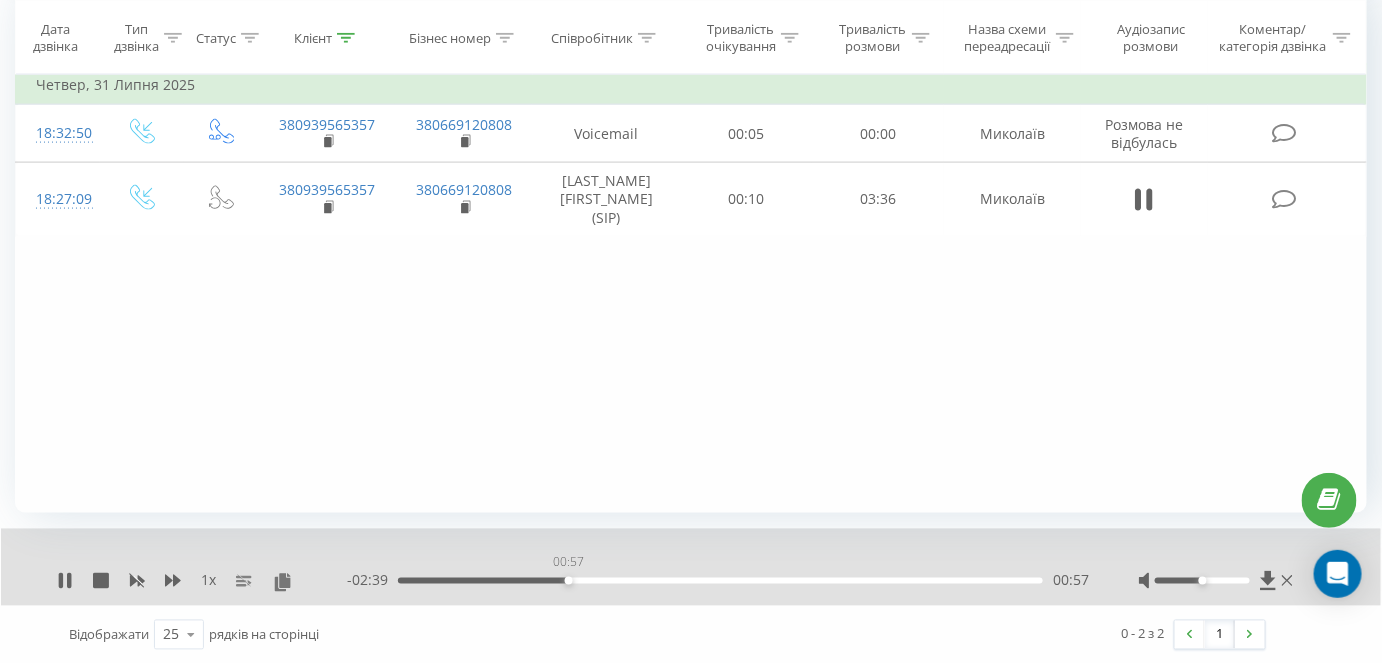 click on "00:57" at bounding box center (720, 581) 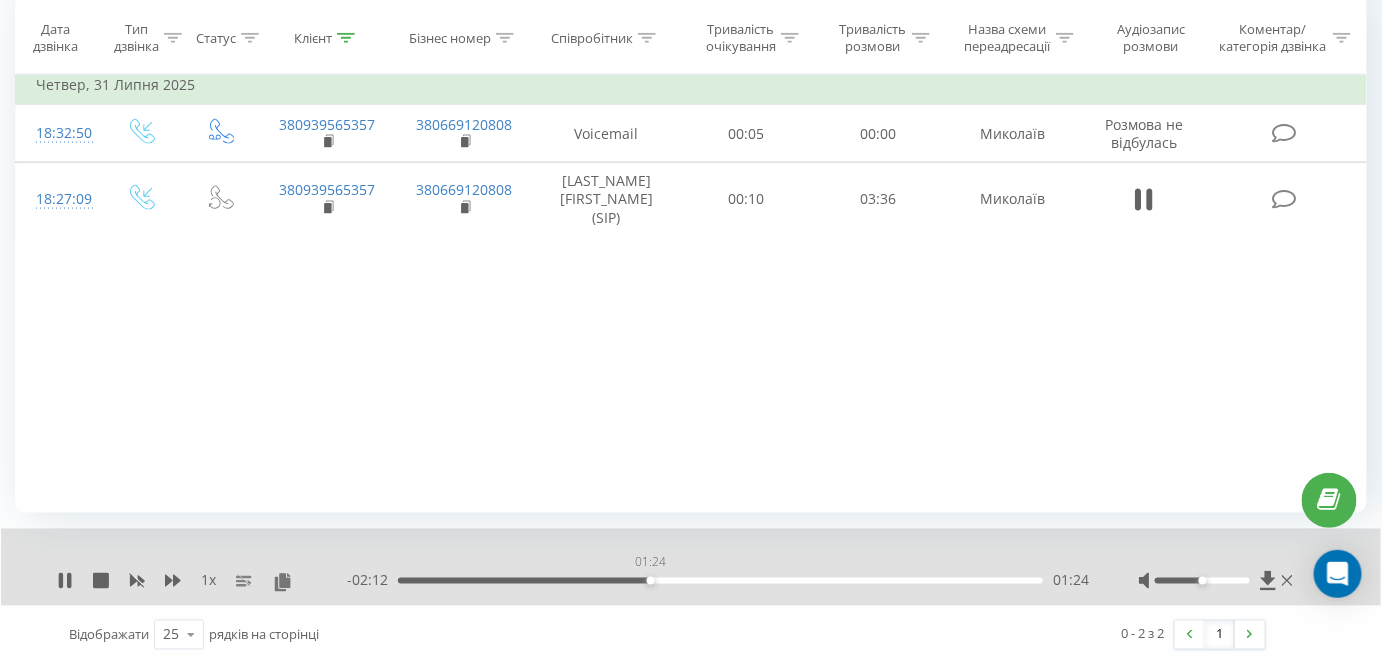 click on "01:24" at bounding box center [720, 581] 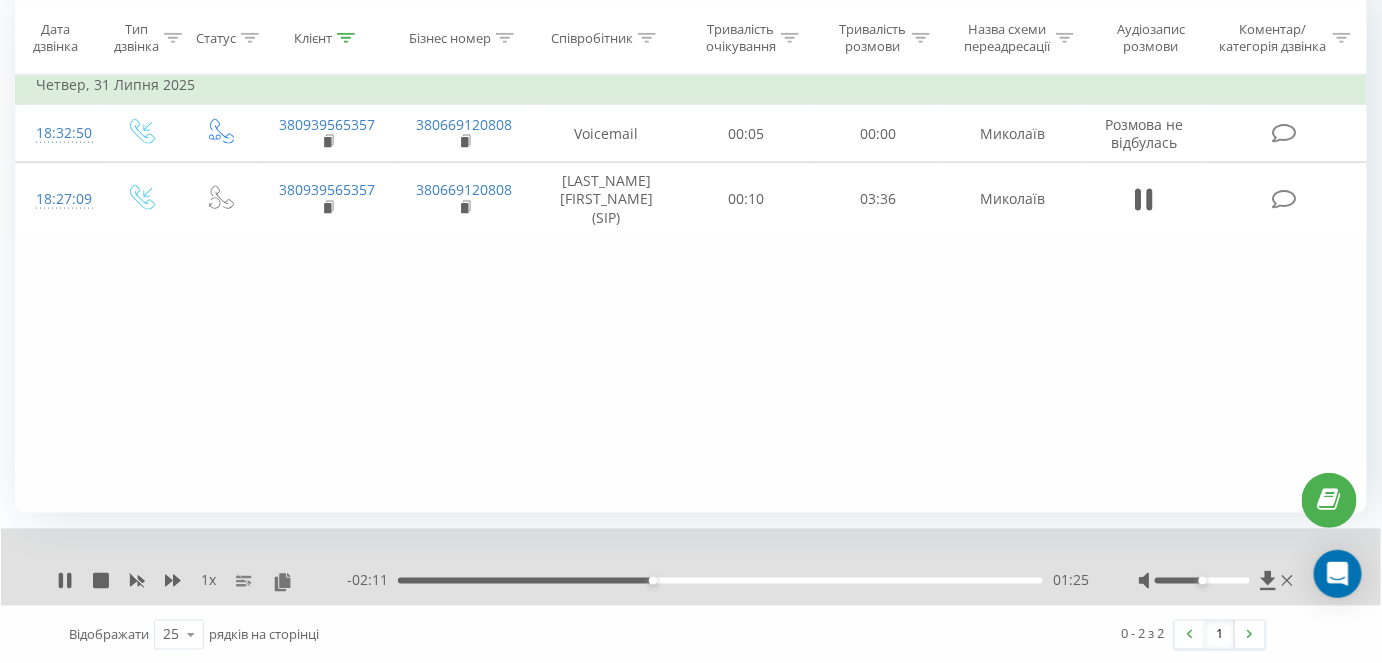 click on "01:25" at bounding box center [720, 581] 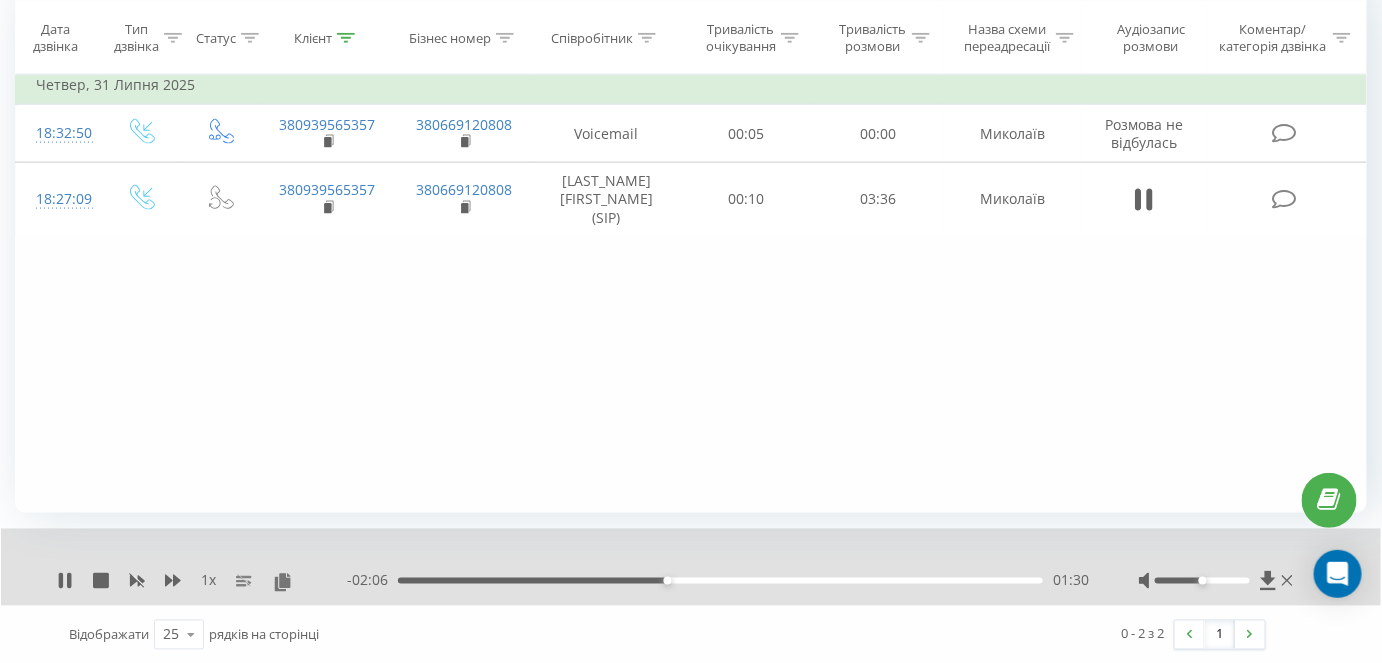 click on "01:30" at bounding box center [720, 581] 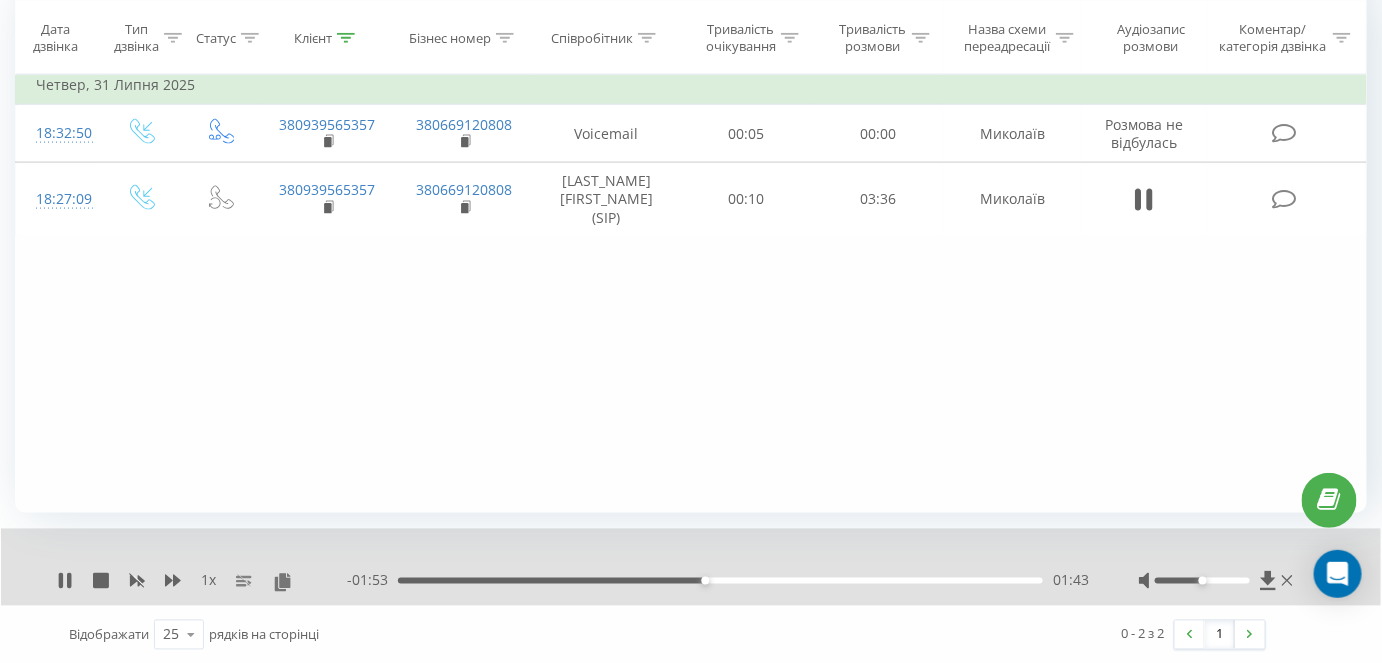 click on "01:43" at bounding box center (720, 581) 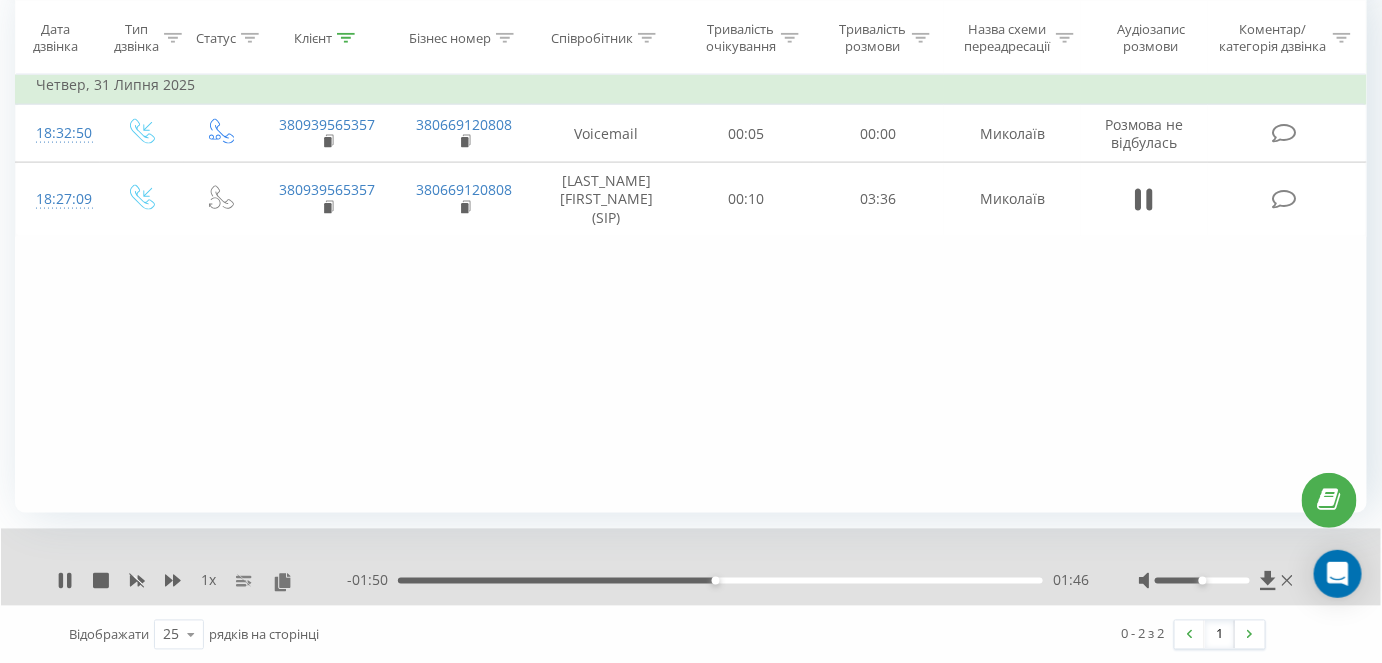 click on "- [DURATION] [DURATION]   [DURATION]" at bounding box center (718, 581) 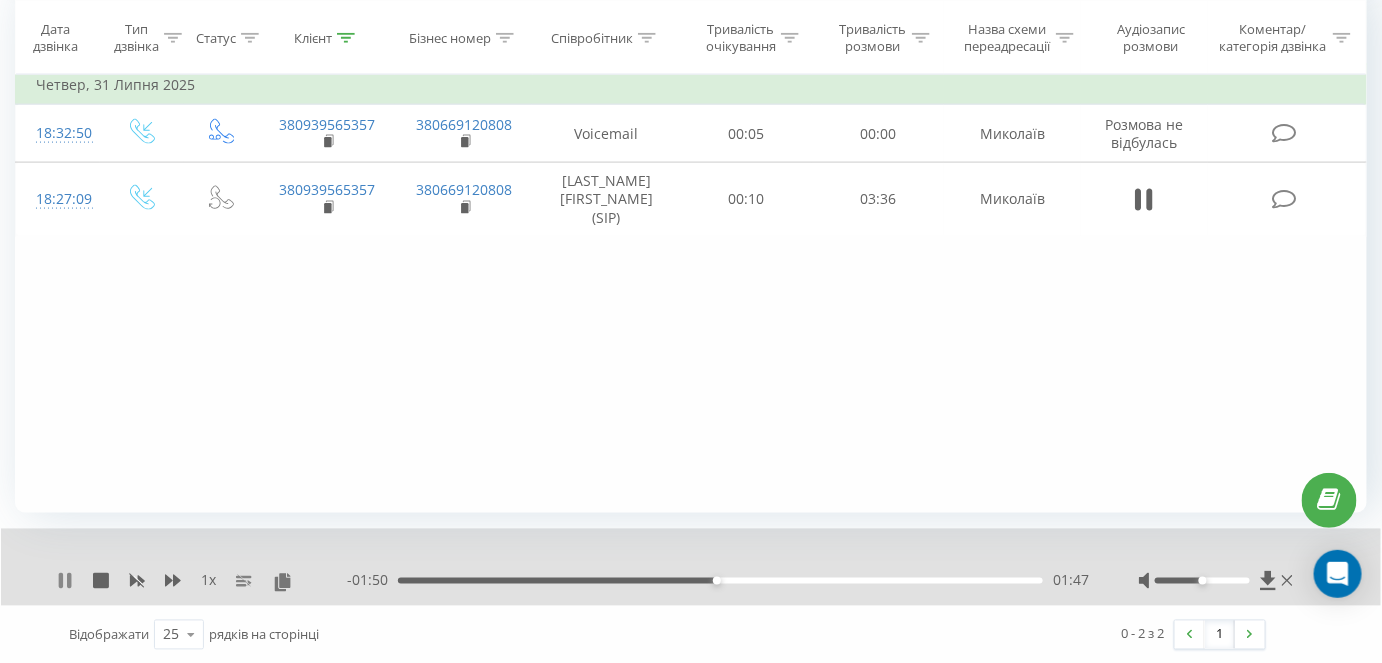 click 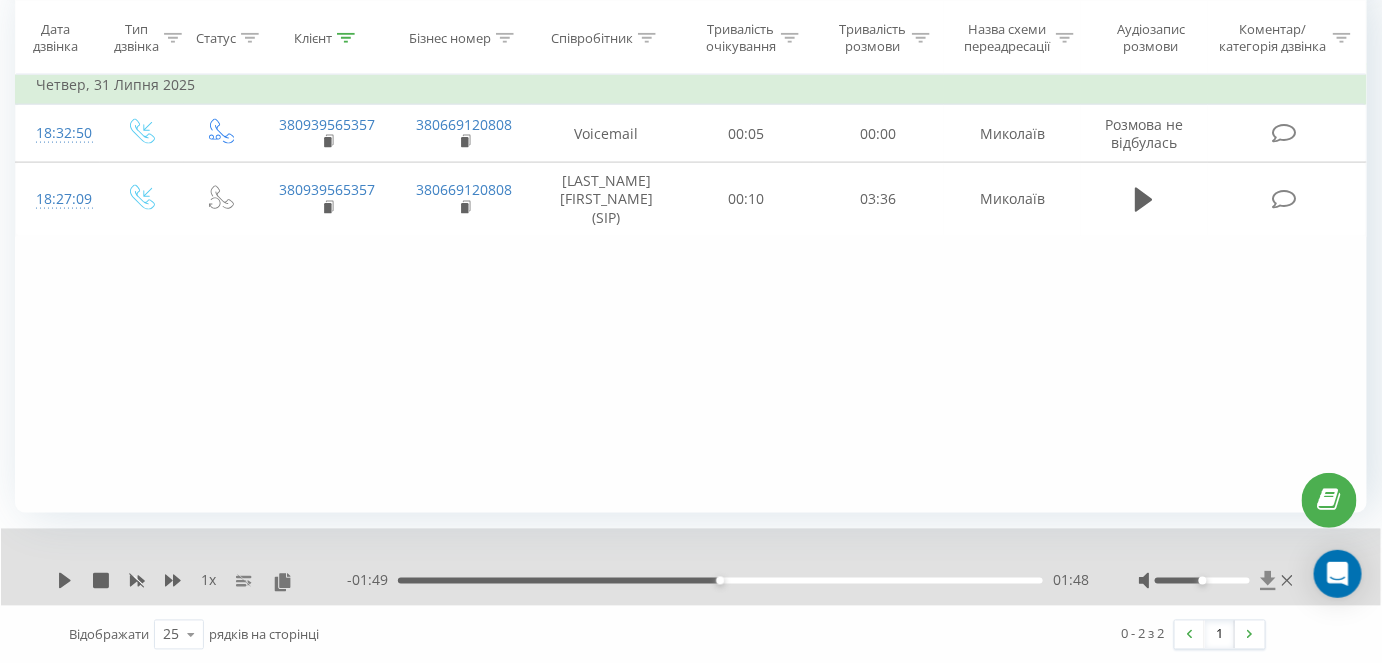 click 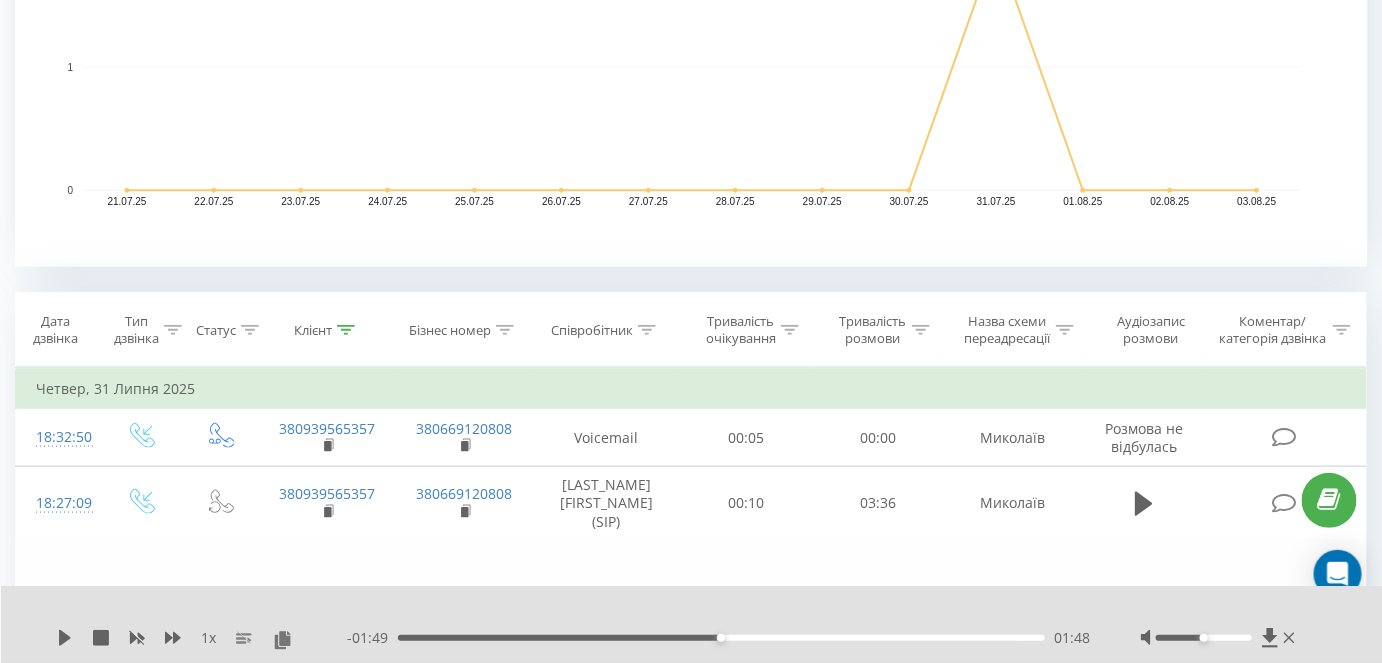 scroll, scrollTop: 693, scrollLeft: 0, axis: vertical 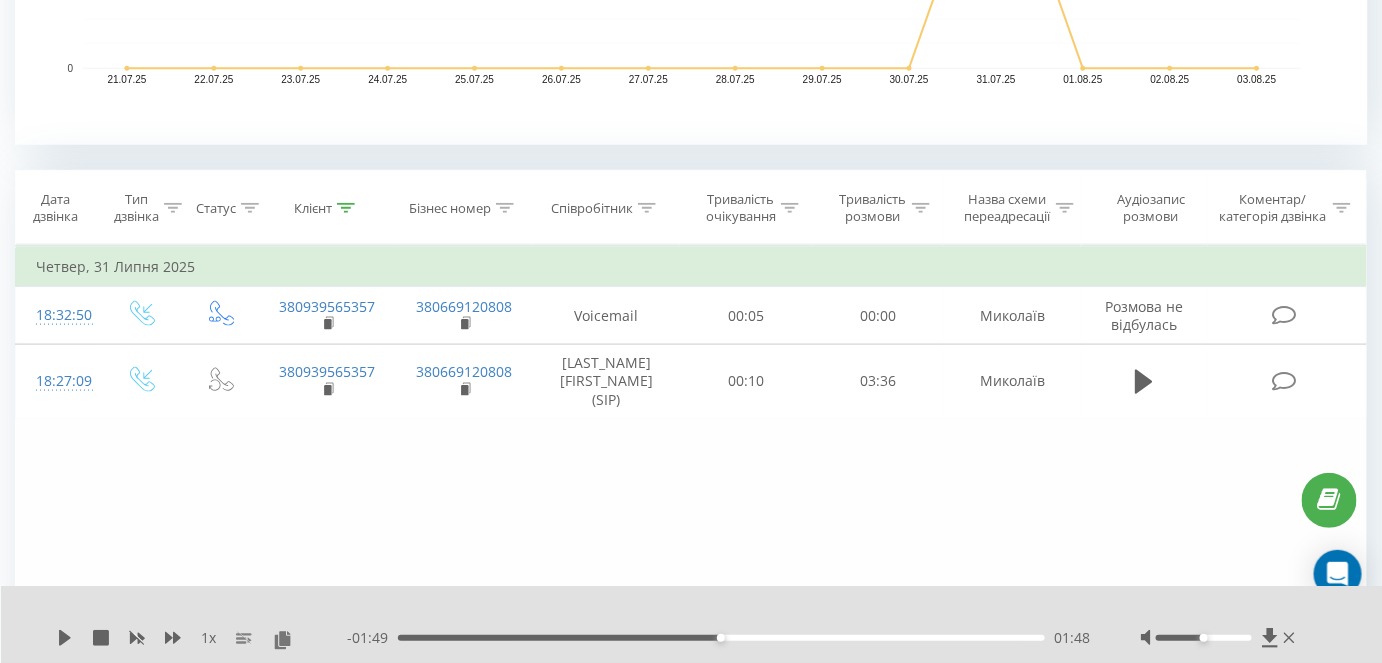 click 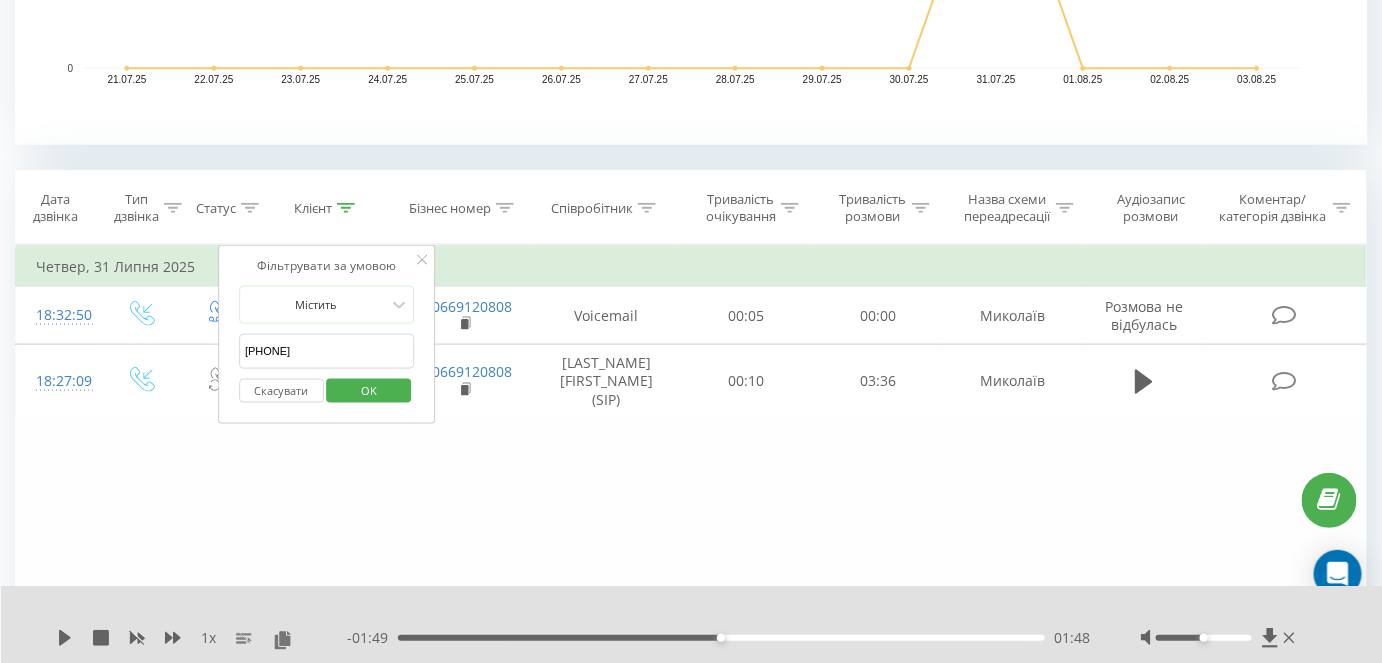 click on "[PHONE]" at bounding box center [327, 351] 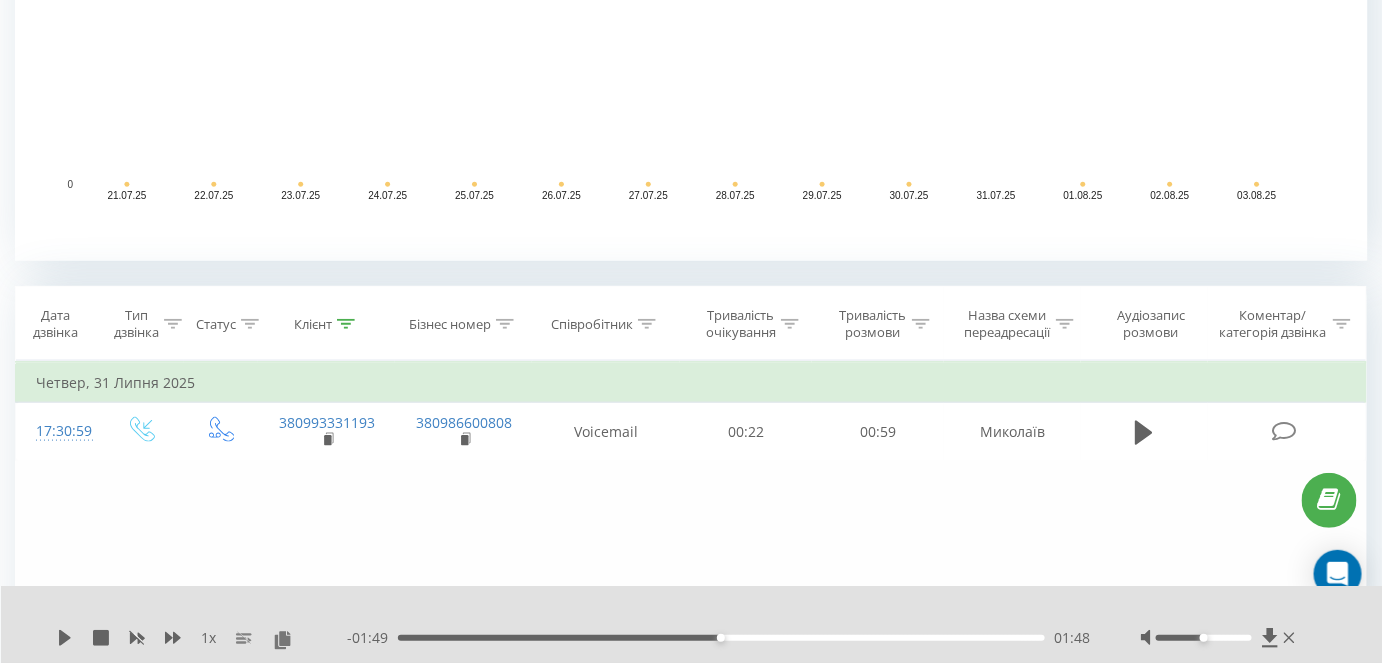 scroll, scrollTop: 608, scrollLeft: 0, axis: vertical 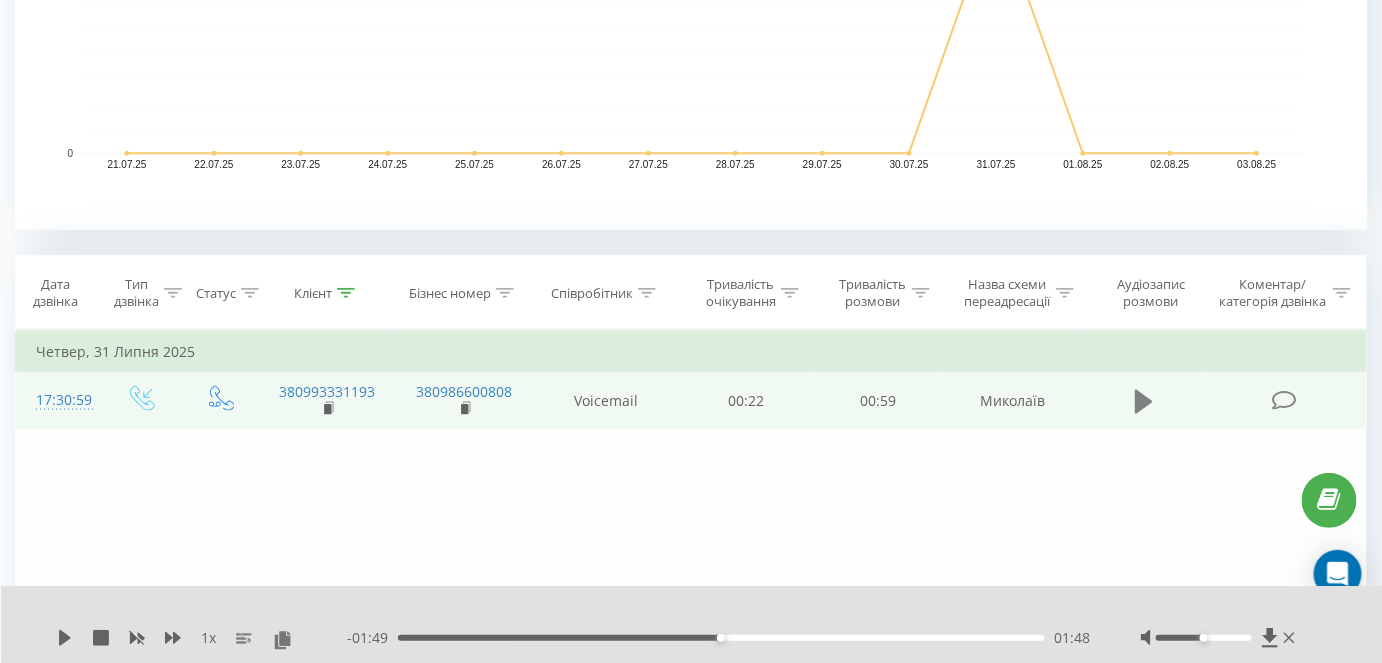 click 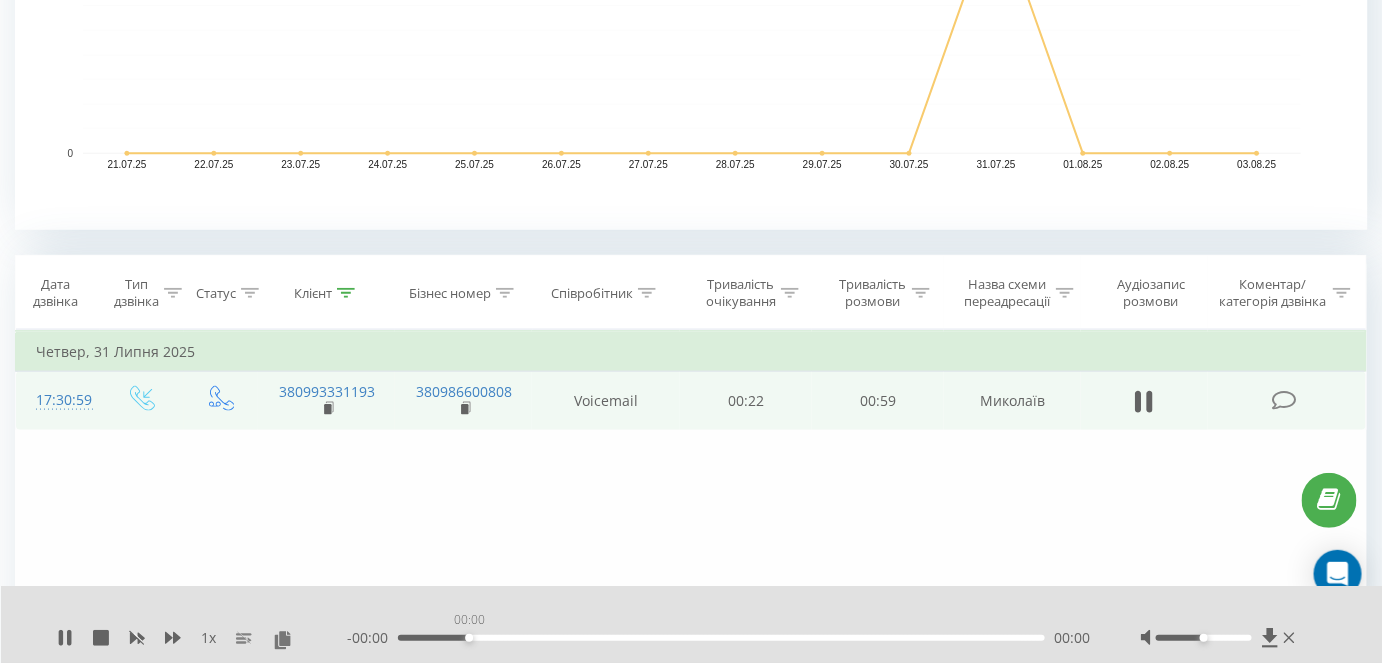 click on "00:00" at bounding box center (721, 638) 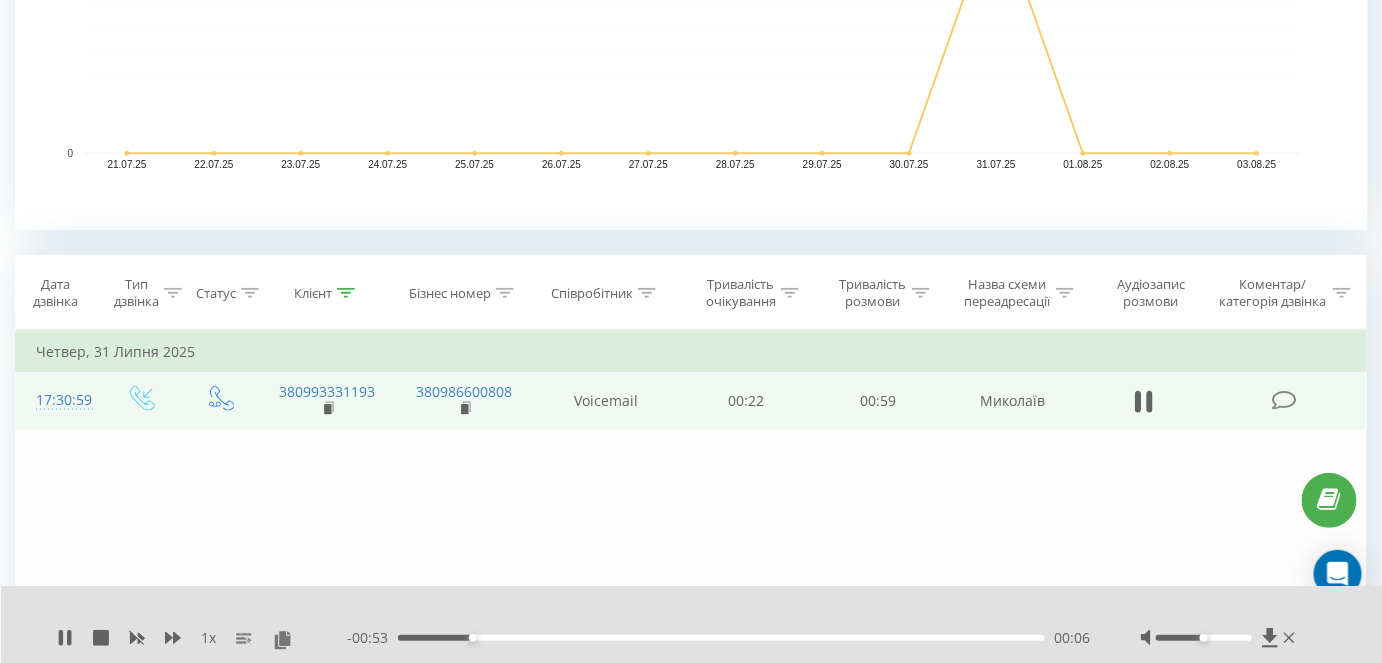 click on "- 00:53 00:06   00:06" at bounding box center (719, 638) 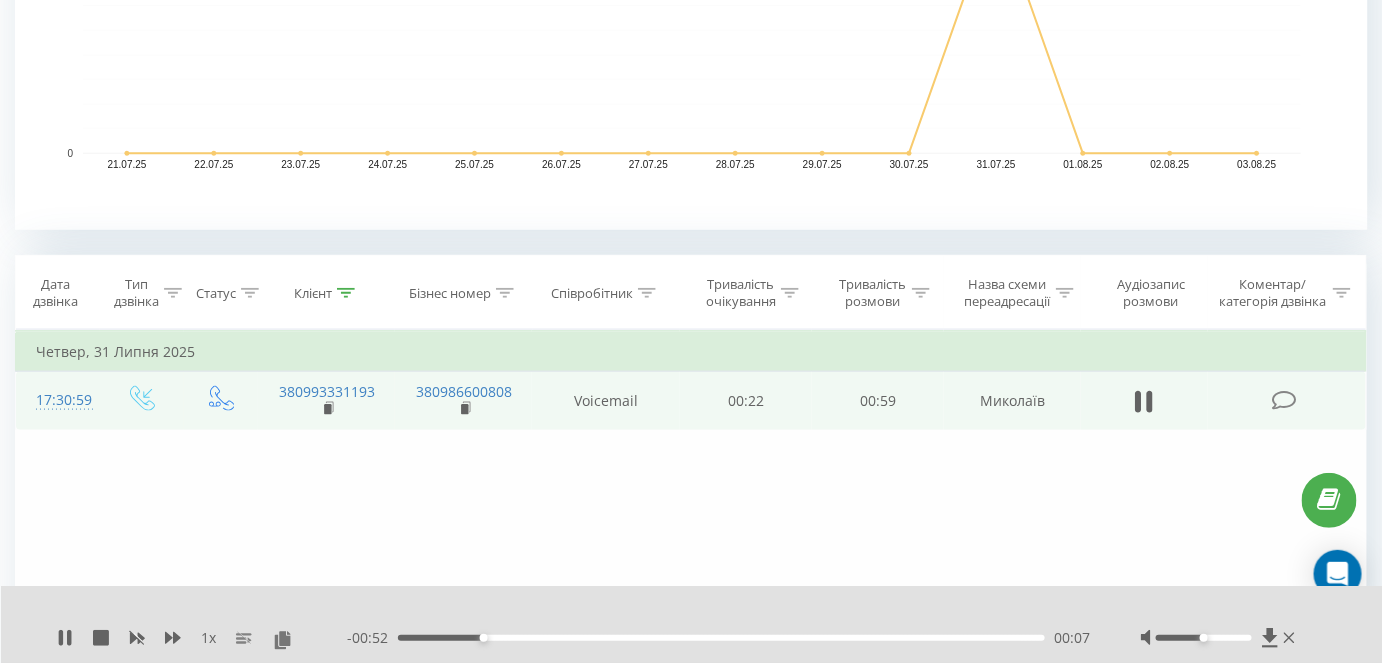 click on "- [DURATION] [DURATION]   [DURATION]" at bounding box center [719, 638] 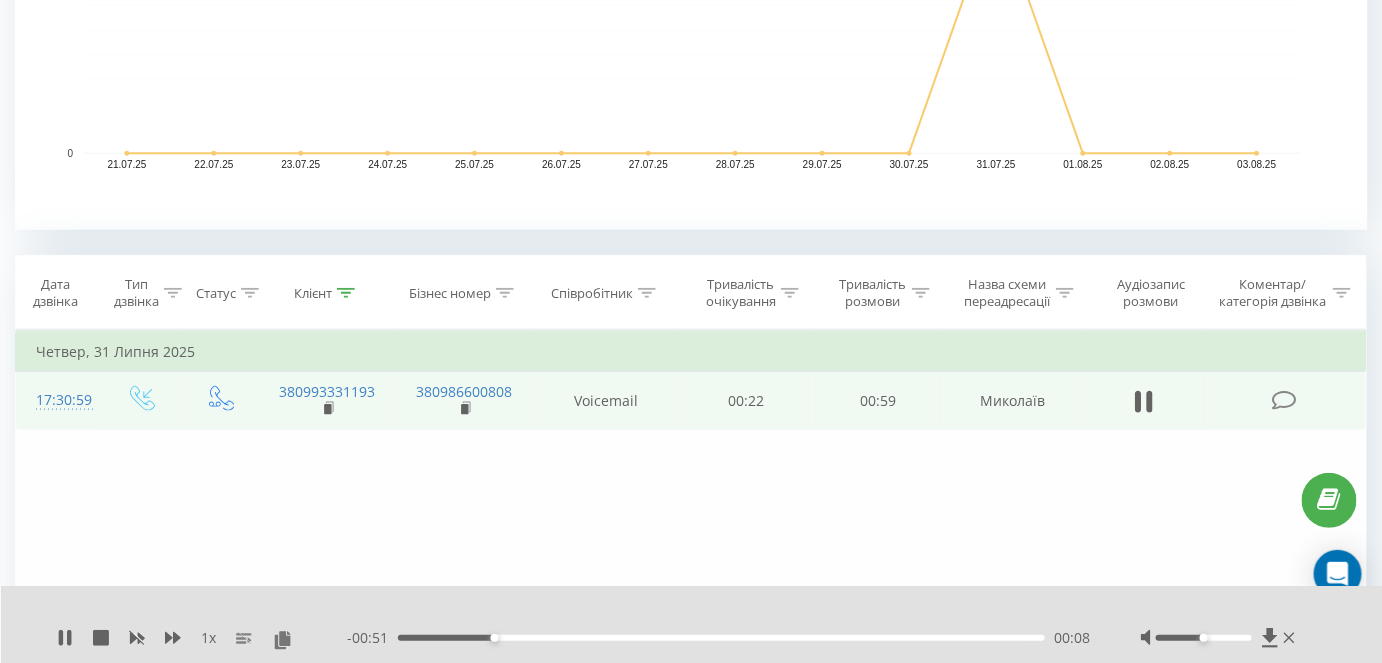 click on "00:08" at bounding box center [721, 638] 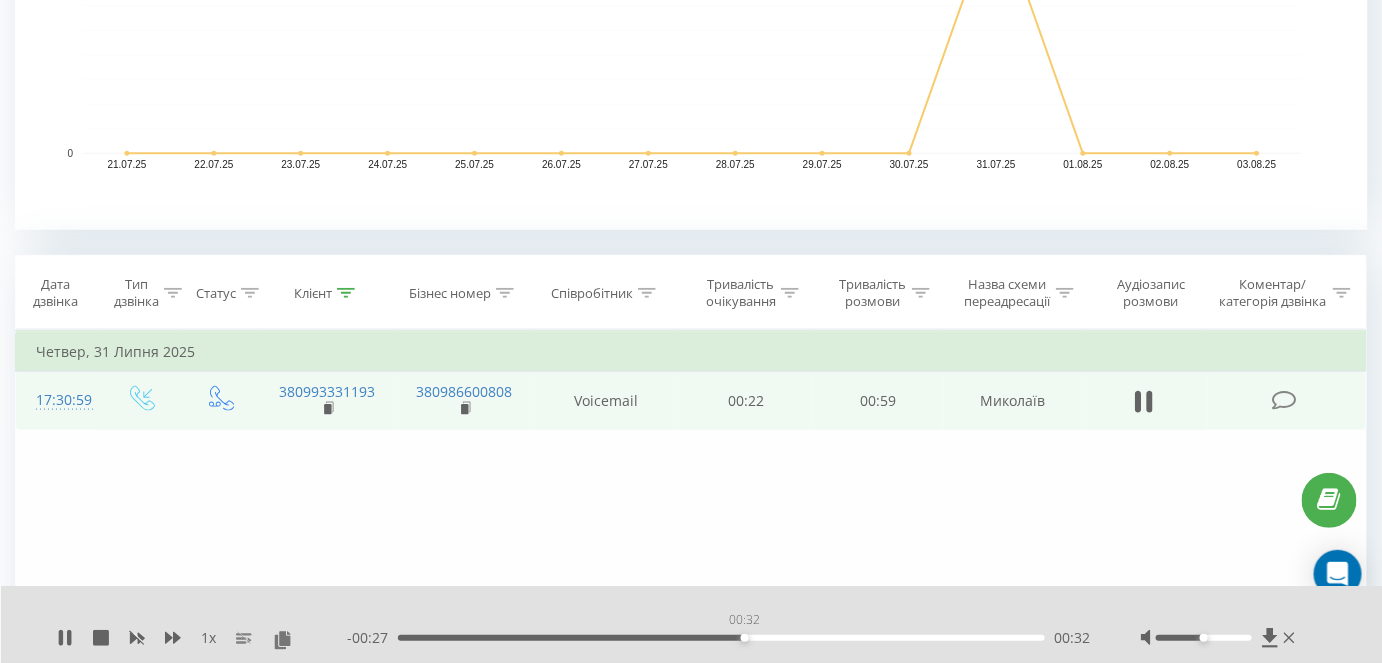 click on "00:32" at bounding box center (721, 638) 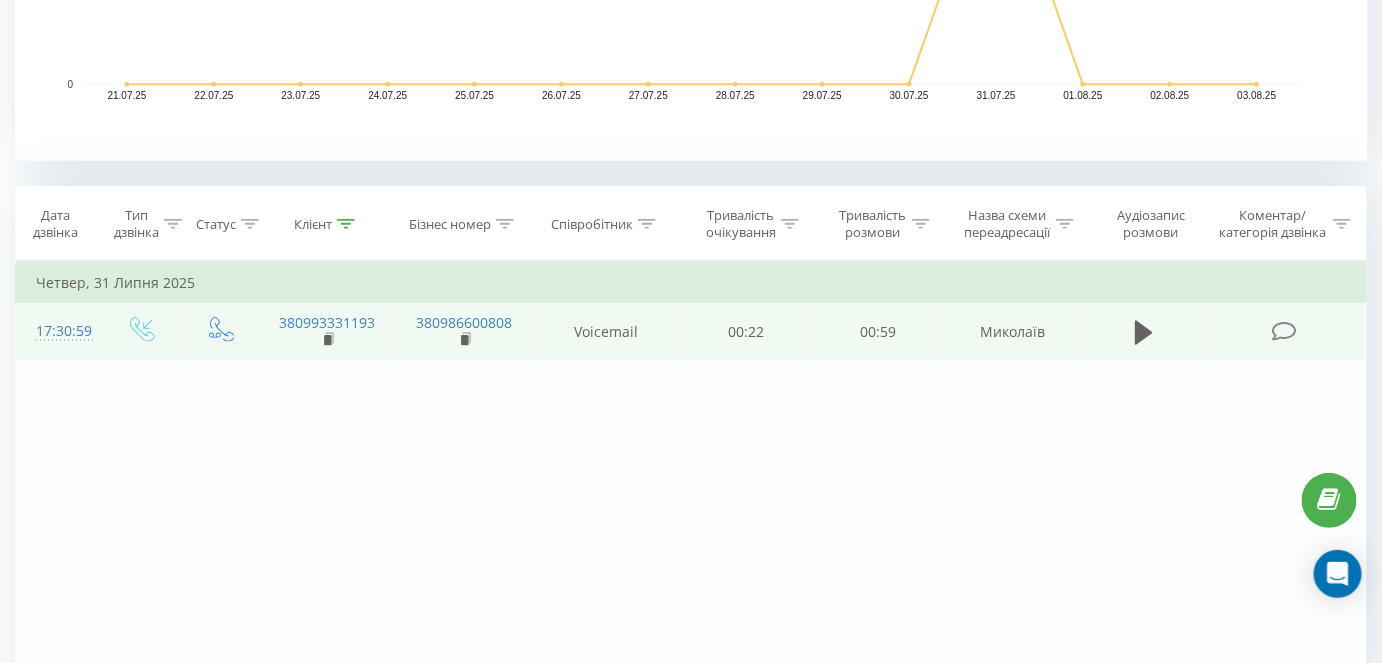 scroll, scrollTop: 790, scrollLeft: 0, axis: vertical 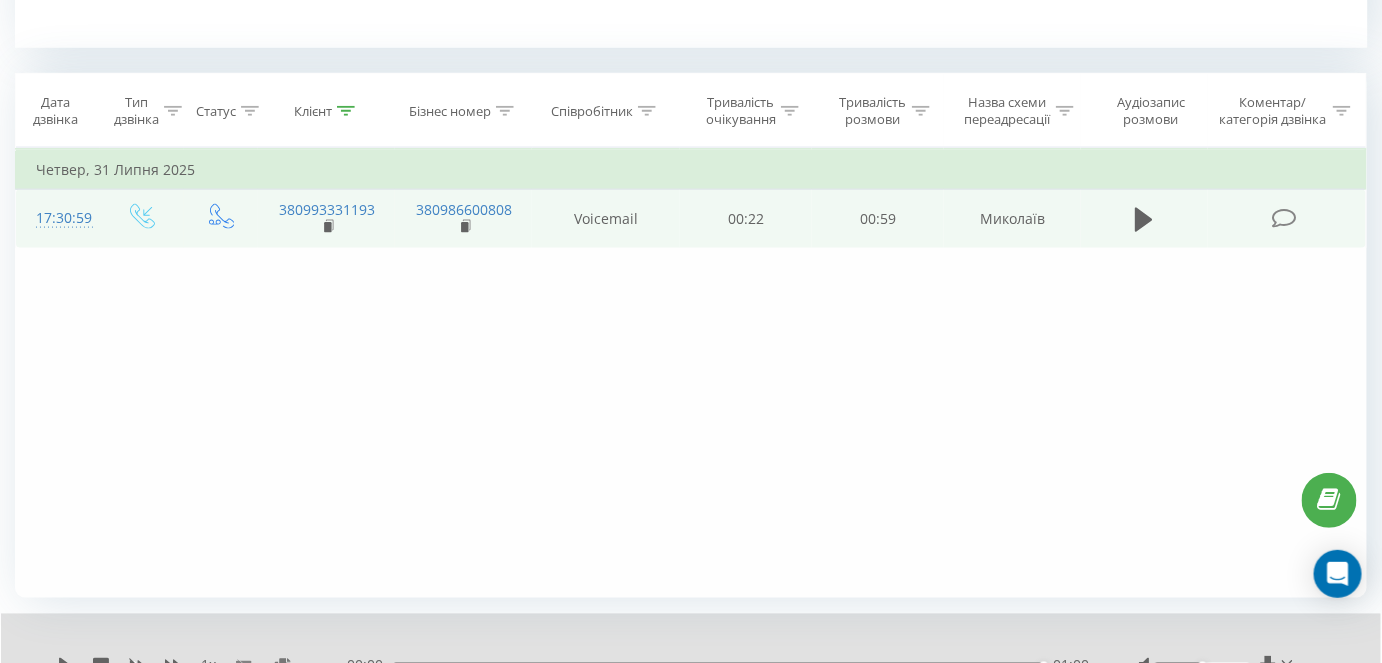 click on "Клієнт" at bounding box center (324, 111) 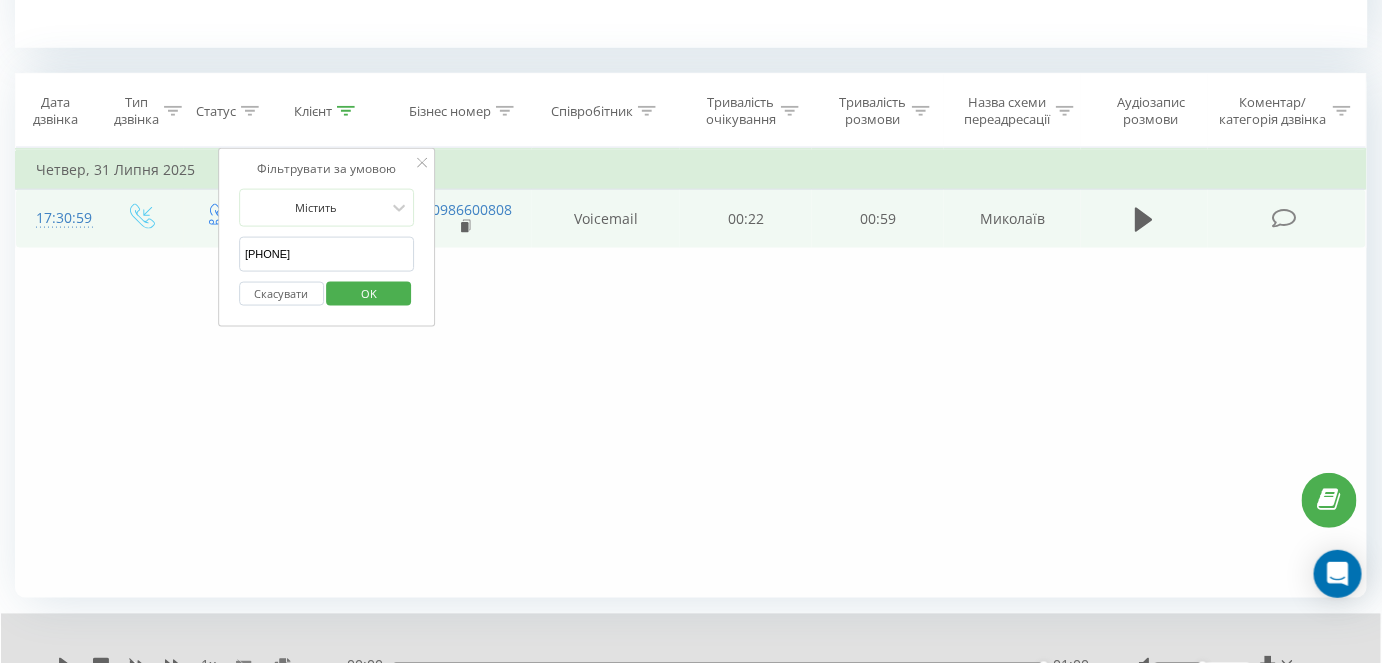 click on "[PHONE]" at bounding box center (327, 254) 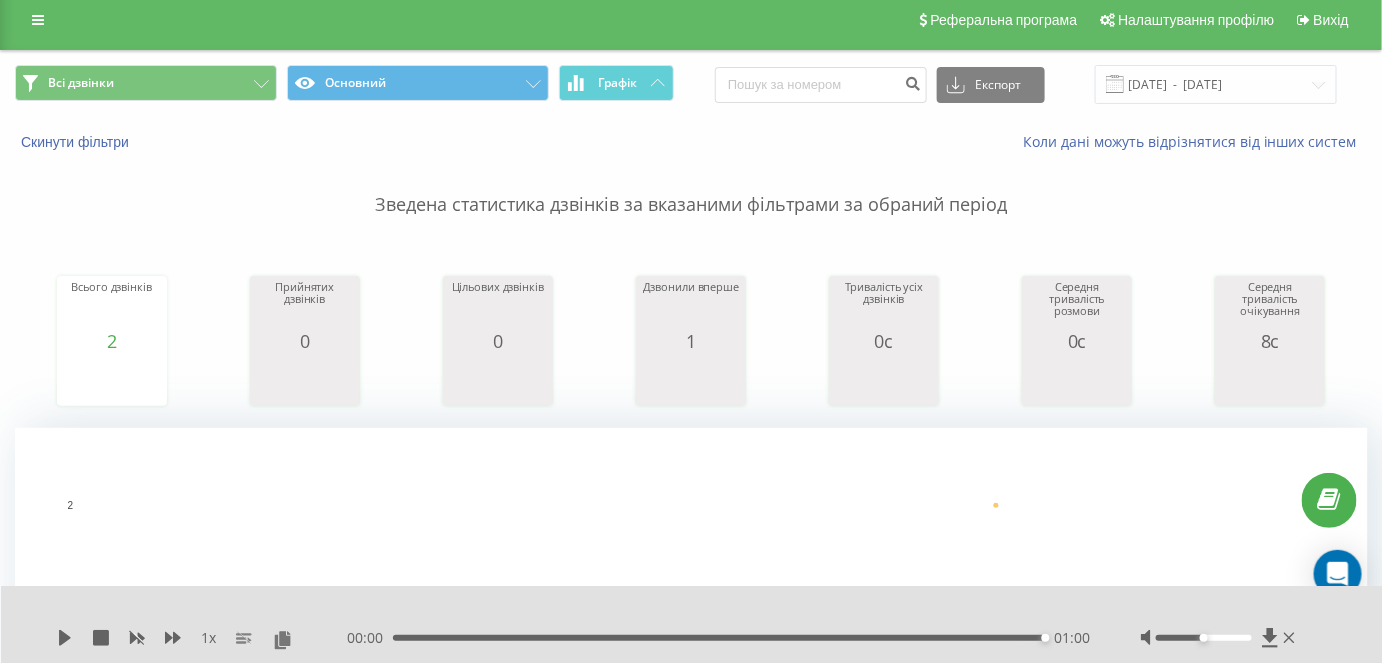 scroll, scrollTop: 0, scrollLeft: 0, axis: both 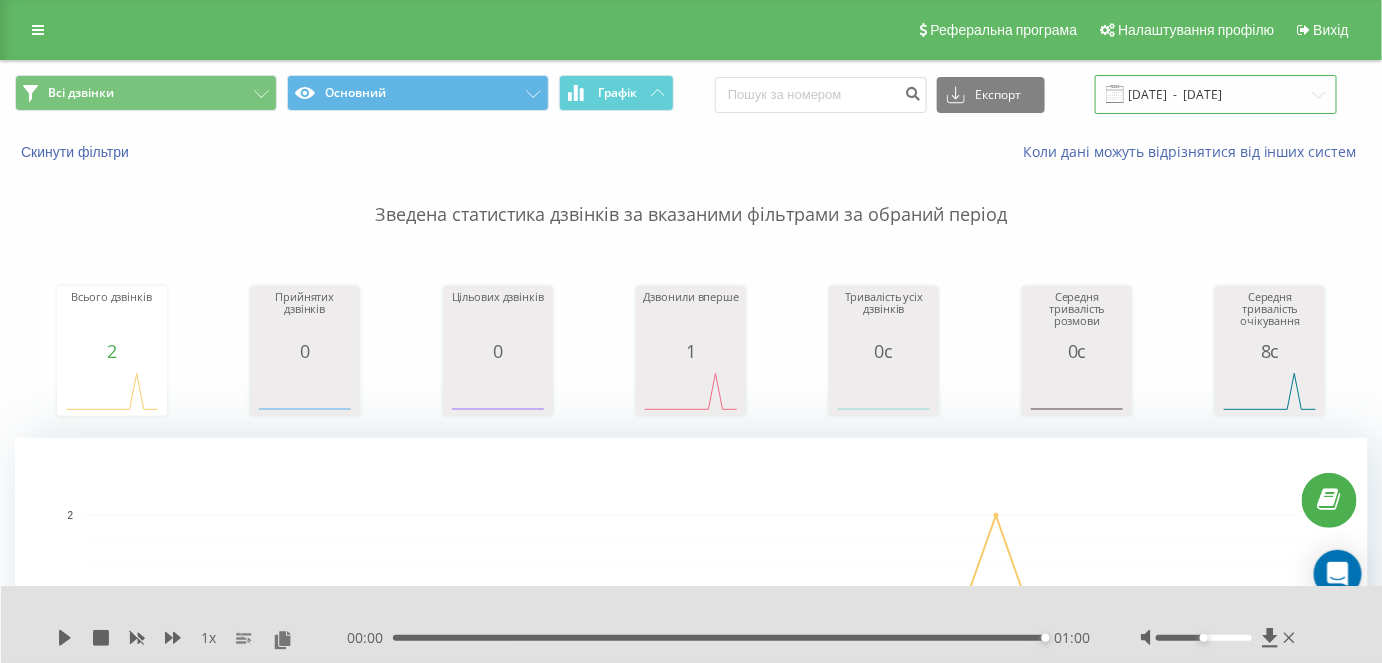 click on "[DATE]  -  [DATE]" at bounding box center (1216, 94) 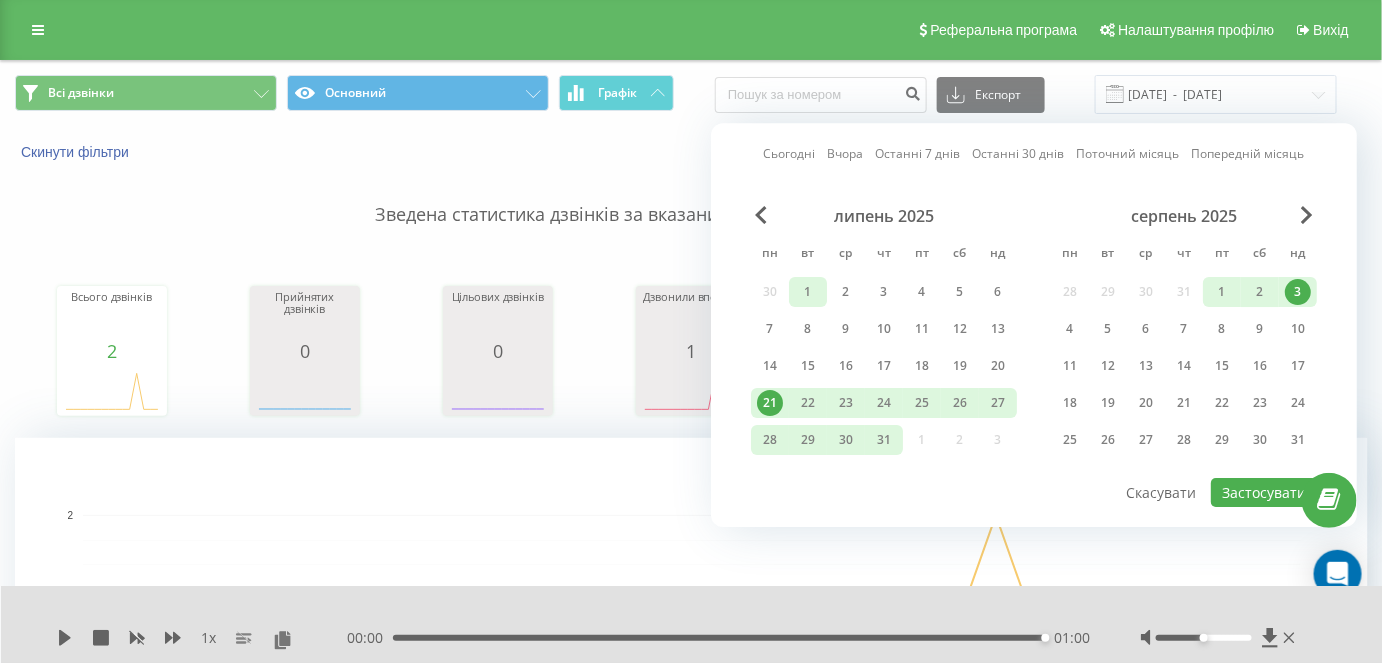 click on "1" at bounding box center (808, 292) 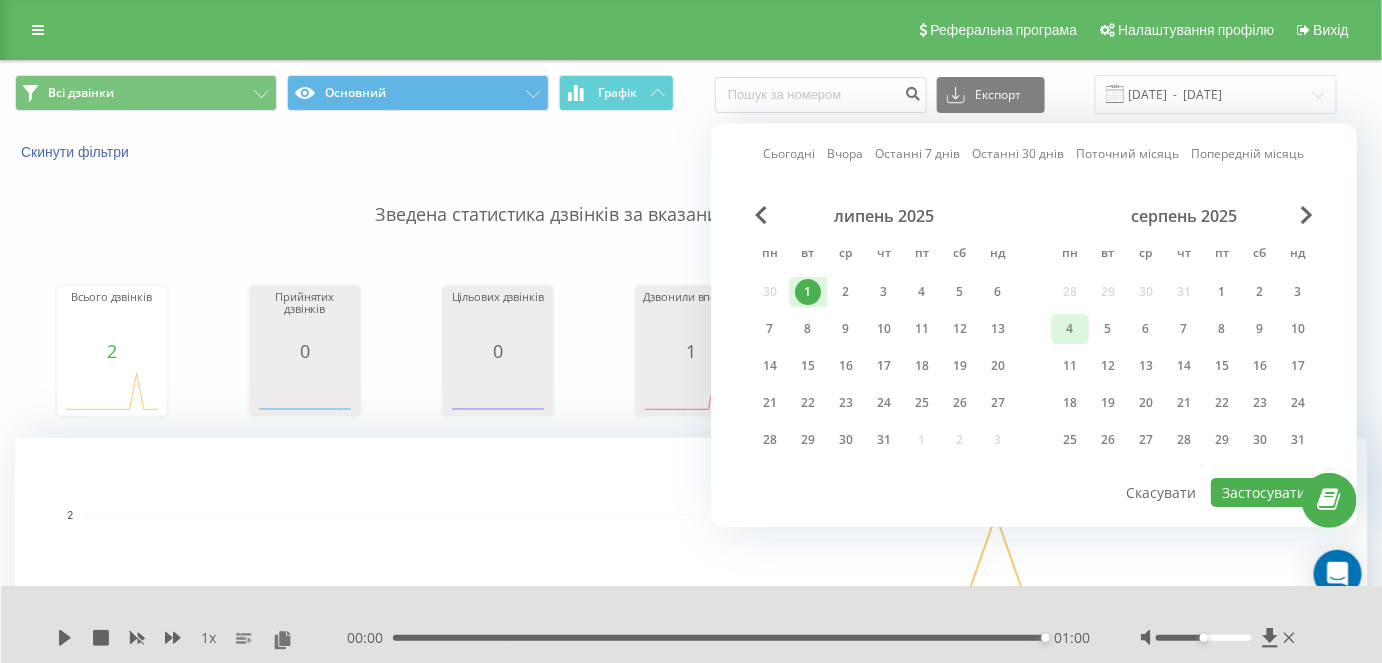 click on "4" at bounding box center (1070, 329) 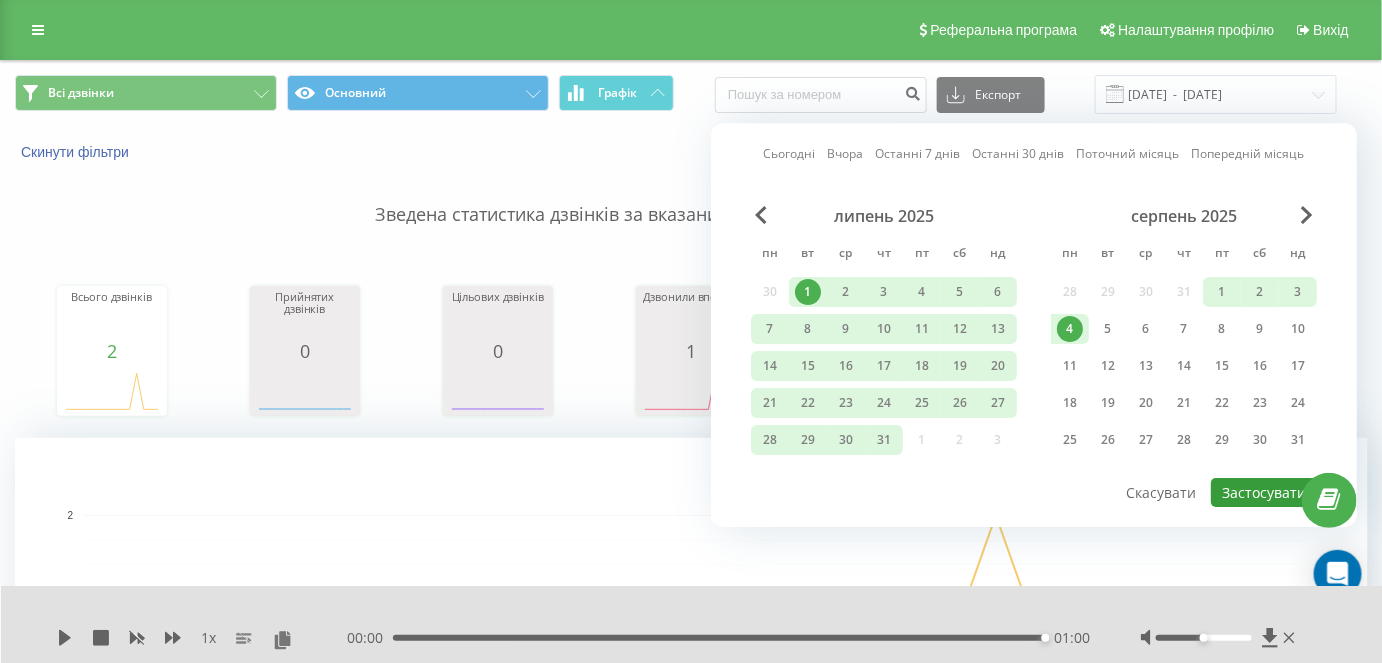 click on "Застосувати" at bounding box center [1264, 492] 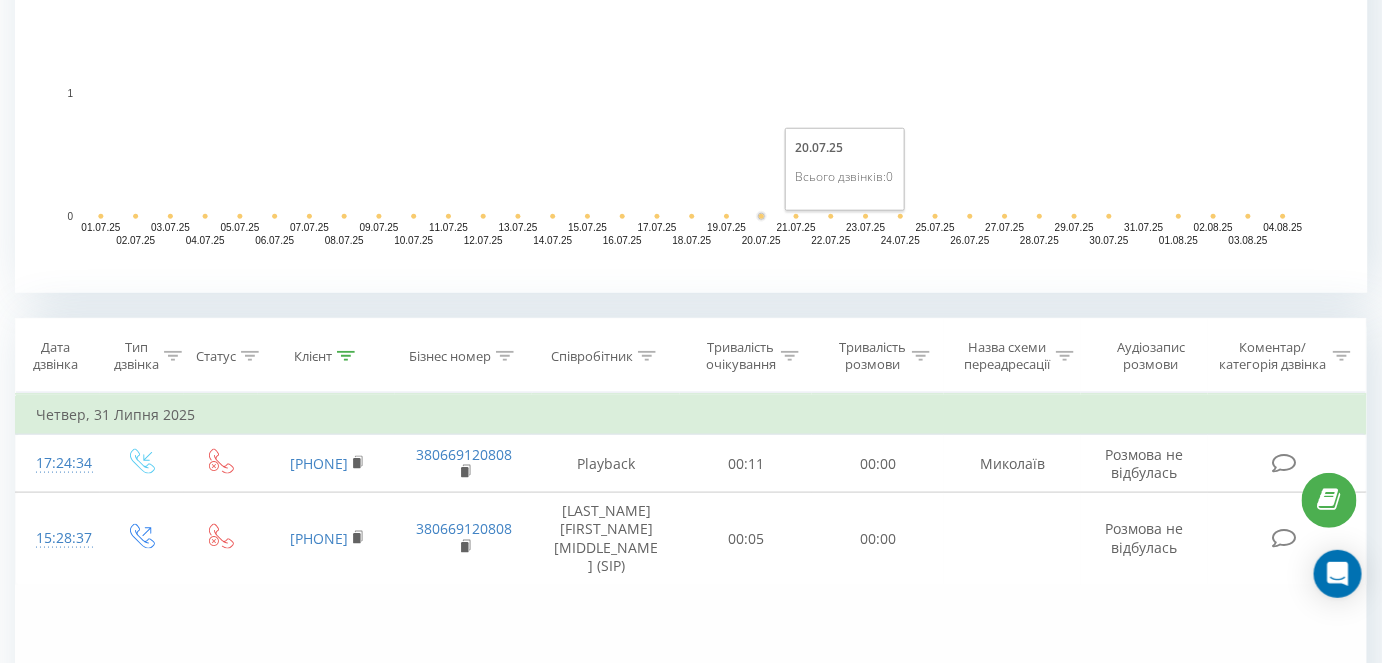 scroll, scrollTop: 798, scrollLeft: 0, axis: vertical 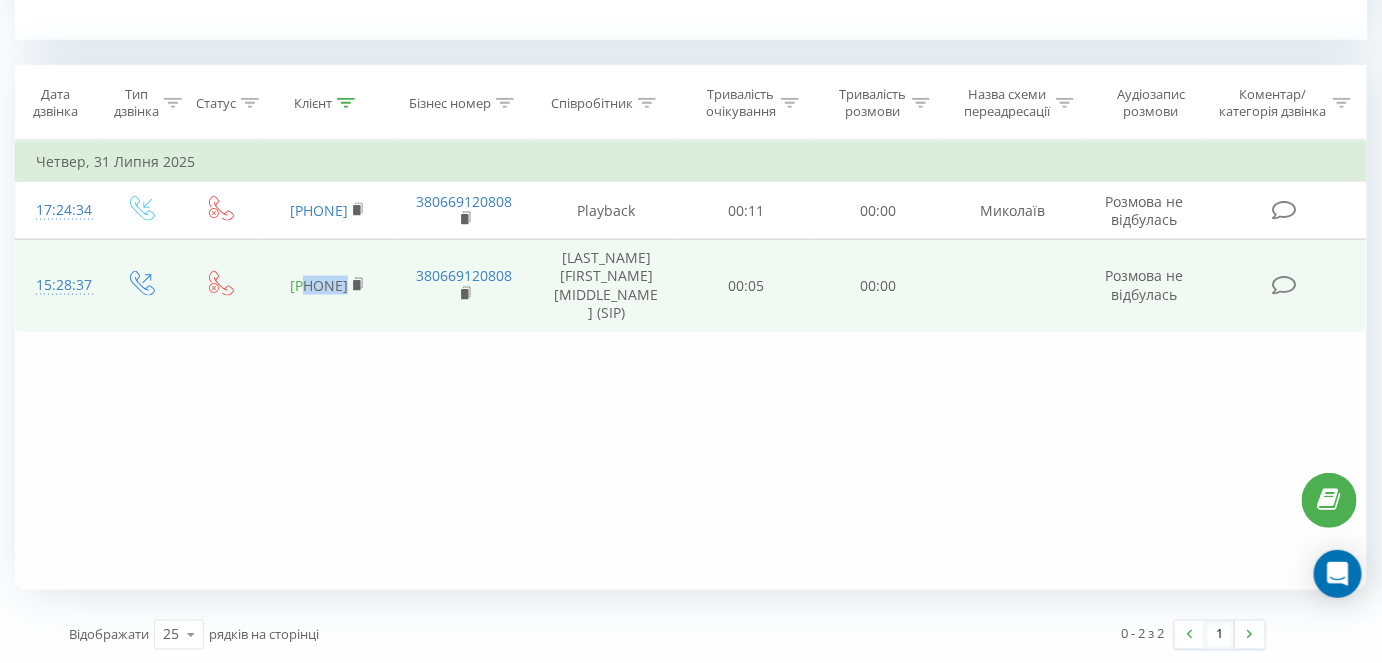 drag, startPoint x: 401, startPoint y: 267, endPoint x: 297, endPoint y: 257, distance: 104.47966 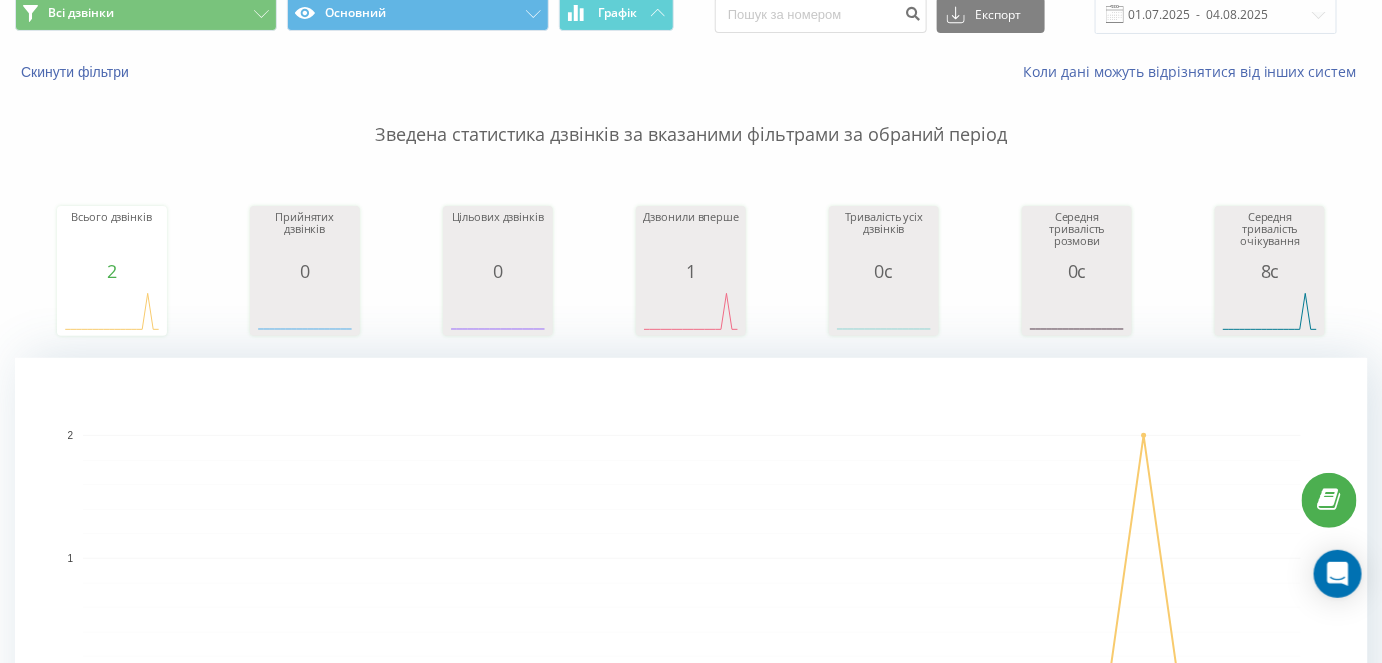 scroll, scrollTop: 0, scrollLeft: 0, axis: both 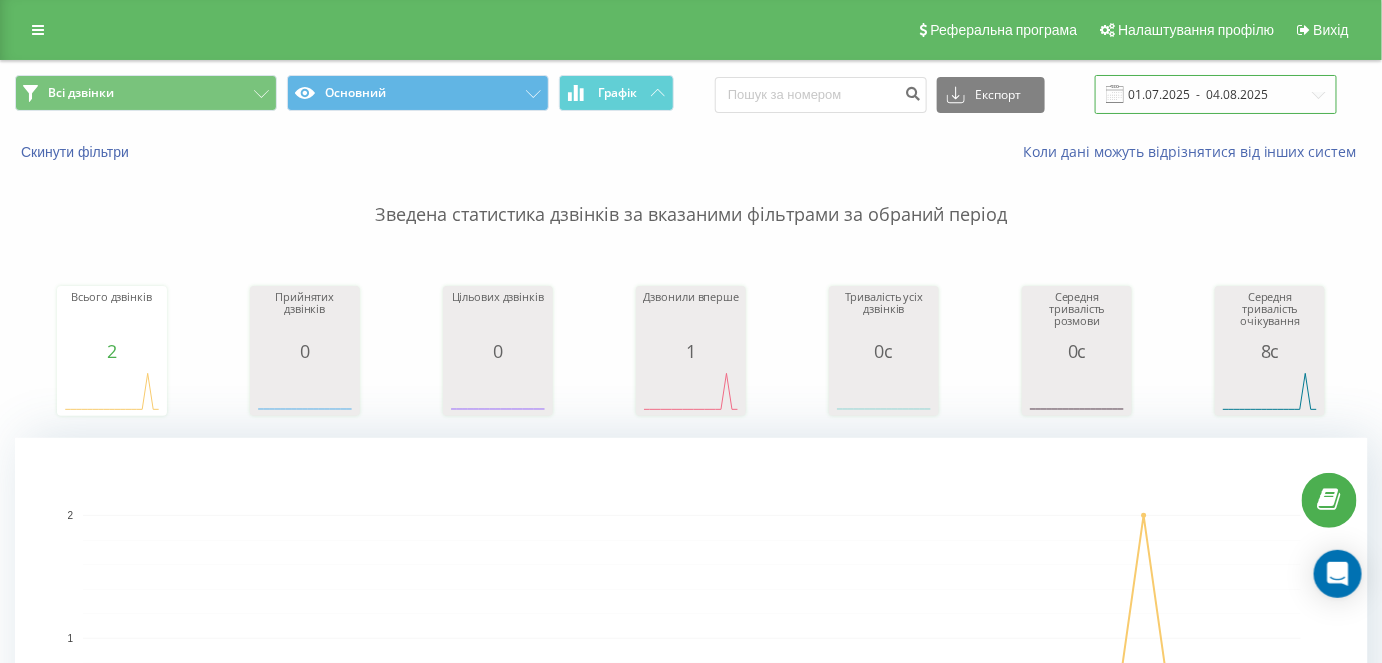 click on "01.07.2025  -  04.08.2025" at bounding box center [1216, 94] 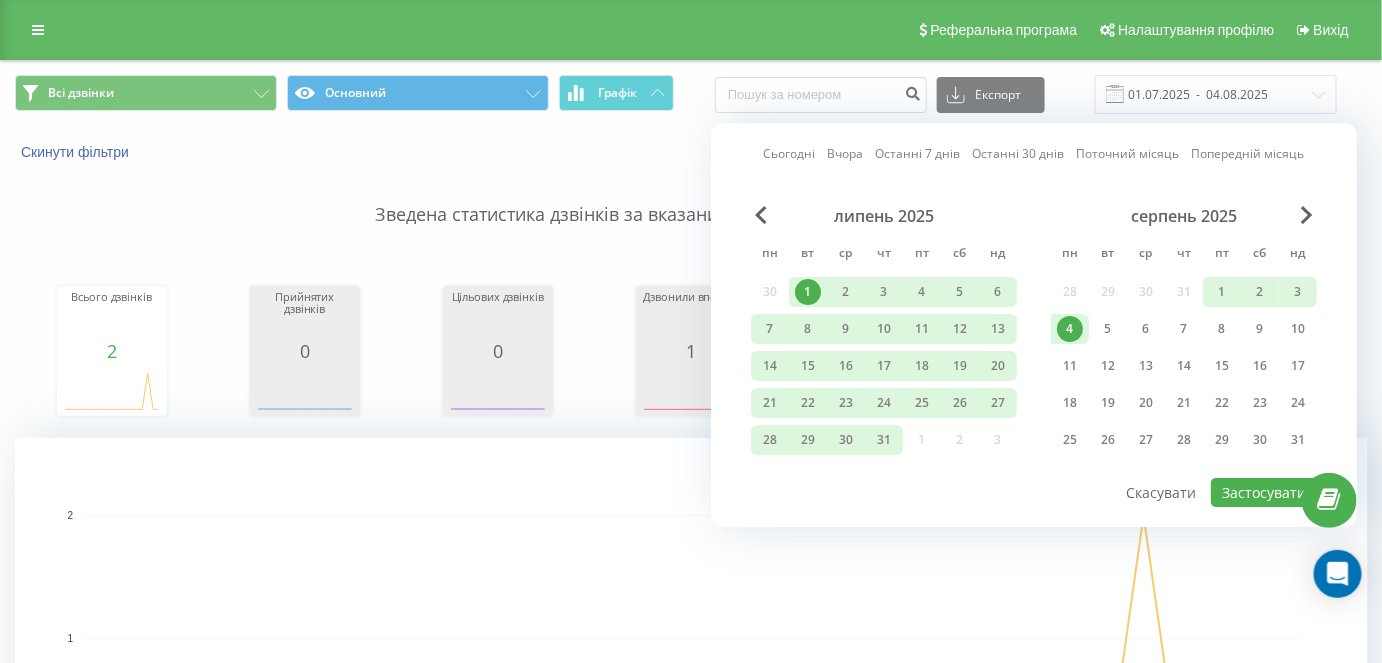 click on "Сьогодні Вчора Останні 7 днів Останні 30 днів Поточний місяць Попередній місяць липень 2025 пн вт ср чт пт сб нд 30 1 2 3 4 5 6 7 8 9 10 11 12 13 14 15 16 17 18 19 20 21 22 23 24 25 26 27 28 29 30 31 1 2 3 серпень 2025 пн вт ср чт пт сб нд 28 29 30 31 1 2 3 4 5 6 7 8 9 10 11 12 13 14 15 16 17 18 19 20 21 22 23 24 25 26 27 28 29 30 31 Застосувати Скасувати" at bounding box center [1034, 325] 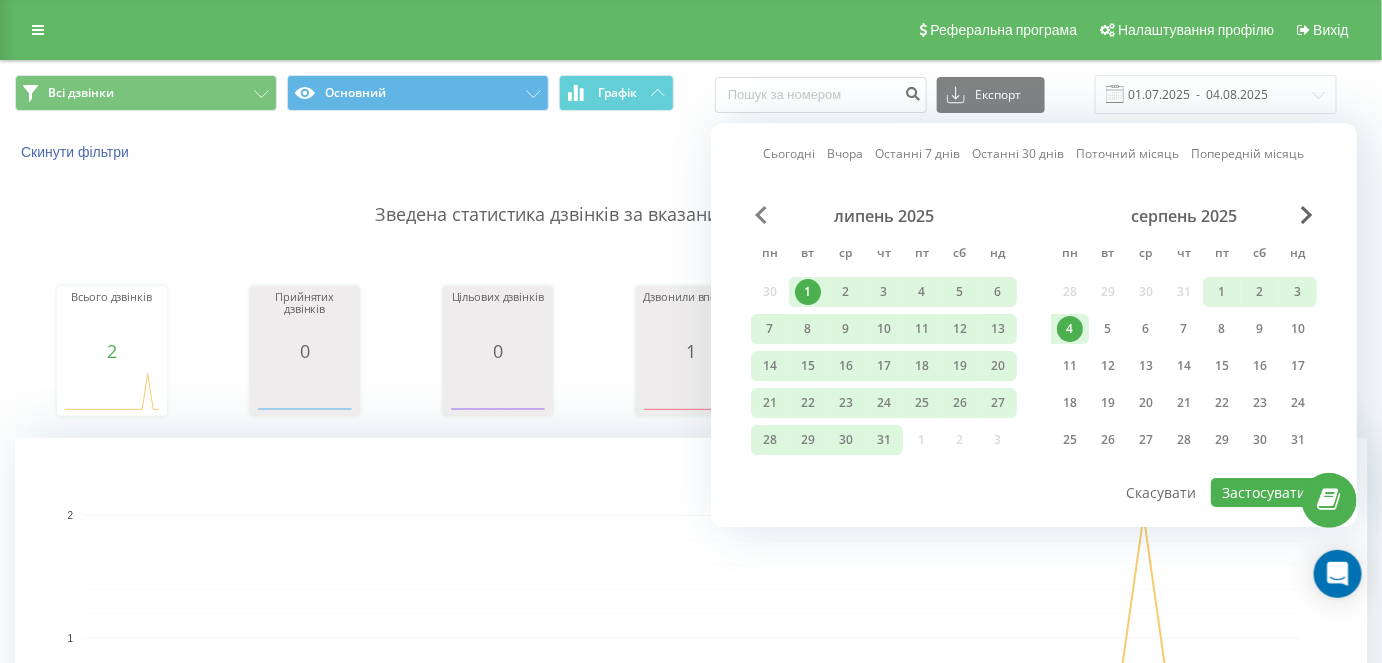 click at bounding box center [761, 215] 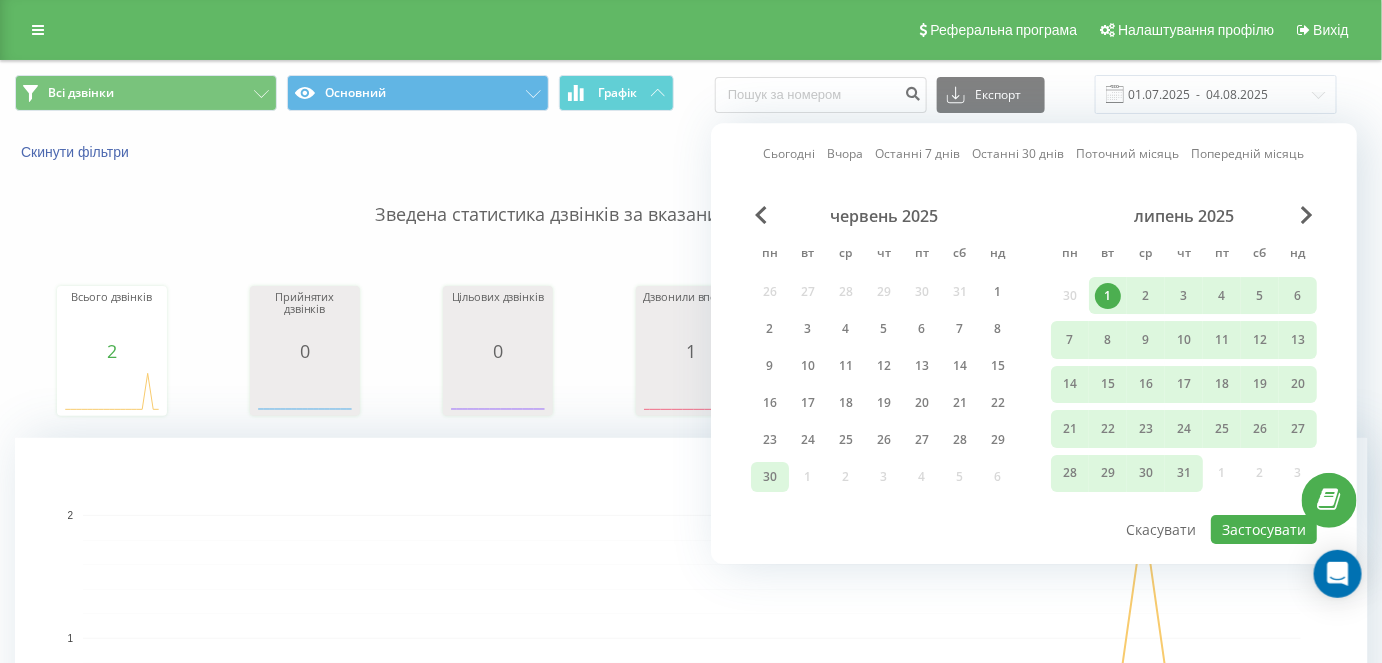 click on "30" at bounding box center (770, 477) 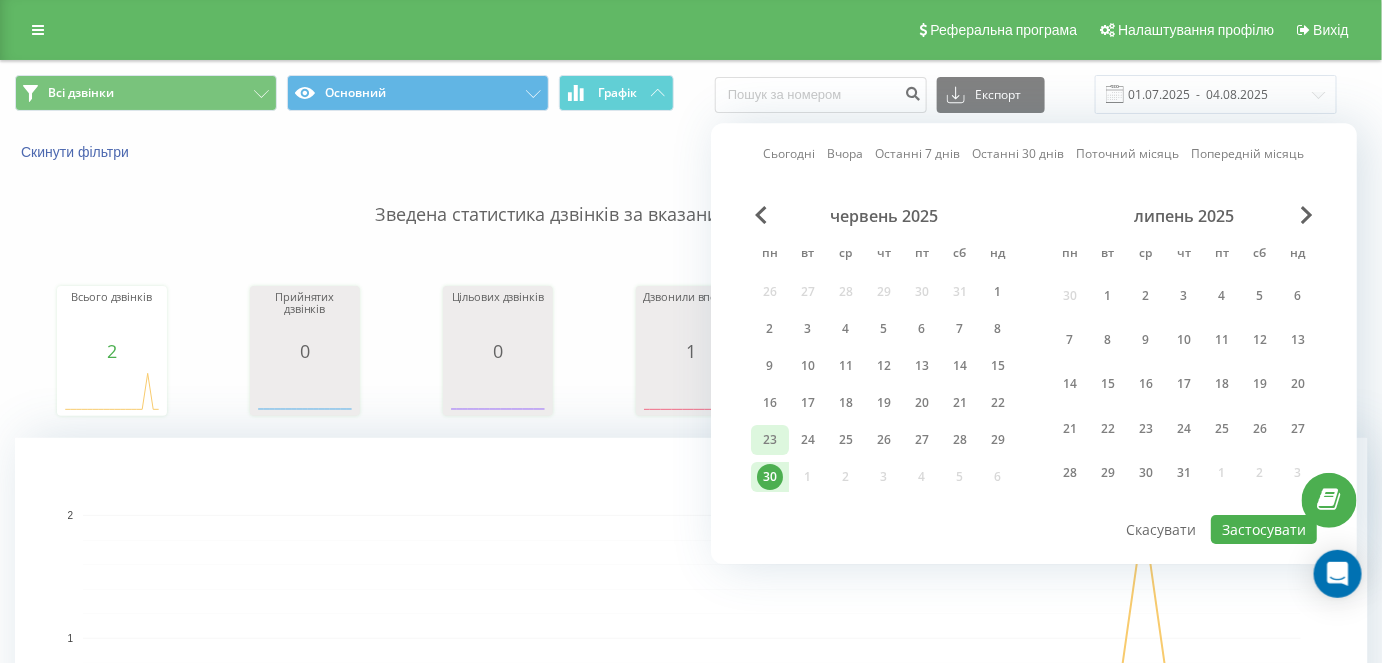 click on "23" at bounding box center [770, 440] 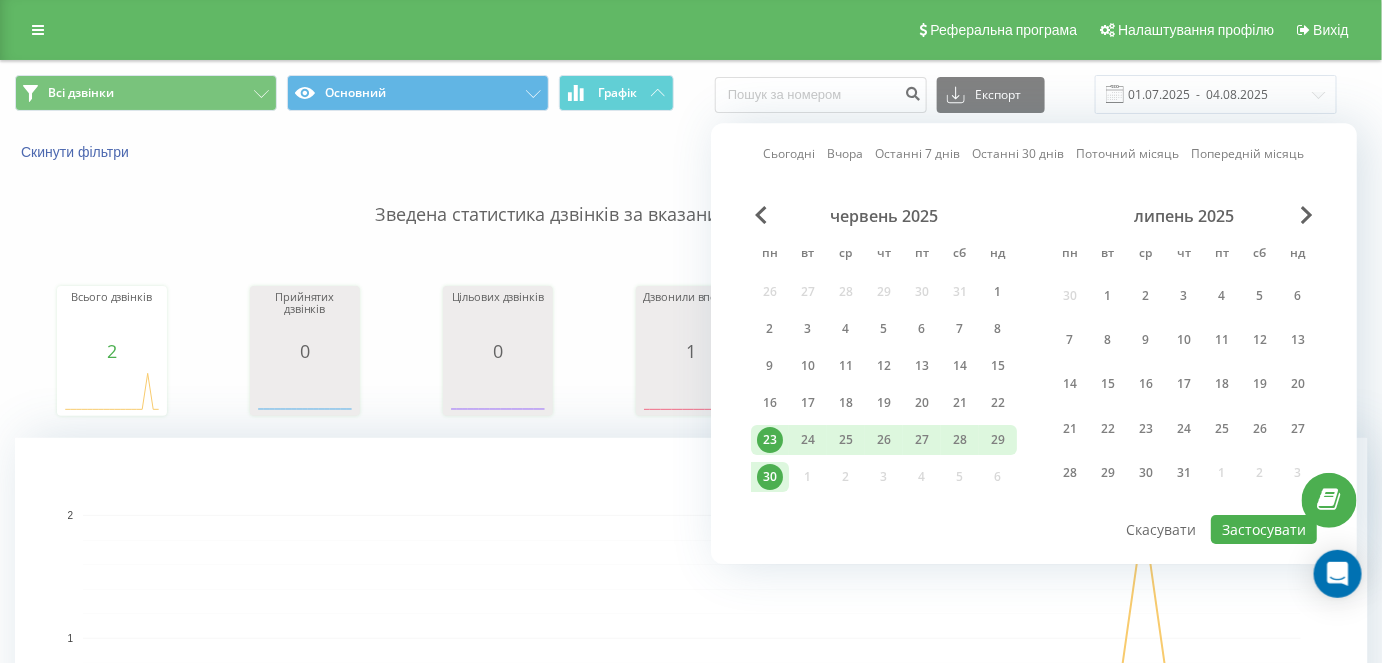click on "23" at bounding box center [770, 440] 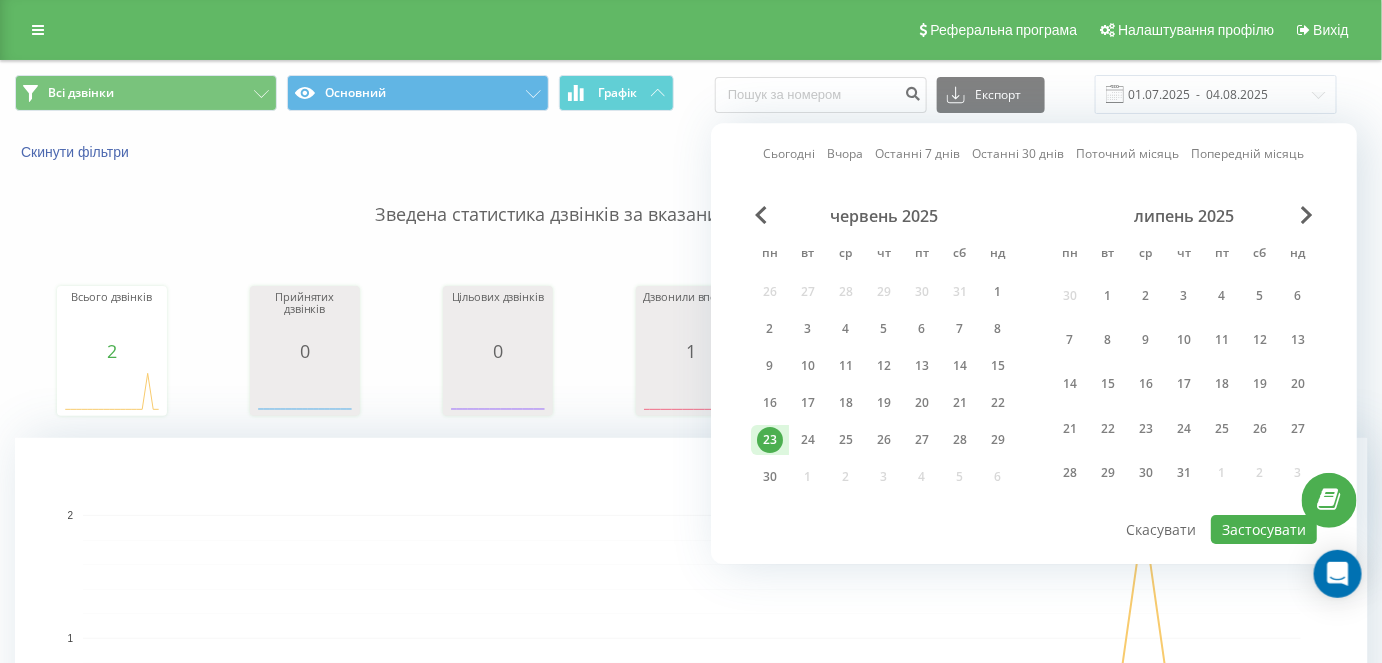 click on "липень 2025" at bounding box center [1184, 216] 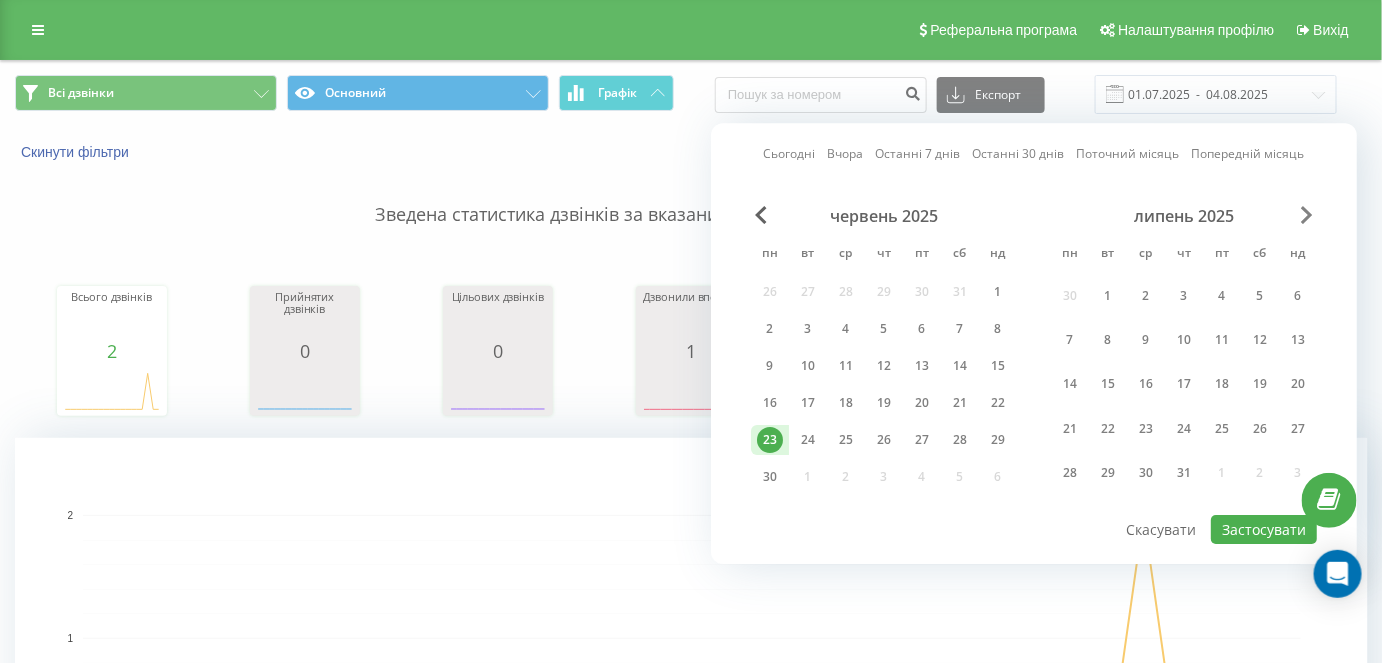 click at bounding box center [1307, 215] 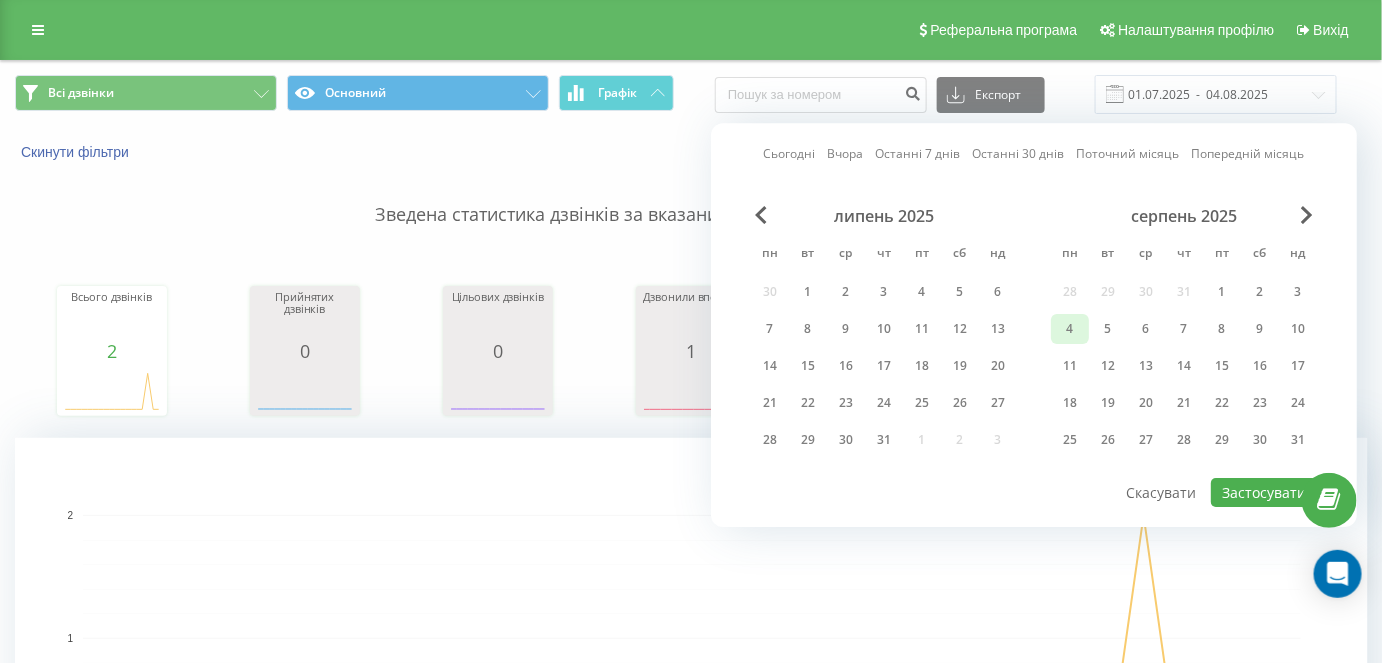 click on "4" at bounding box center (1070, 329) 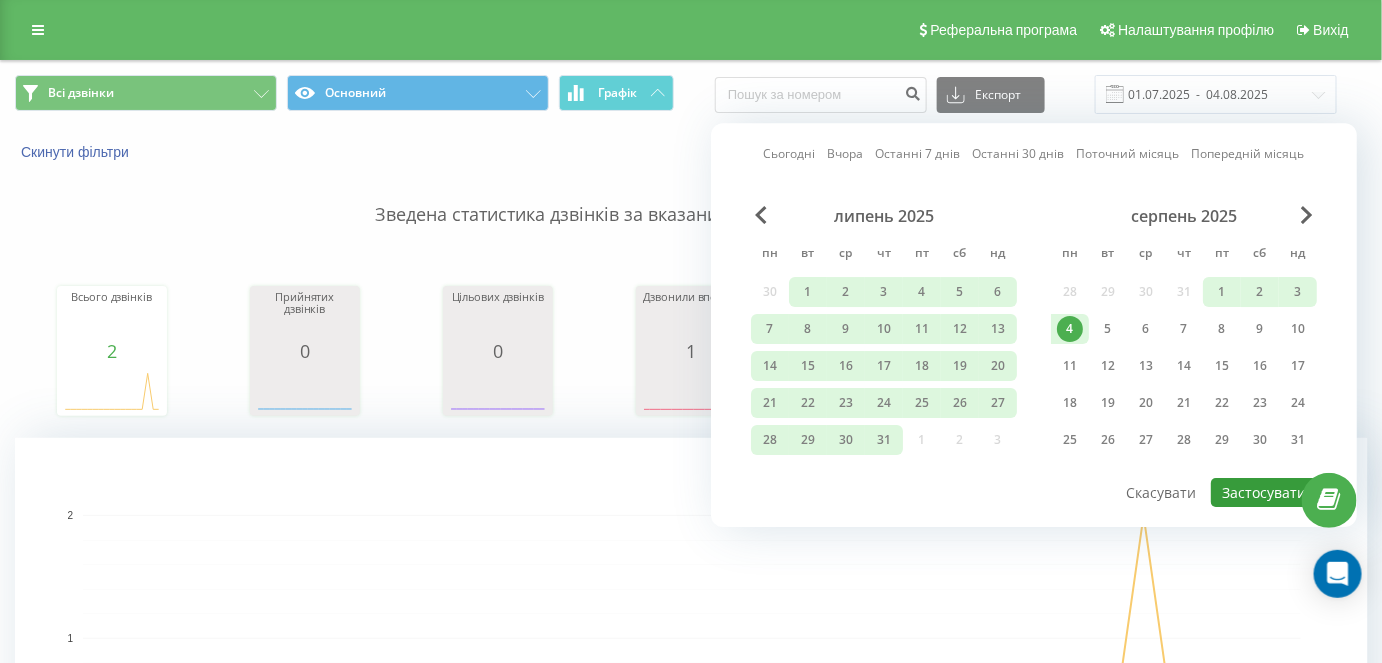 click on "Застосувати" at bounding box center (1264, 492) 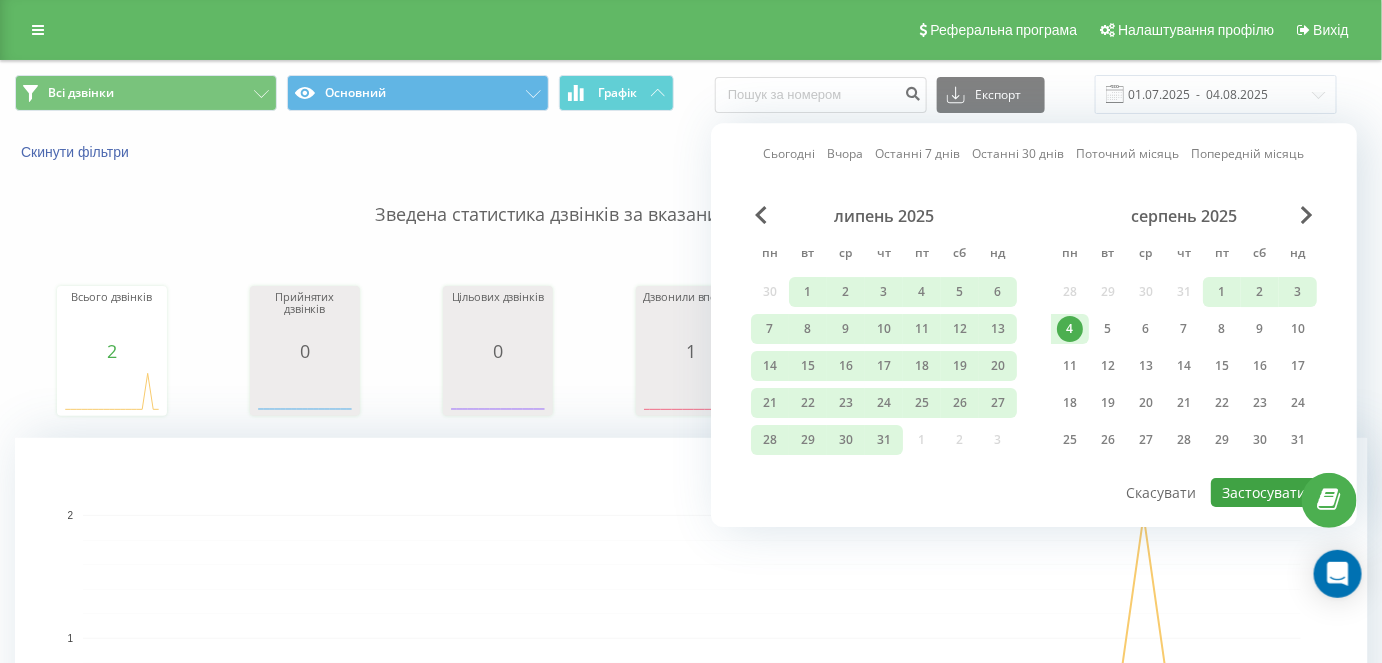 type on "[DATE]  -  [DATE]" 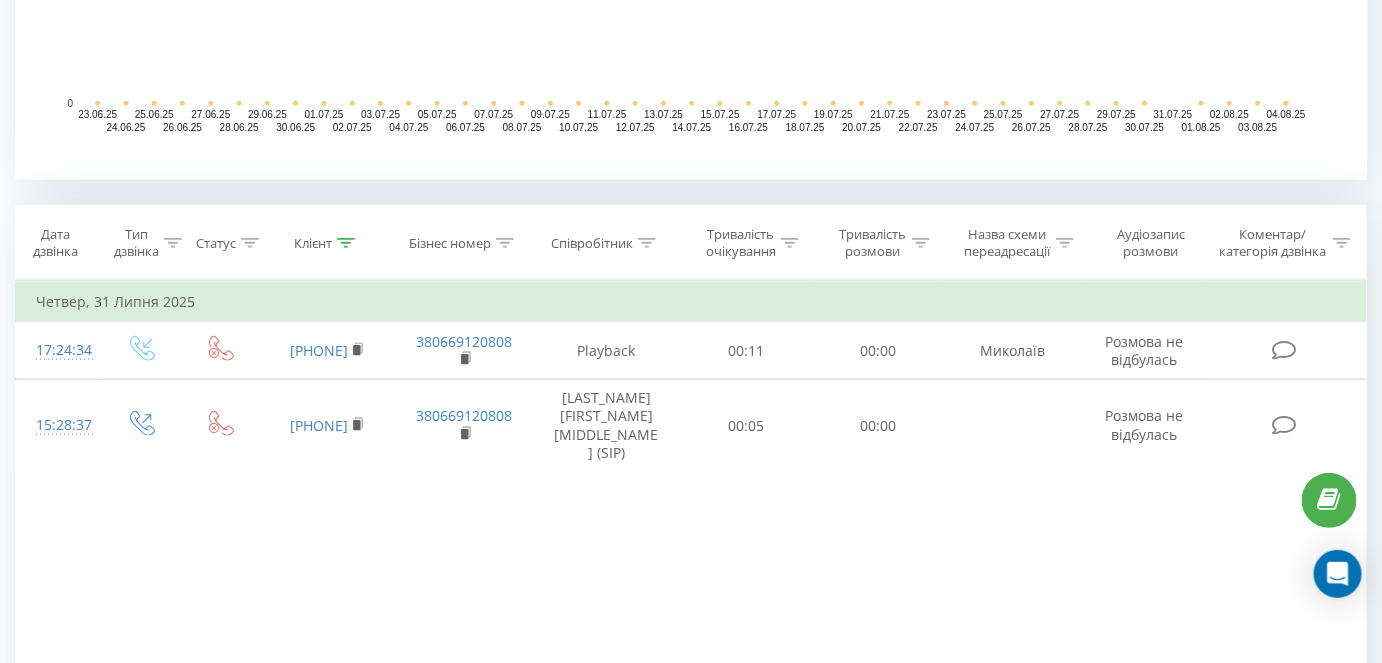 scroll, scrollTop: 616, scrollLeft: 0, axis: vertical 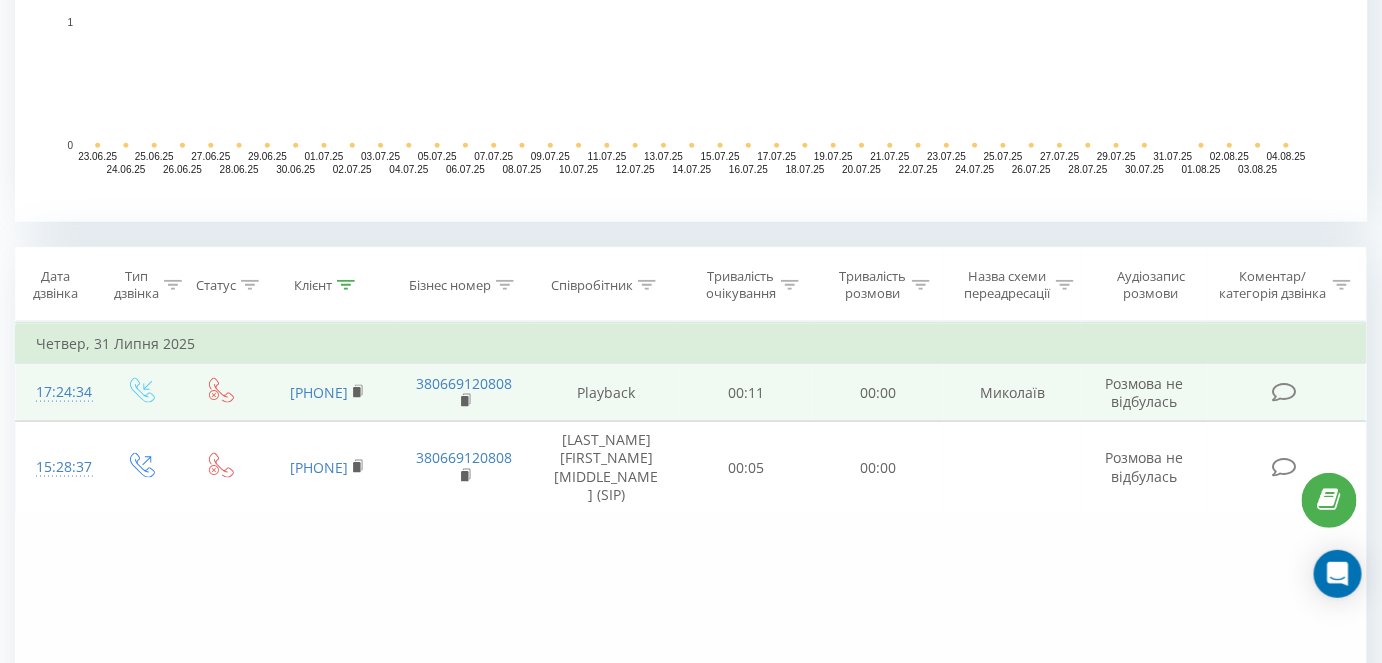 click 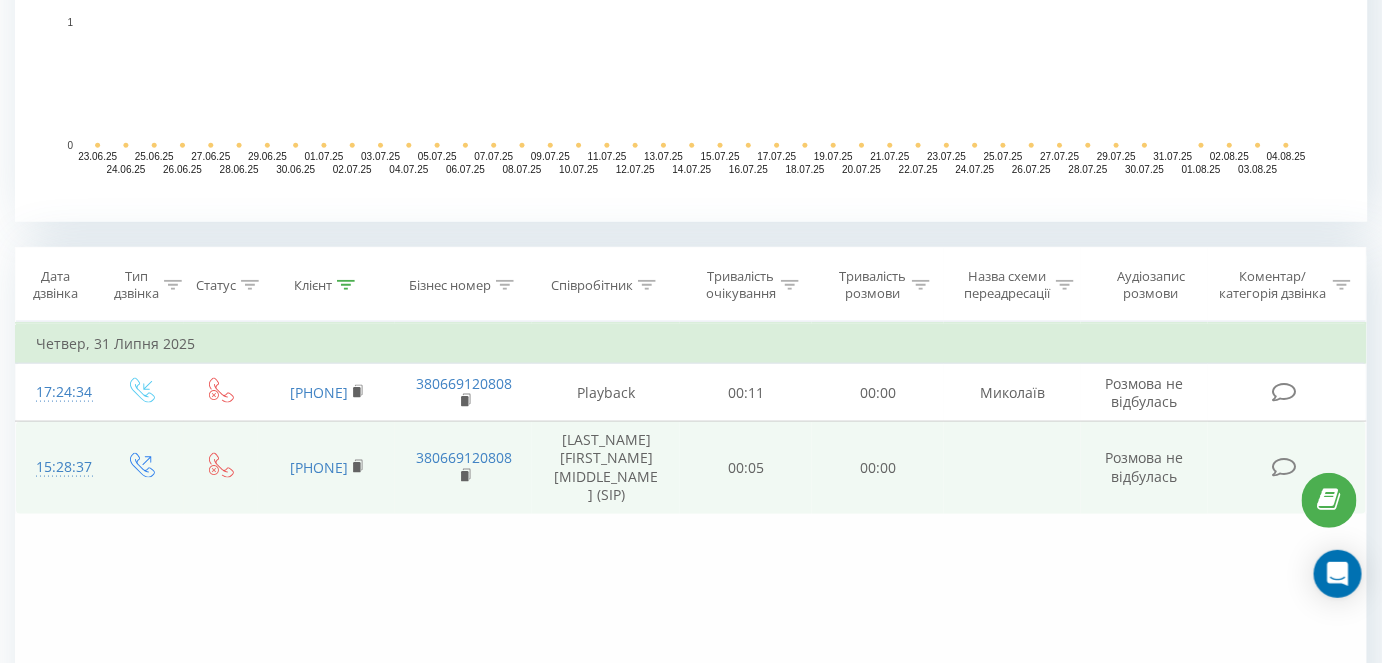 click 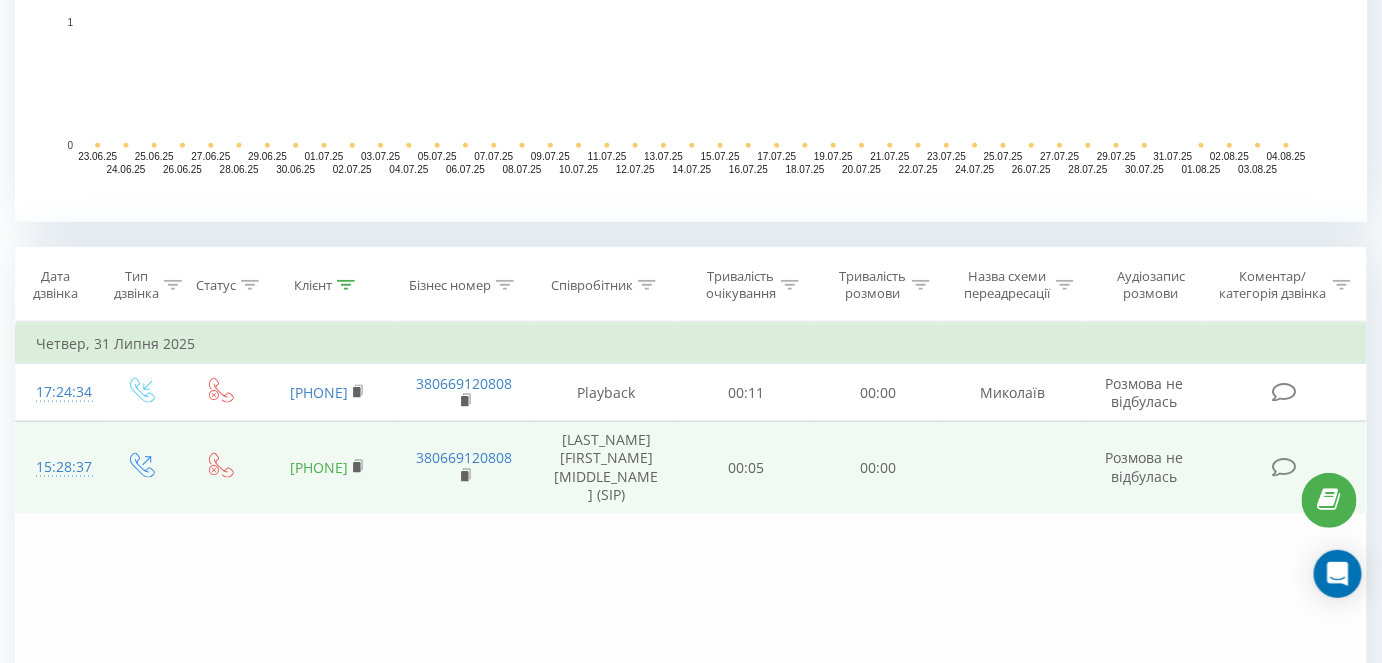 copy on "[PHONE]" 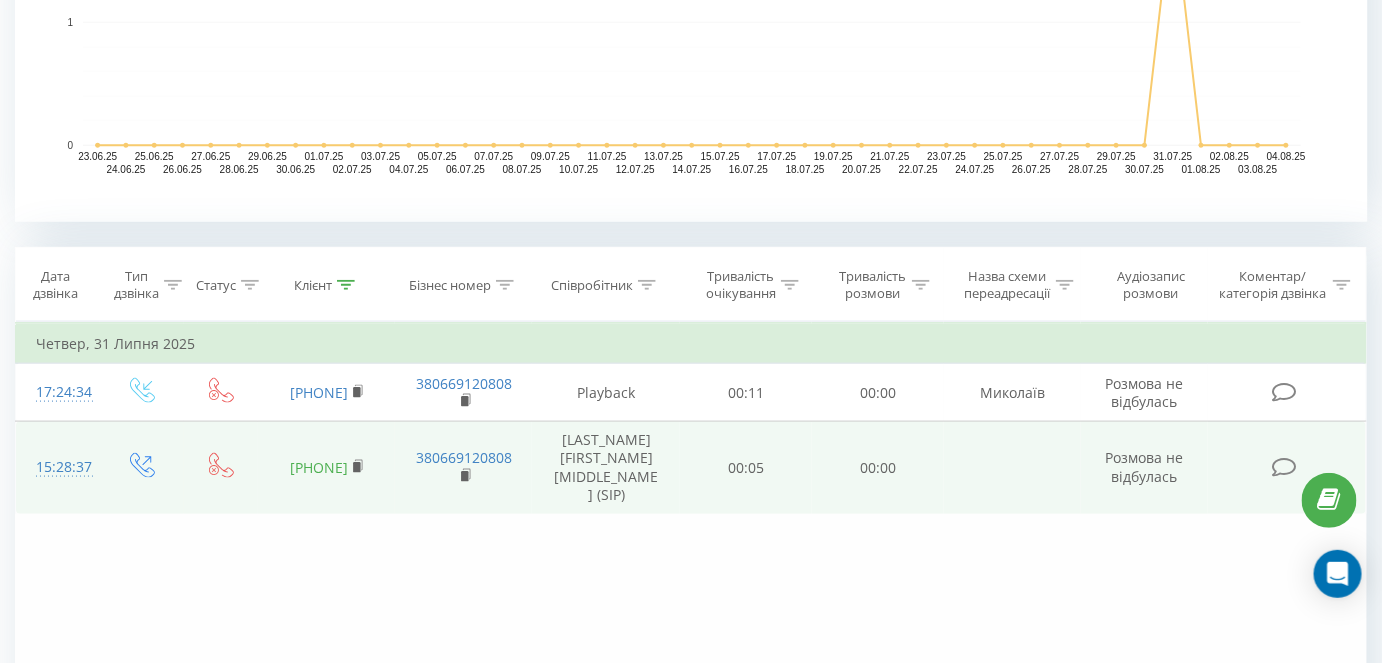 drag, startPoint x: 393, startPoint y: 435, endPoint x: 293, endPoint y: 447, distance: 100.71743 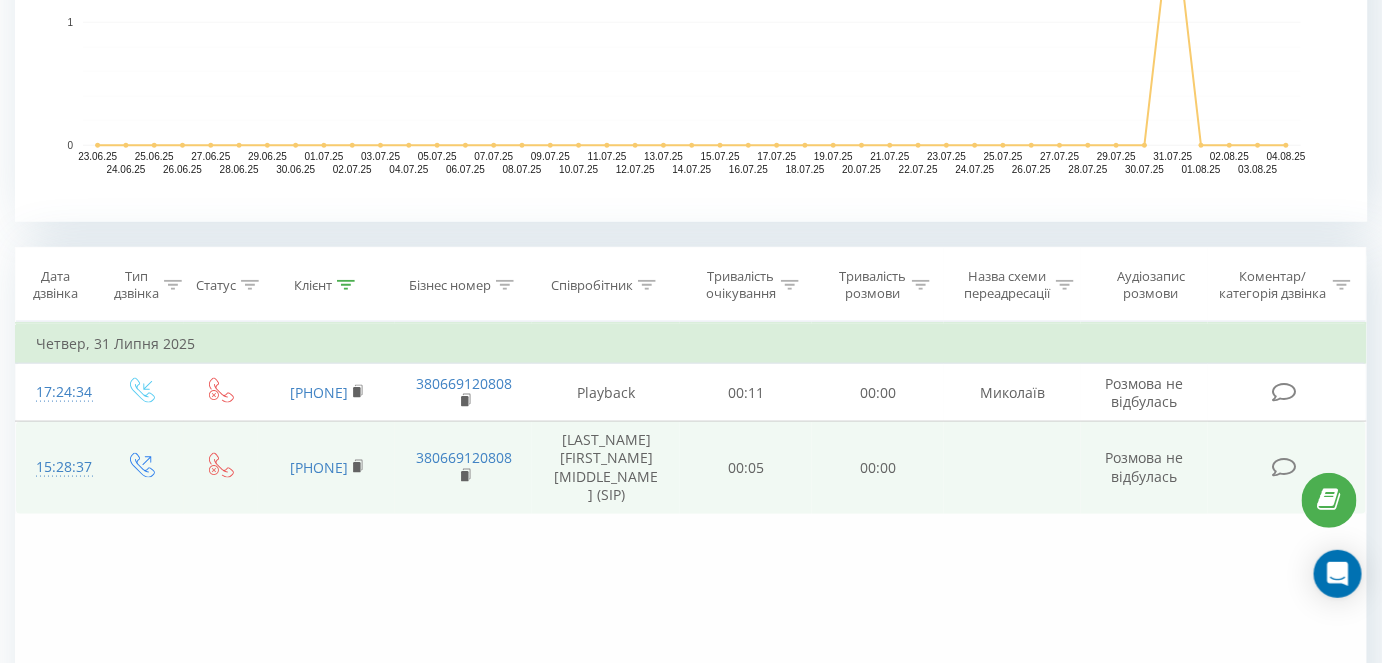 copy on "[PHONE]" 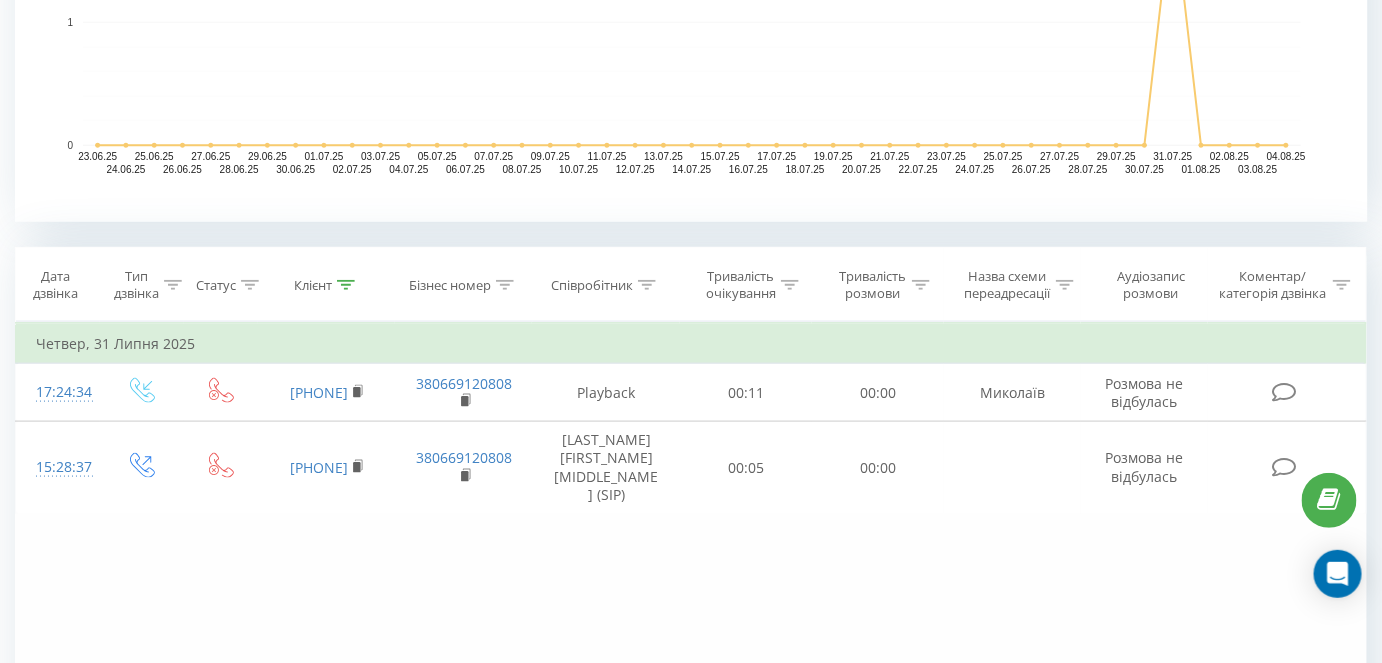 click 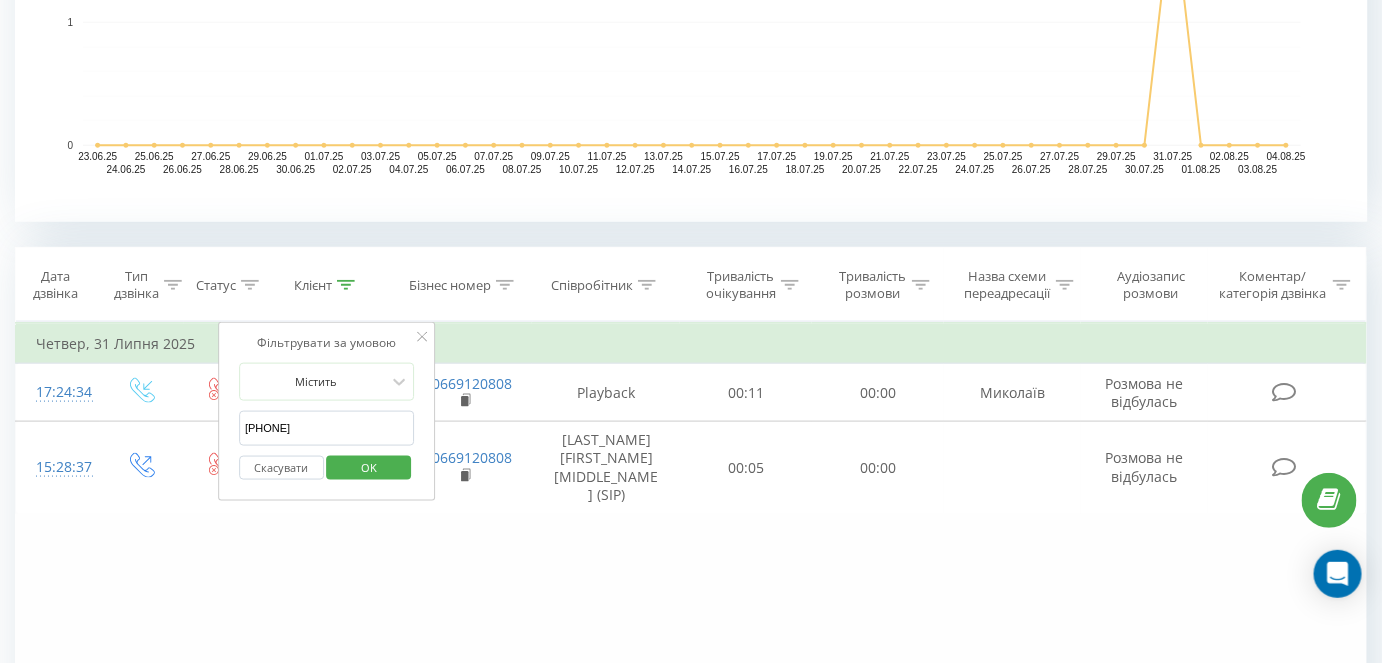 click on "[PHONE]" at bounding box center (327, 428) 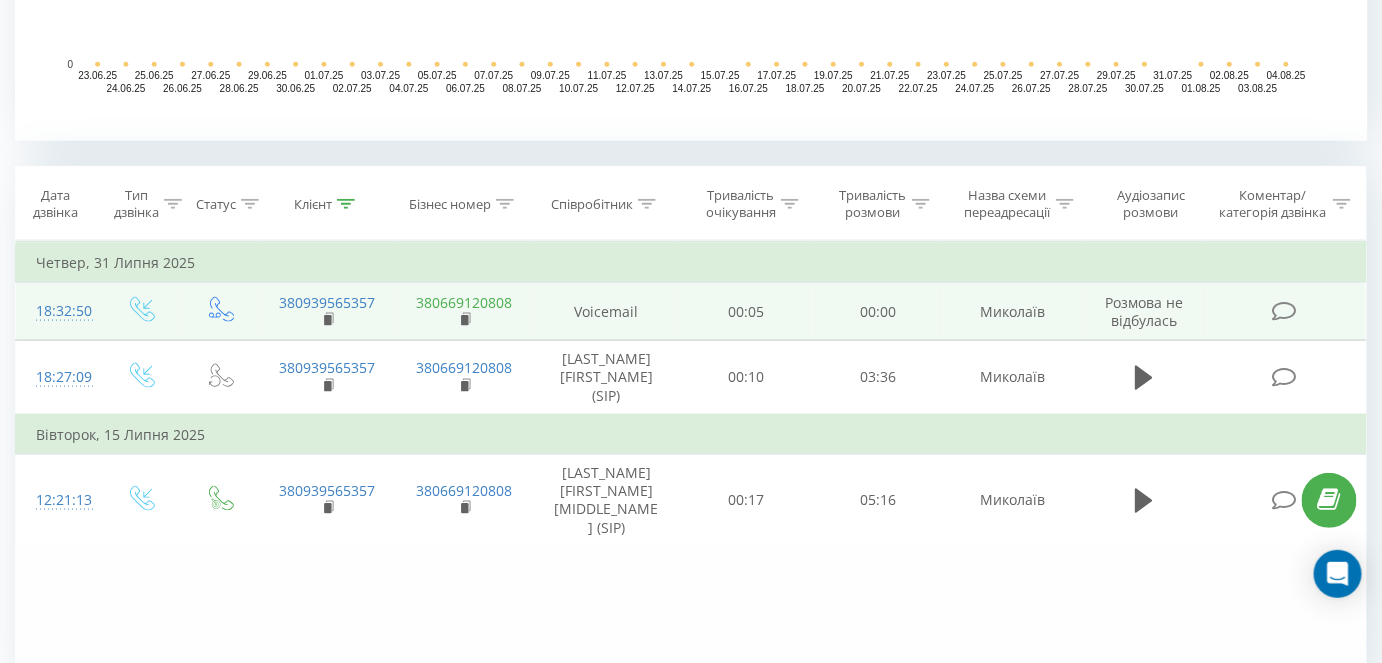 scroll, scrollTop: 699, scrollLeft: 0, axis: vertical 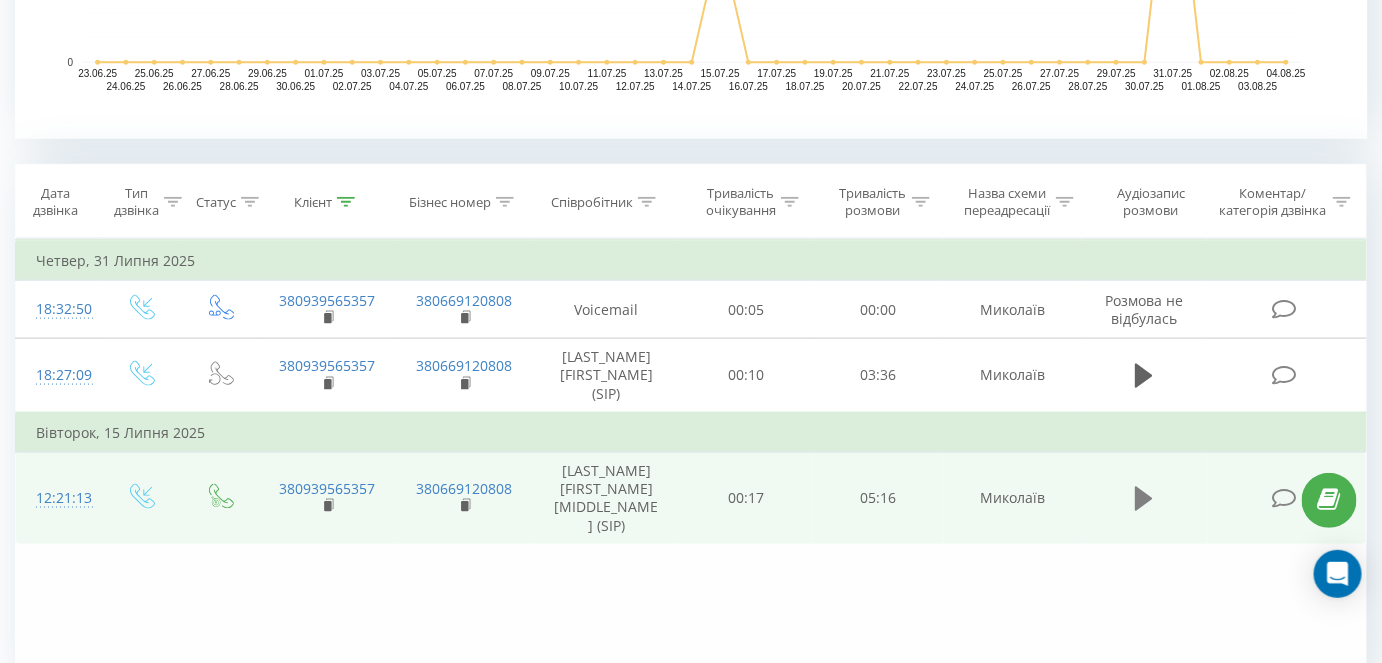 click 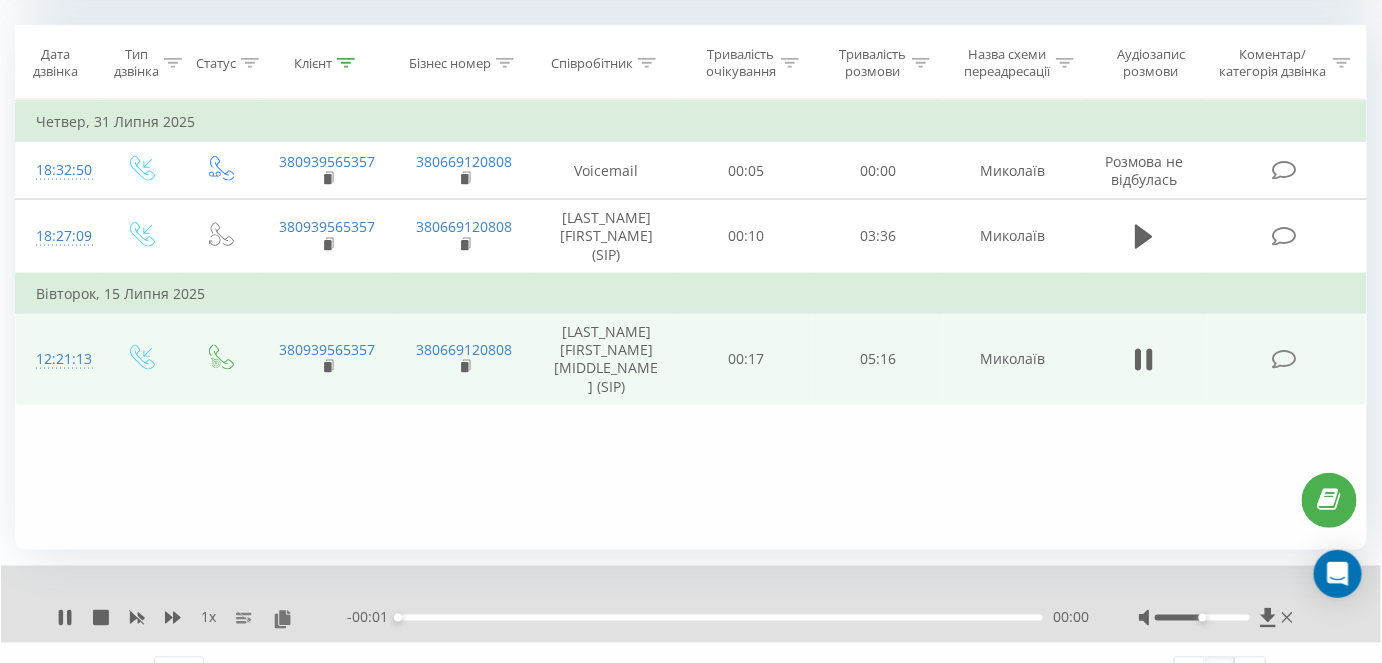 scroll, scrollTop: 875, scrollLeft: 0, axis: vertical 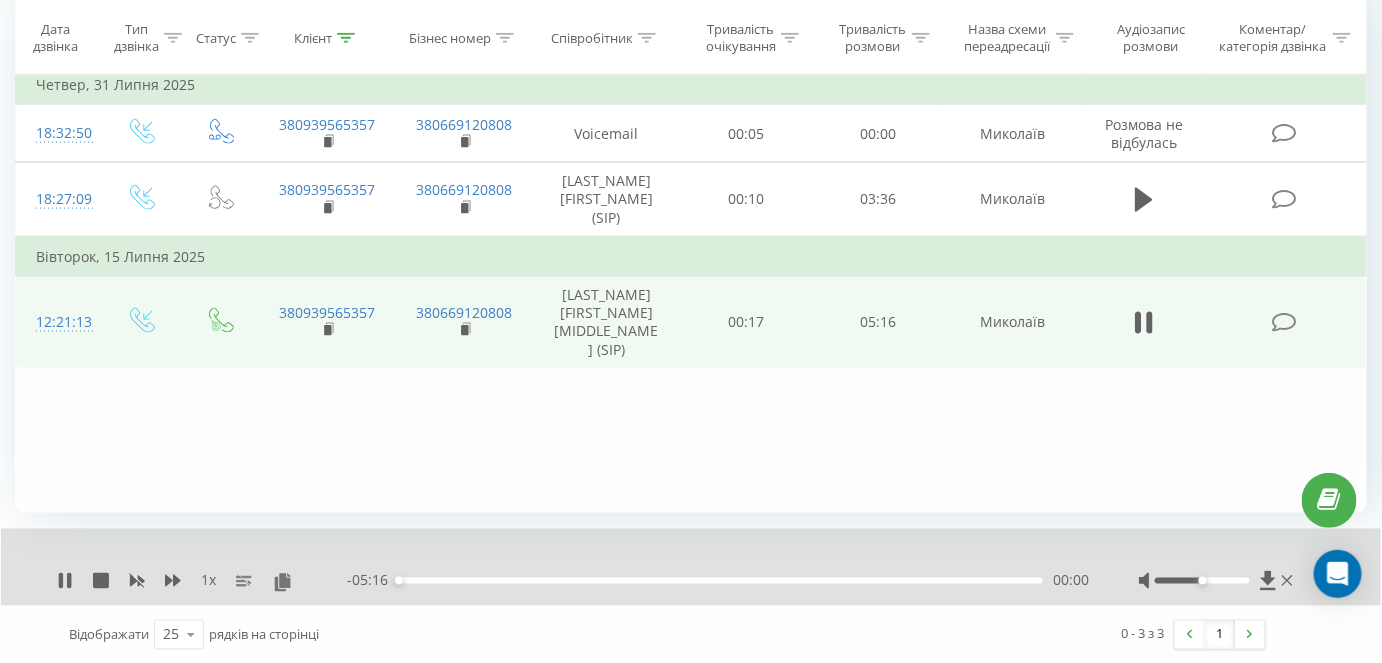 click on "- 05:16 00:00   00:00" at bounding box center (718, 581) 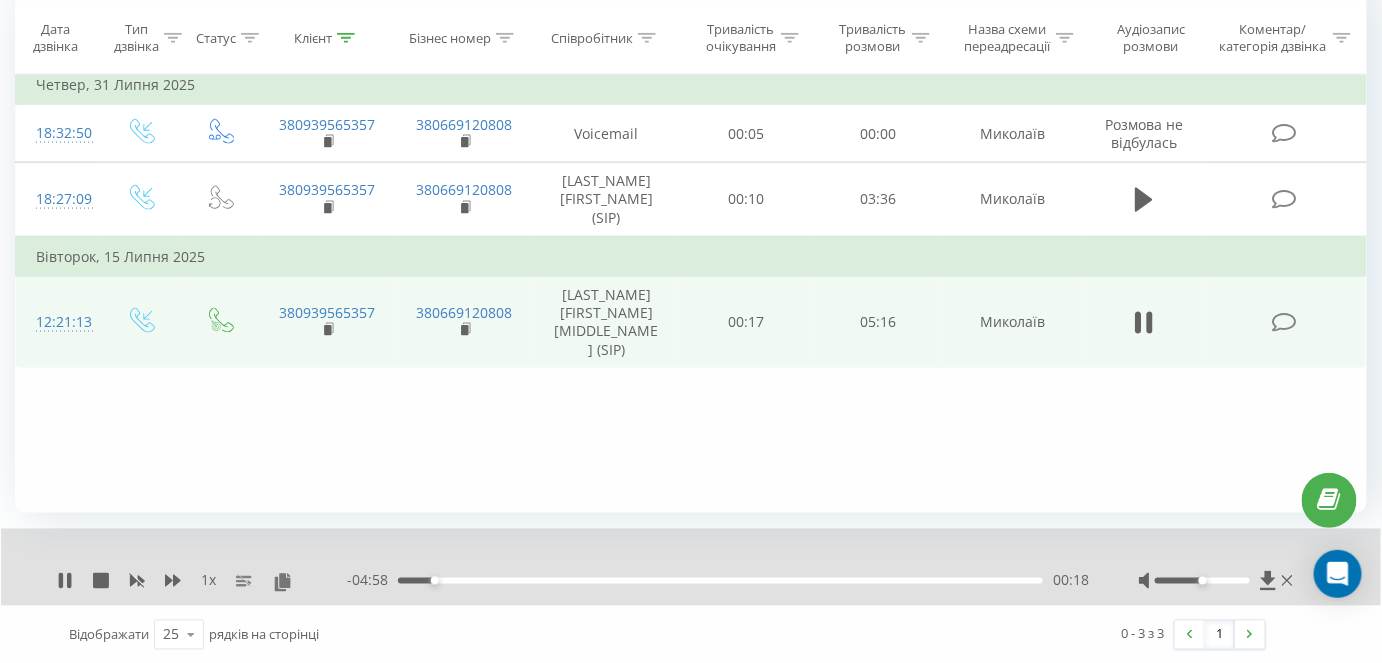 click on "- [DURATION] [DURATION]   [DURATION]" at bounding box center (718, 581) 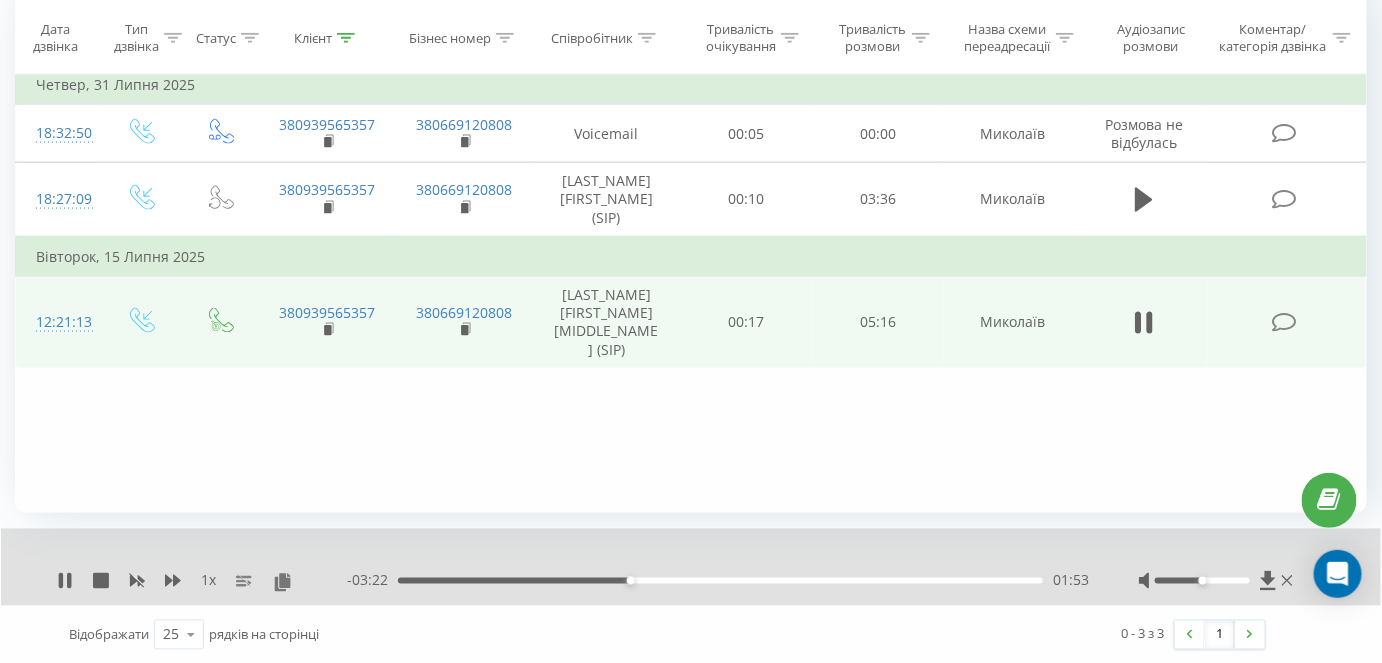 click on "- 03:22 01:53   01:53" at bounding box center [718, 581] 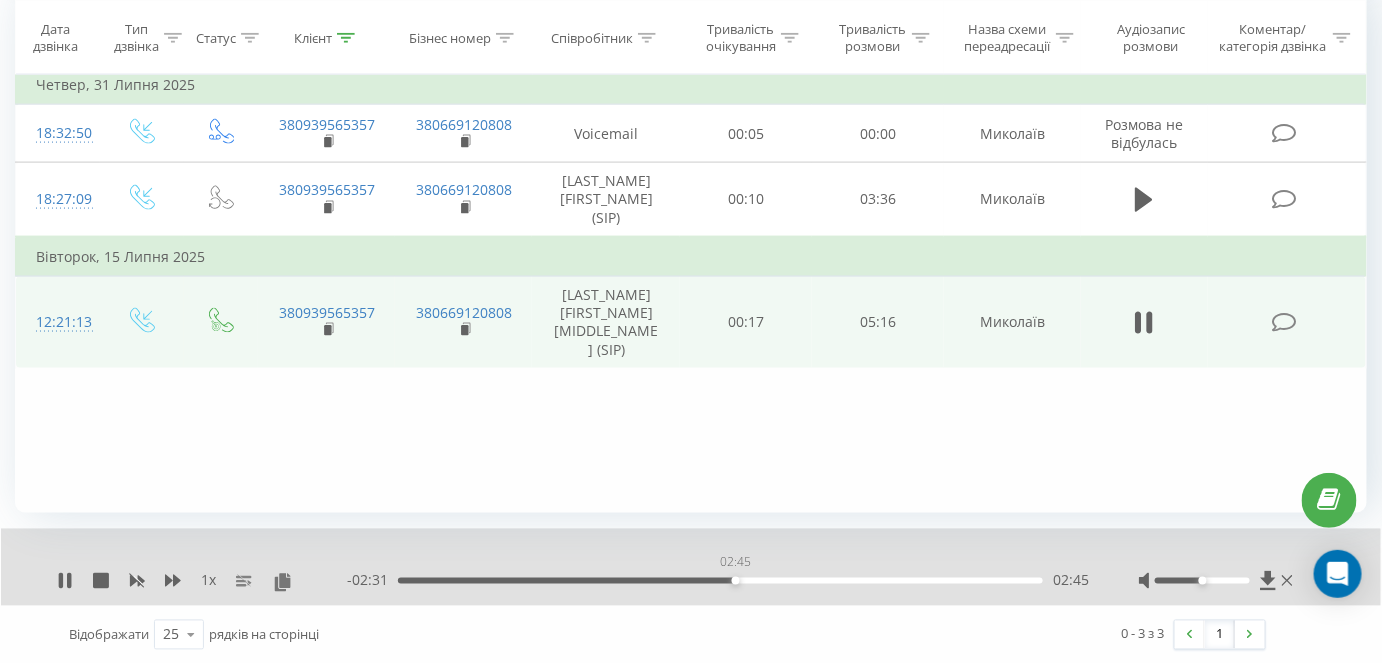 click on "02:45" at bounding box center (720, 581) 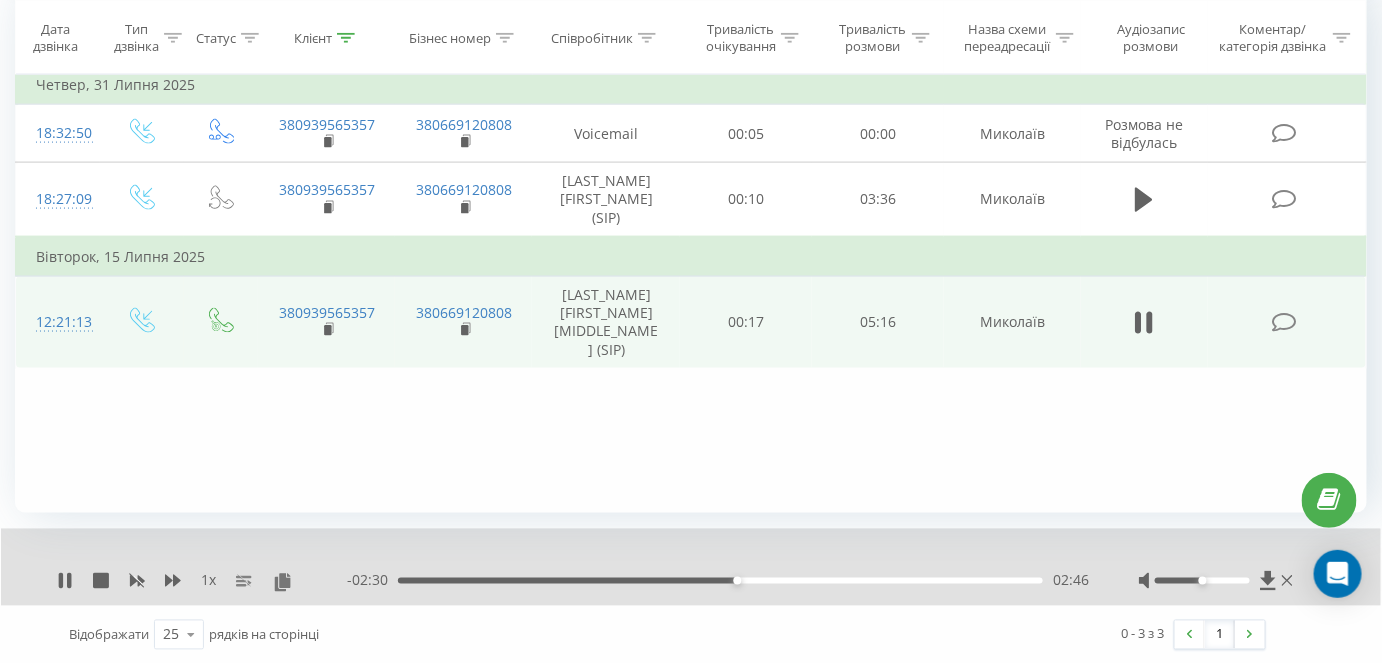 click on "02:46" at bounding box center [720, 581] 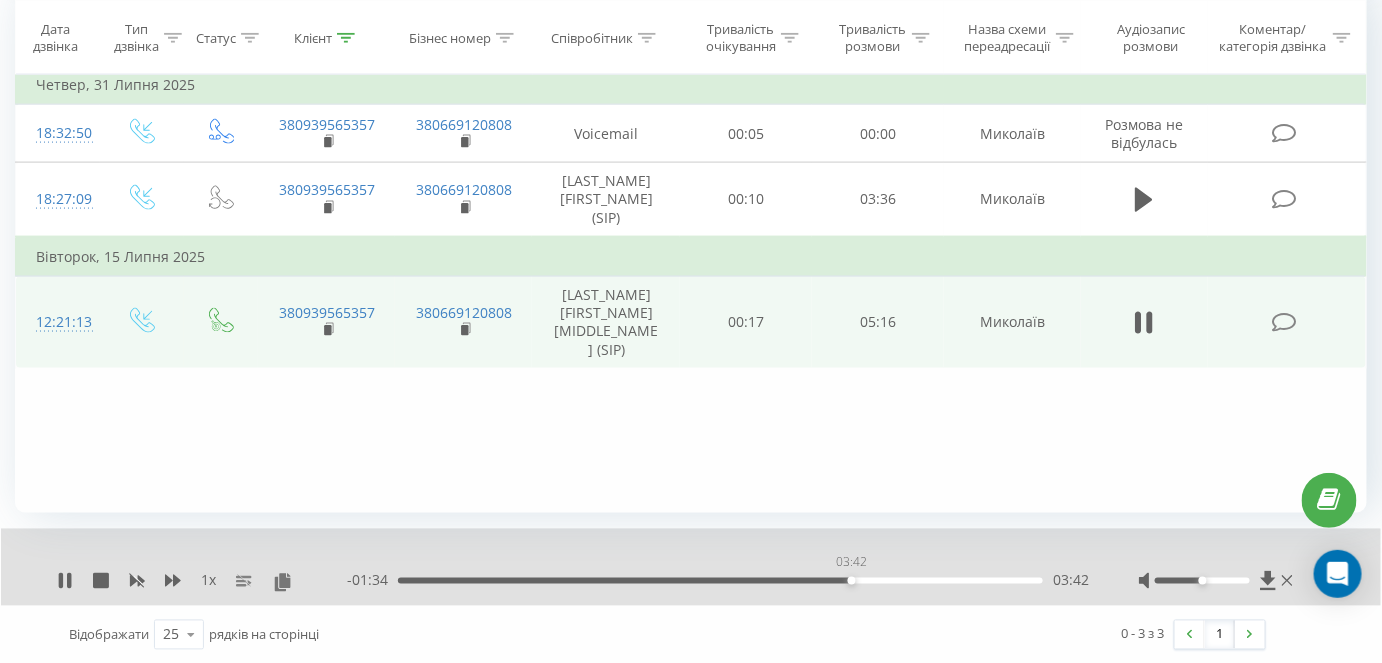 click on "03:42" at bounding box center (720, 581) 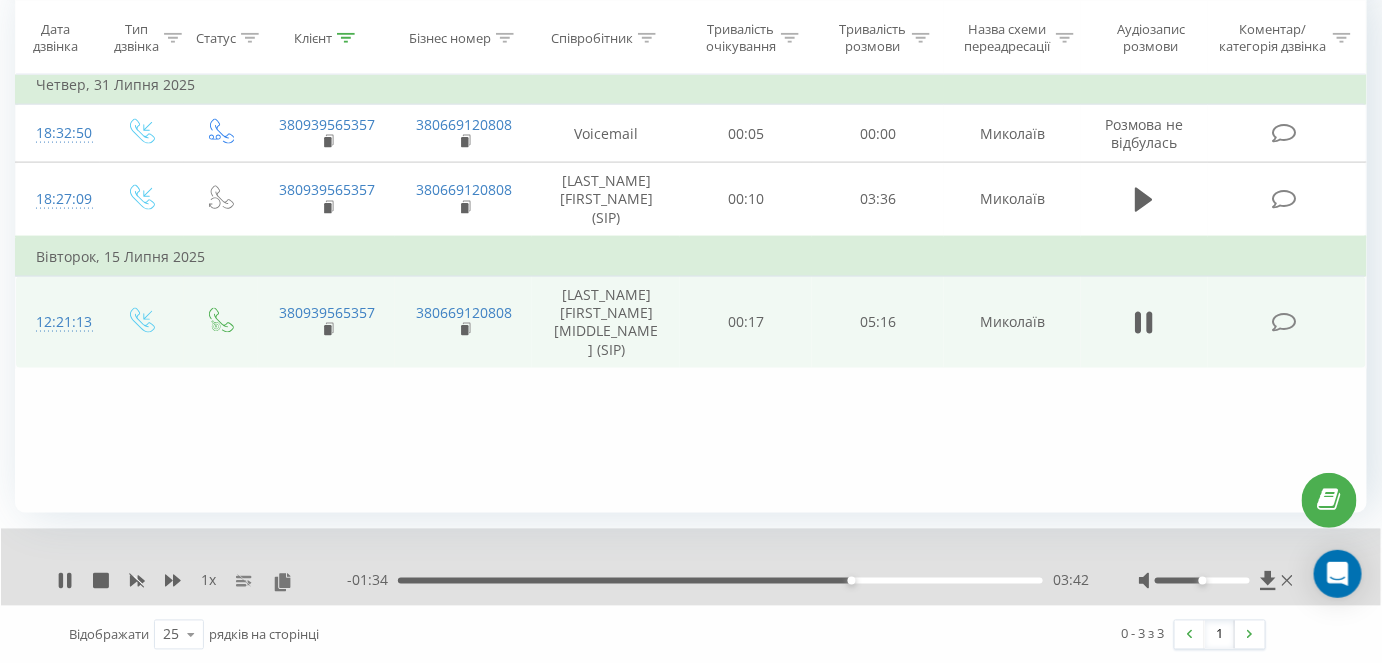 click on "- [DURATION] [DURATION]   [DURATION]" at bounding box center (718, 581) 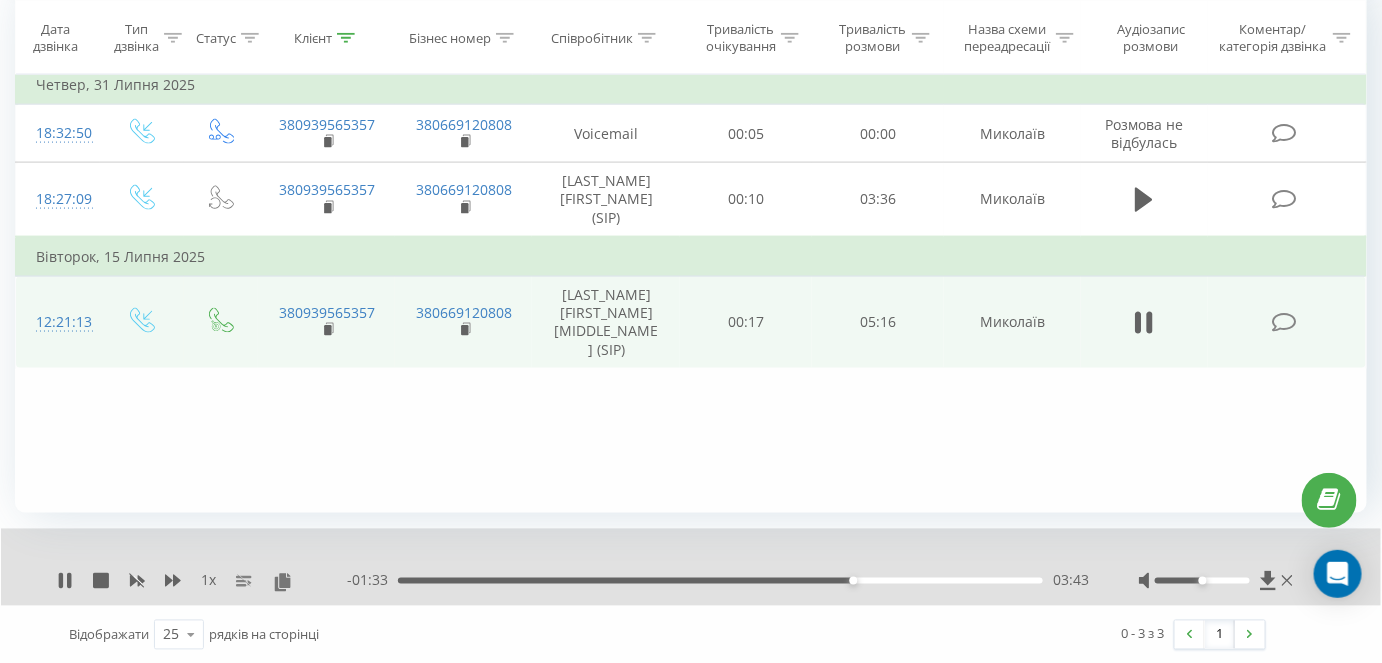 click on "03:43" at bounding box center [720, 581] 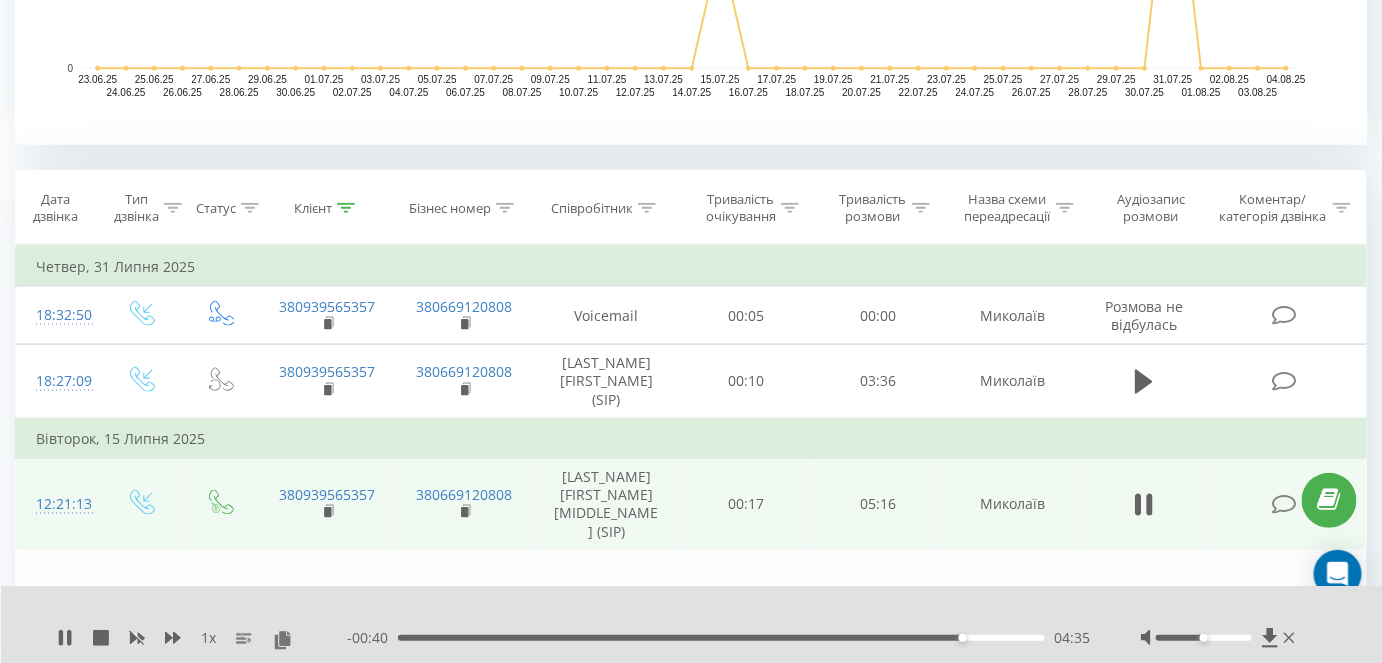 scroll, scrollTop: 798, scrollLeft: 0, axis: vertical 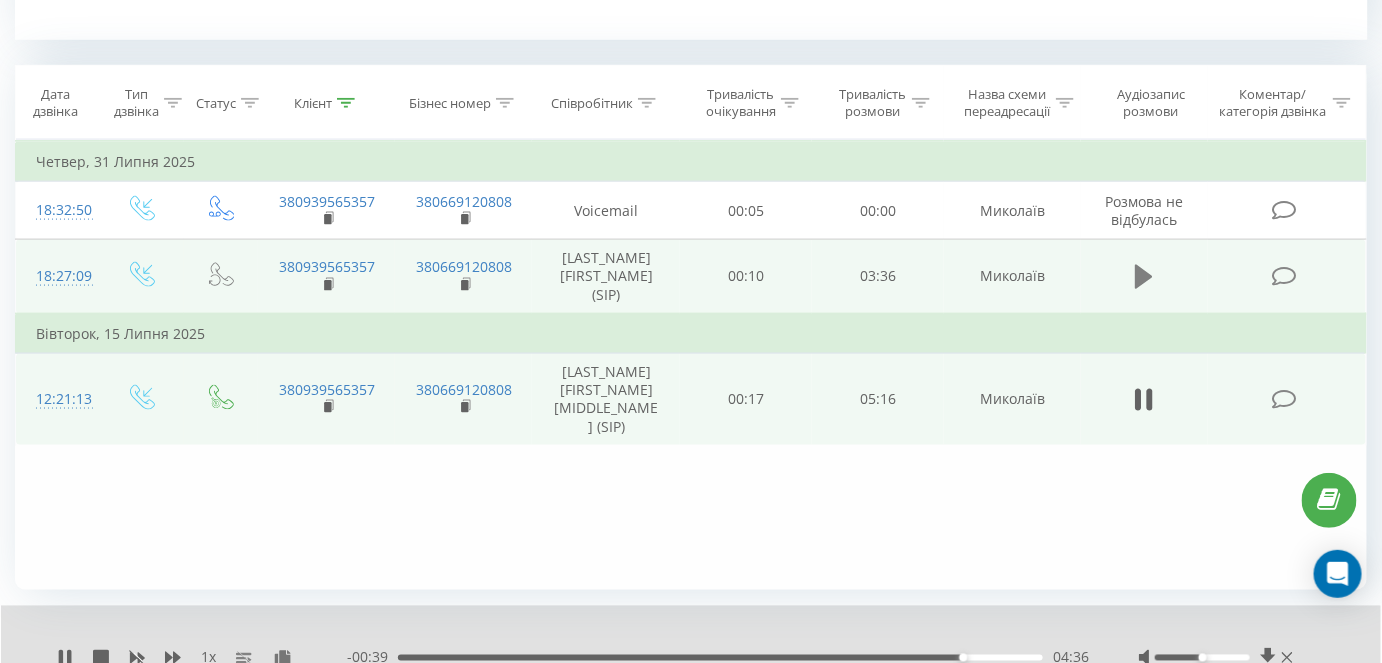 click 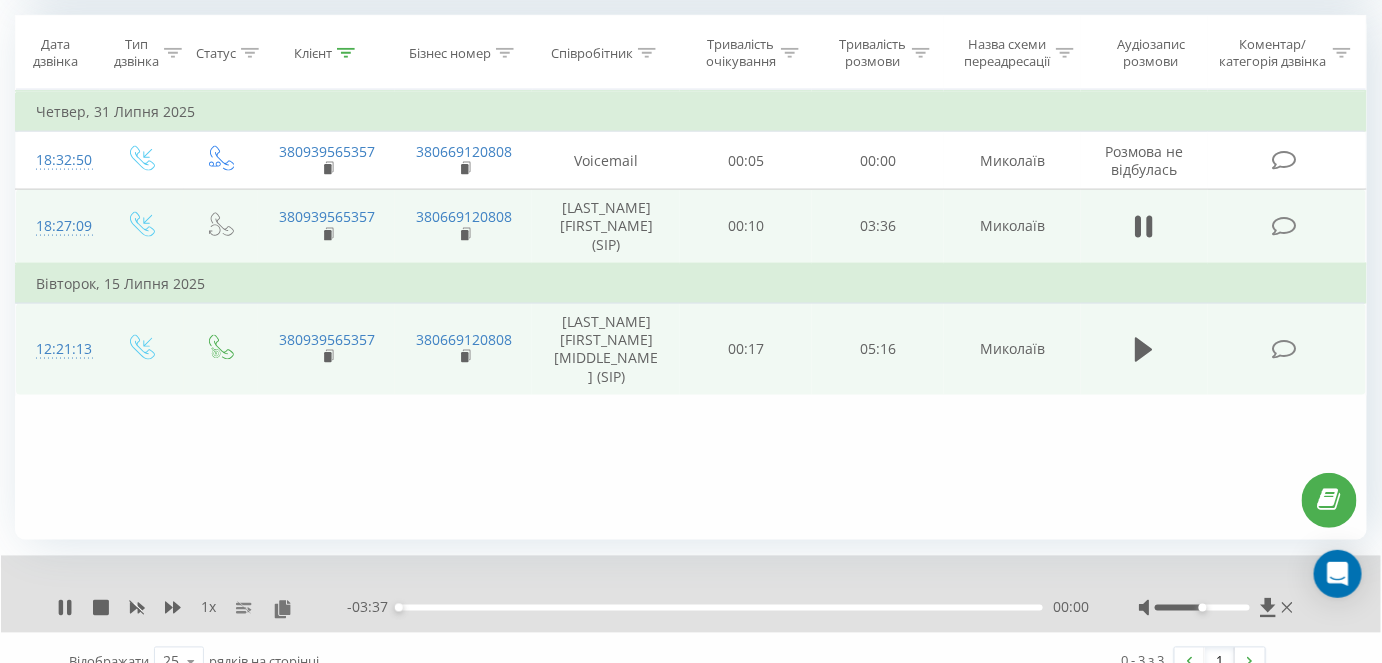 scroll, scrollTop: 875, scrollLeft: 0, axis: vertical 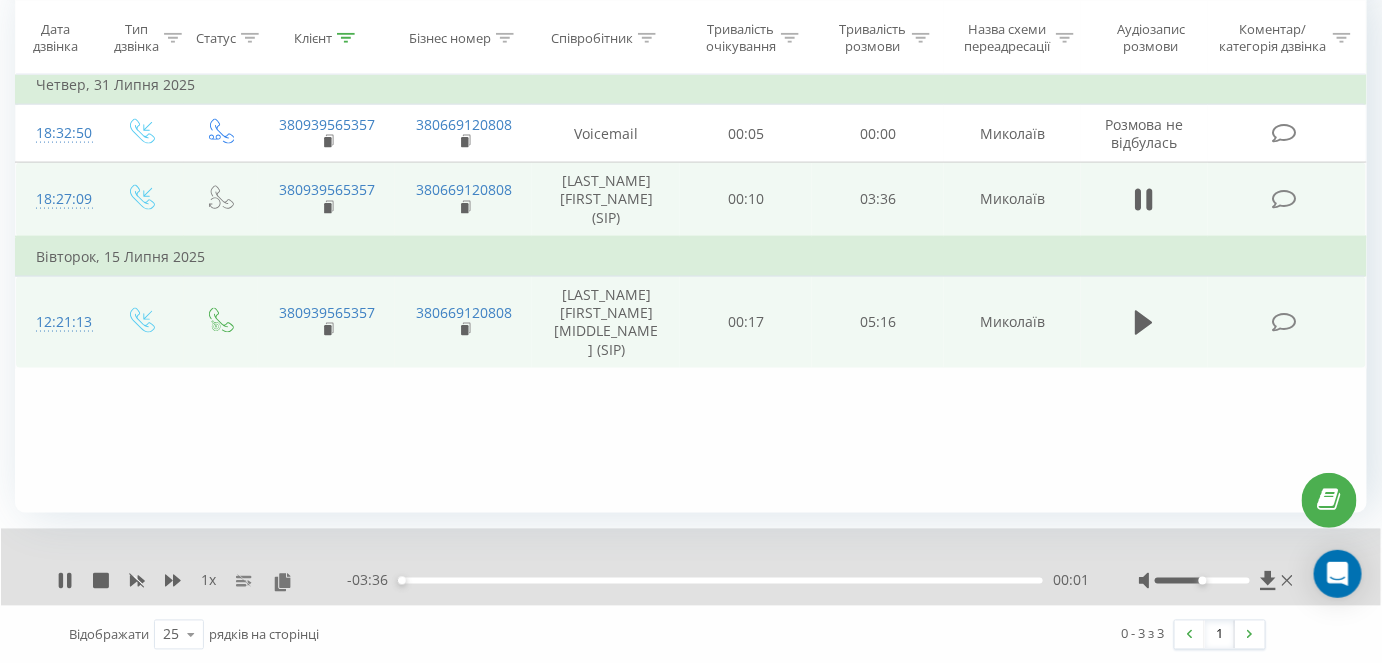 click on "00:01" at bounding box center (720, 581) 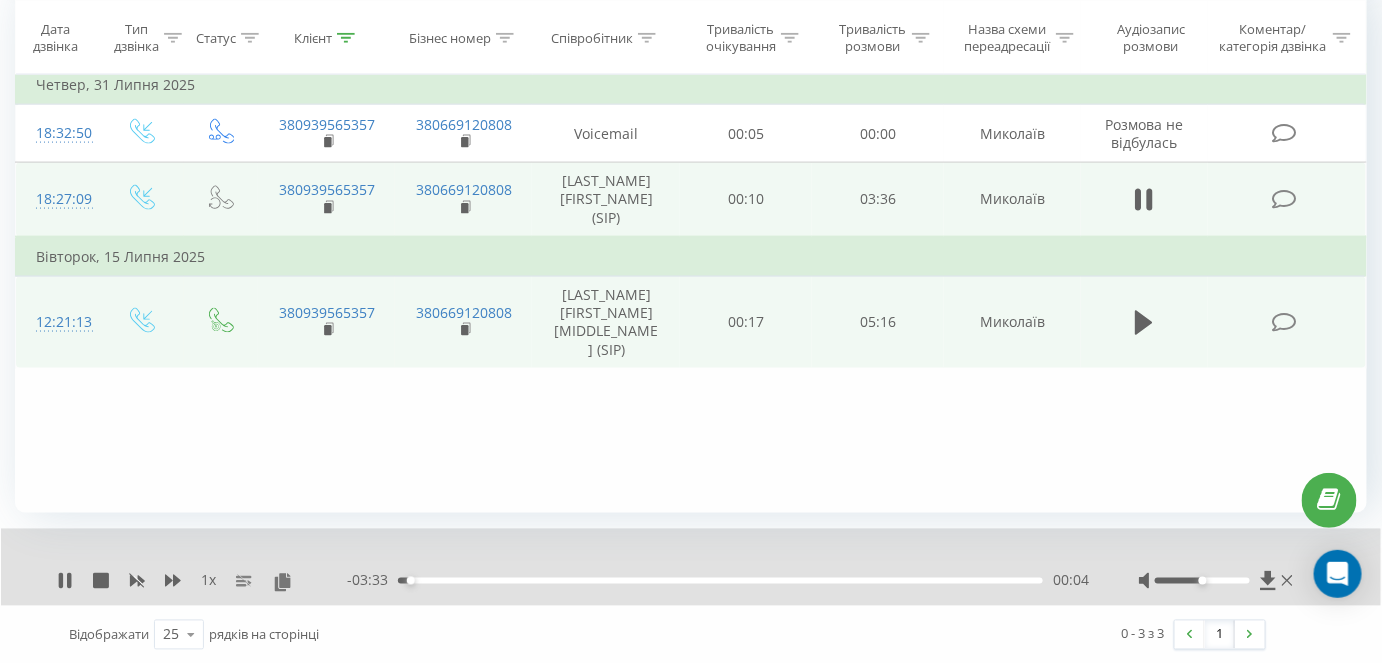 click on "- [DURATION] [DURATION]   [DURATION]" at bounding box center (718, 581) 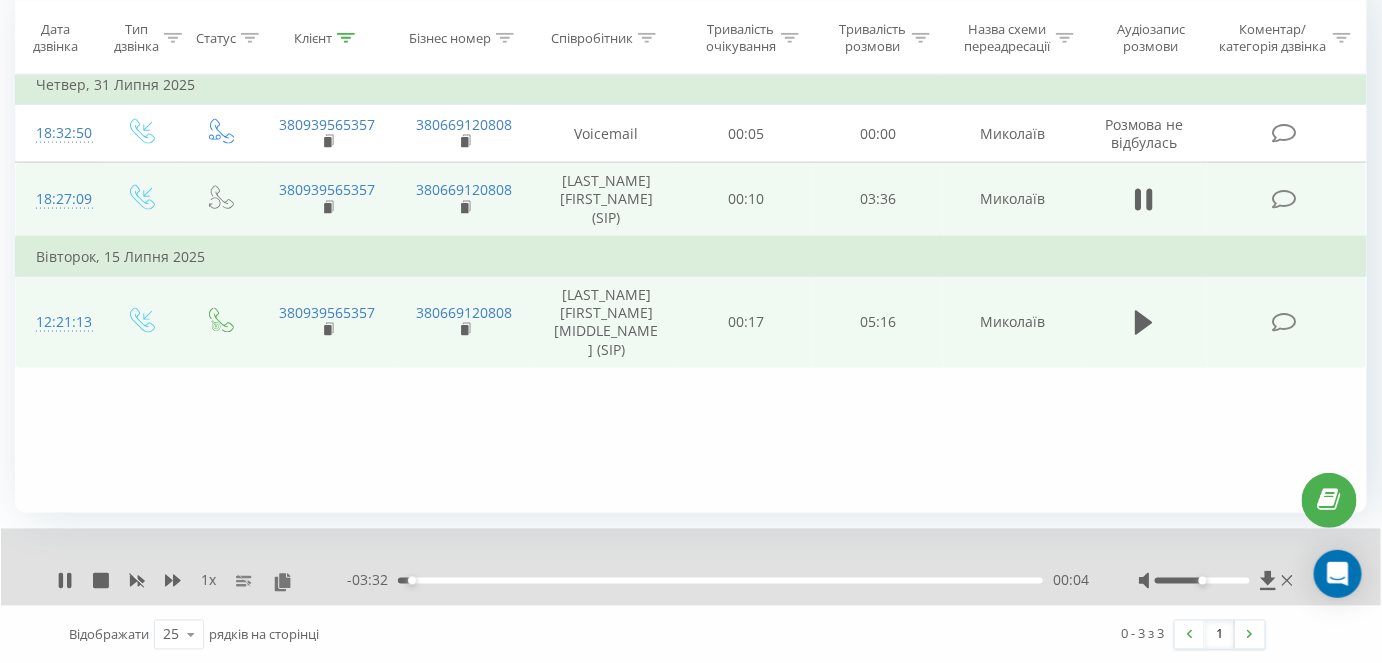 click on "00:04" at bounding box center [720, 581] 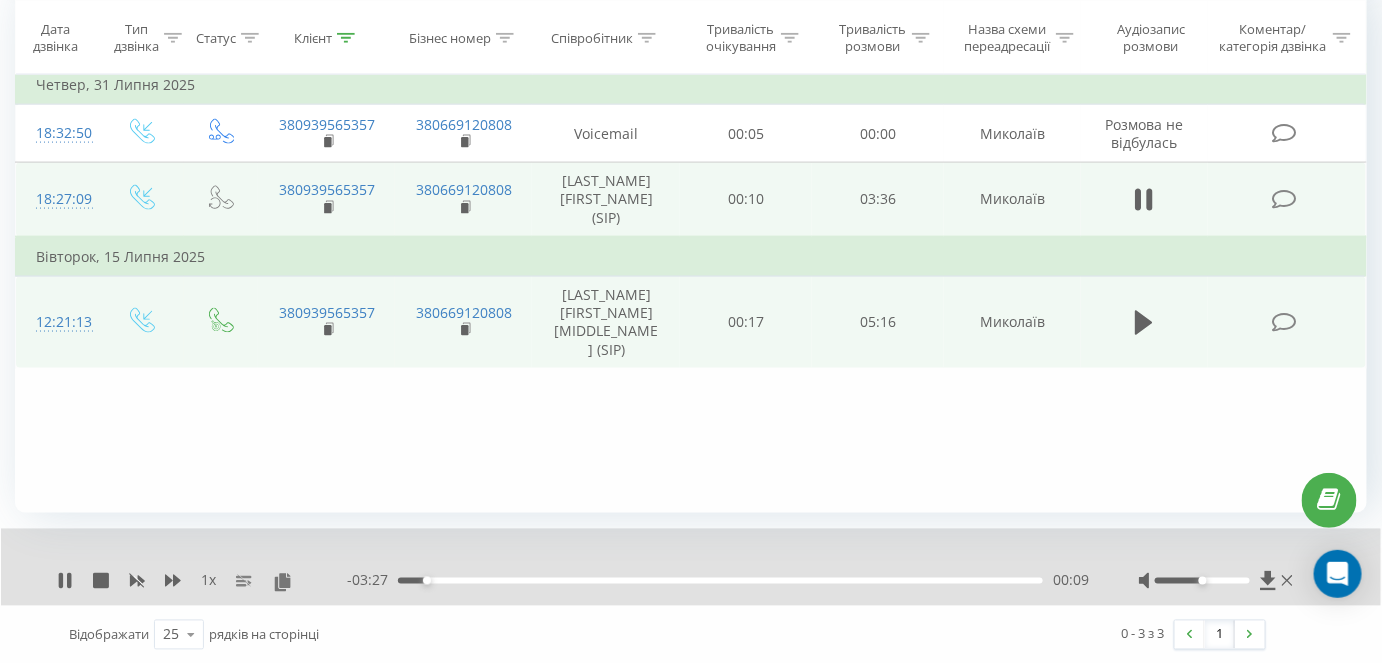click on "00:09" at bounding box center (720, 581) 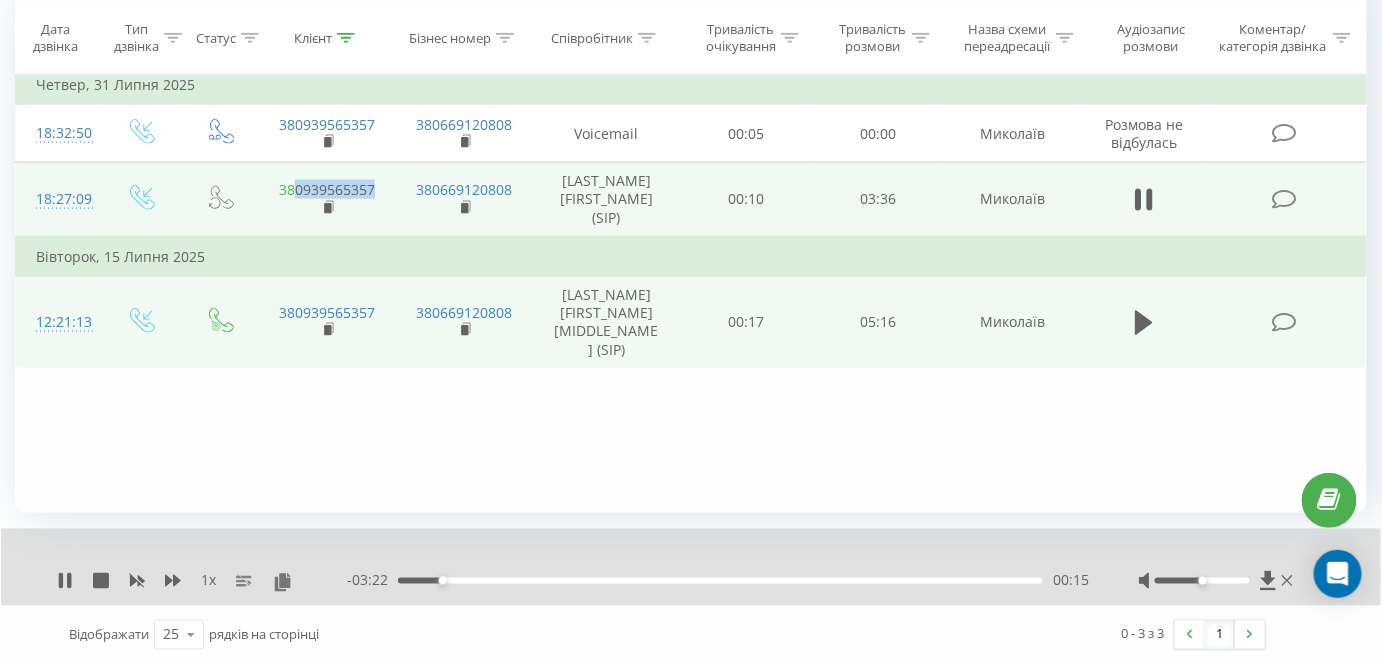 drag, startPoint x: 378, startPoint y: 187, endPoint x: 295, endPoint y: 184, distance: 83.0542 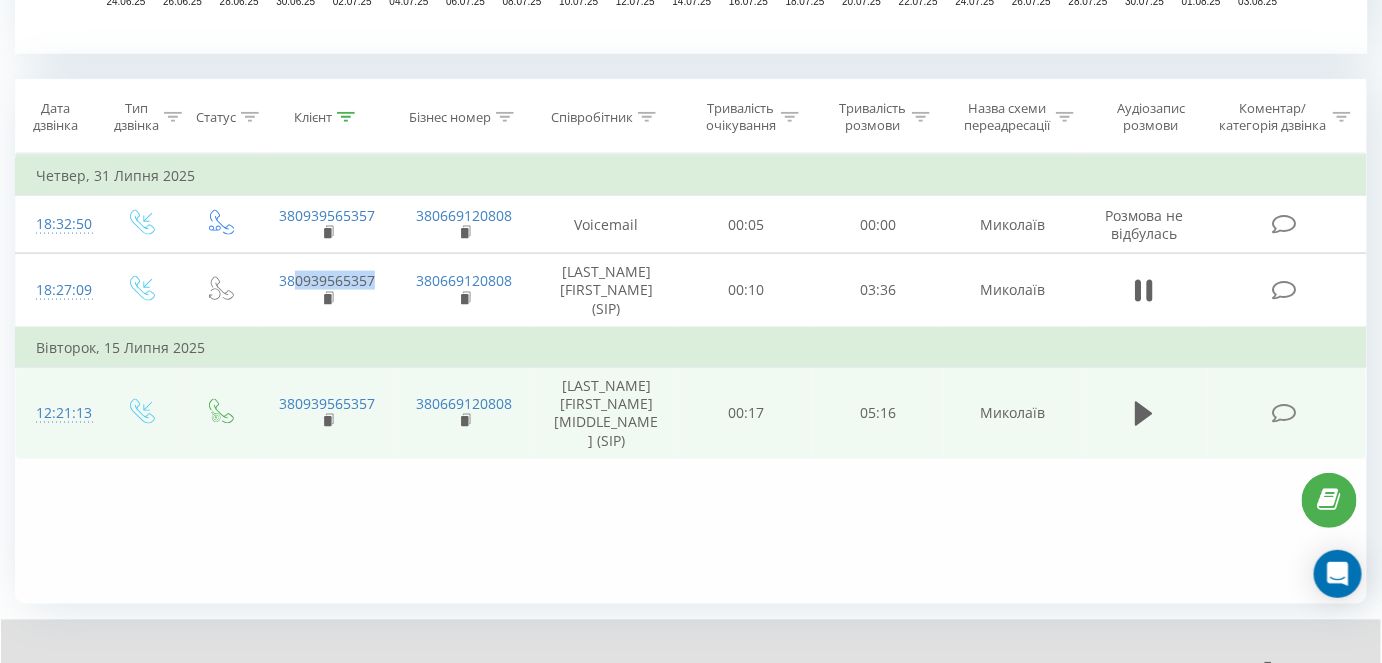 scroll, scrollTop: 875, scrollLeft: 0, axis: vertical 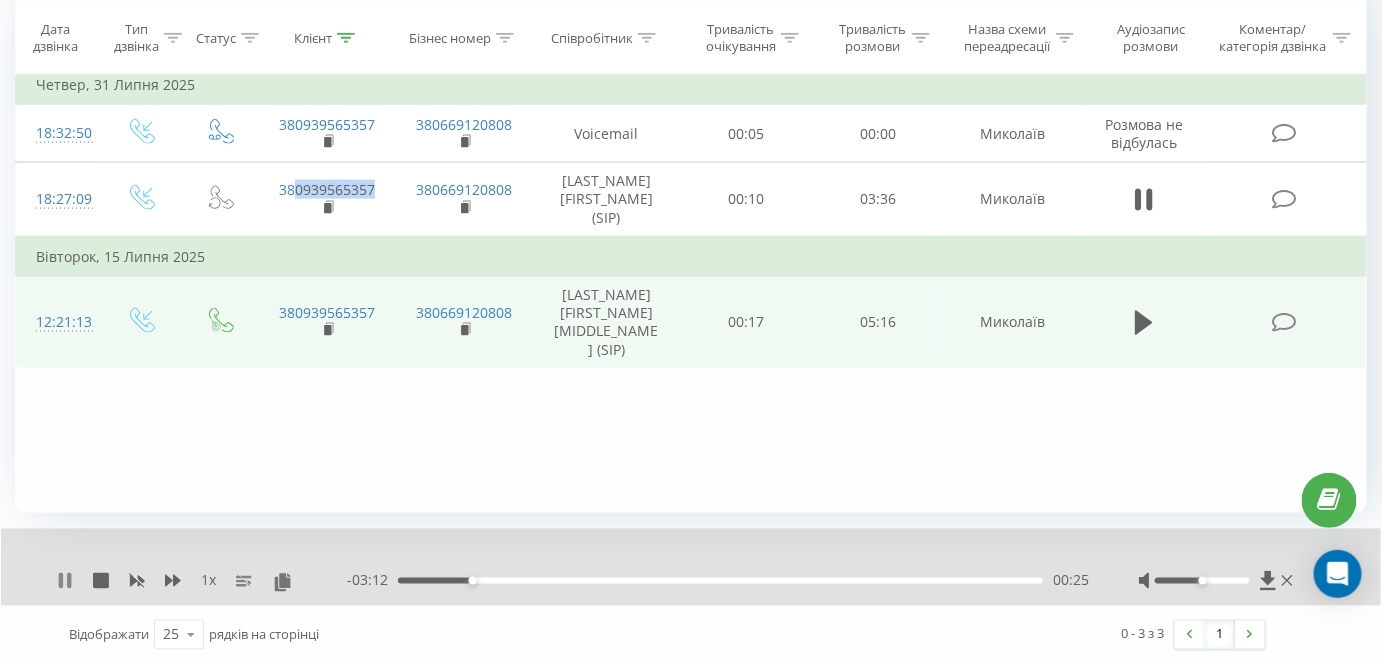 click 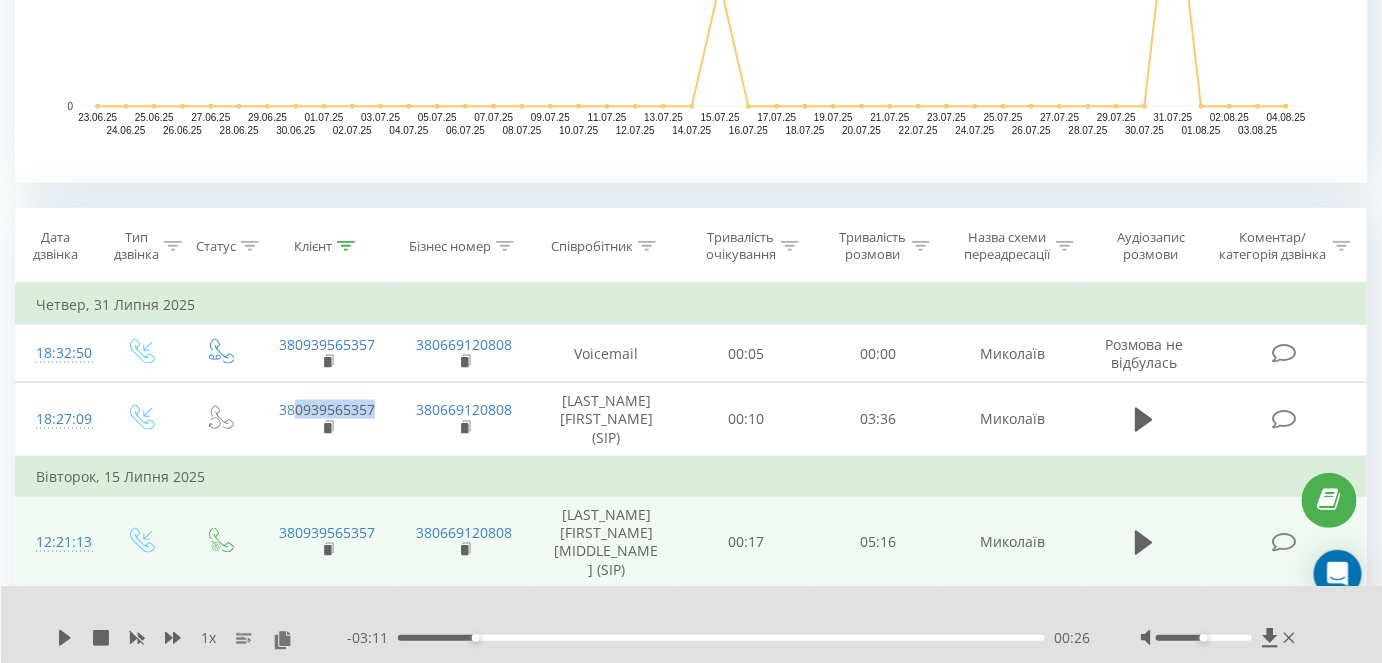 scroll, scrollTop: 512, scrollLeft: 0, axis: vertical 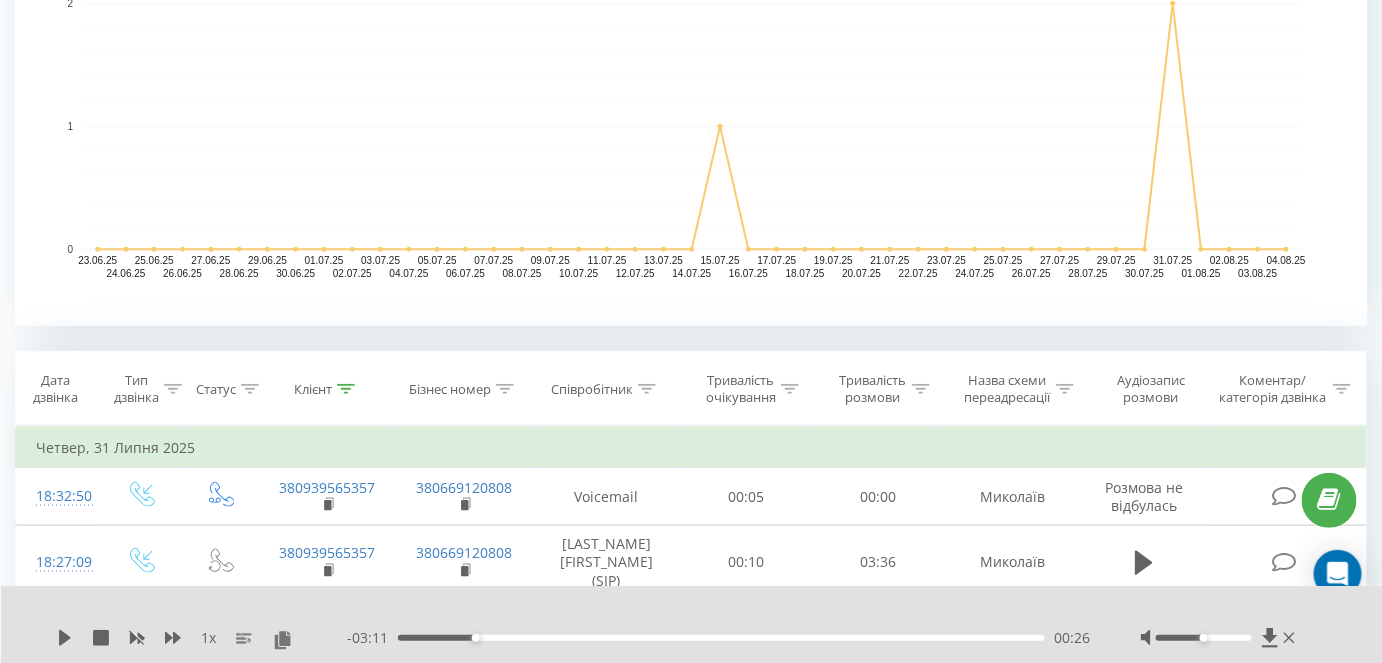 click 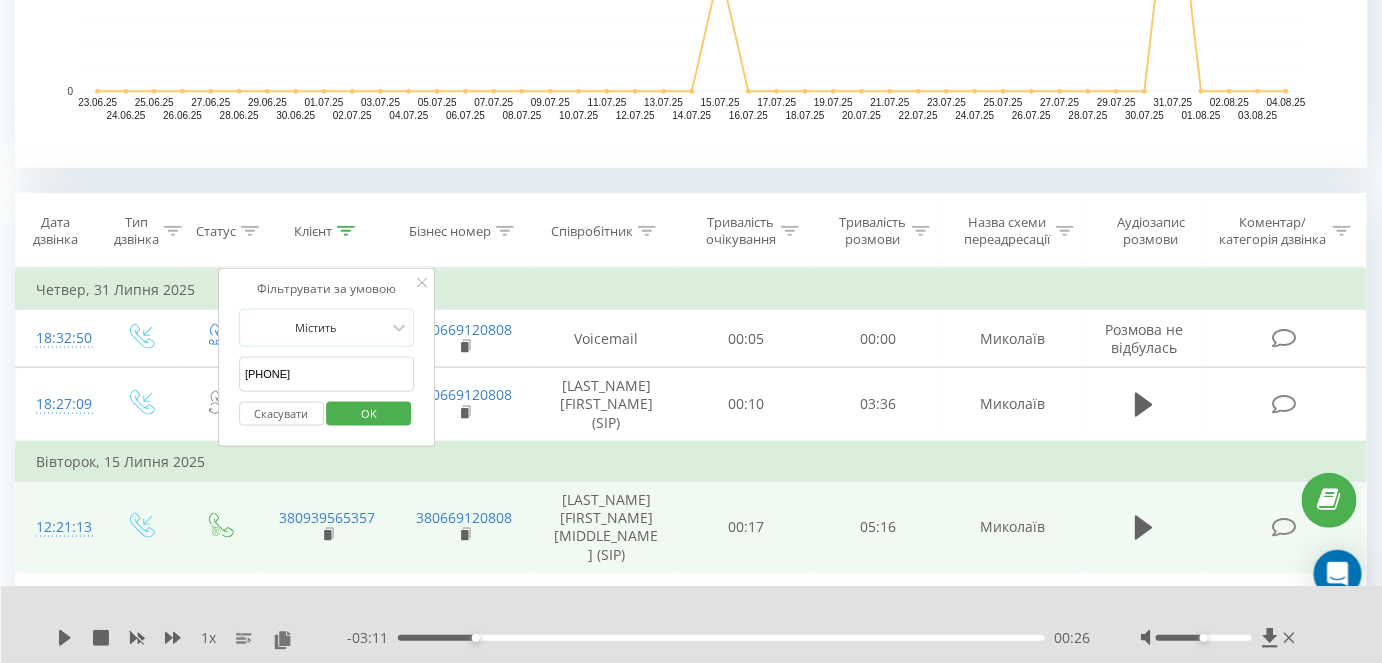 scroll, scrollTop: 784, scrollLeft: 0, axis: vertical 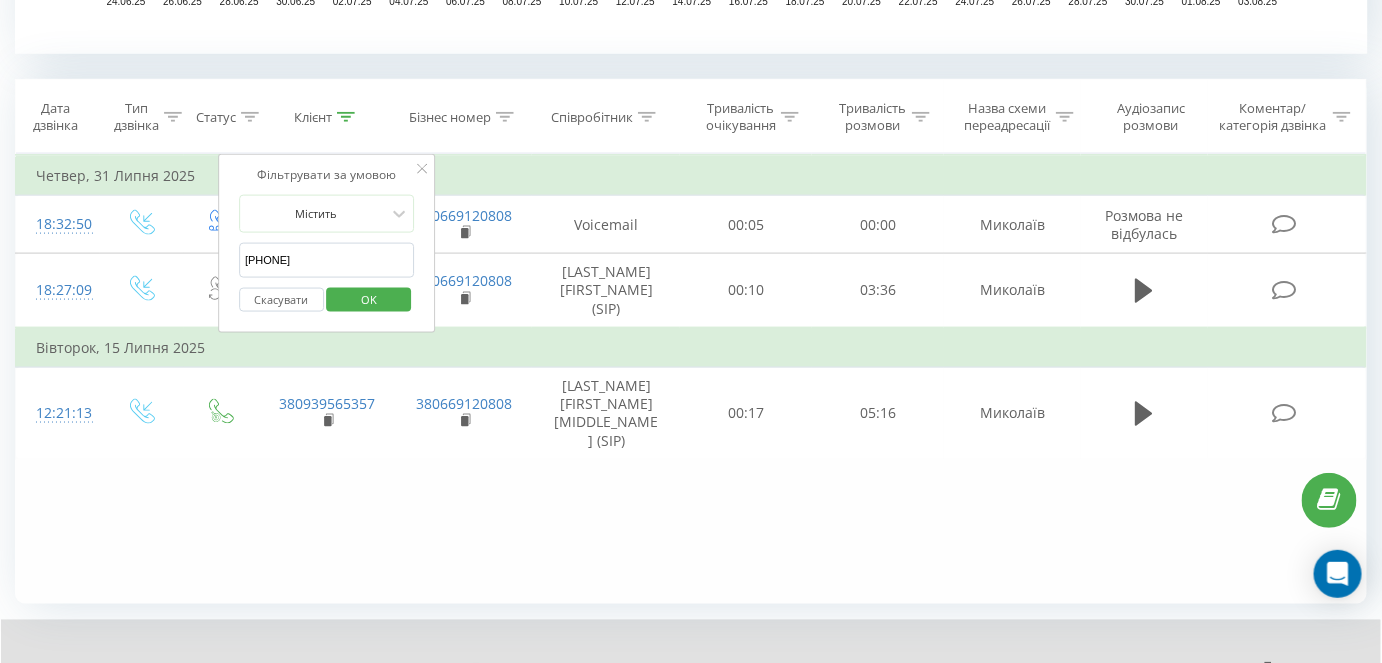 click on "[PHONE]" at bounding box center (327, 260) 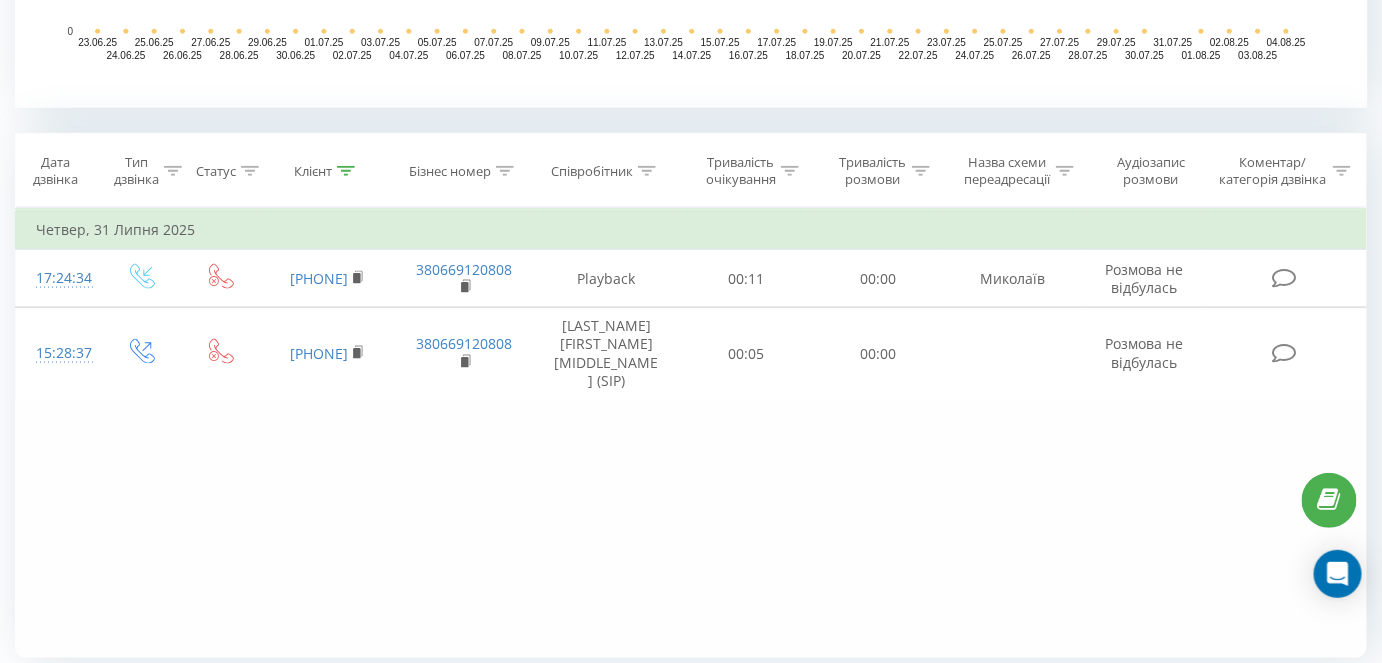 scroll, scrollTop: 784, scrollLeft: 0, axis: vertical 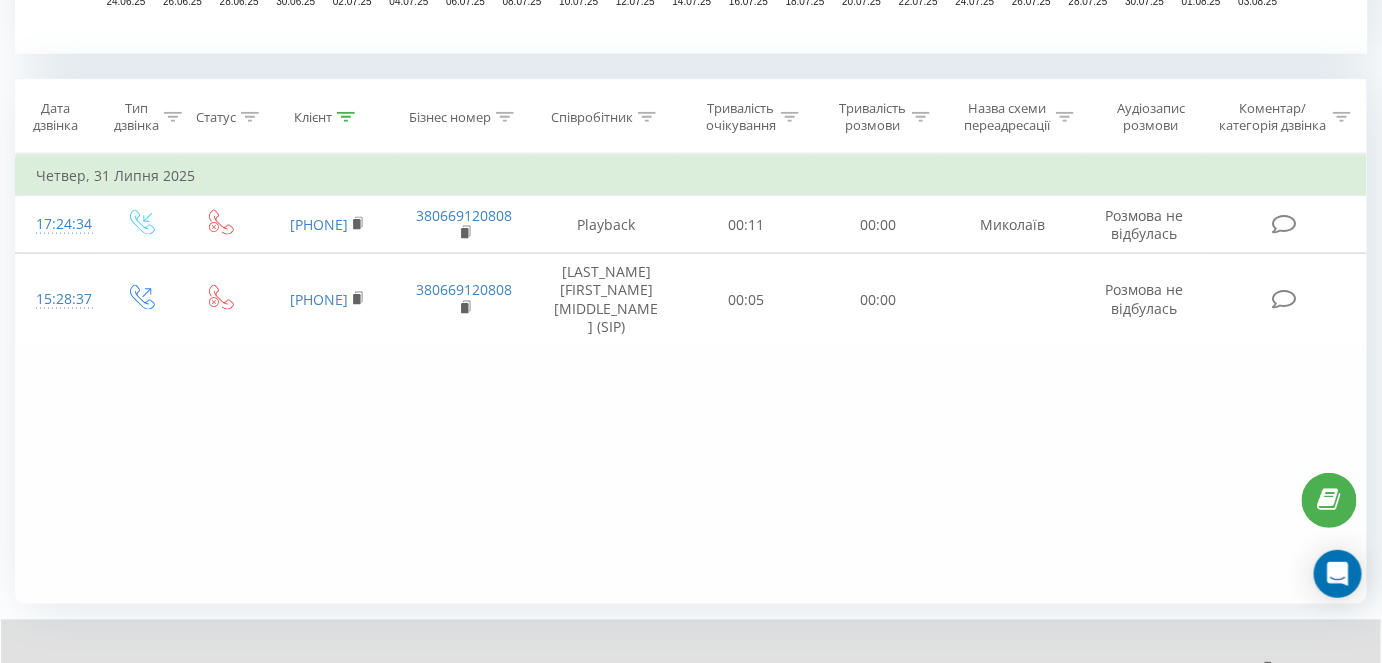 click on "Клієнт" at bounding box center [326, 117] 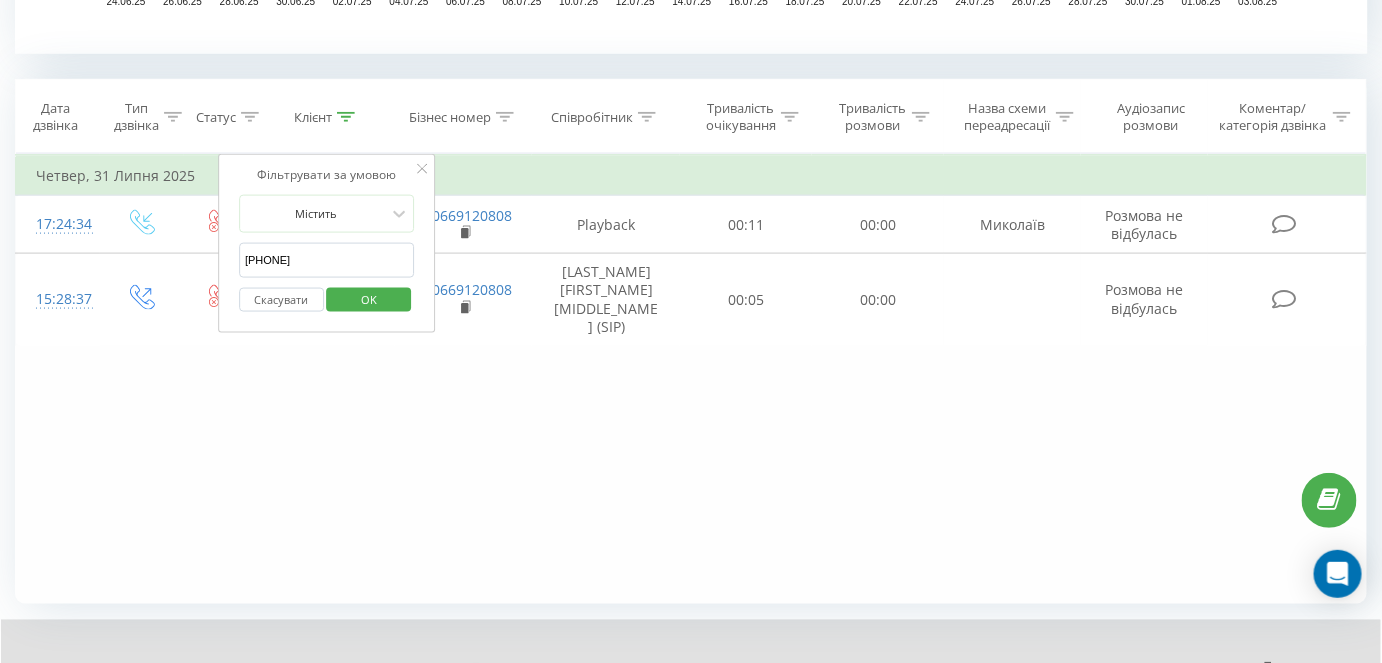 click on "[PHONE]" at bounding box center (327, 260) 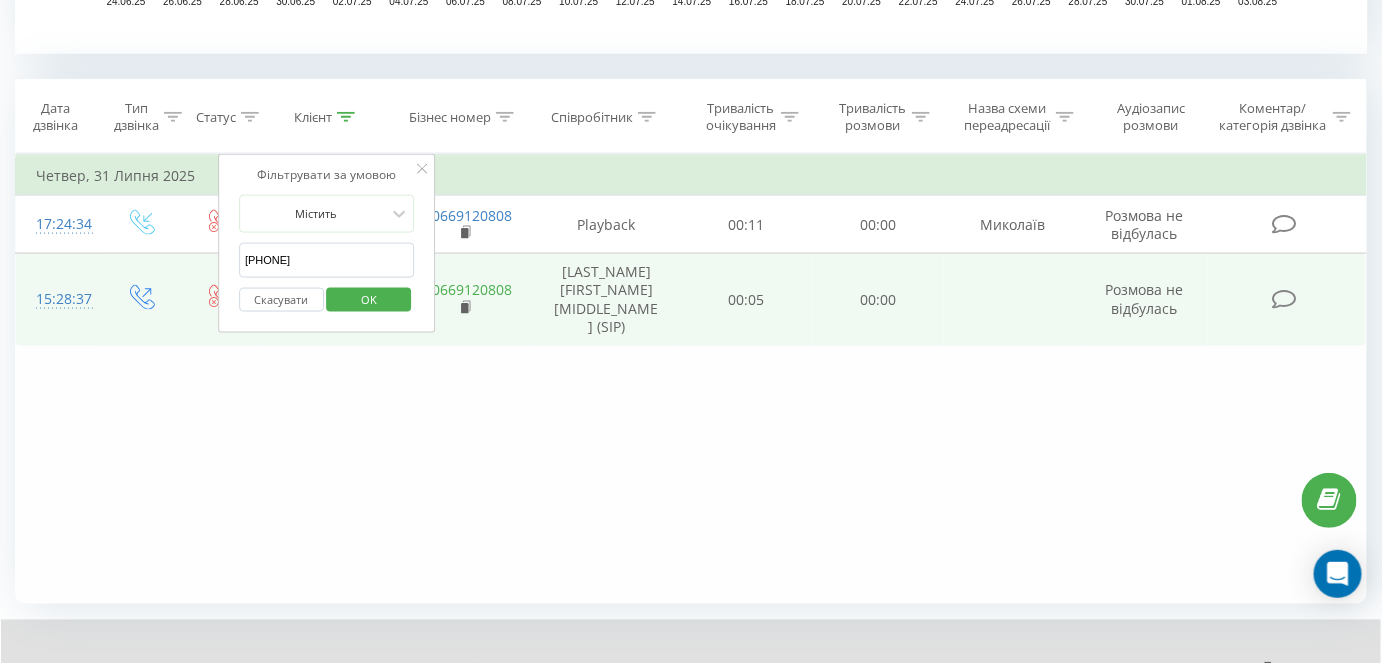 paste on "3940065" 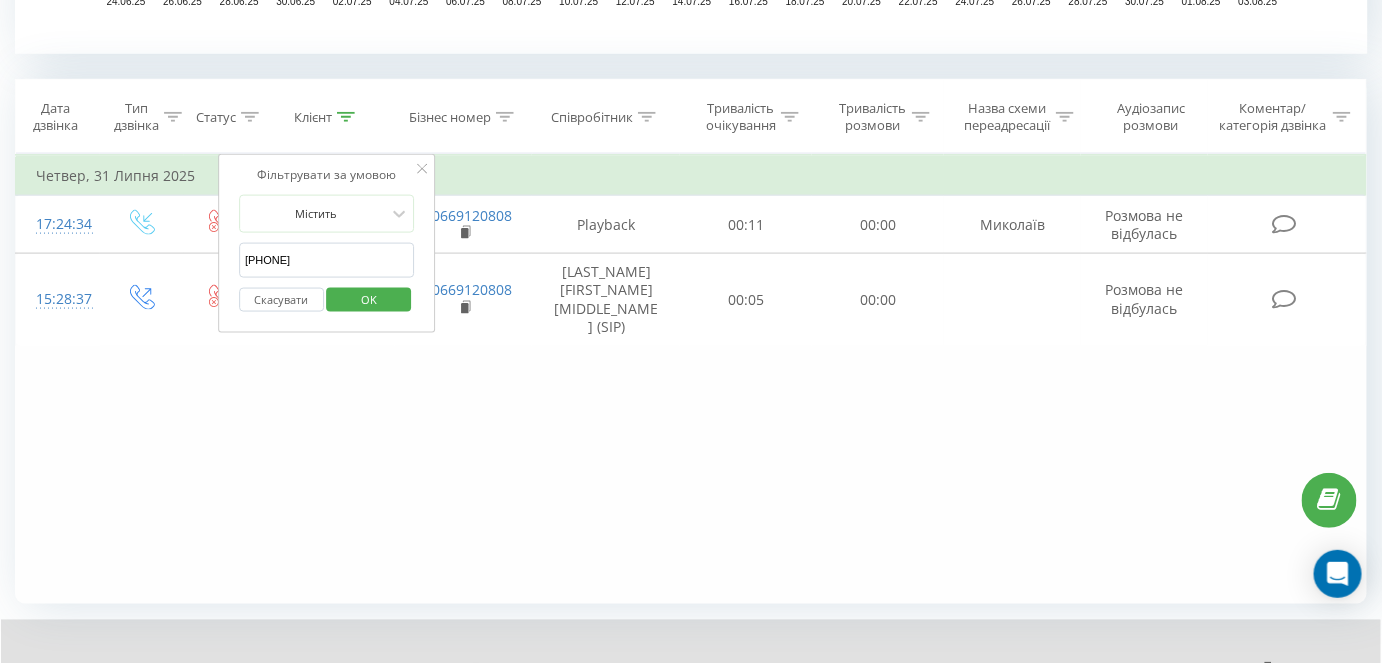 click on "Фільтрувати за умовою Містить [PHONE] Скасувати OK" at bounding box center (327, 244) 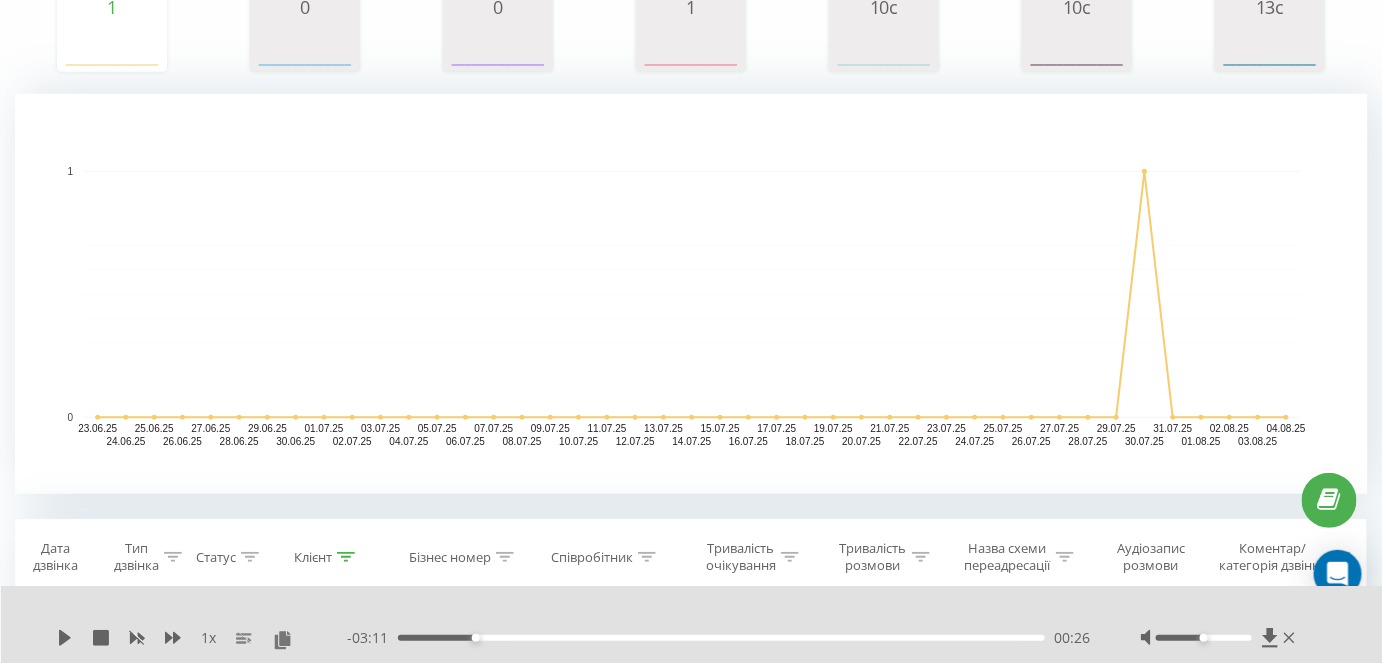 scroll, scrollTop: 707, scrollLeft: 0, axis: vertical 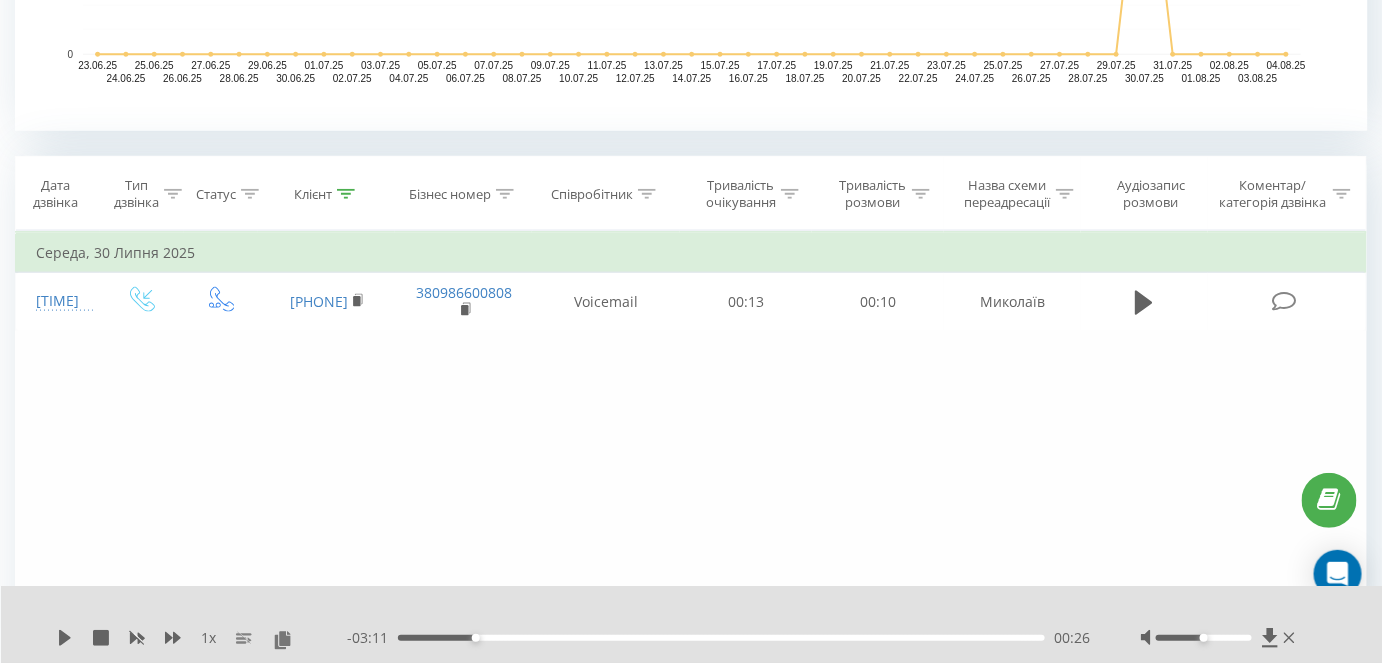 click on "Фільтрувати за умовою Дорівнює Введіть значення Скасувати OK Фільтрувати за умовою Дорівнює Введіть значення Скасувати OK Фільтрувати за умовою Містить [PHONE] Скасувати OK Фільтрувати за умовою Містить Скасувати OK Фільтрувати за умовою Містить Скасувати OK Фільтрувати за умовою Дорівнює Скасувати OK Фільтрувати за умовою Дорівнює Скасувати OK Фільтрувати за умовою Містить Скасувати OK Фільтрувати за умовою Дорівнює Введіть значення Скасувати OK [DAY], [MONTH] [DAY_NUM], [YEAR]  [TIME]         [PHONE] [PHONE] Voicemail [DURATION] [DURATION] [CITY]" at bounding box center [691, 456] 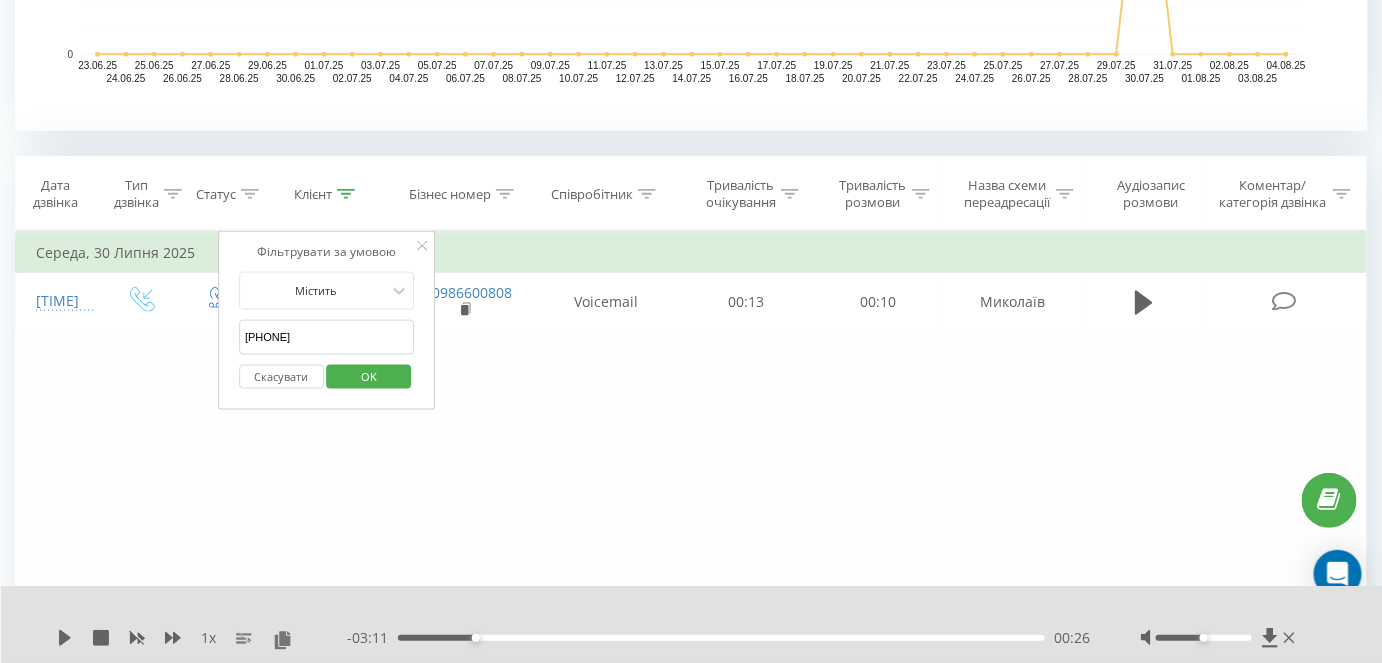 click on "[PHONE]" at bounding box center (327, 337) 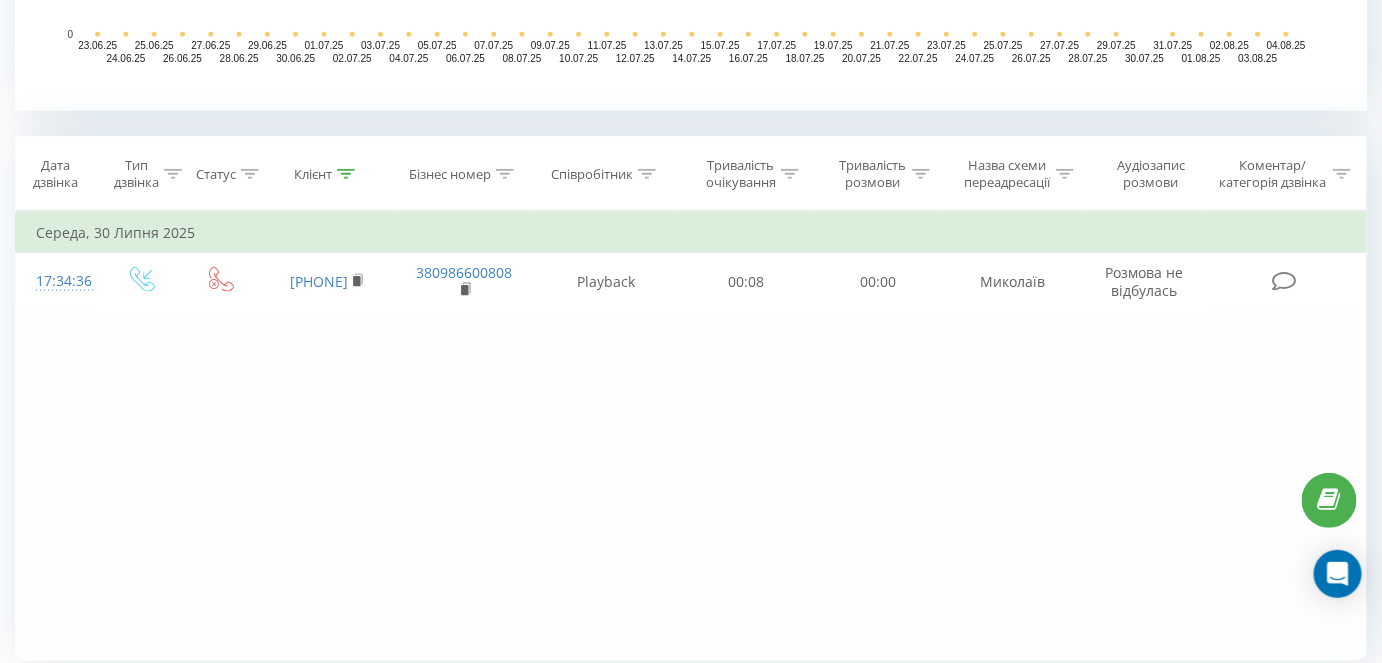 scroll, scrollTop: 790, scrollLeft: 0, axis: vertical 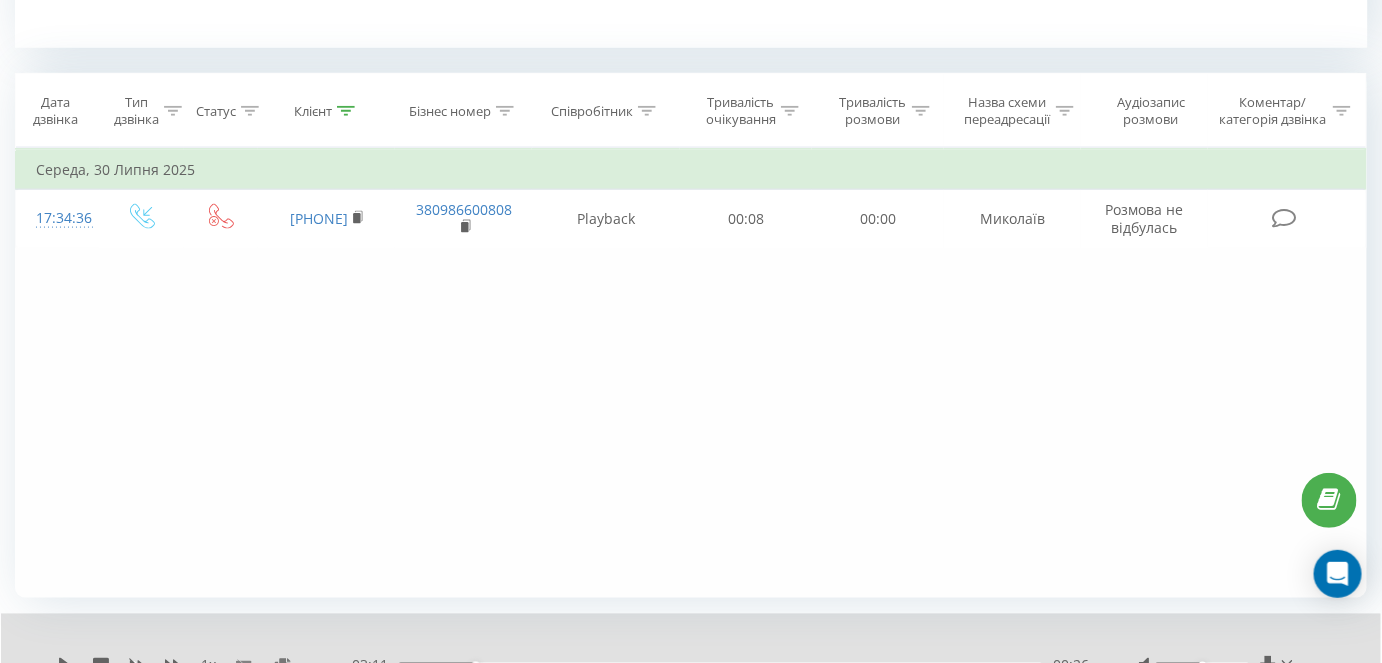 click on "Клієнт" at bounding box center [324, 111] 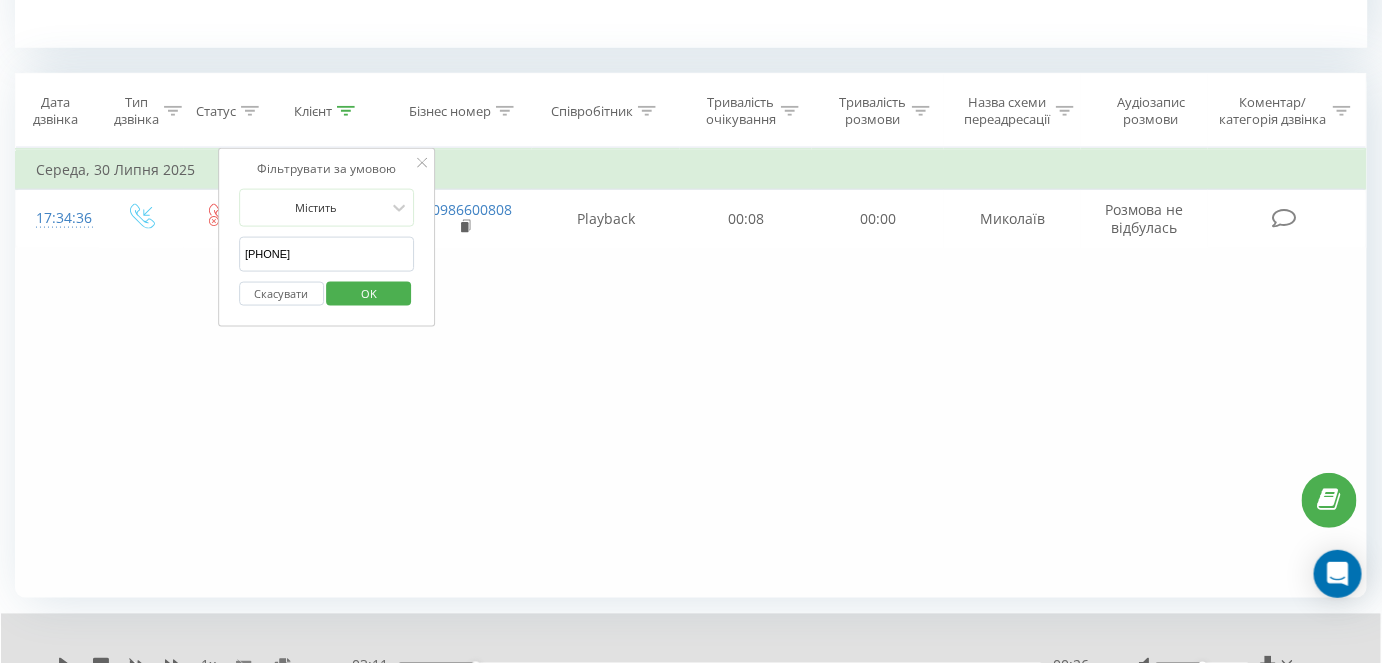 click at bounding box center (346, 111) 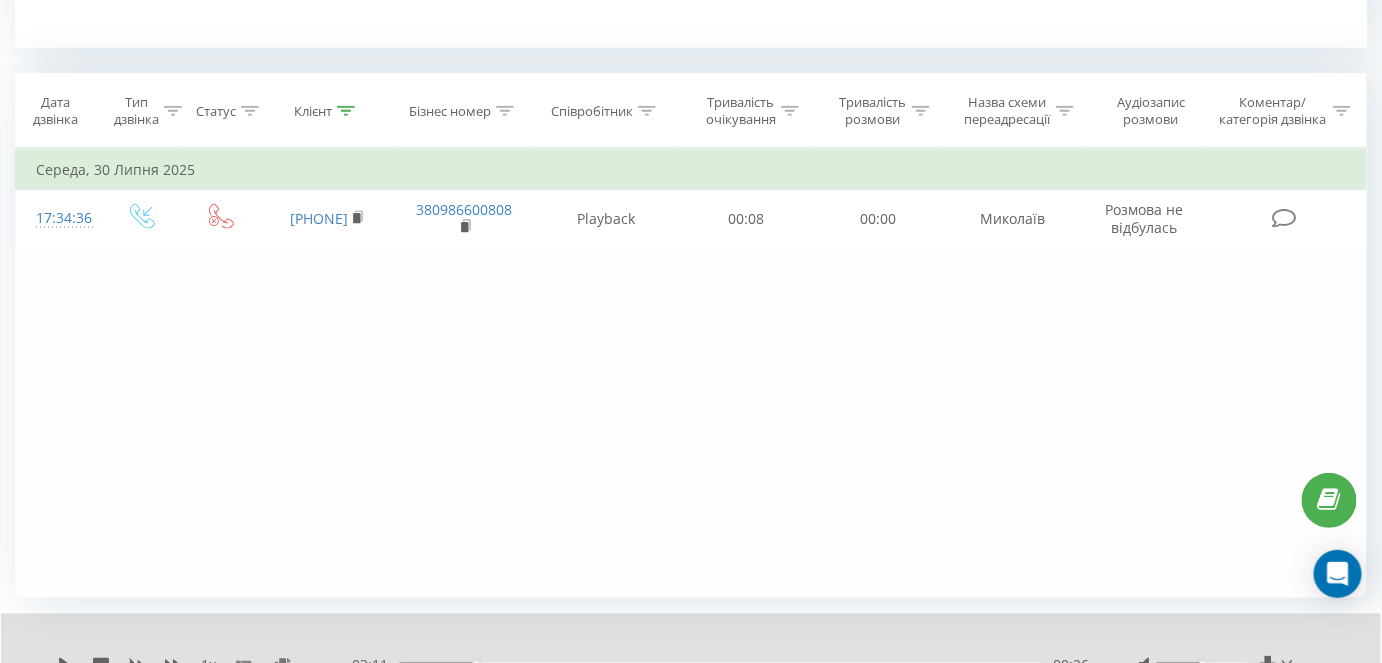 click on "Клієнт" at bounding box center [326, 111] 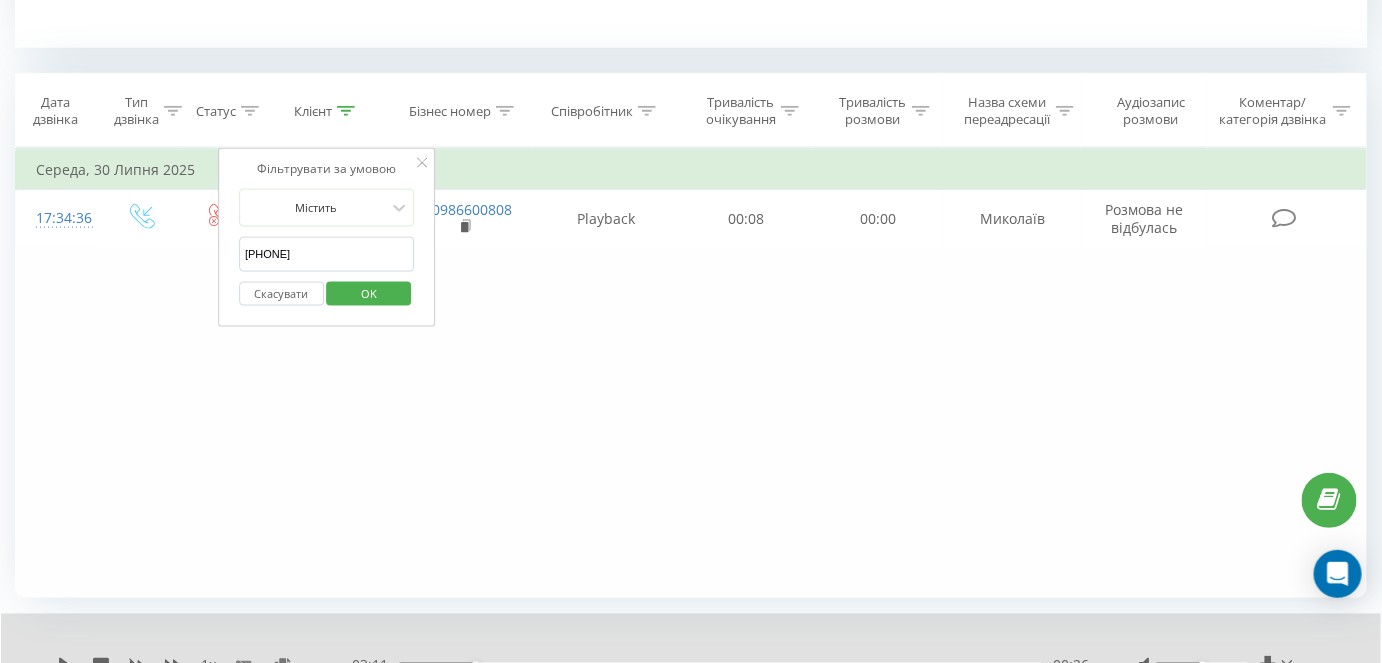 click on "[PHONE]" at bounding box center (327, 254) 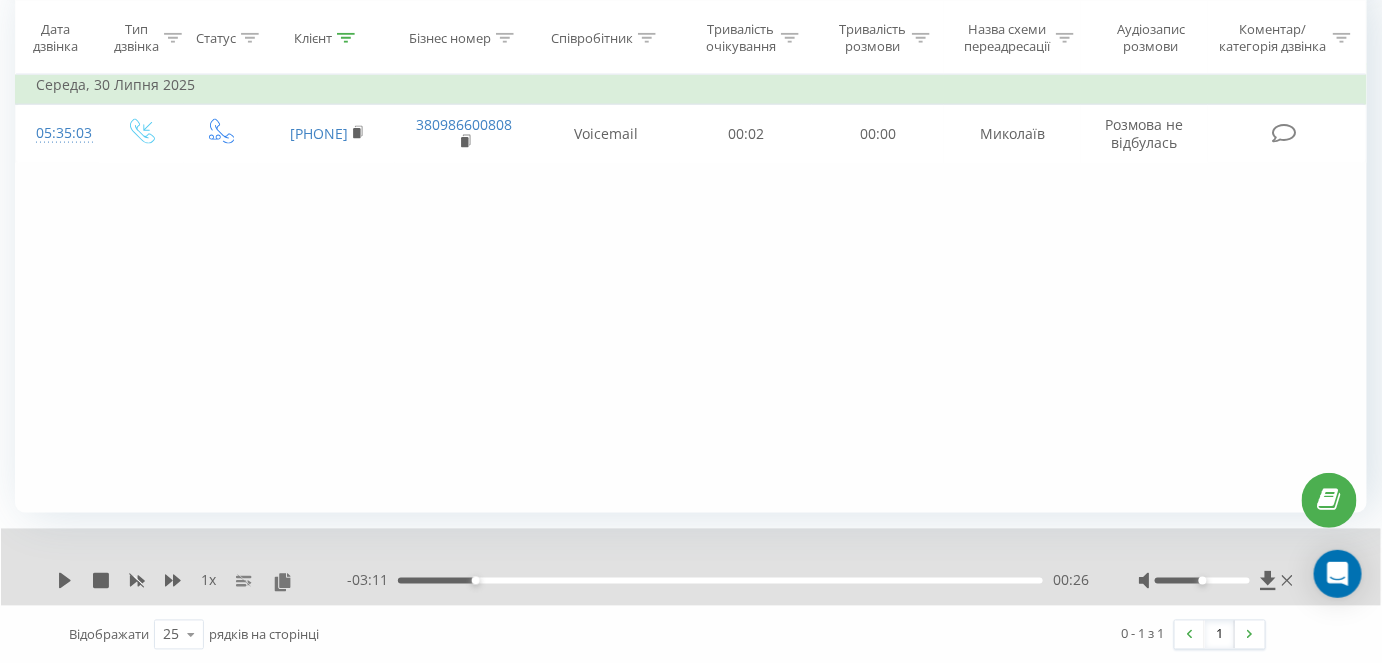 scroll, scrollTop: 602, scrollLeft: 0, axis: vertical 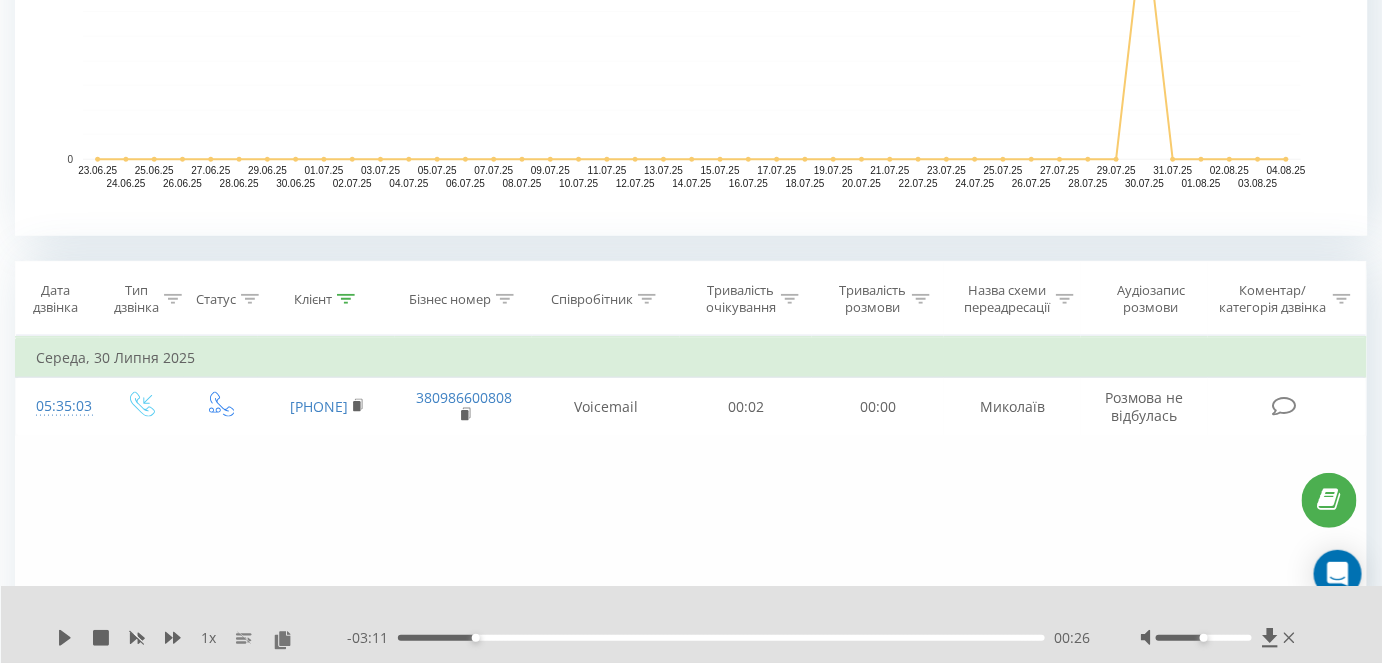 click 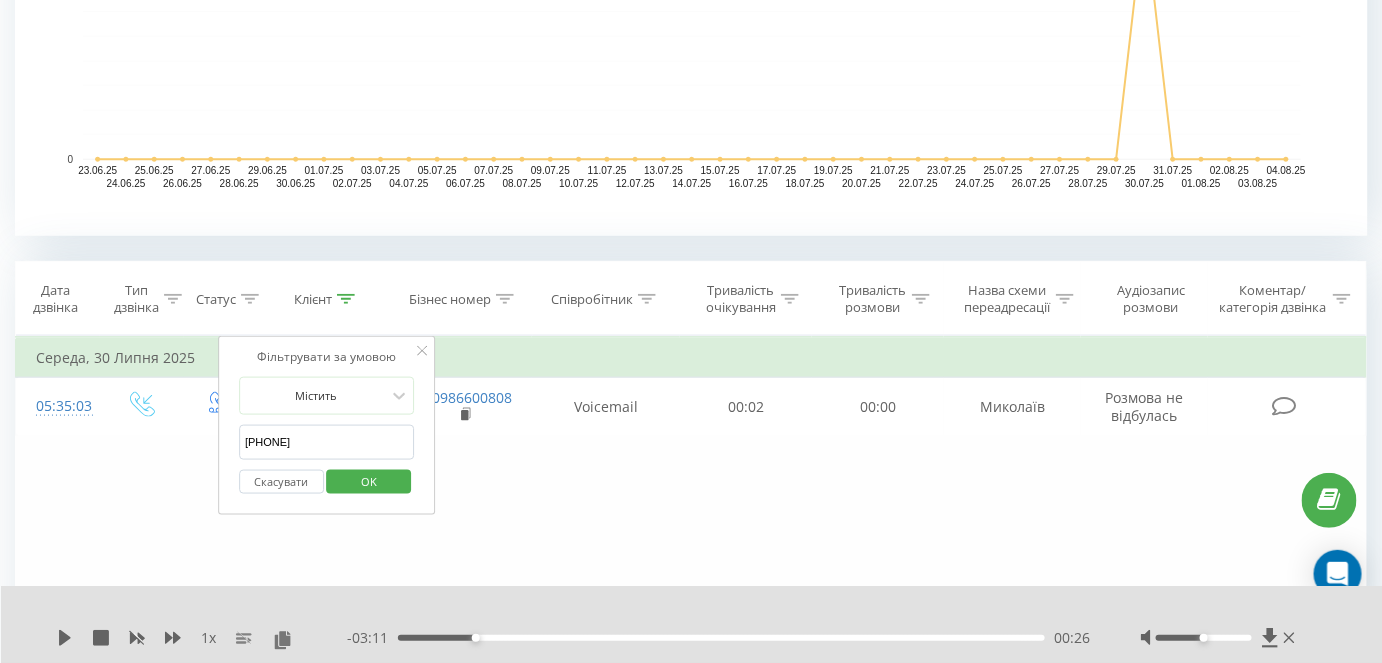 click on "[PHONE]" at bounding box center [327, 442] 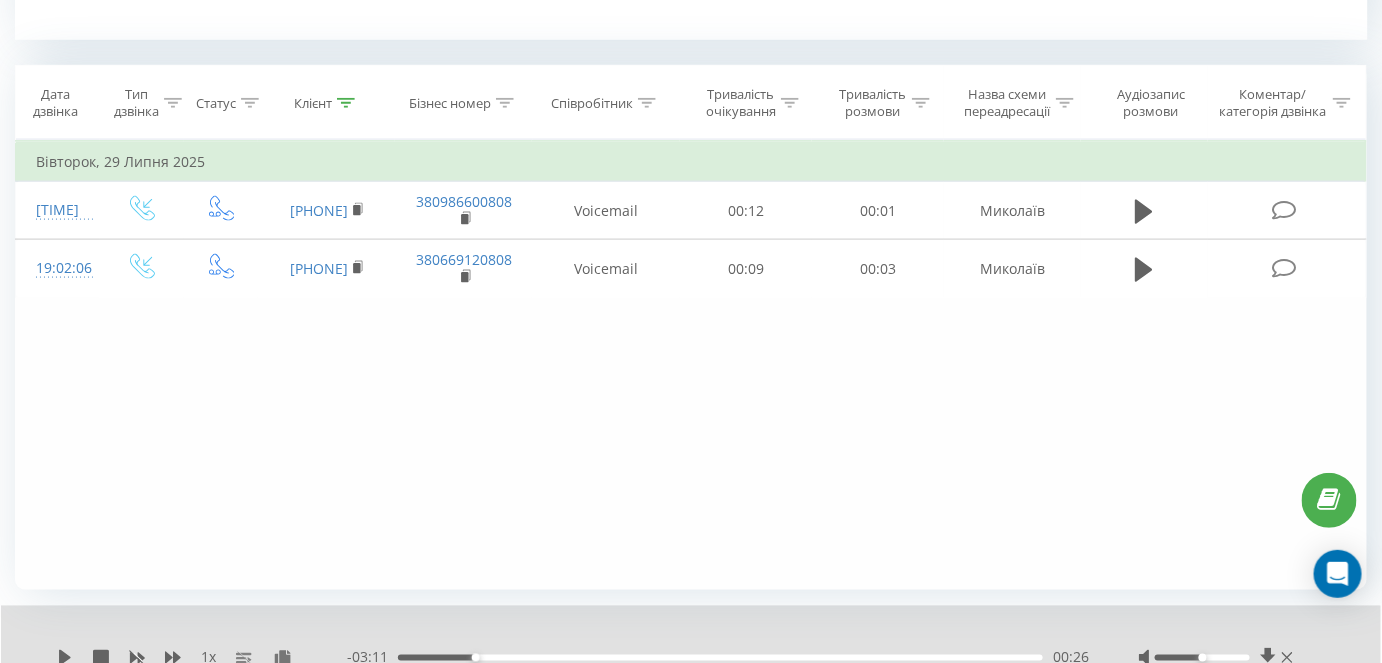 scroll, scrollTop: 525, scrollLeft: 0, axis: vertical 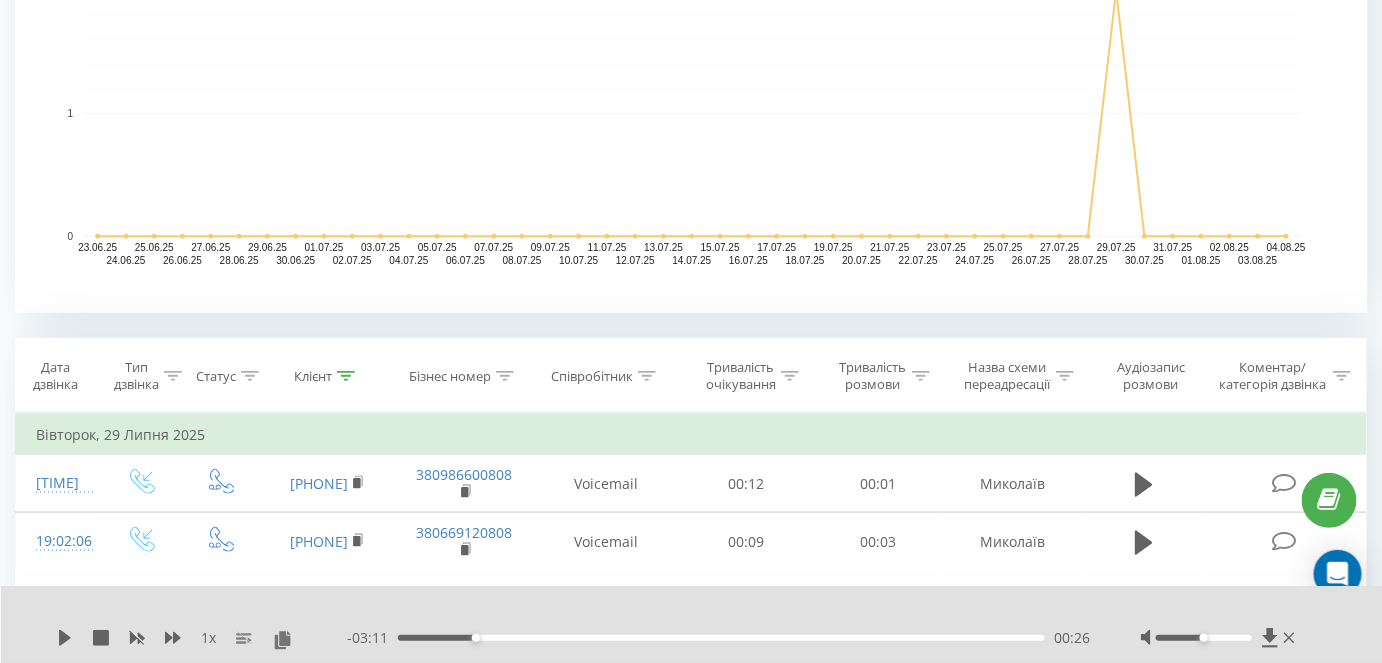 click at bounding box center (346, 376) 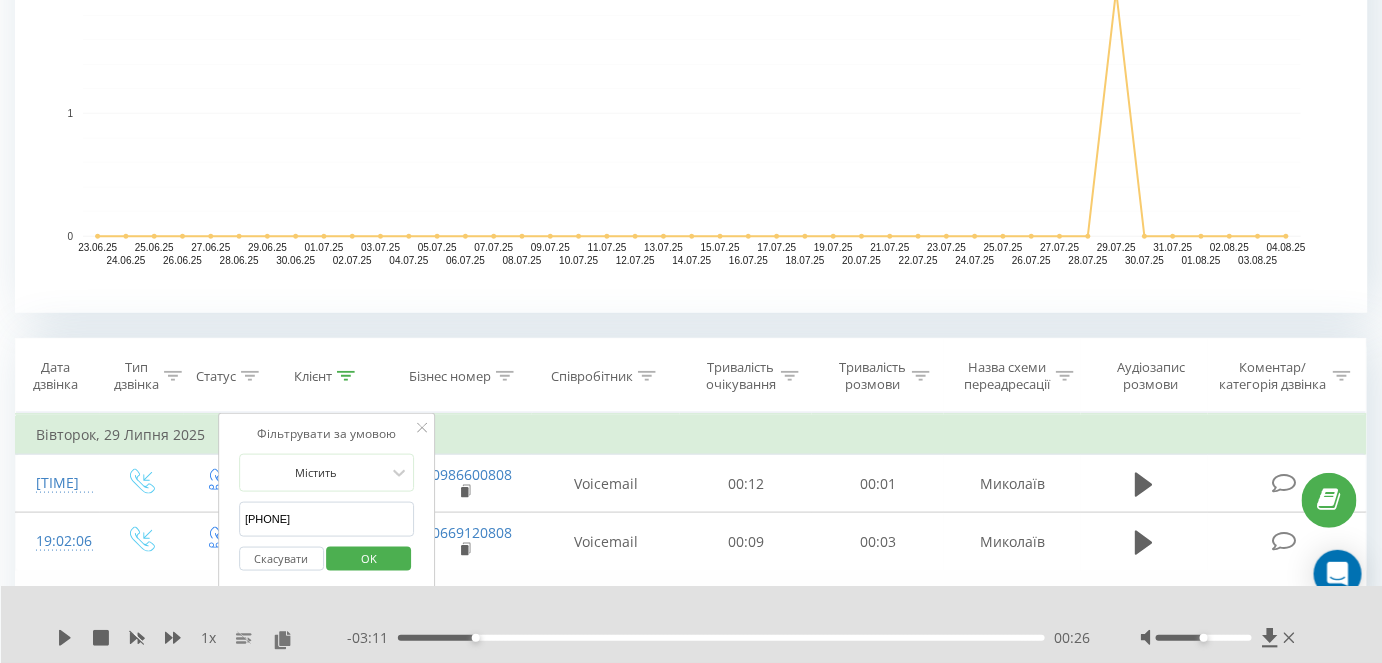 click on "[PHONE]" at bounding box center (327, 519) 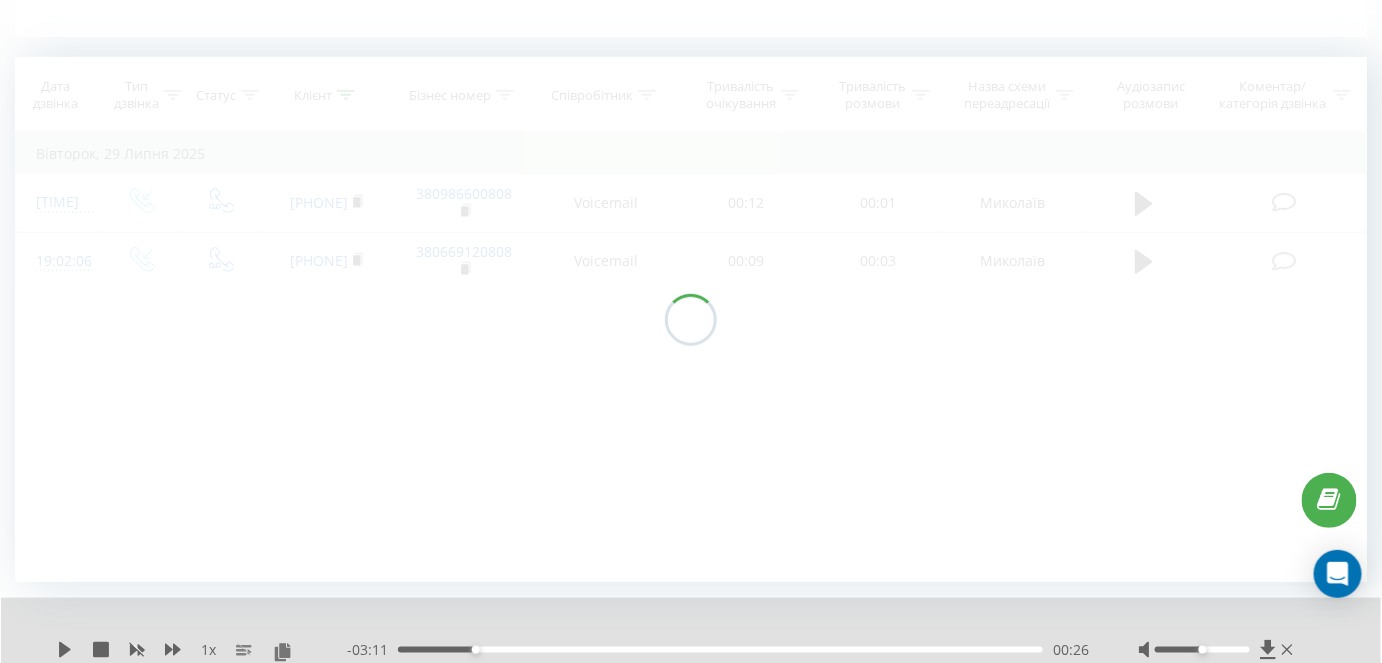scroll, scrollTop: 517, scrollLeft: 0, axis: vertical 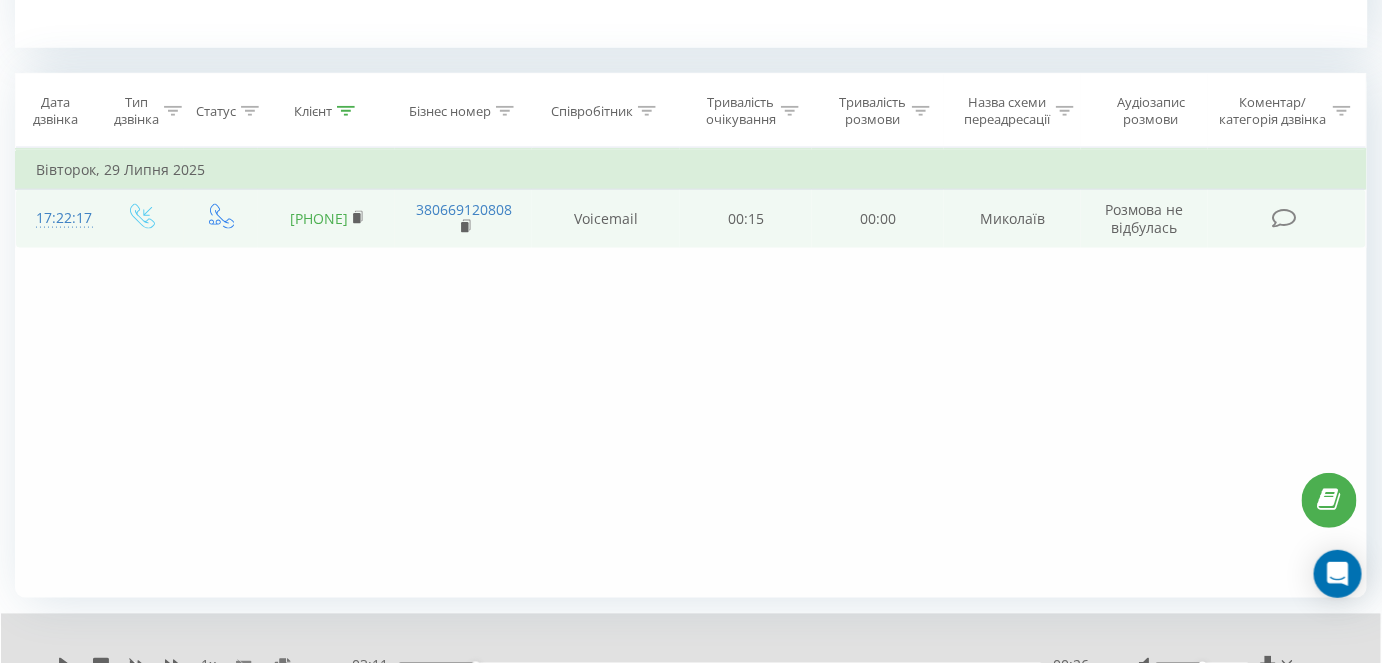 drag, startPoint x: 391, startPoint y: 207, endPoint x: 296, endPoint y: 209, distance: 95.02105 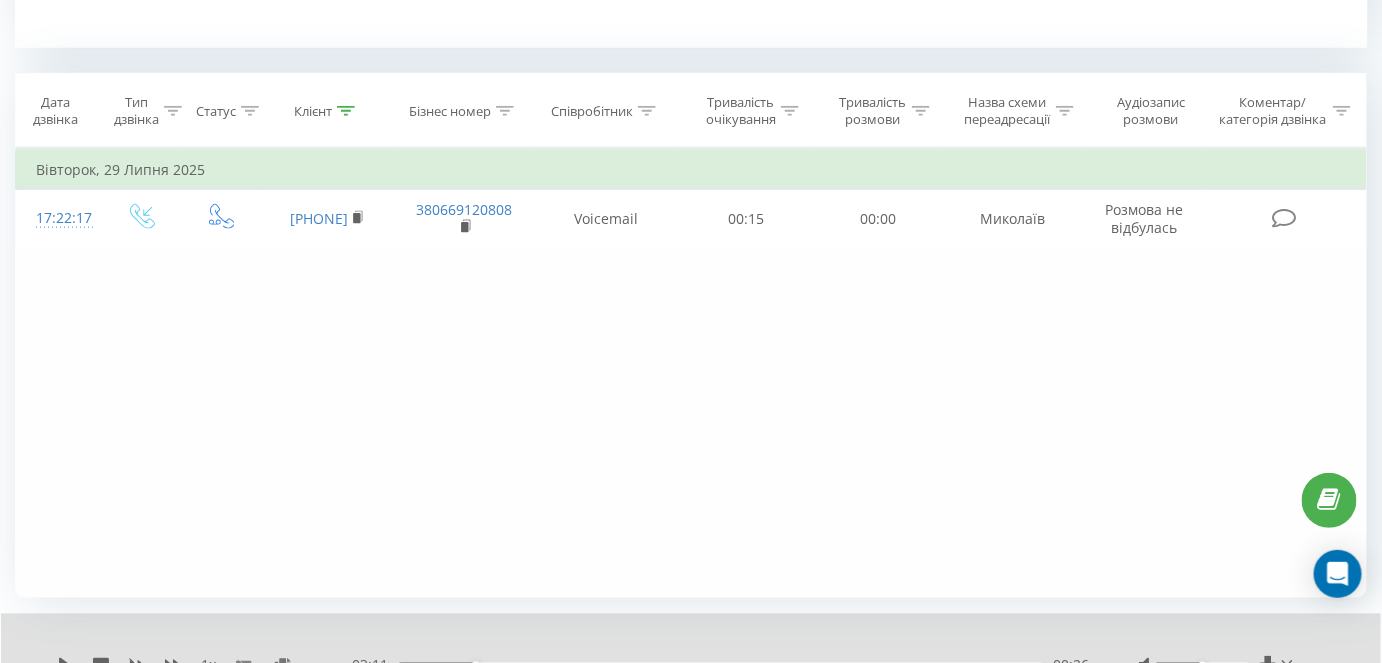 click 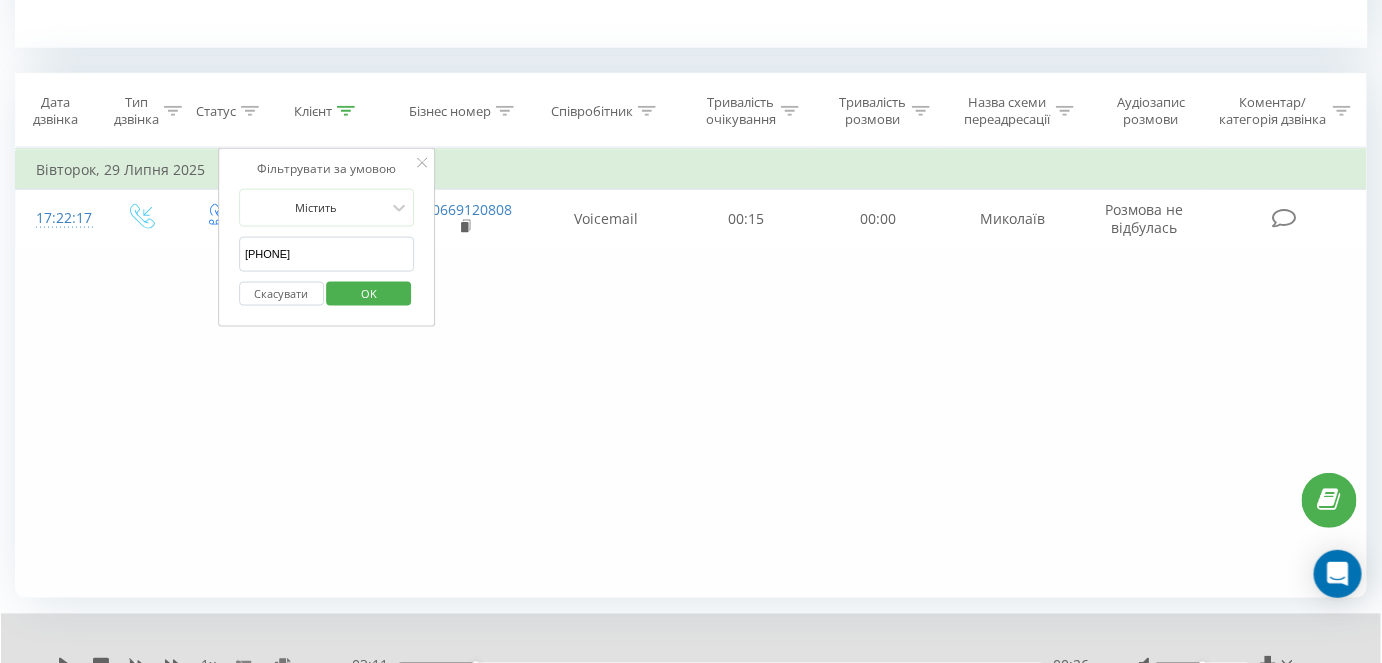 click on "[PHONE]" at bounding box center [327, 254] 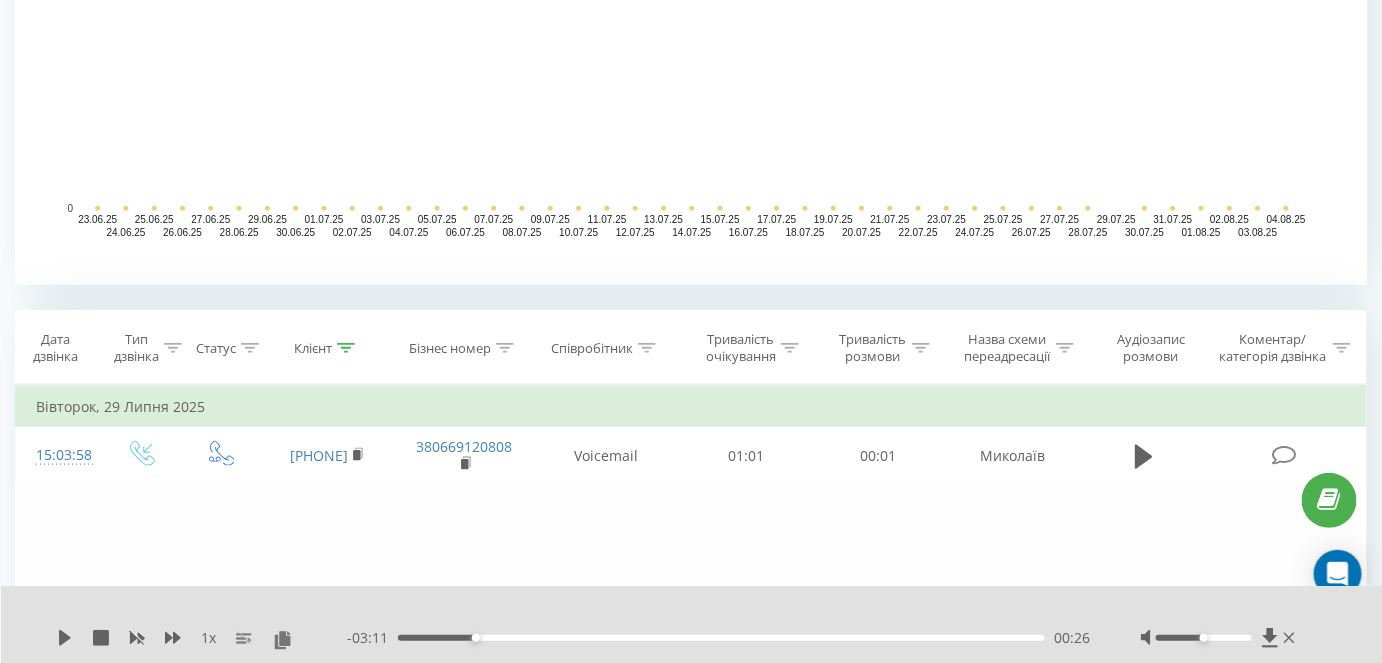 scroll, scrollTop: 636, scrollLeft: 0, axis: vertical 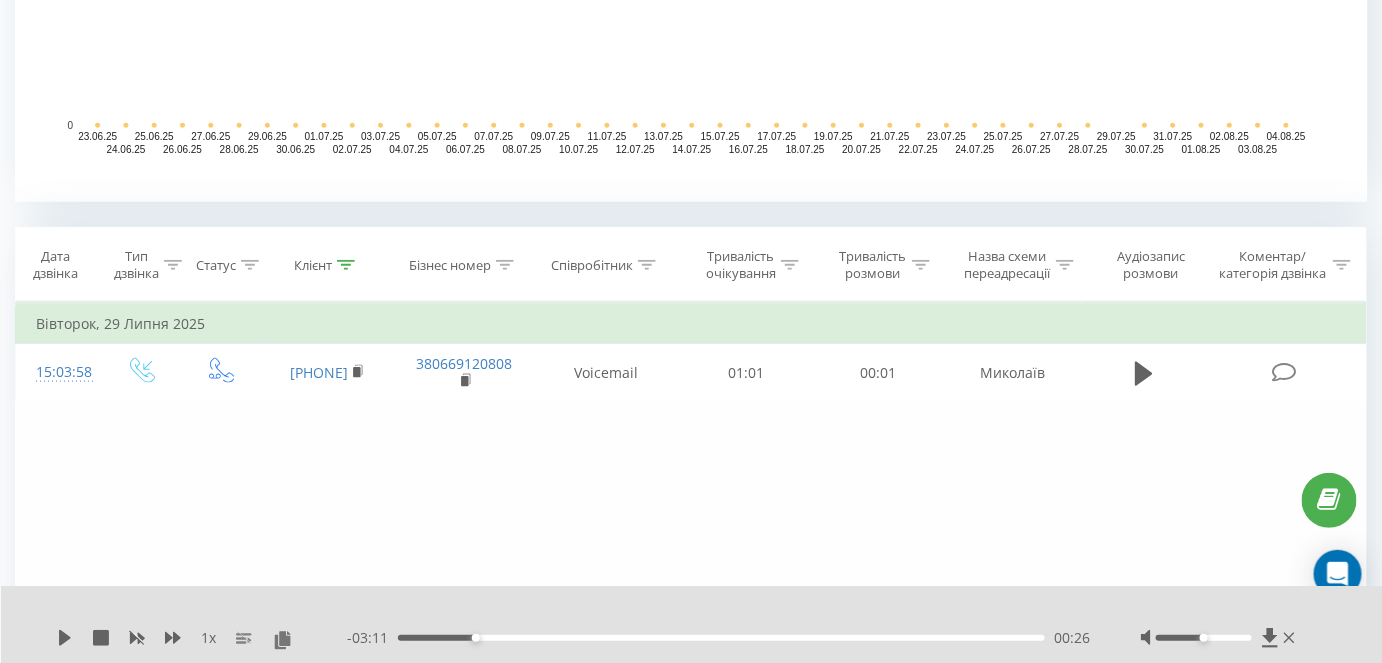 click on "Назва схеми переадресації" at bounding box center (1008, 265) 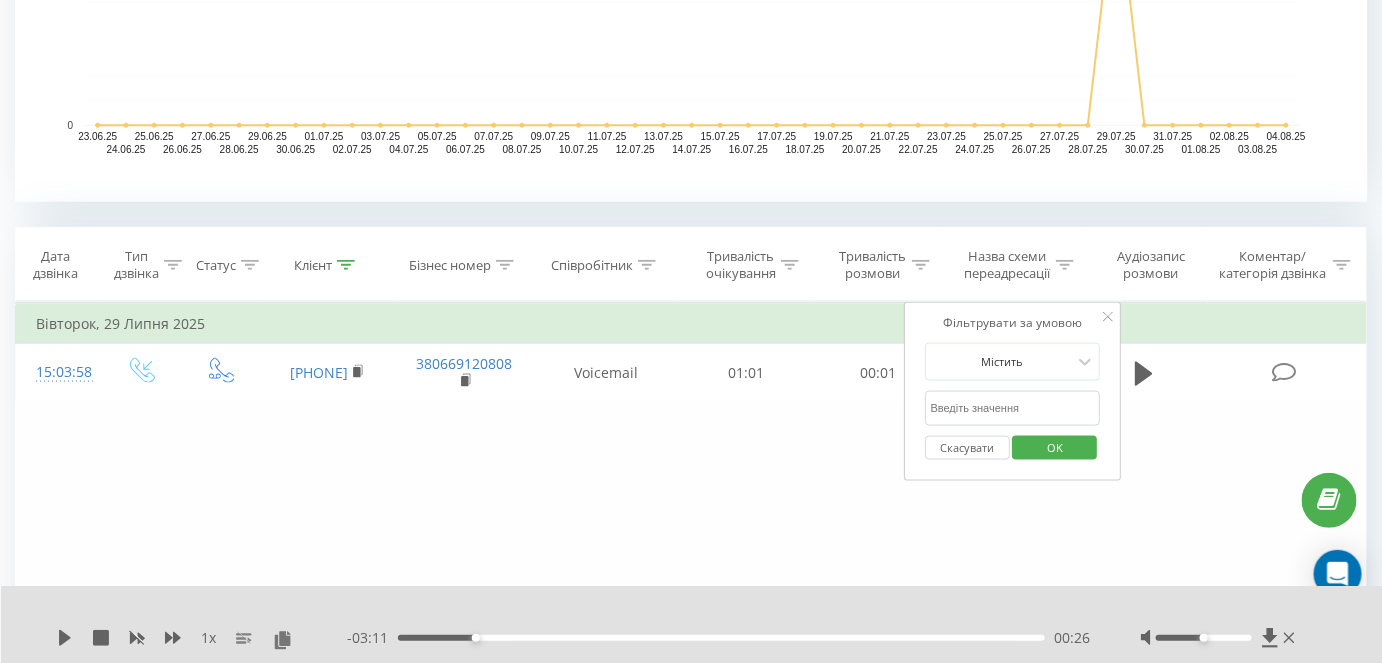 drag, startPoint x: 1040, startPoint y: 443, endPoint x: 1018, endPoint y: 459, distance: 27.202942 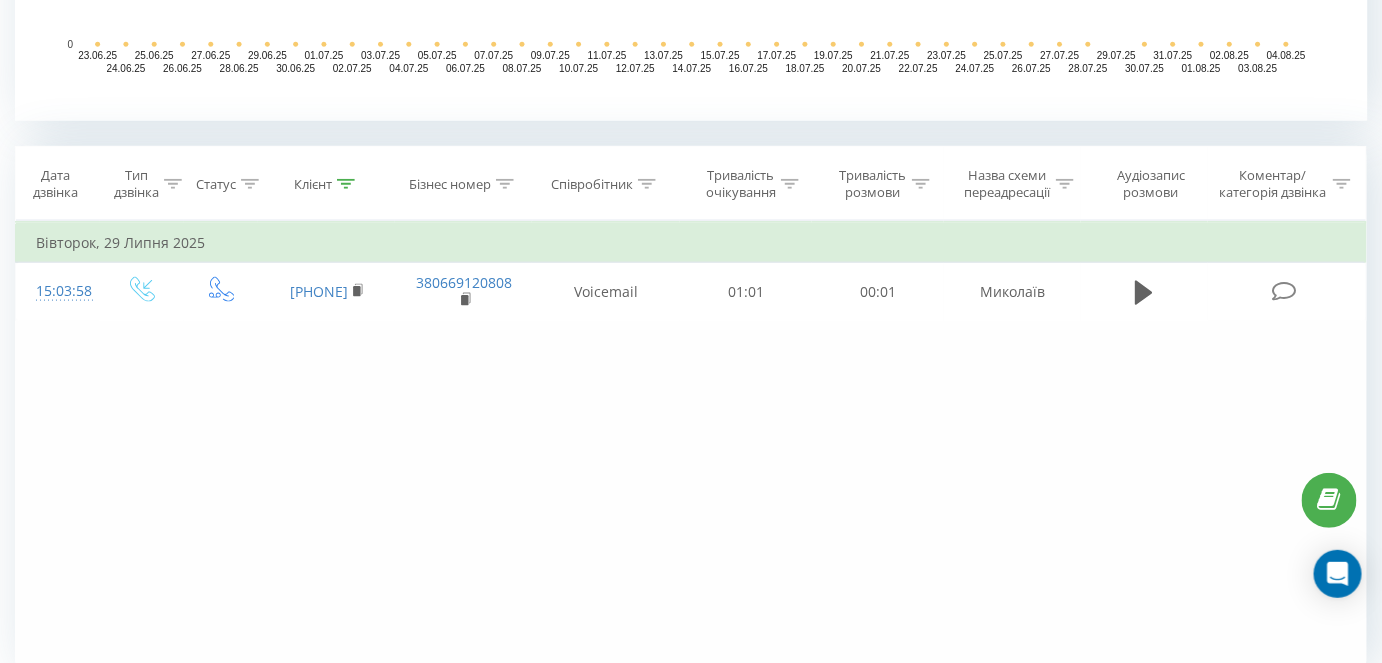 scroll, scrollTop: 798, scrollLeft: 0, axis: vertical 